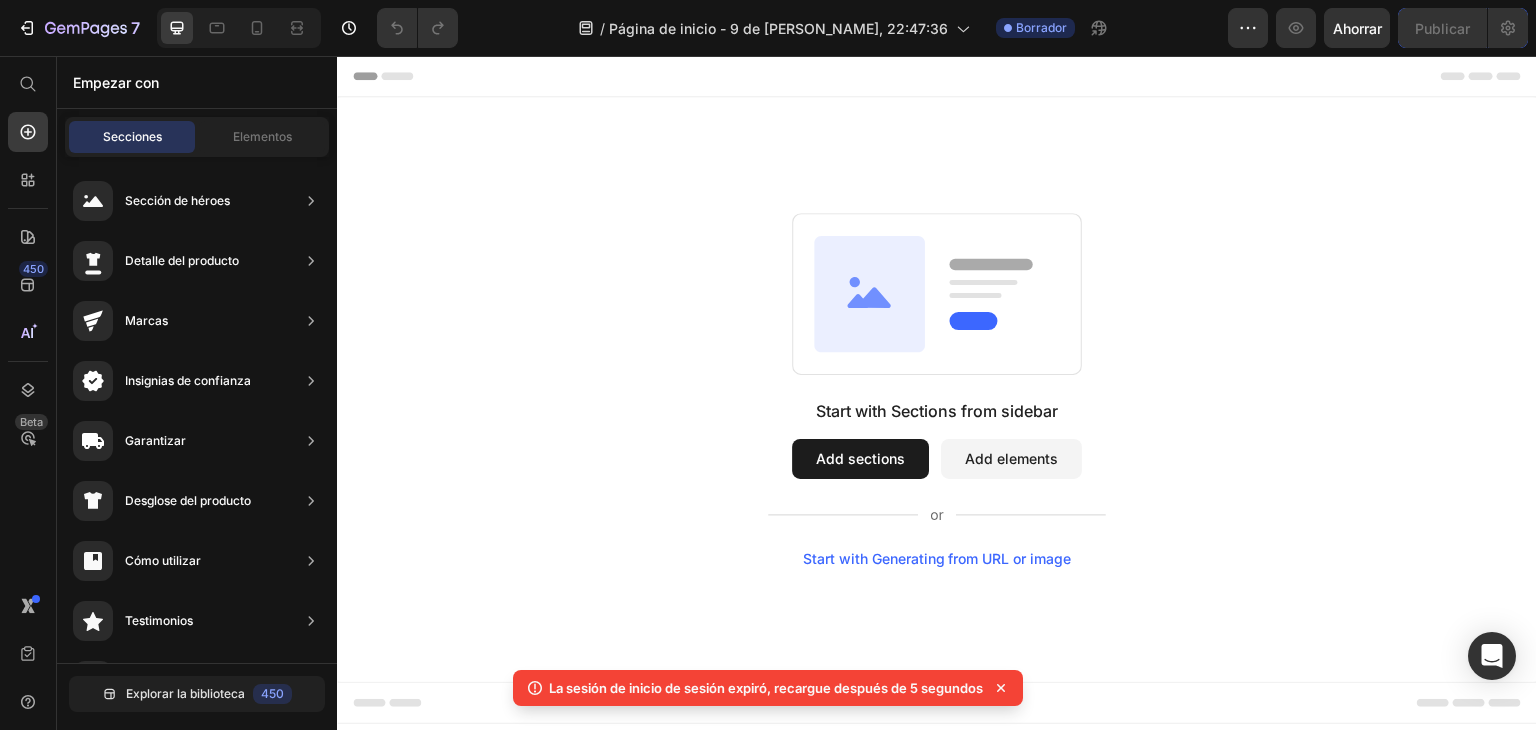 scroll, scrollTop: 0, scrollLeft: 0, axis: both 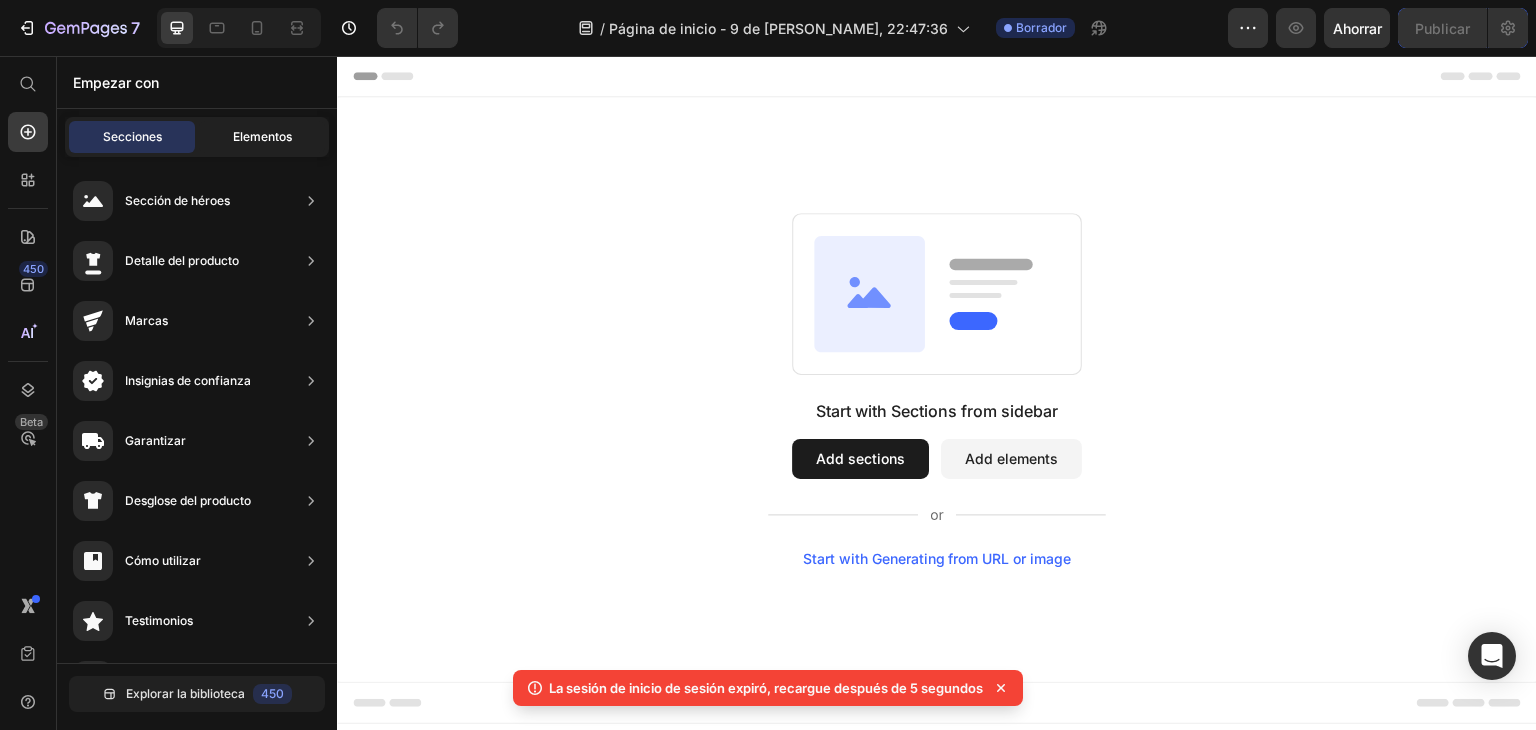 click on "Elementos" at bounding box center [262, 136] 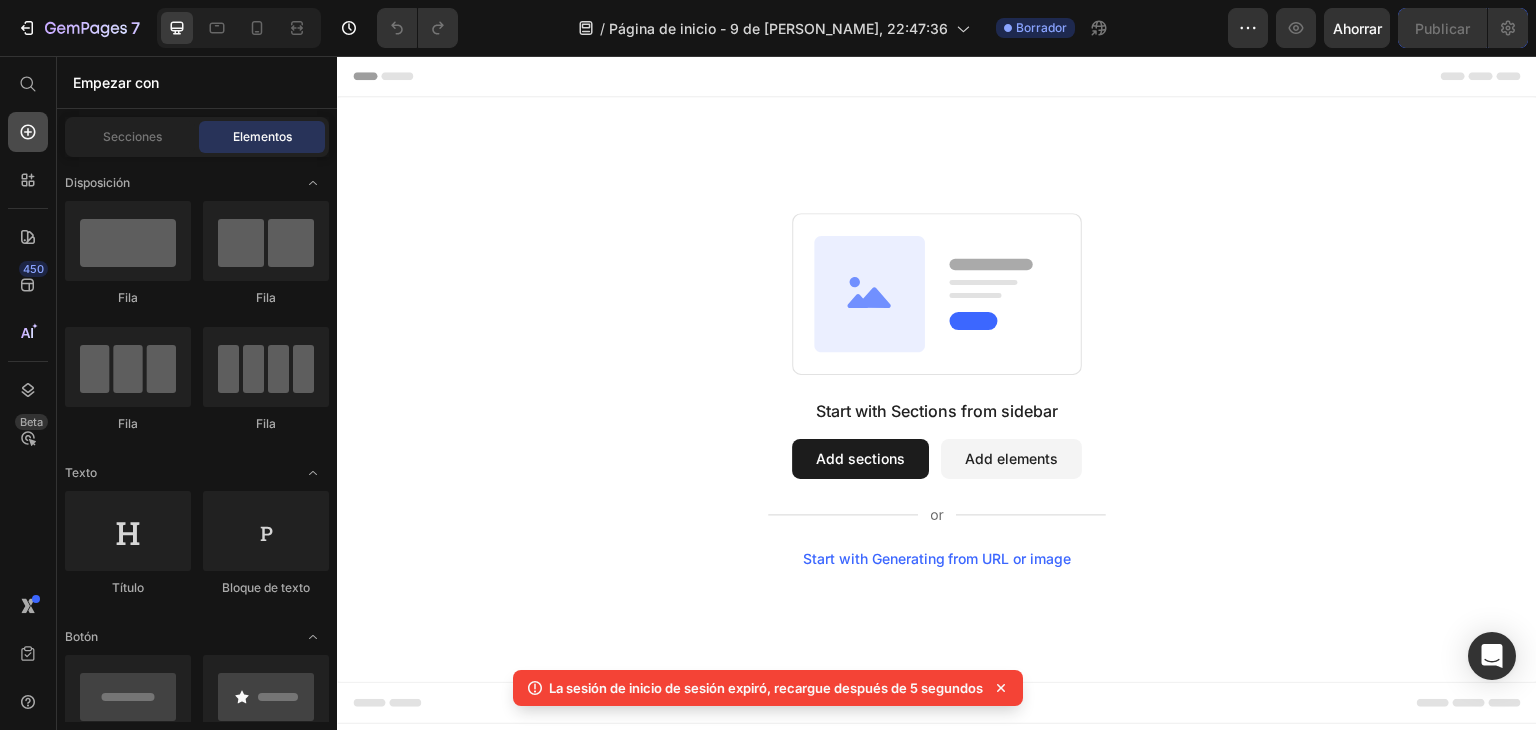 click 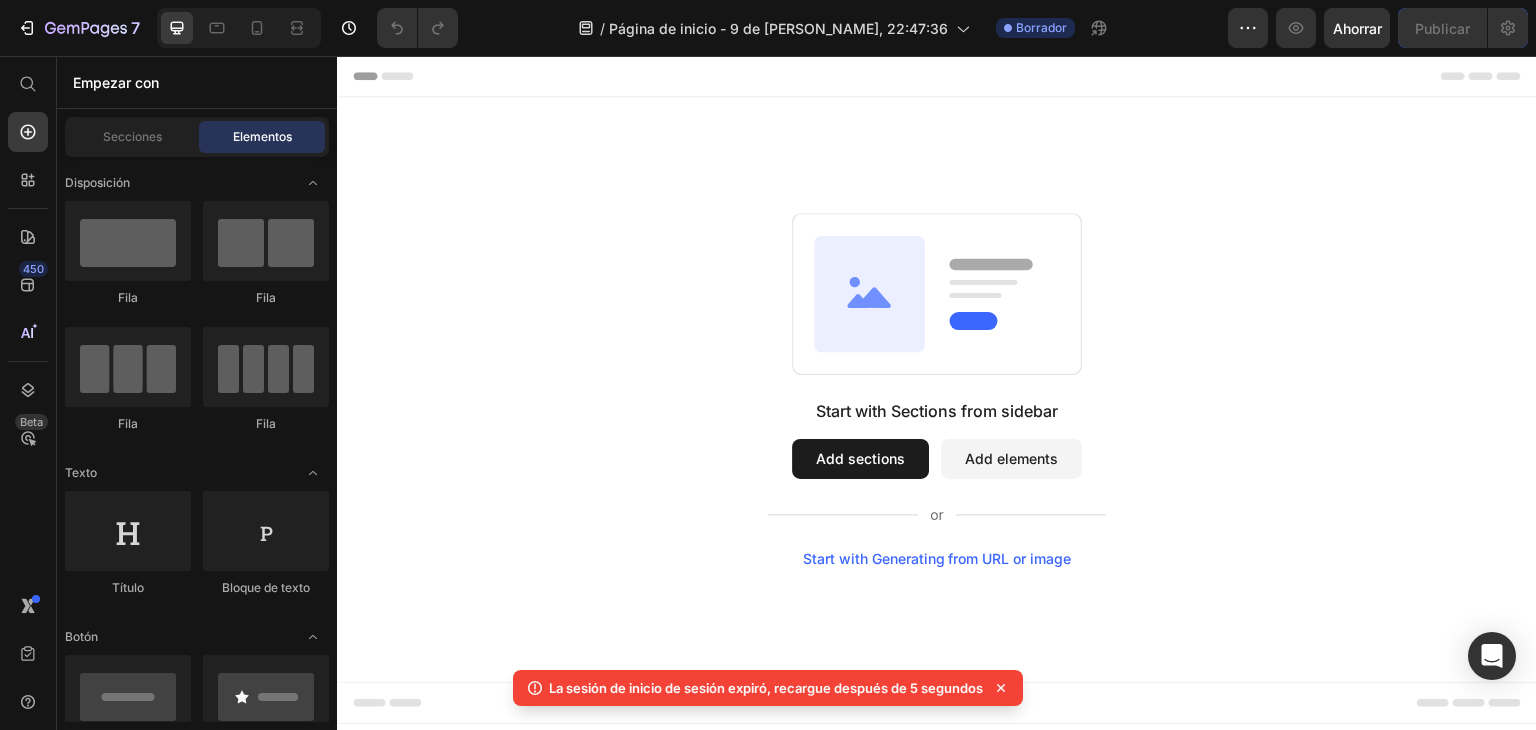 click on "Add sections" at bounding box center (860, 459) 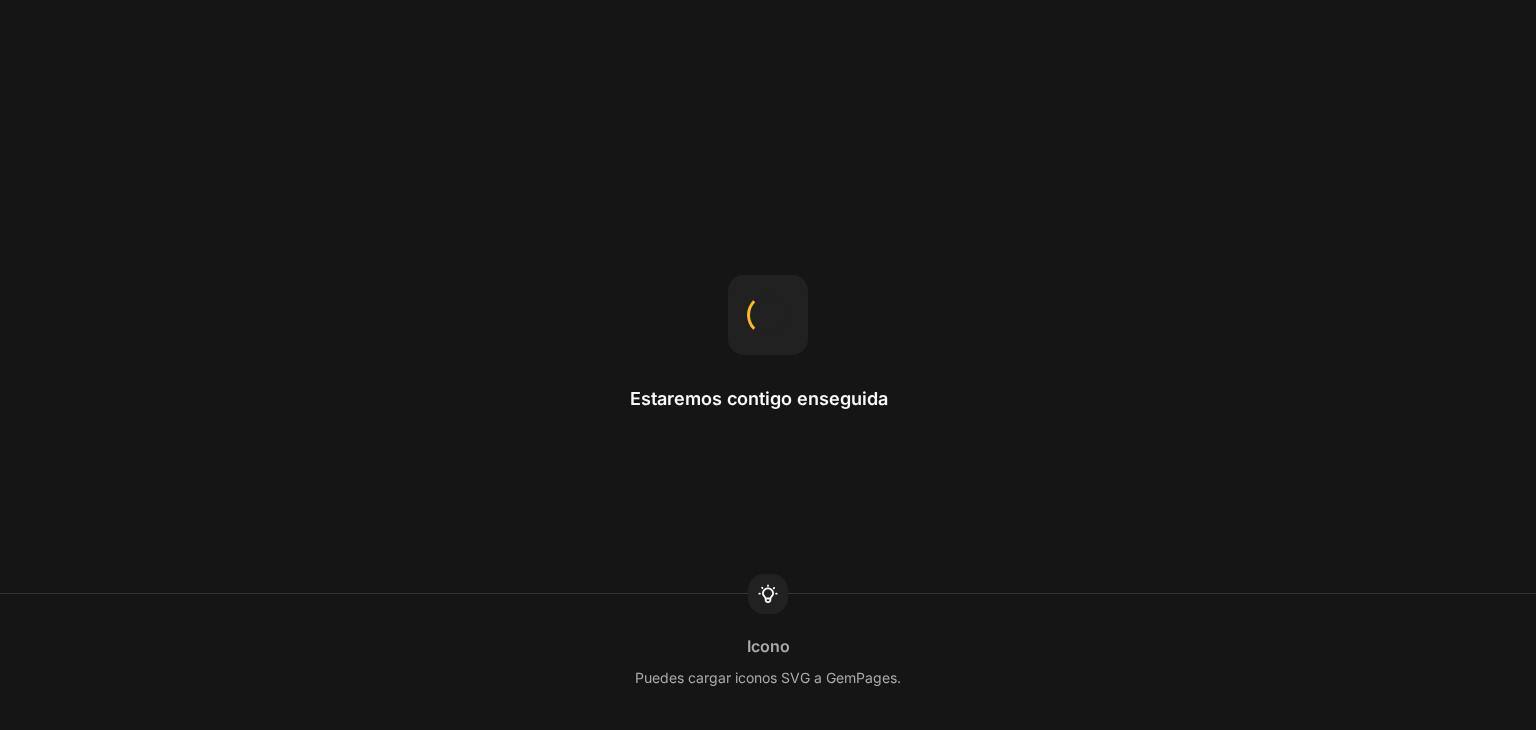 scroll, scrollTop: 0, scrollLeft: 0, axis: both 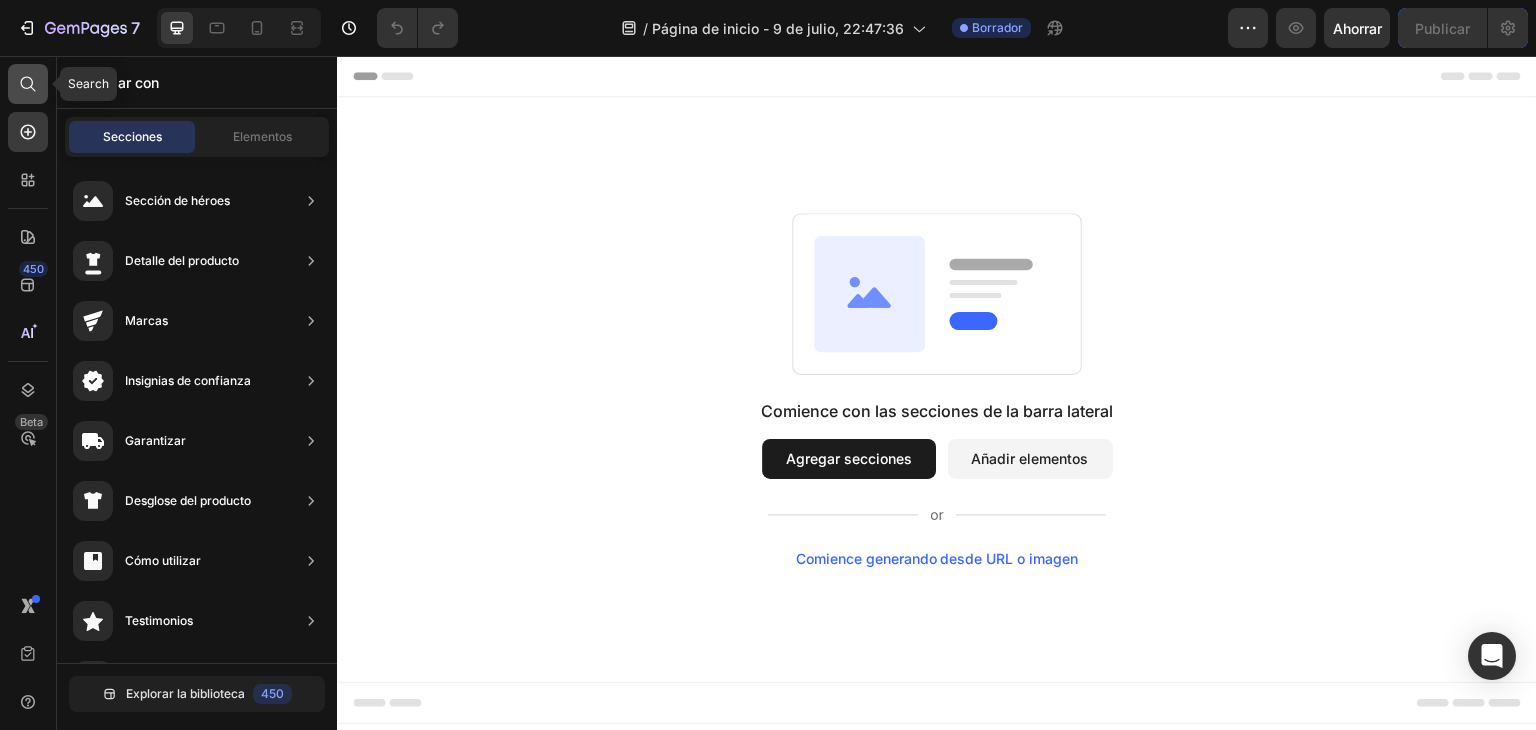 click 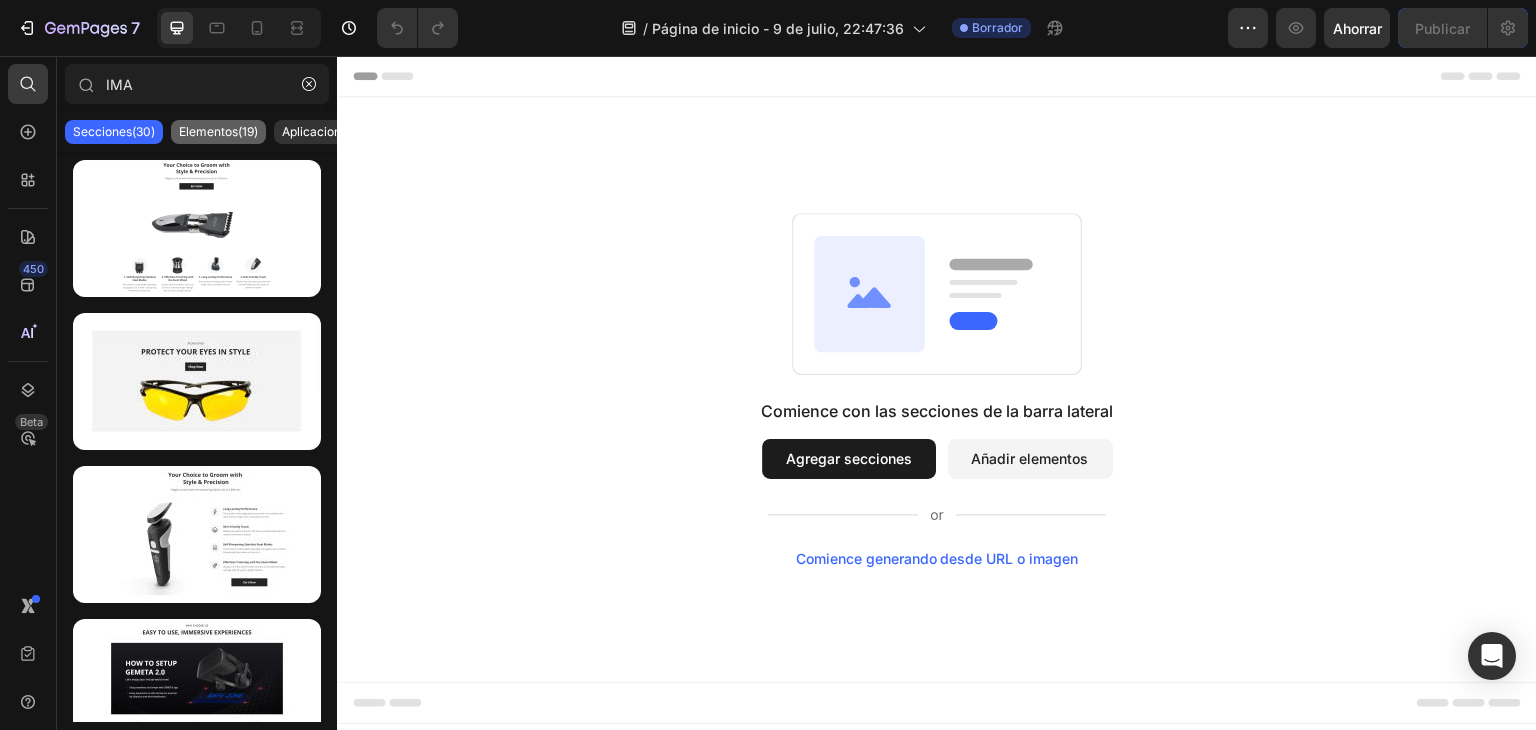 type on "IMA" 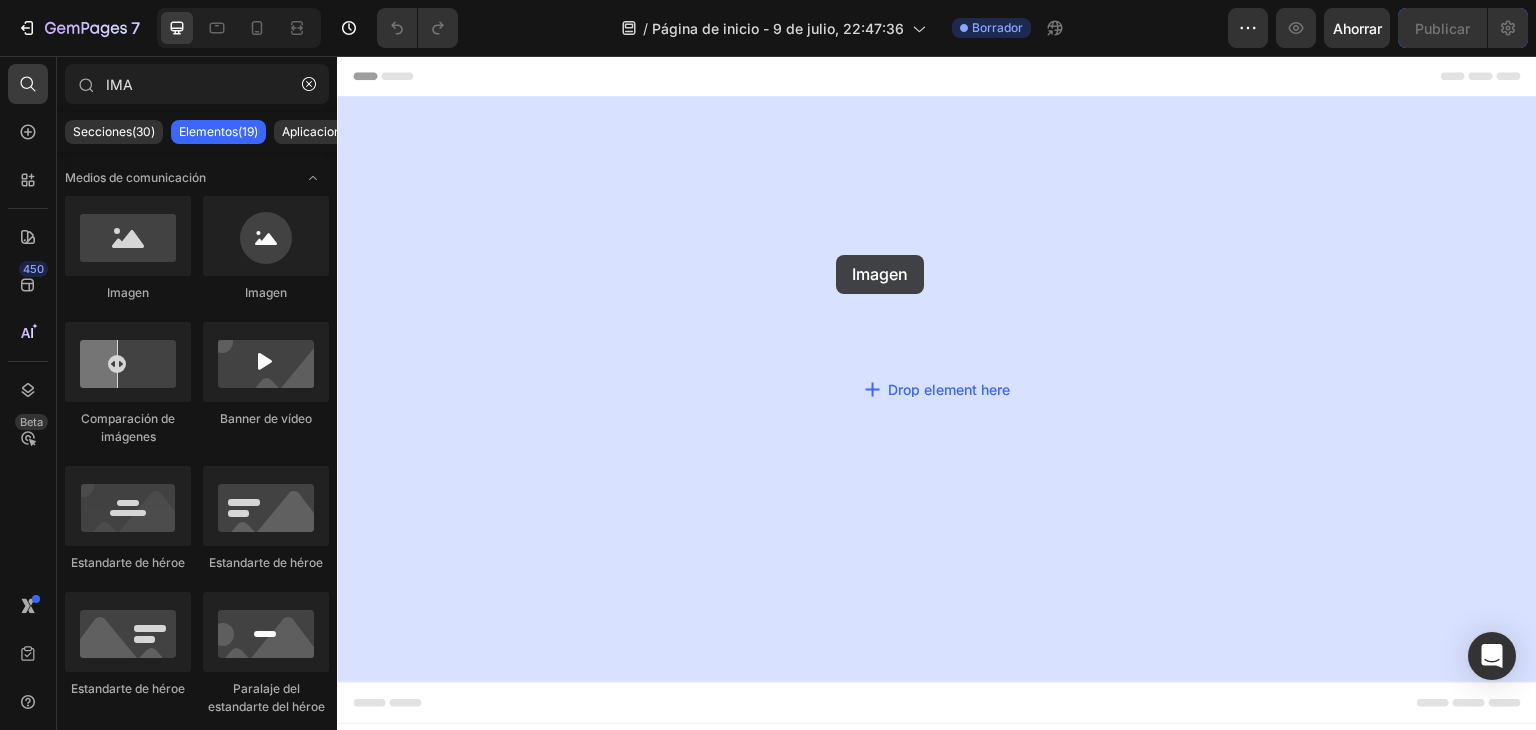 drag, startPoint x: 465, startPoint y: 286, endPoint x: 836, endPoint y: 253, distance: 372.46475 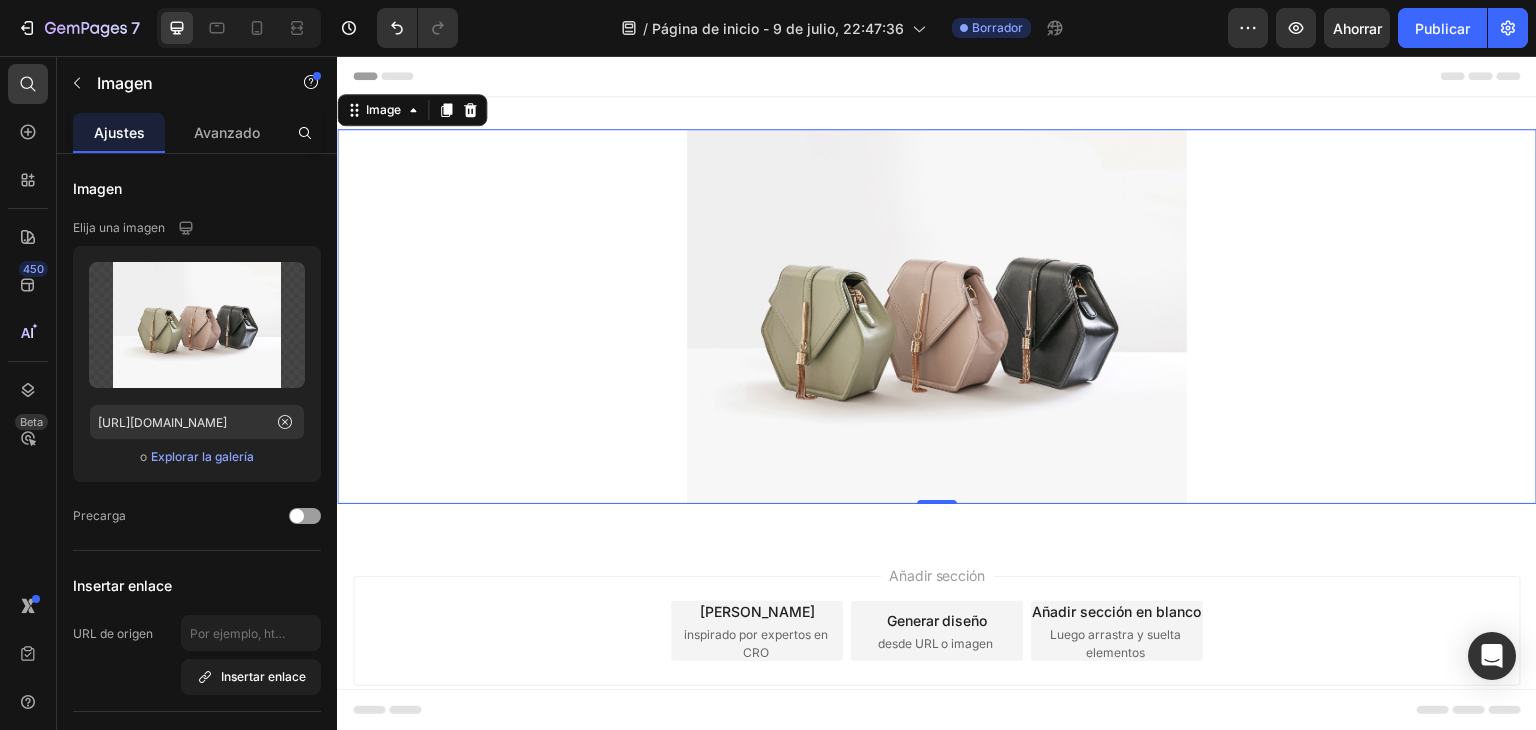click at bounding box center (937, 316) 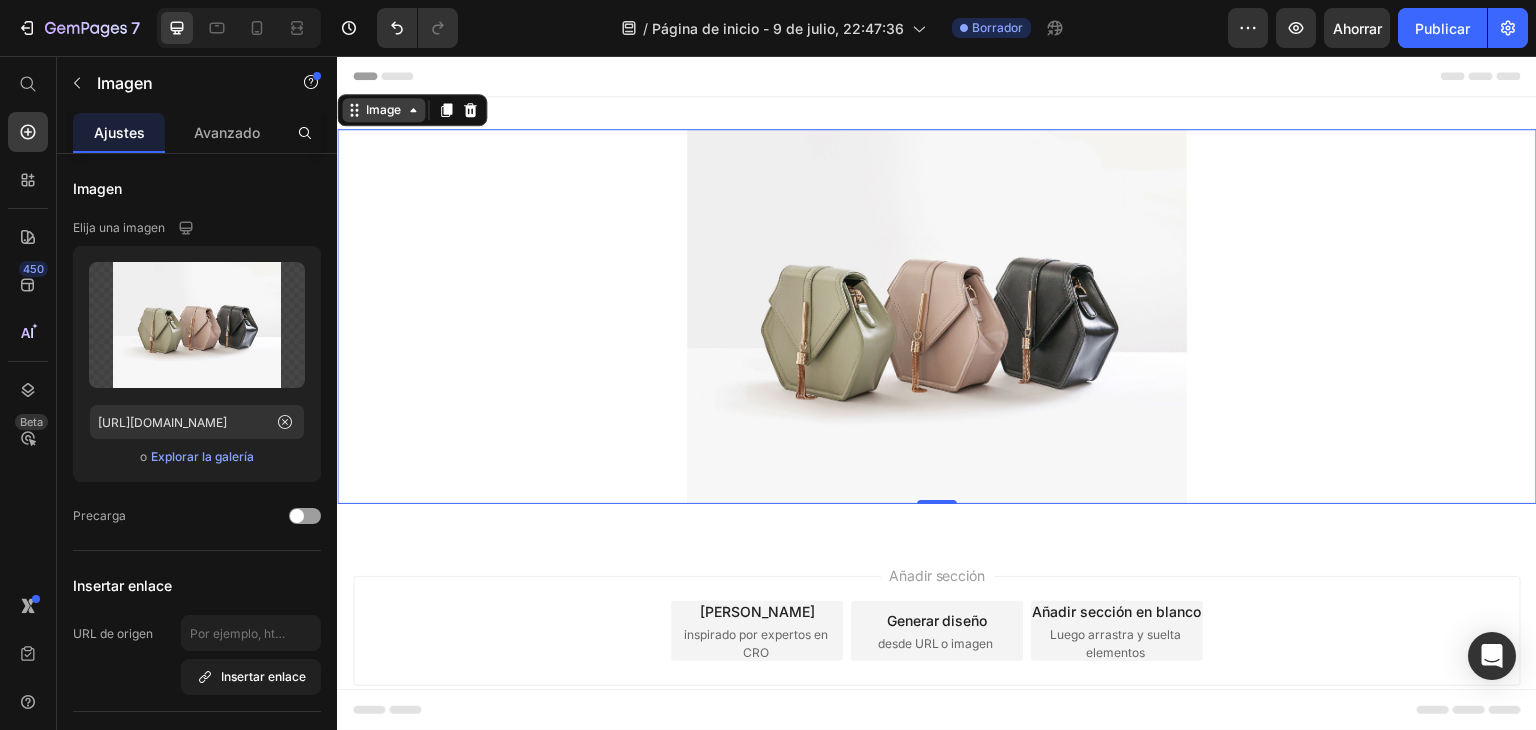 click on "Image" at bounding box center [383, 110] 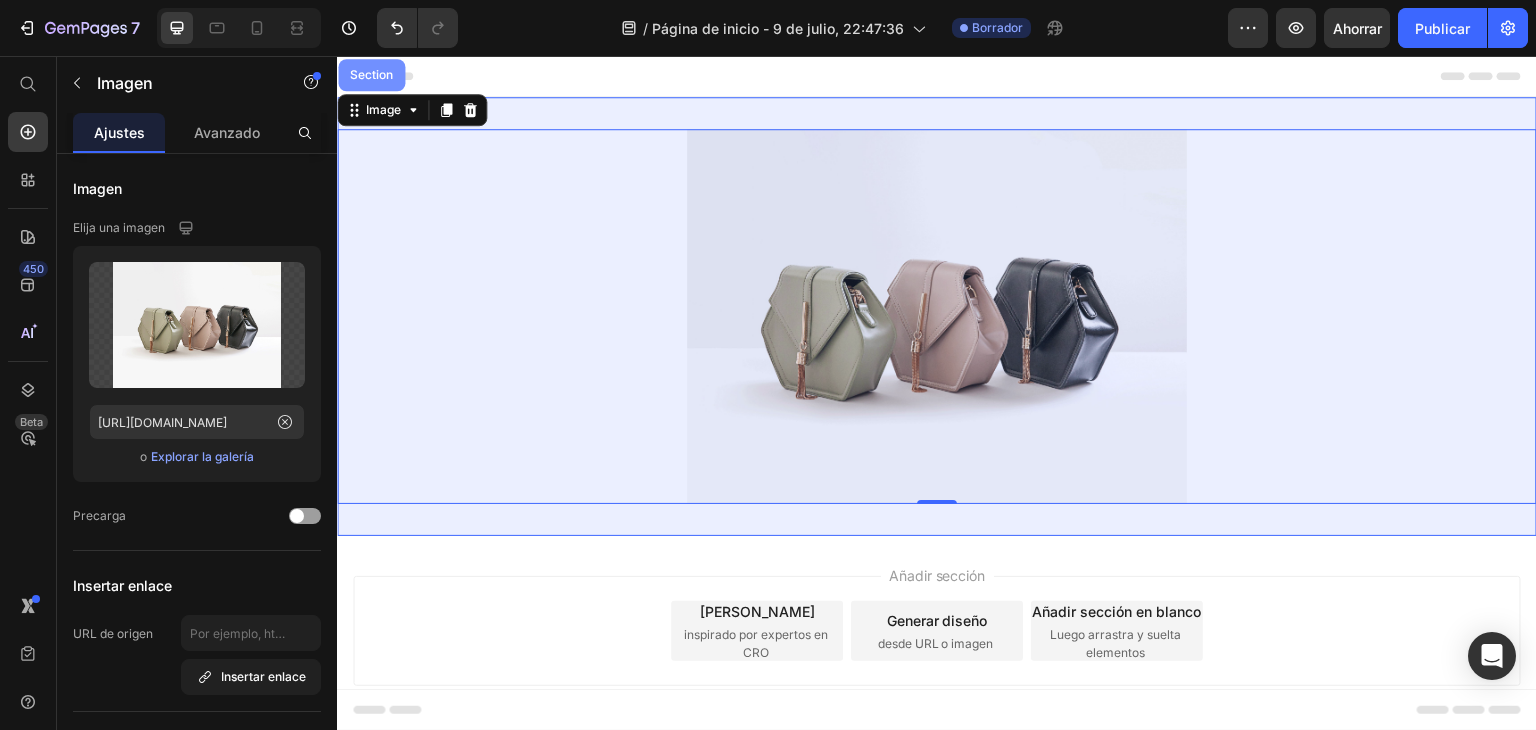 click on "Section" at bounding box center (371, 75) 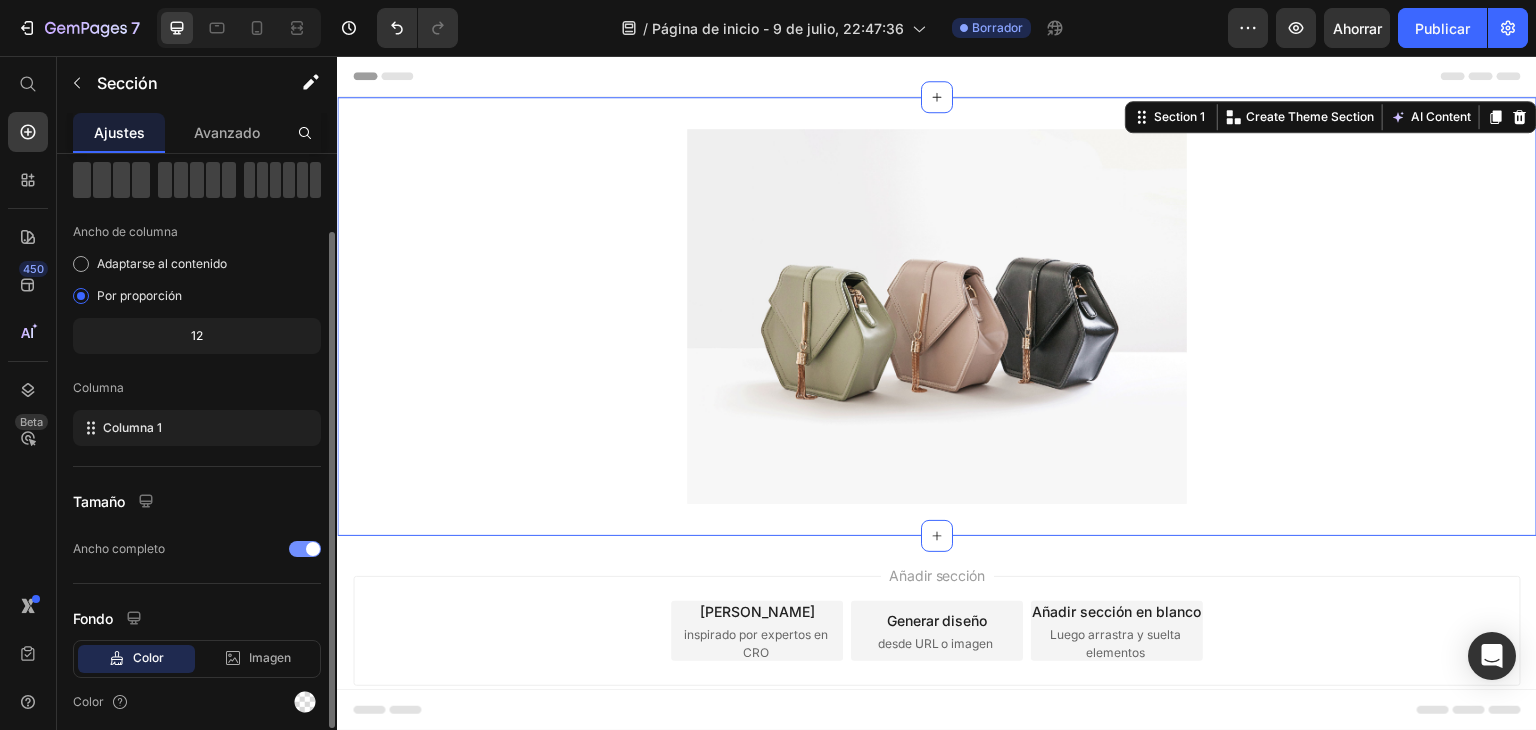 scroll, scrollTop: 173, scrollLeft: 0, axis: vertical 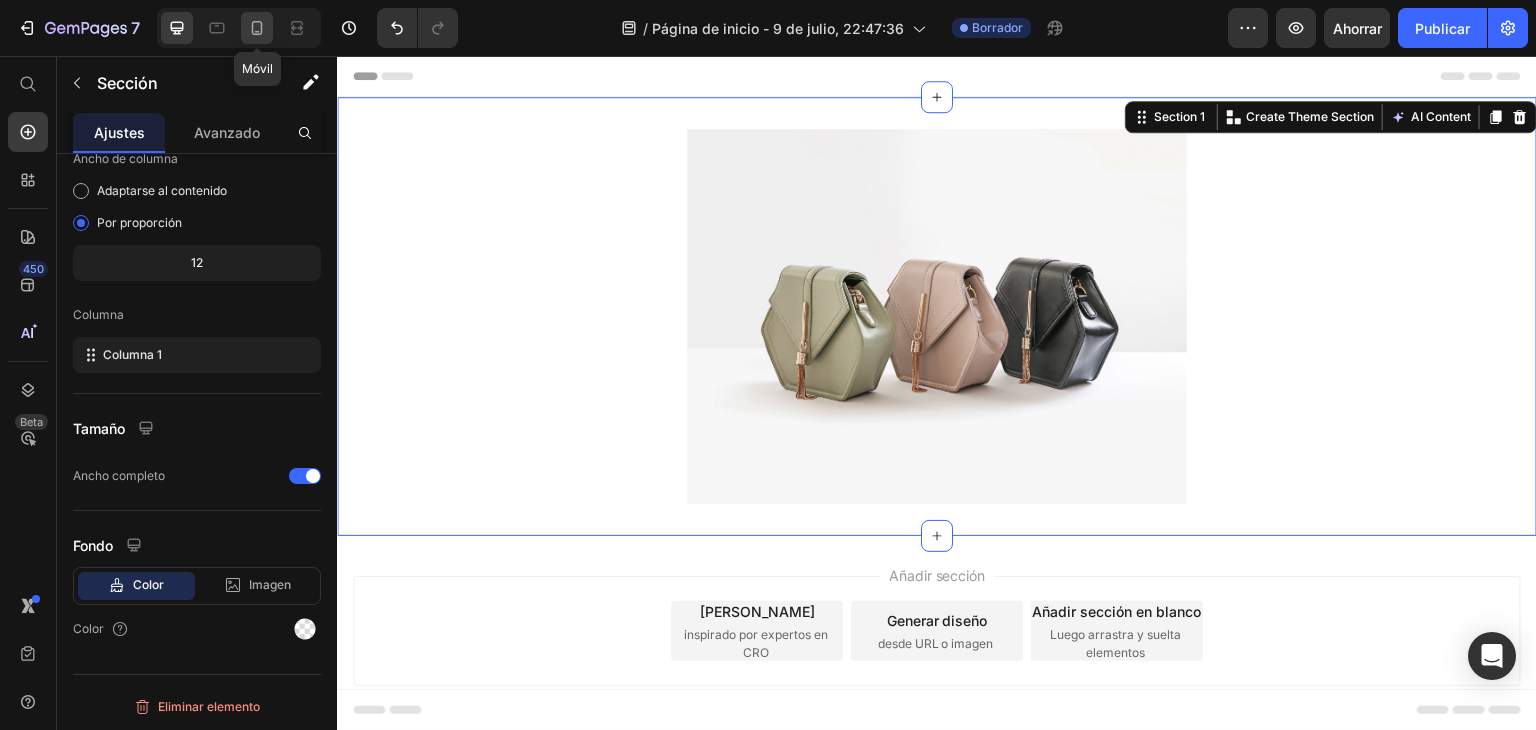 click 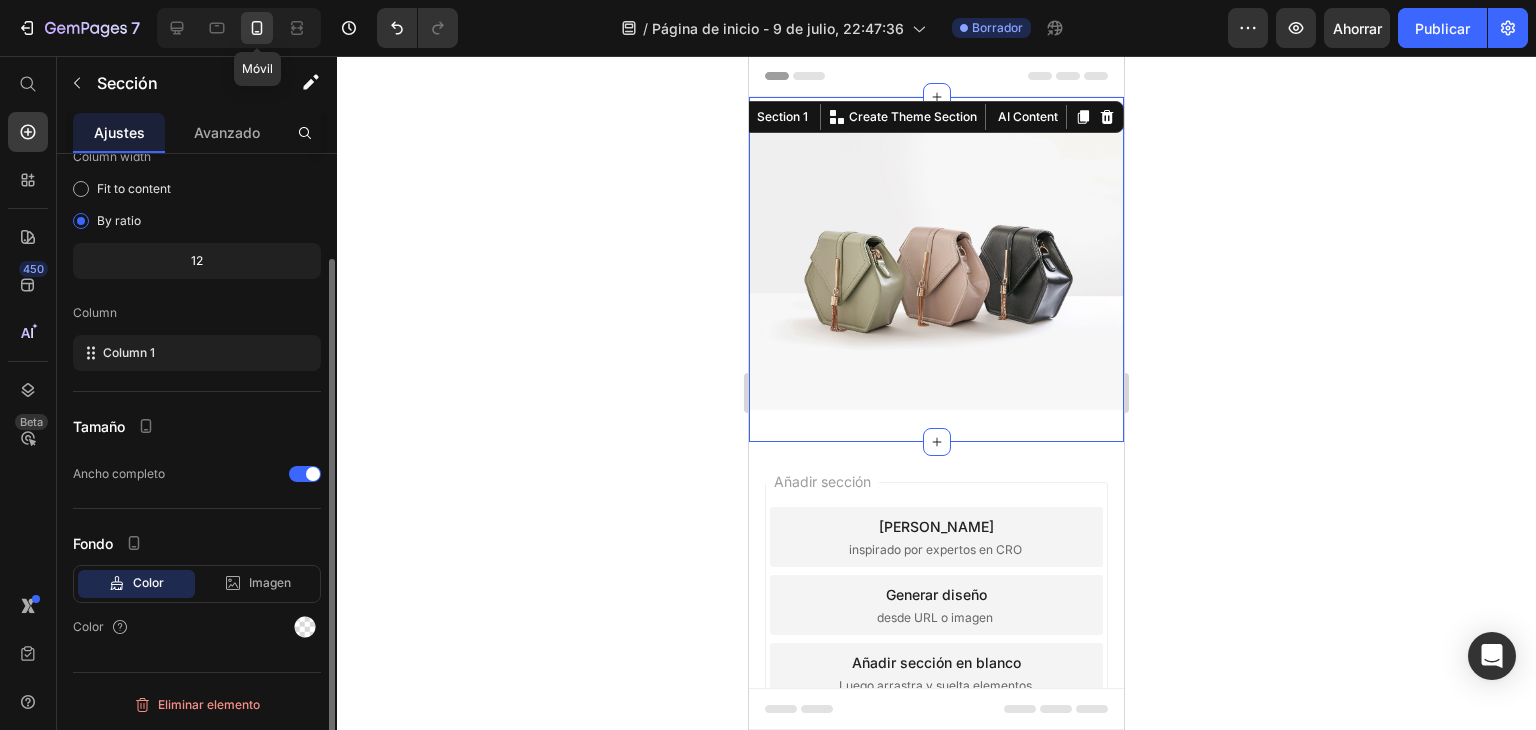 scroll, scrollTop: 129, scrollLeft: 0, axis: vertical 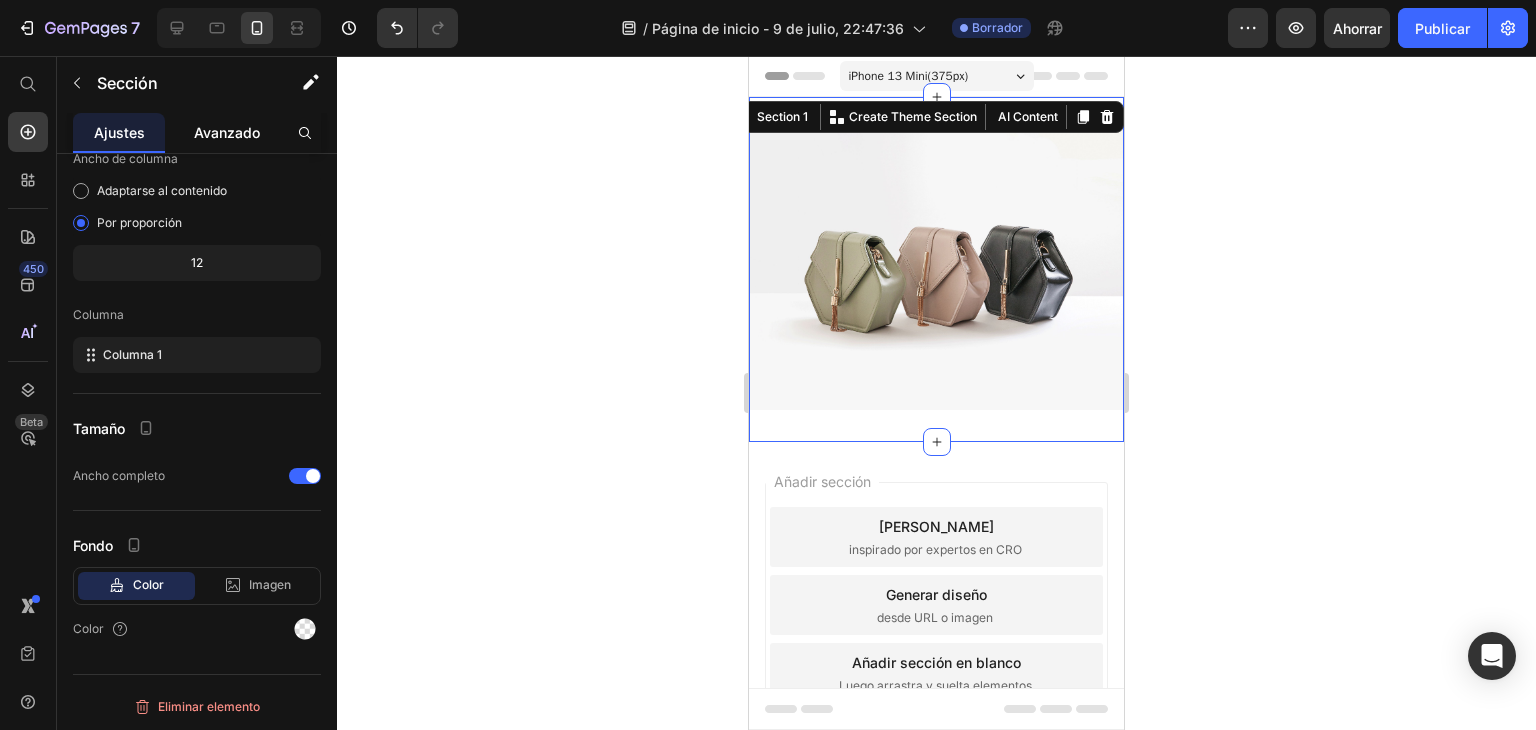 click on "Avanzado" at bounding box center (227, 132) 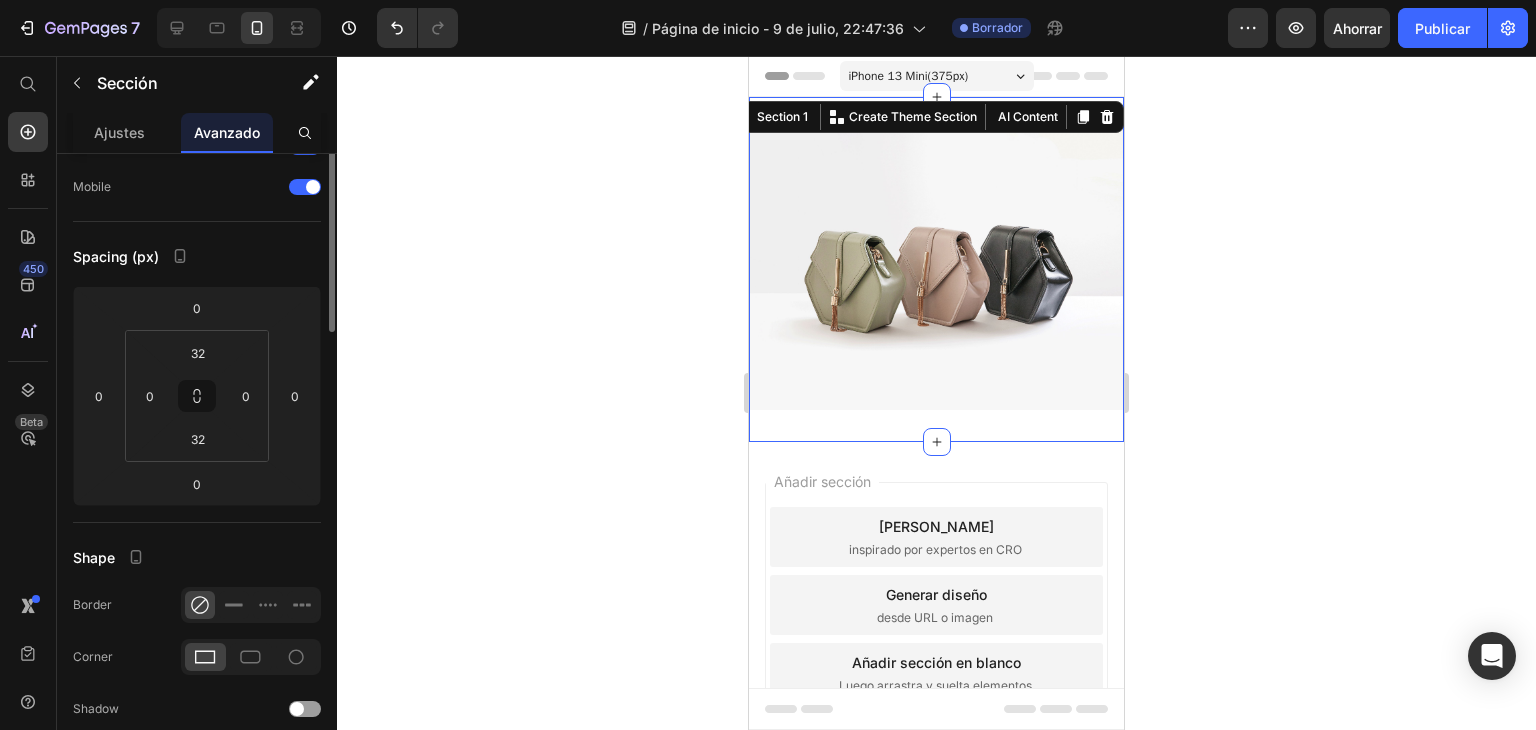 scroll, scrollTop: 0, scrollLeft: 0, axis: both 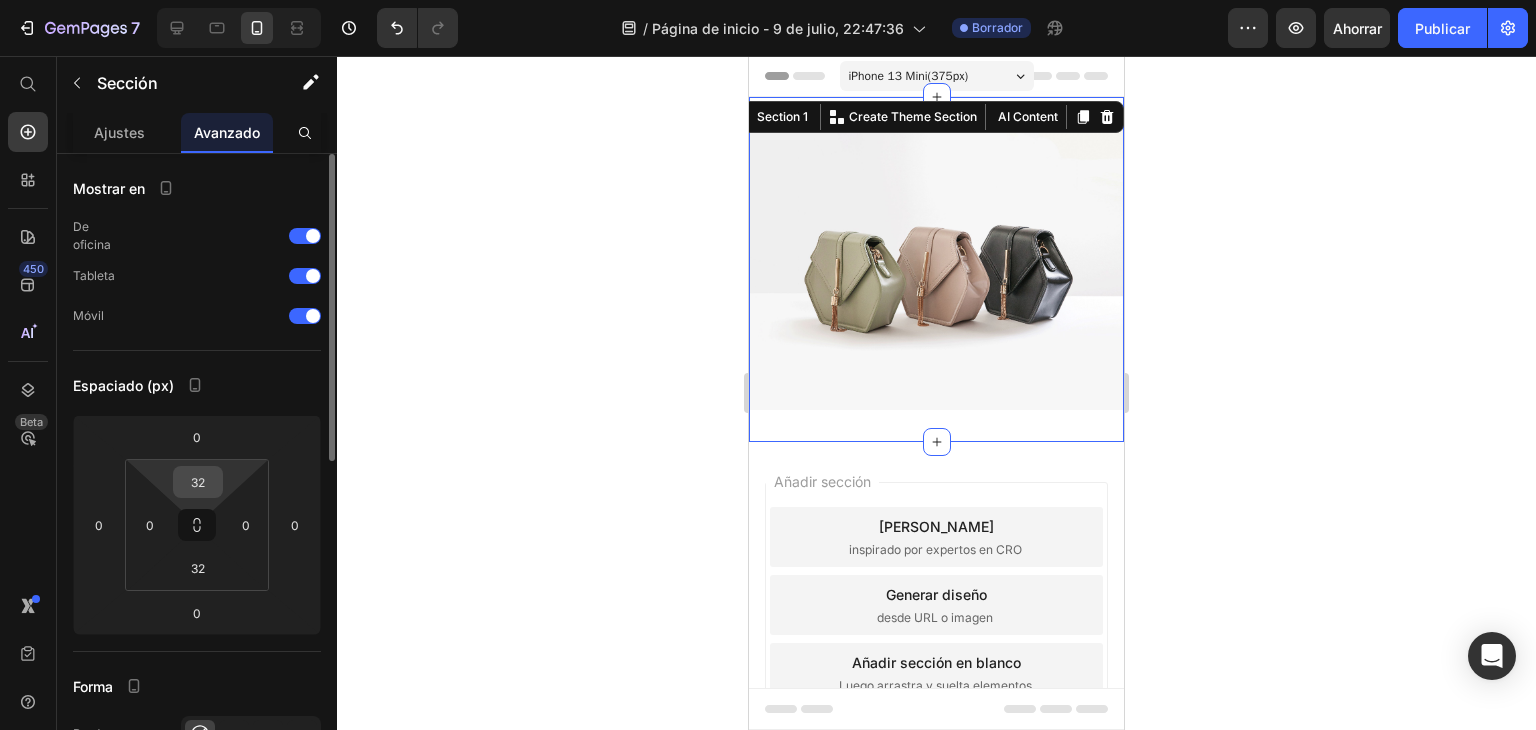 click on "32" at bounding box center (198, 482) 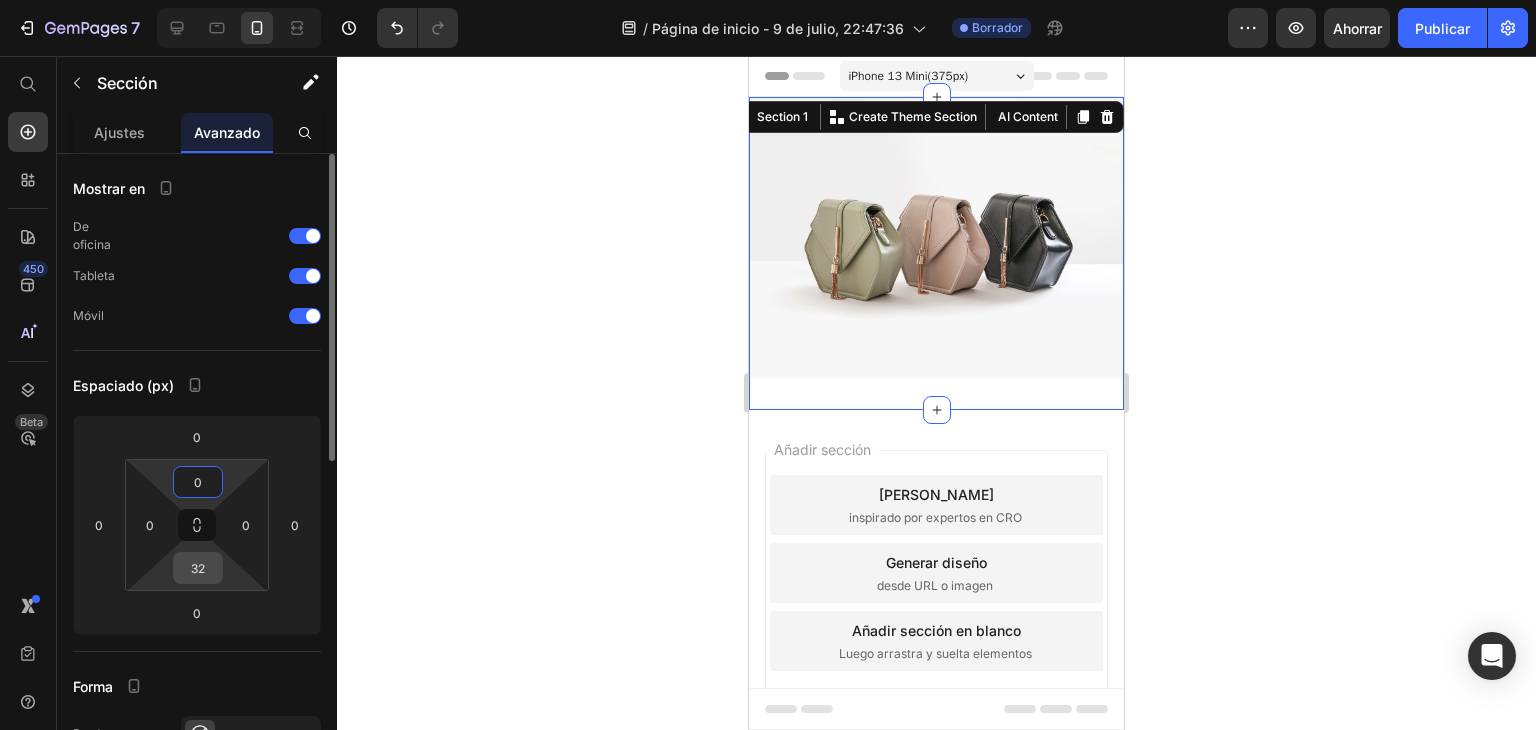 type on "0" 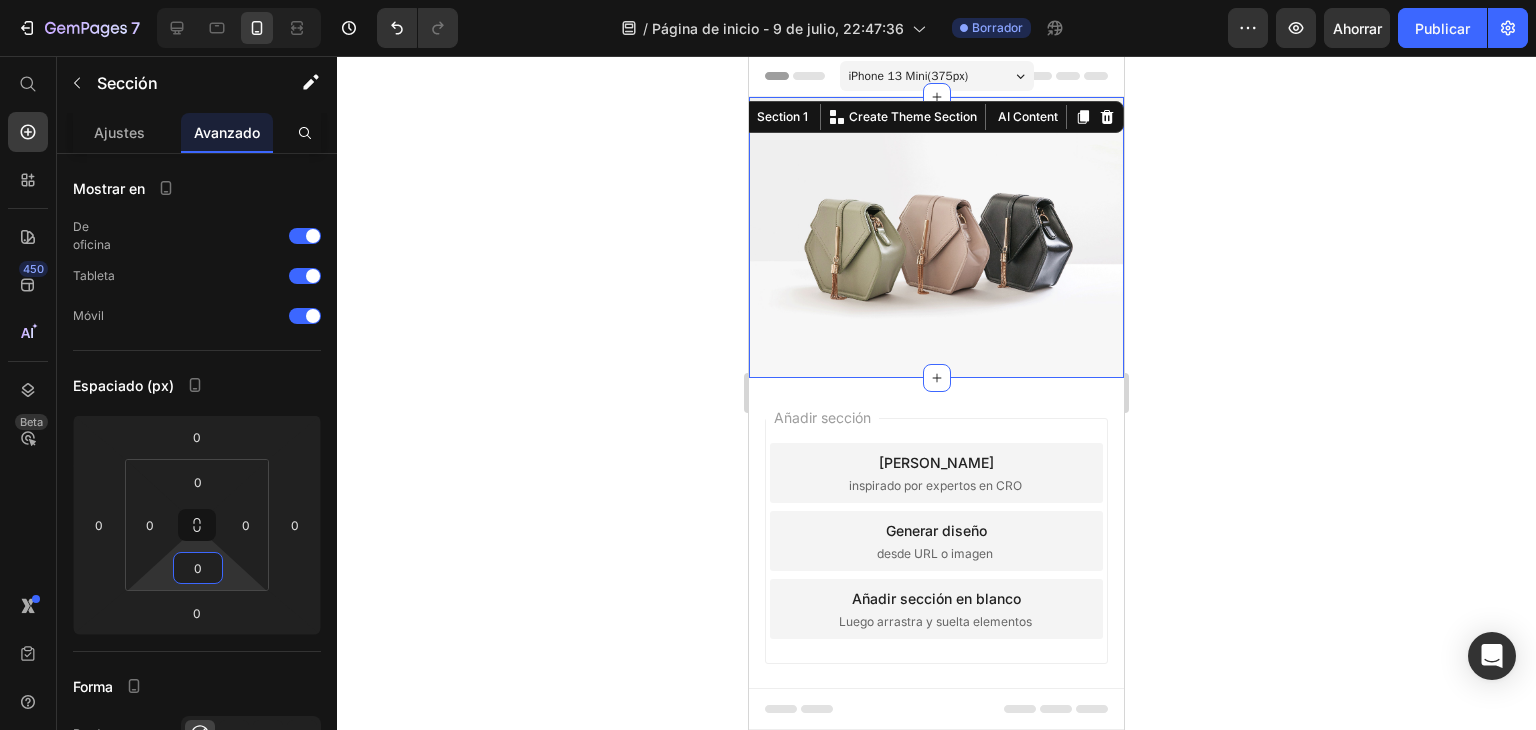 type on "0" 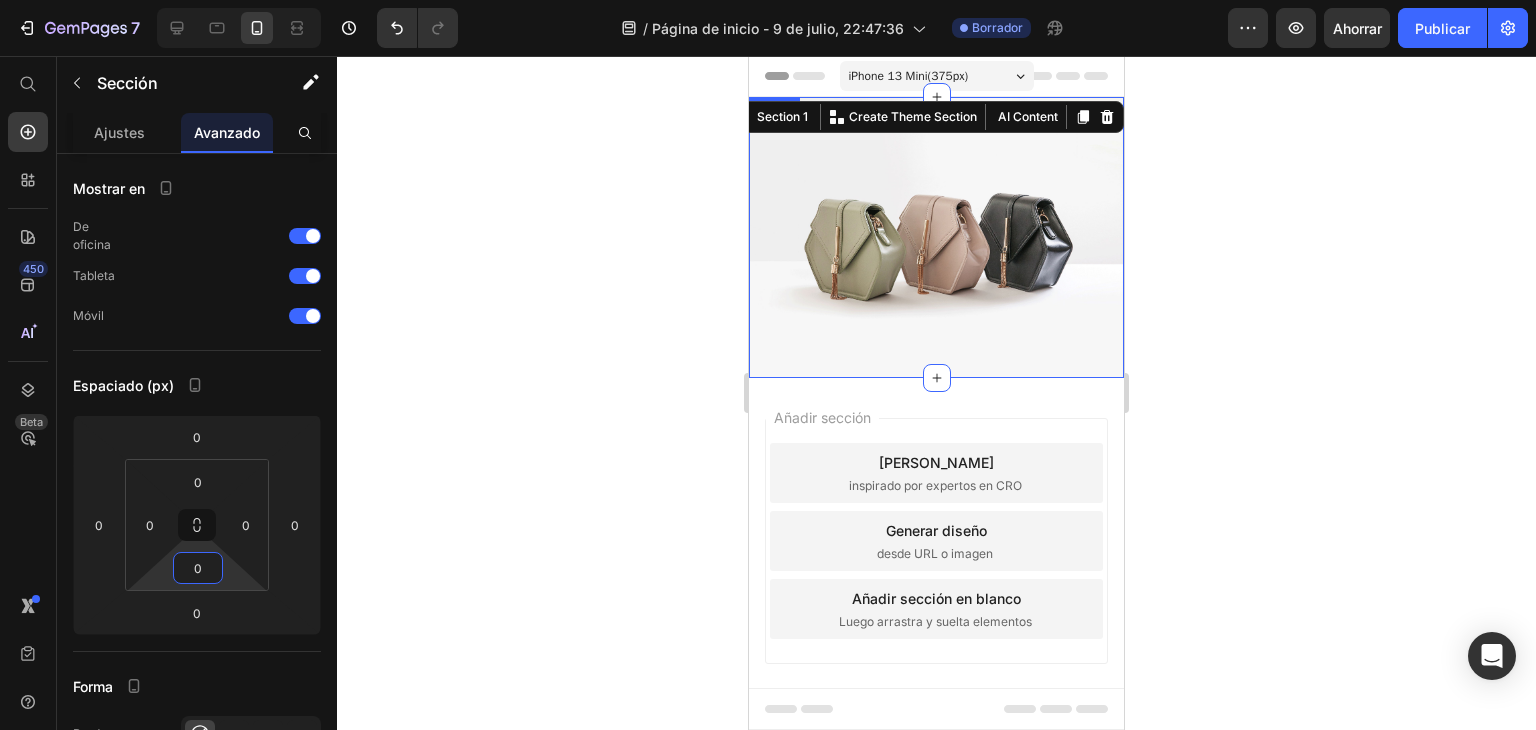 click at bounding box center (936, 237) 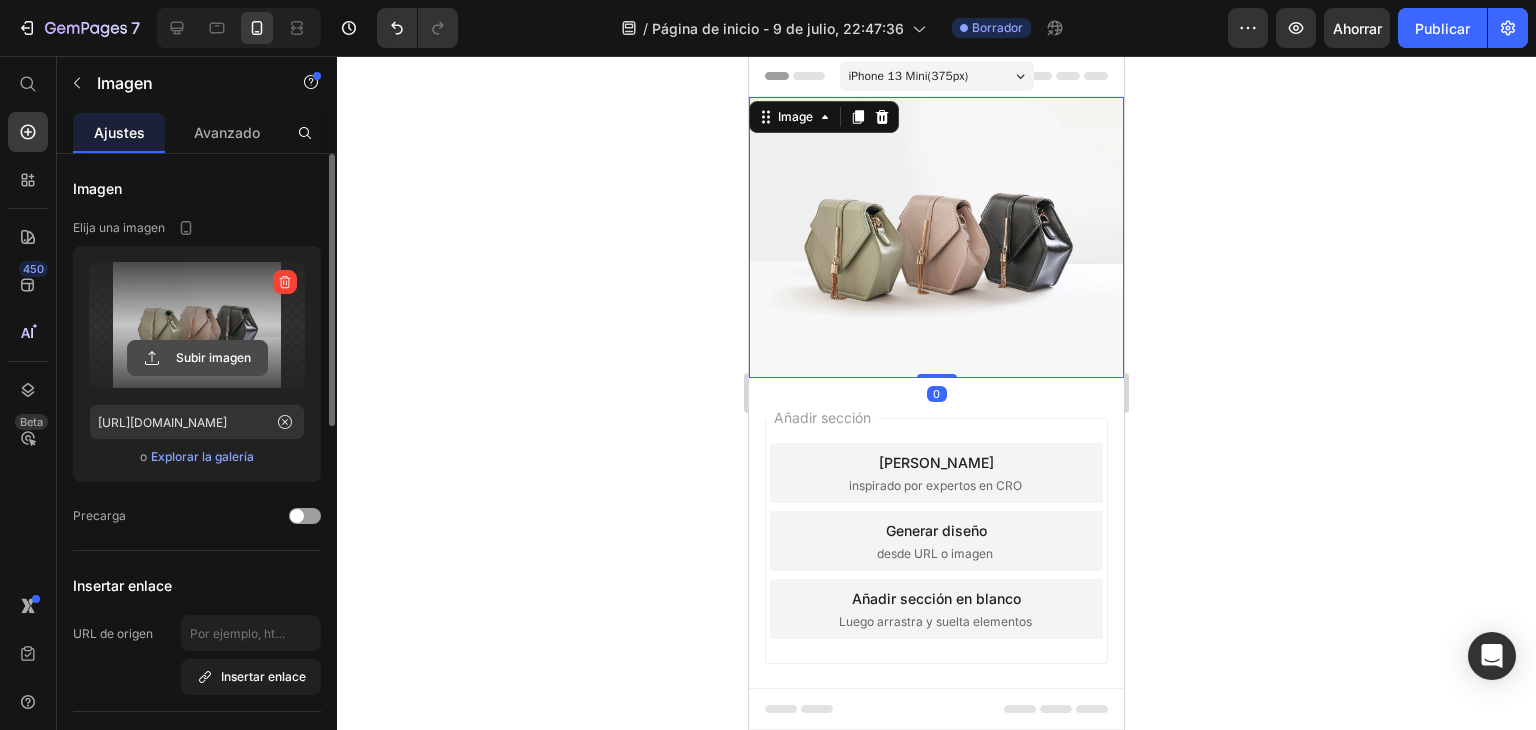 click 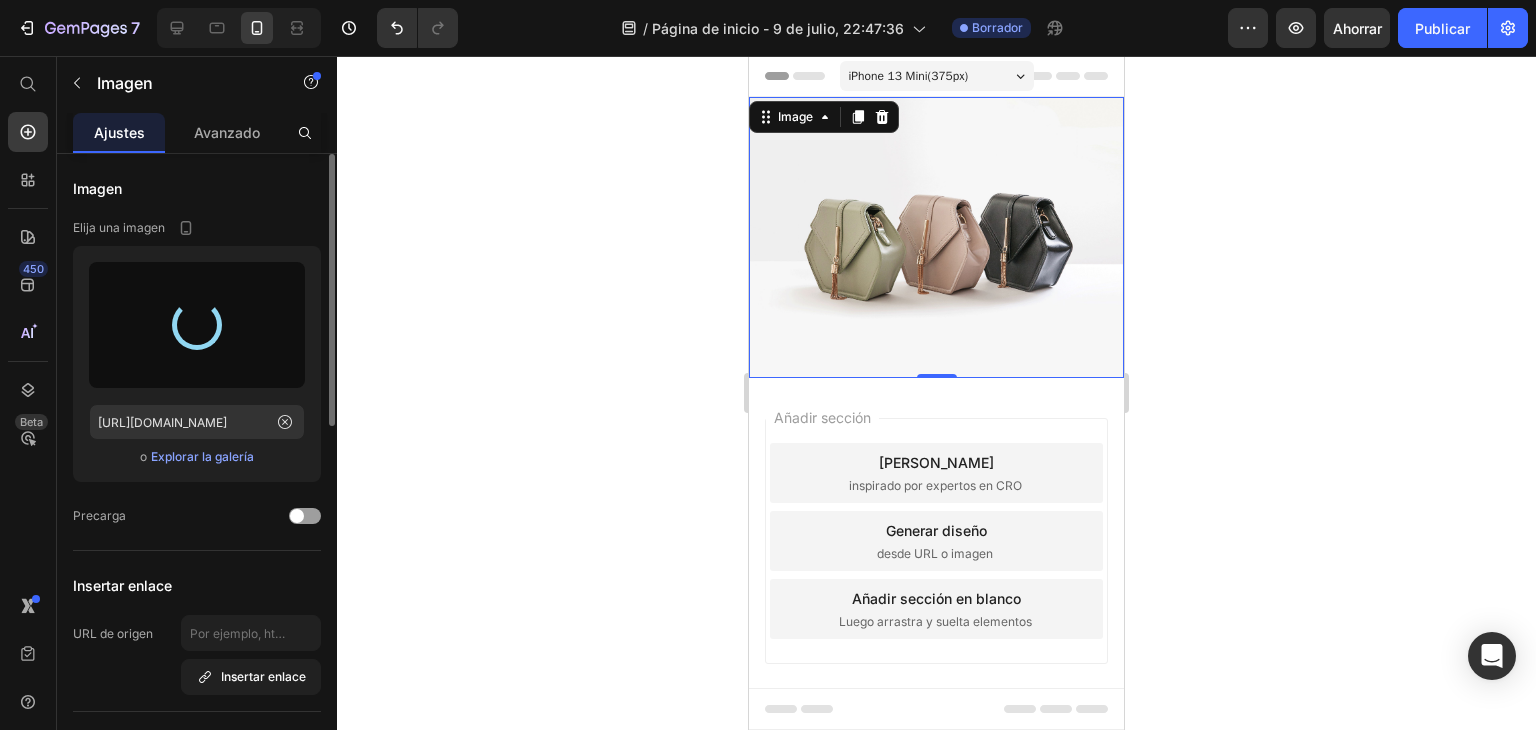 type on "https://cdn.shopify.com/s/files/1/0724/7632/8177/files/gempages_549248055539401573-0ccf2a91-2664-4768-b73d-ca88a7a2c6b7.webp" 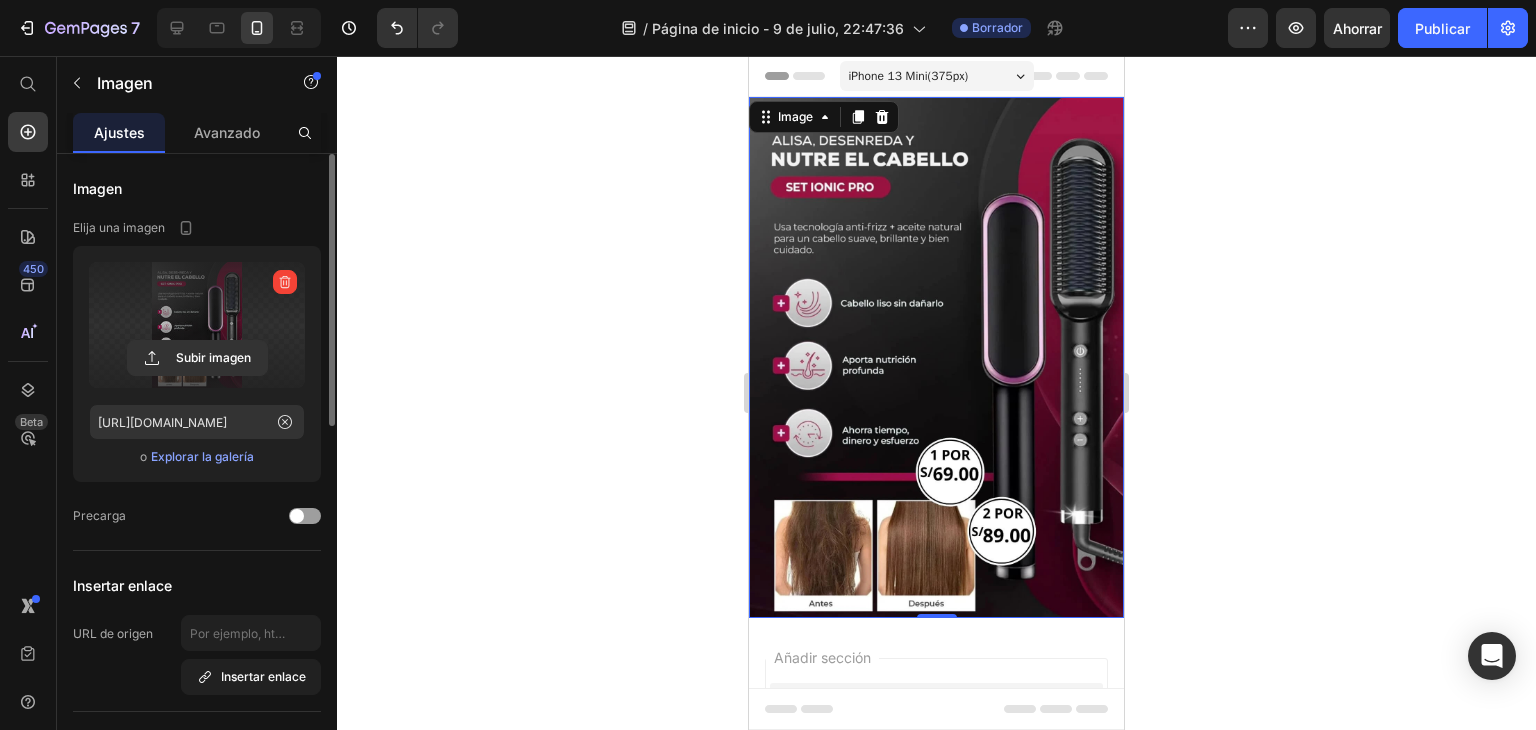 click at bounding box center [936, 357] 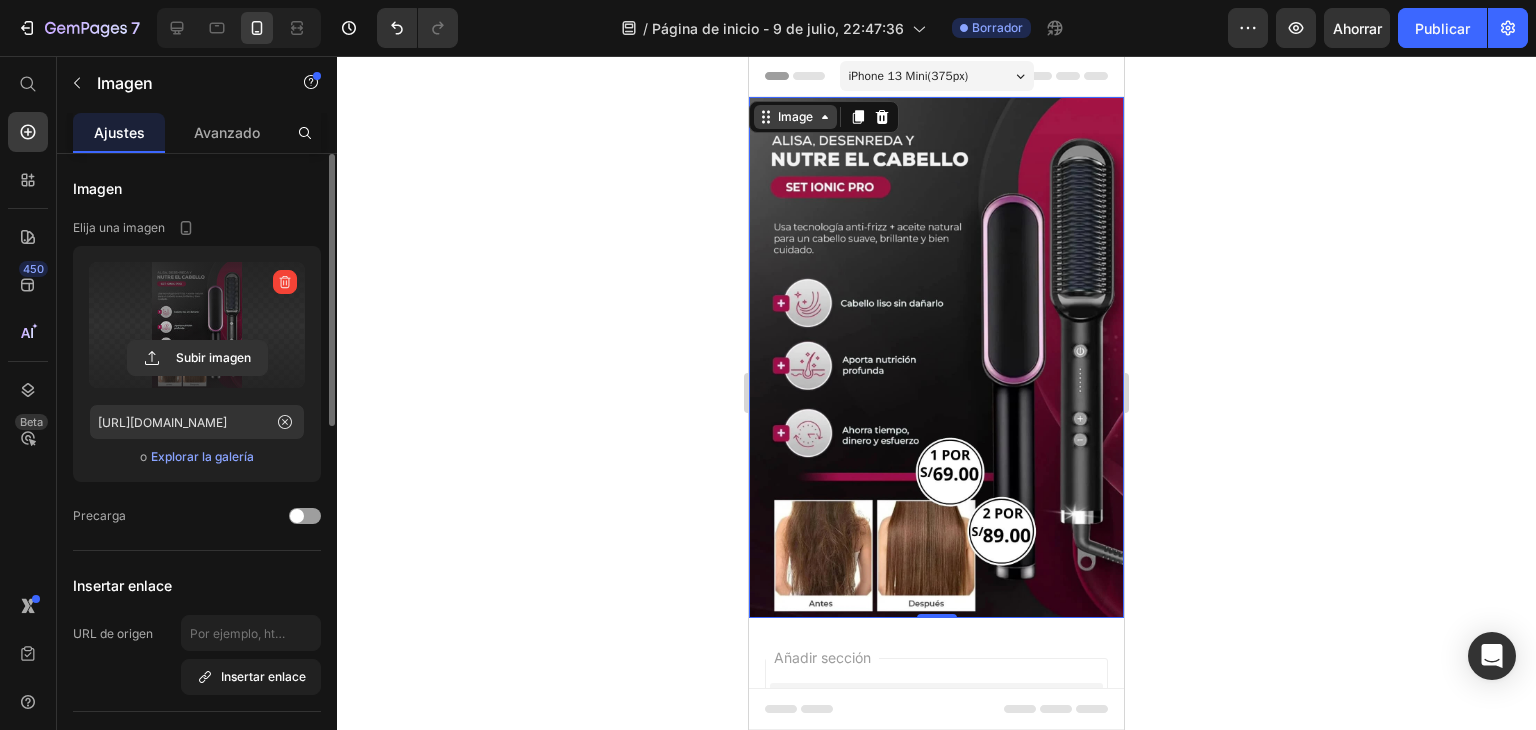 click on "Image" at bounding box center (795, 117) 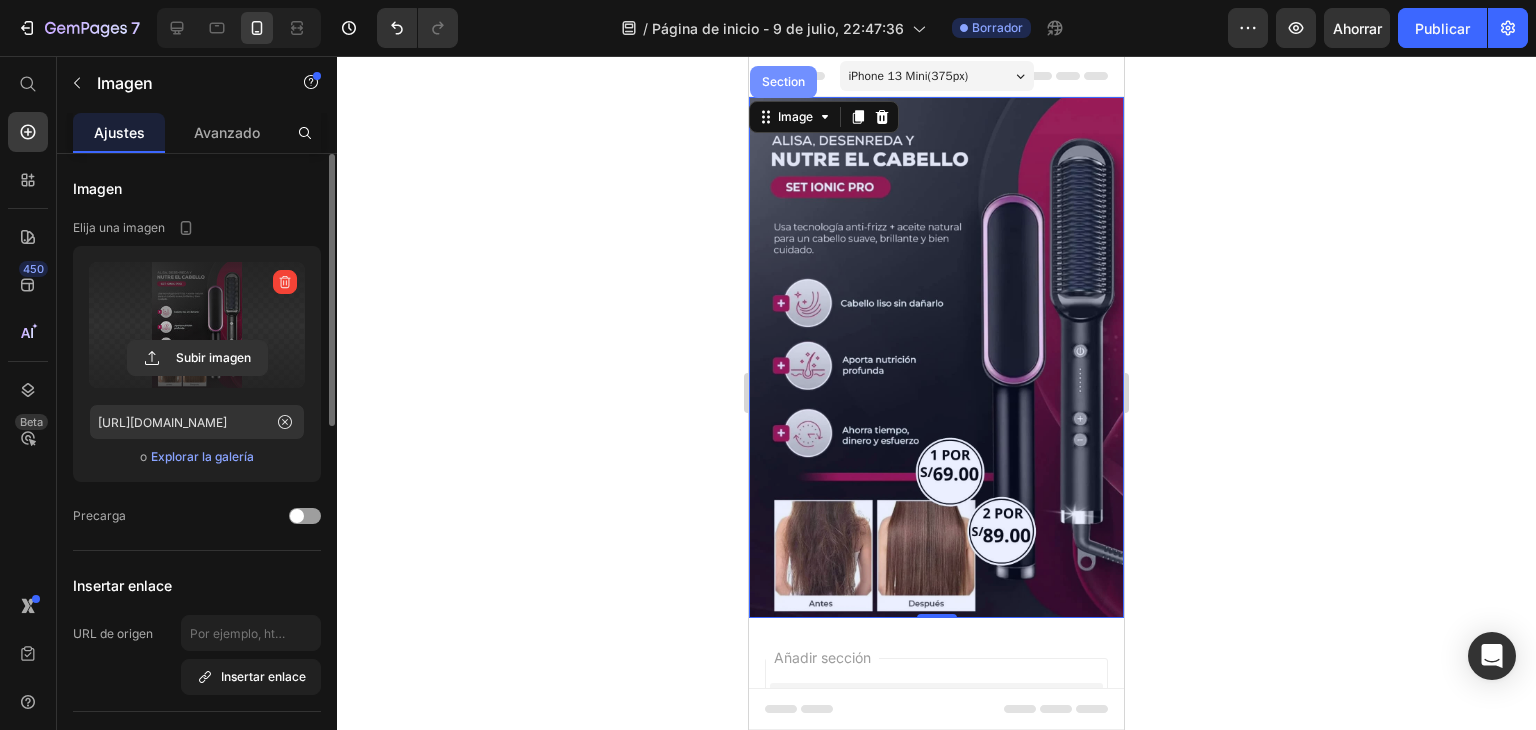 click on "Section" at bounding box center (783, 82) 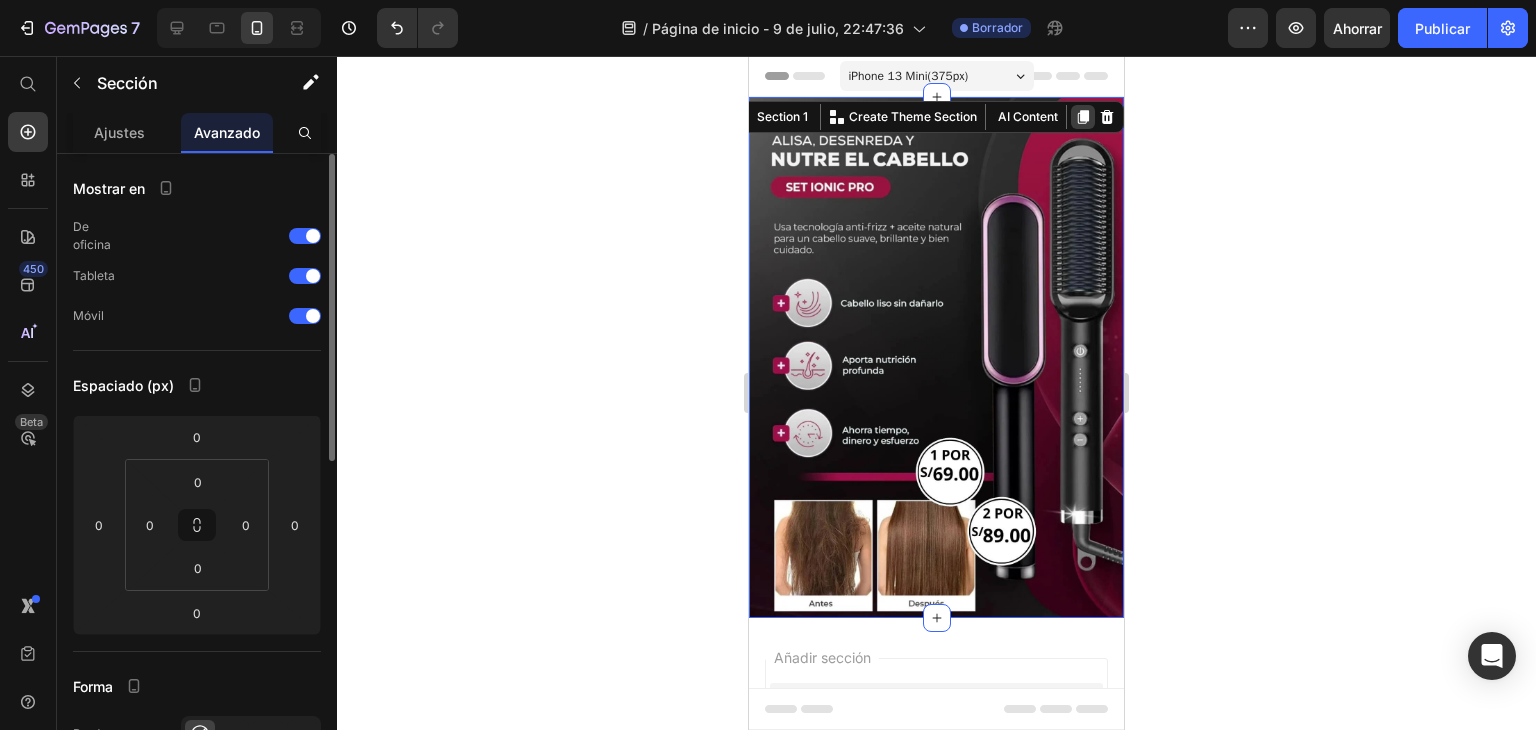 click 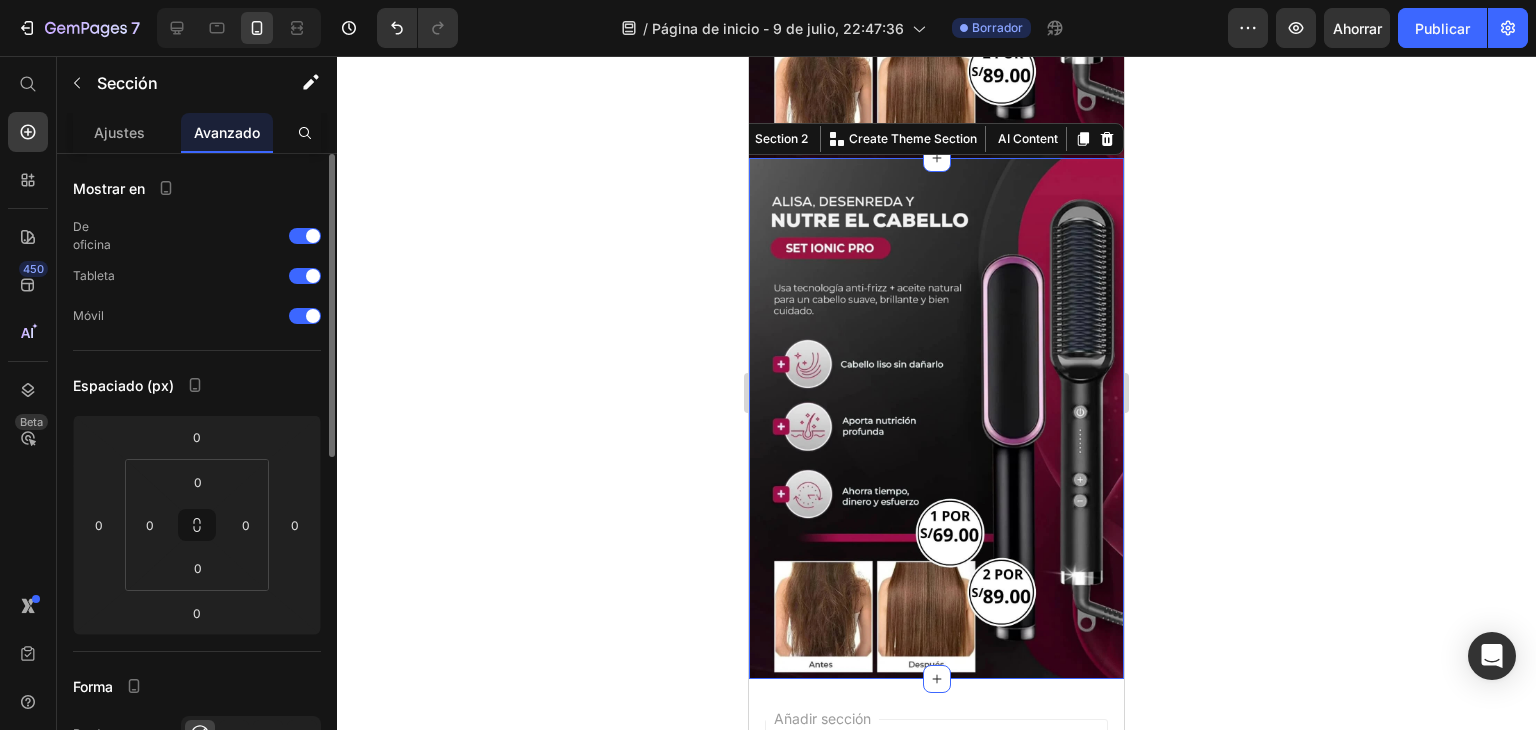 scroll, scrollTop: 471, scrollLeft: 0, axis: vertical 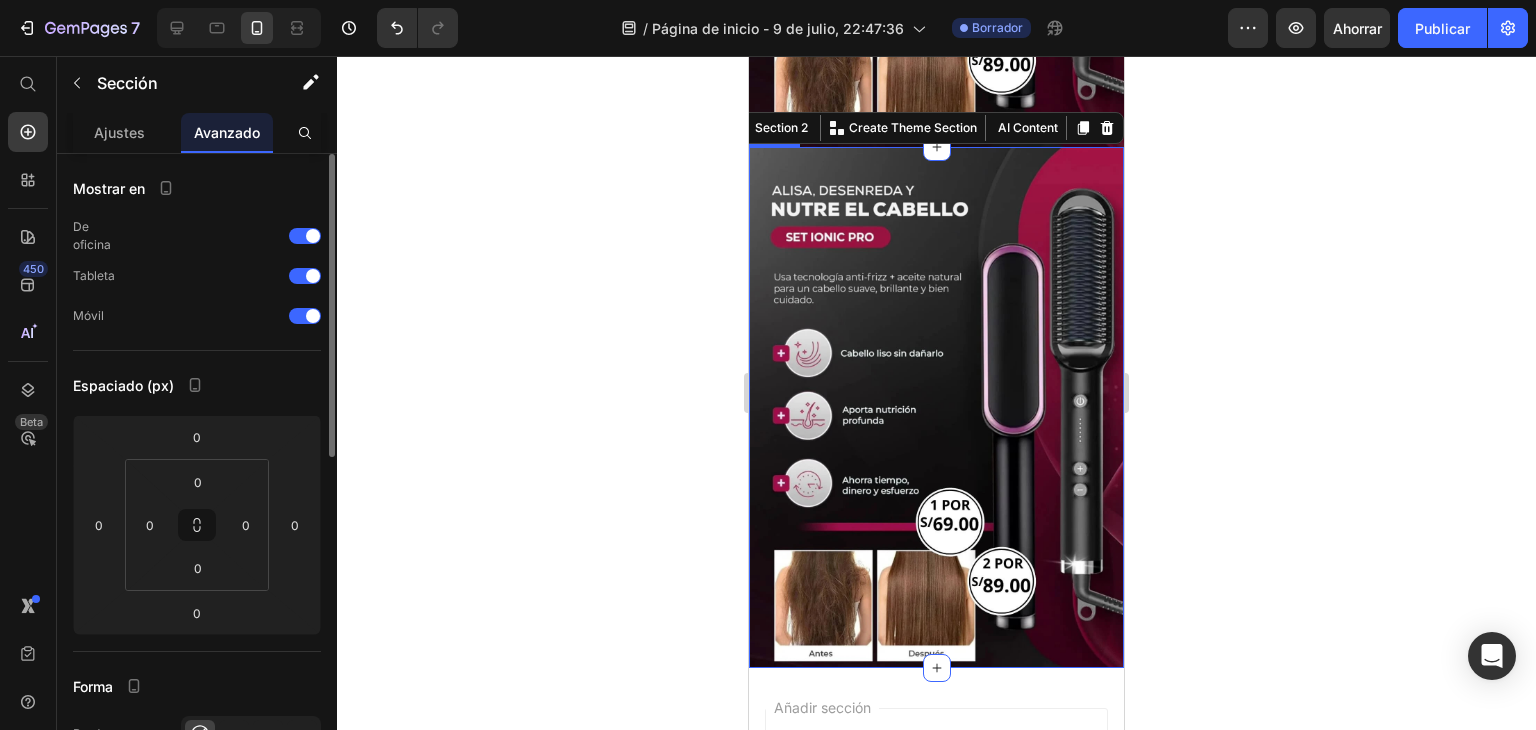 click at bounding box center [936, 407] 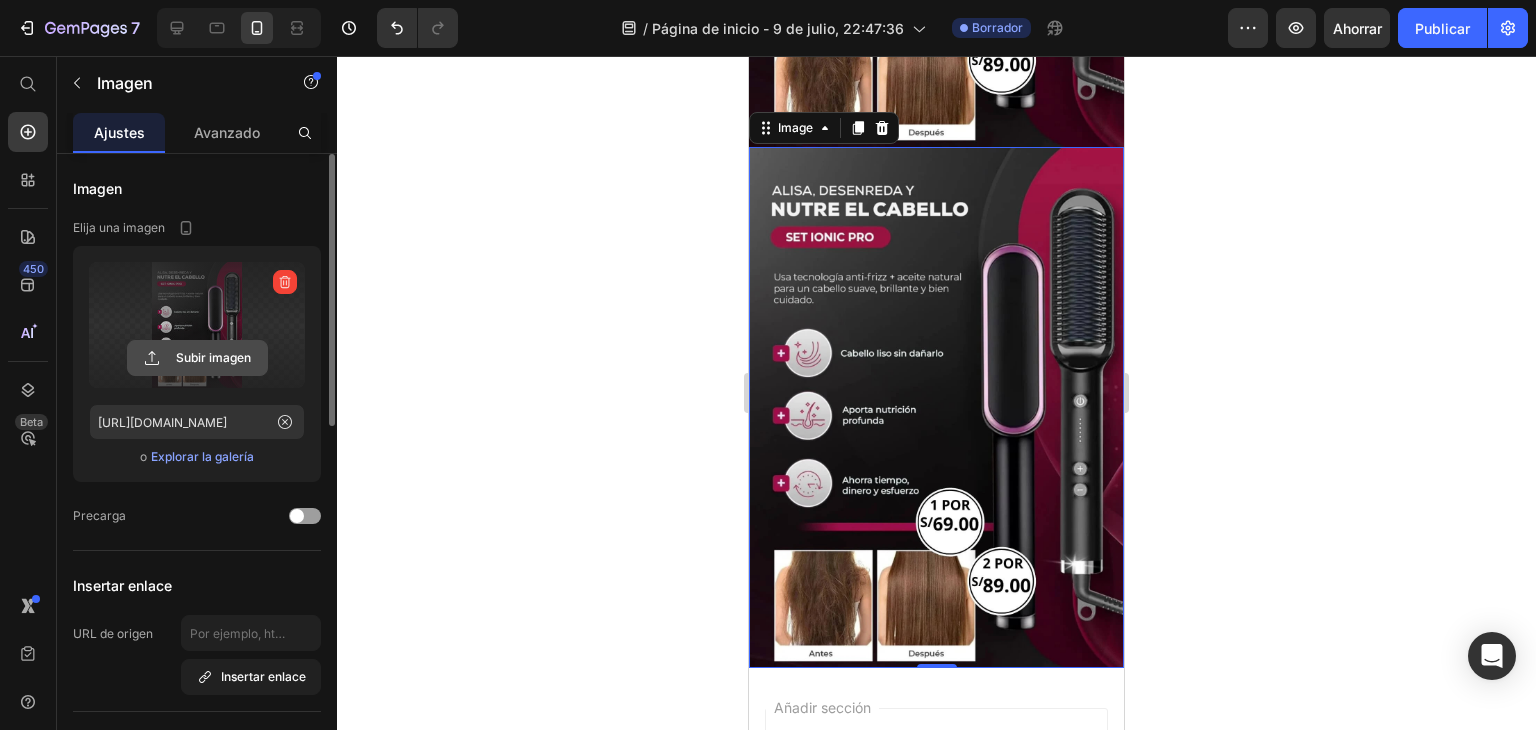 click 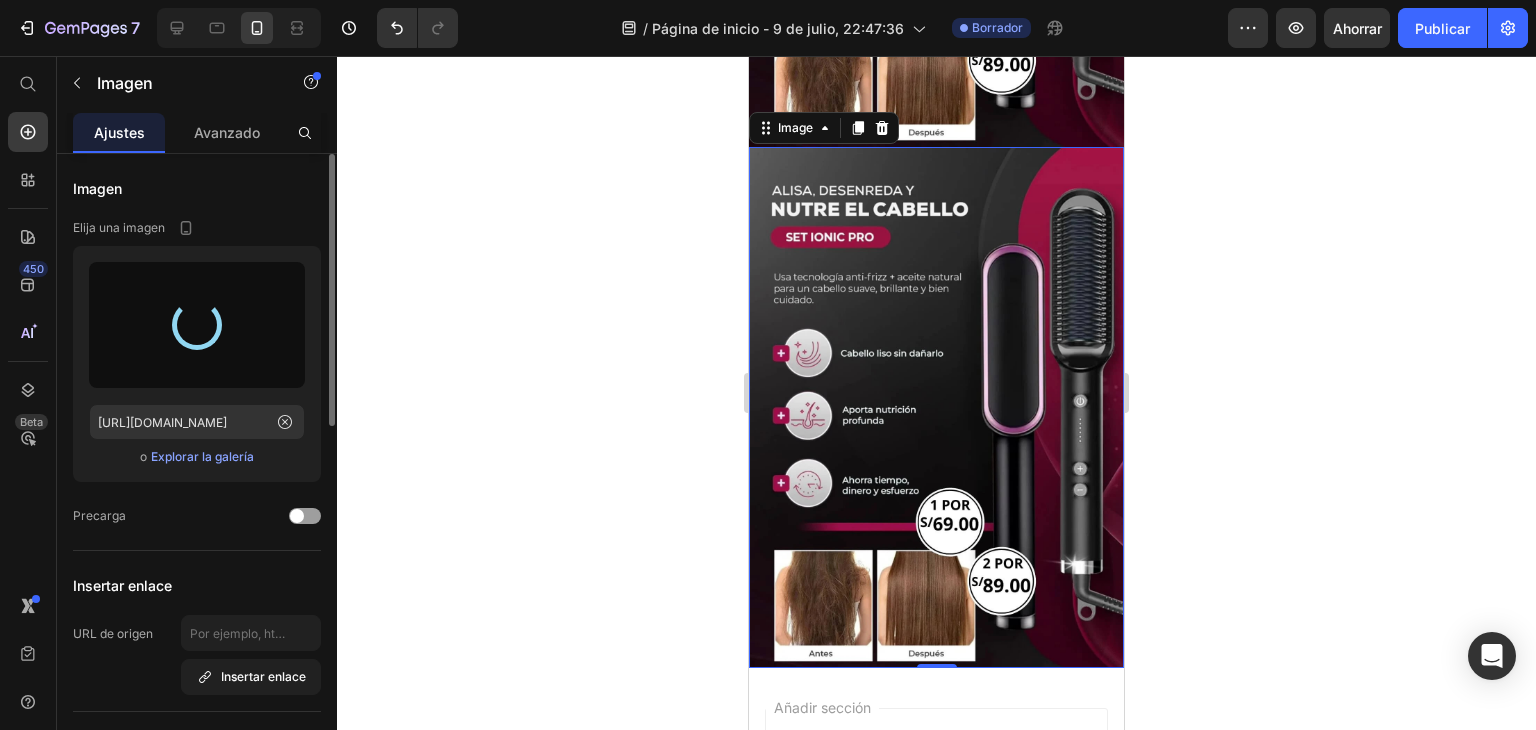type on "https://cdn.shopify.com/s/files/1/0724/7632/8177/files/gempages_549248055539401573-7d2e3cd6-d900-43e6-b4b3-4ec980710b19.webp" 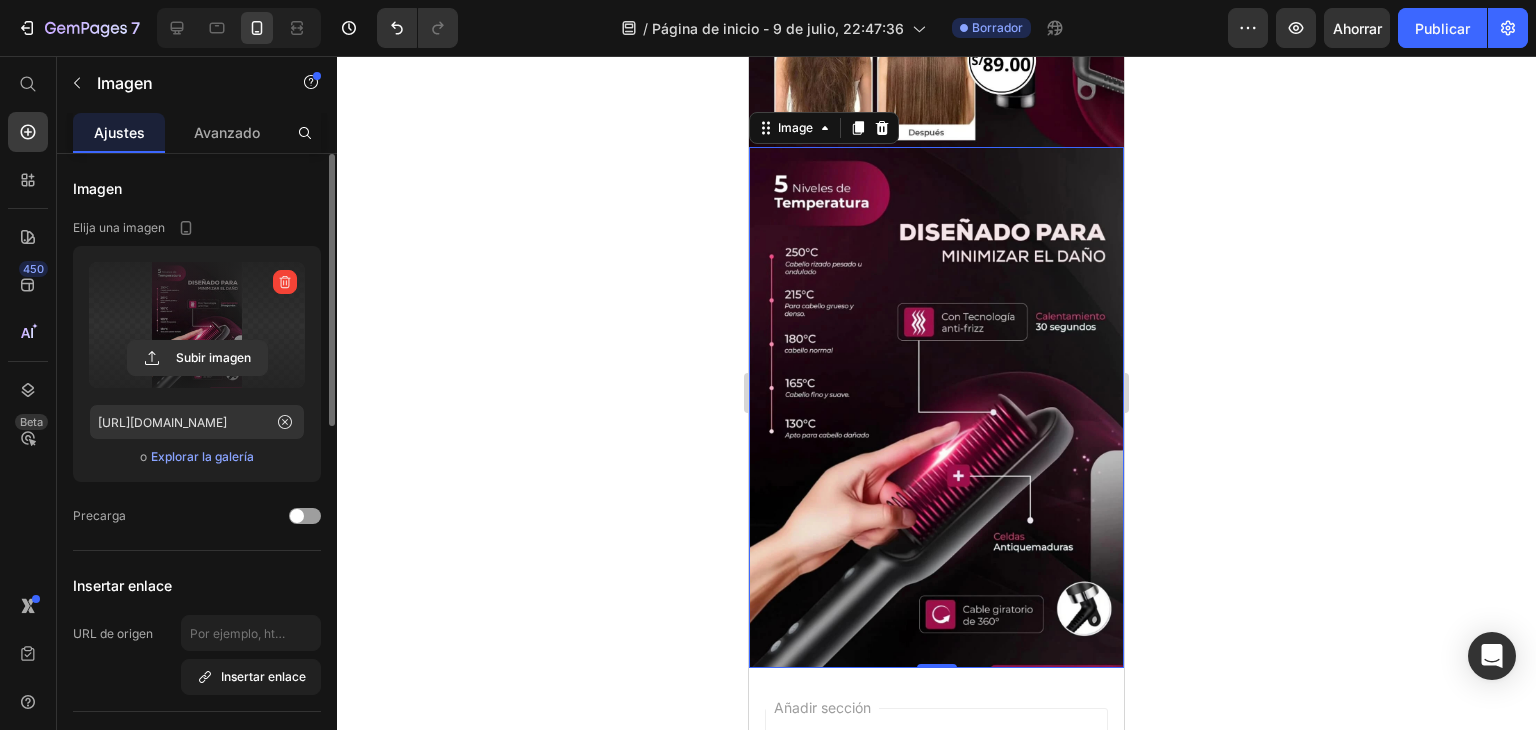 click at bounding box center [936, 407] 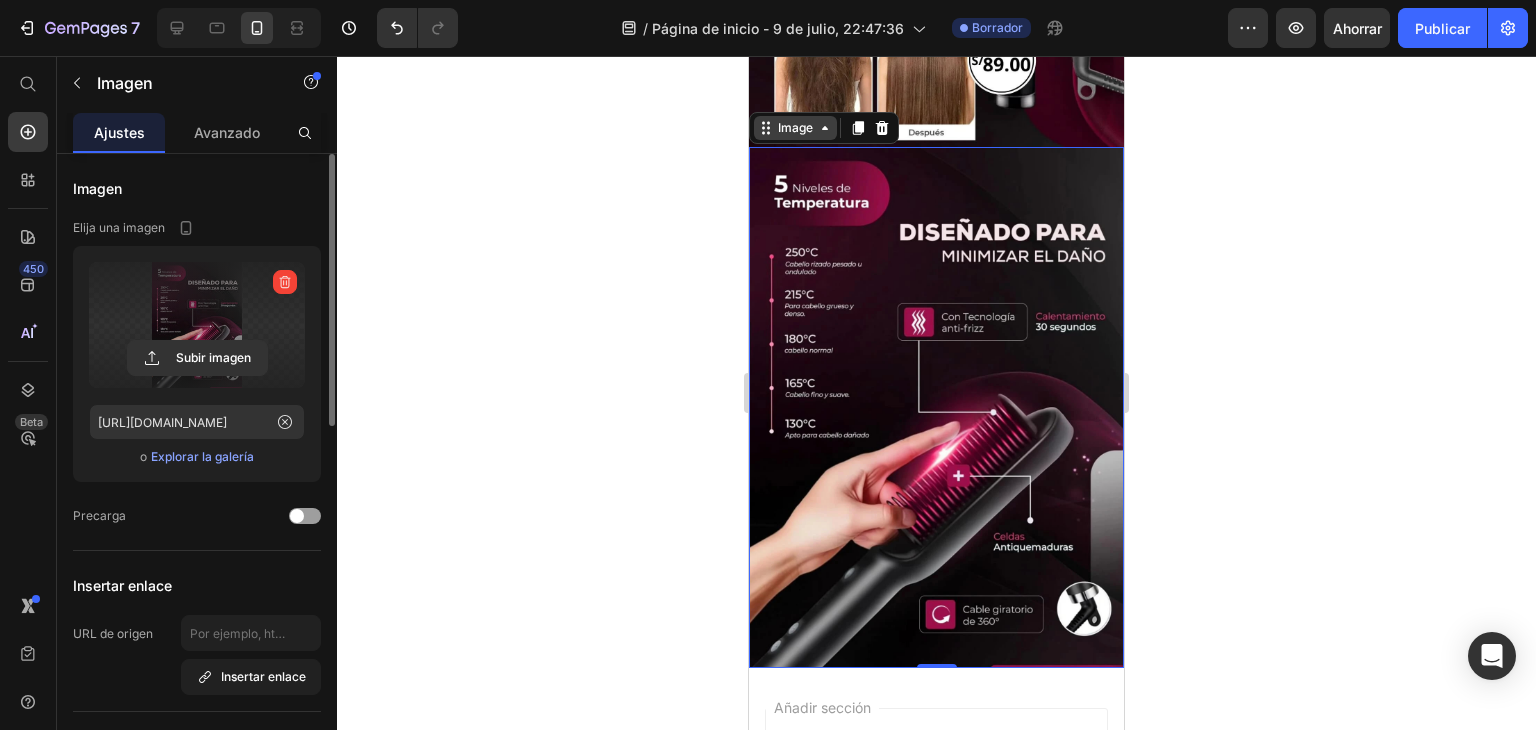 click on "Image" at bounding box center [795, 128] 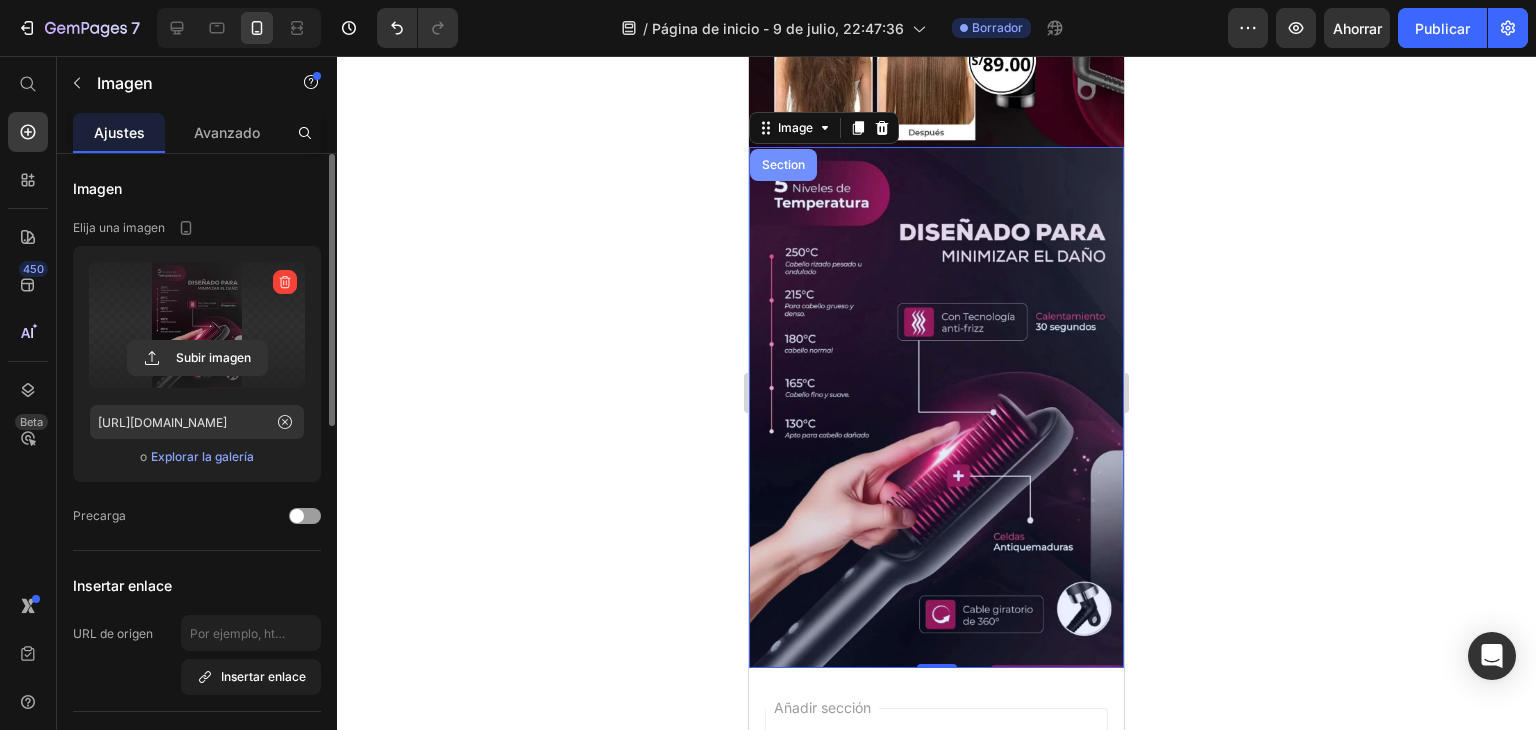 click on "Section" at bounding box center [783, 165] 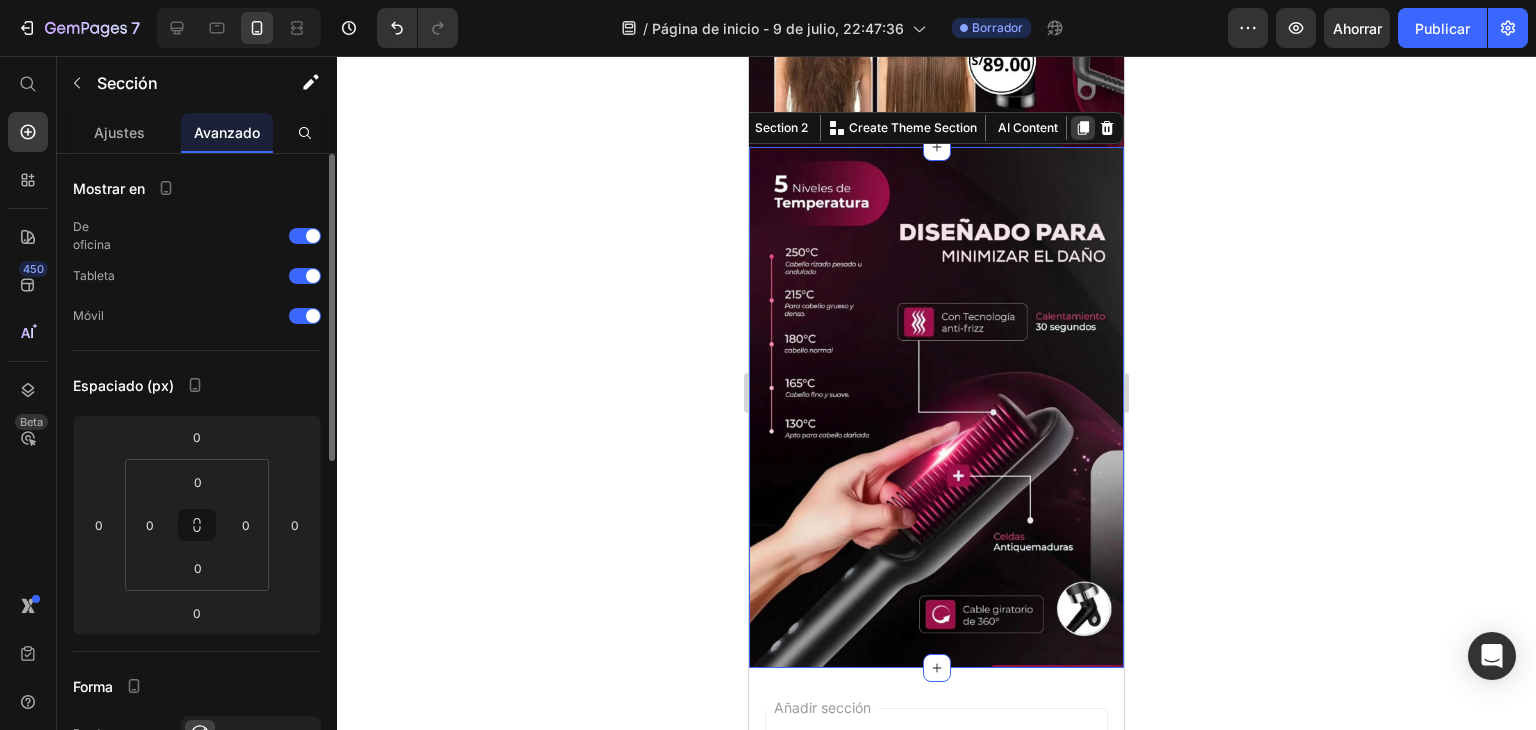 click 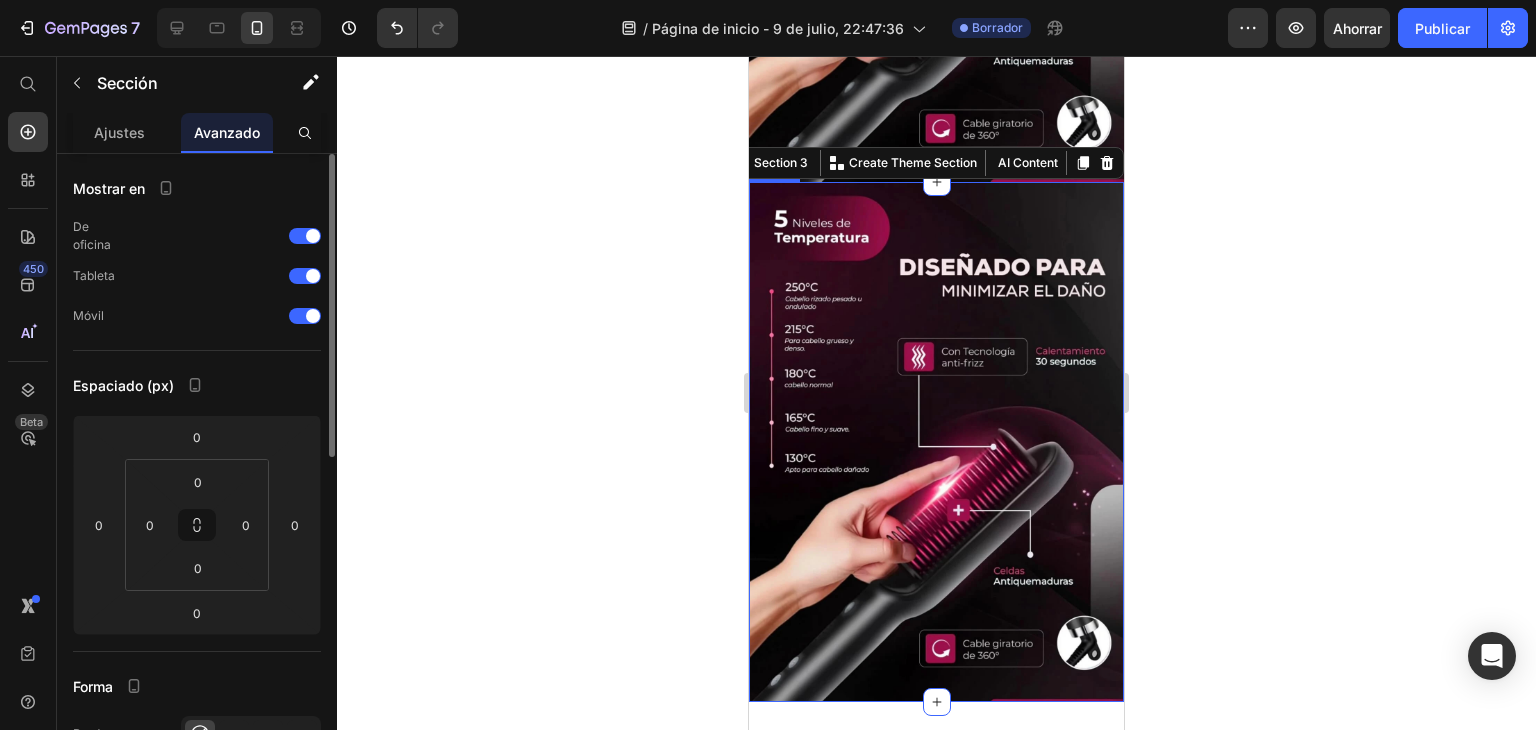 scroll, scrollTop: 971, scrollLeft: 0, axis: vertical 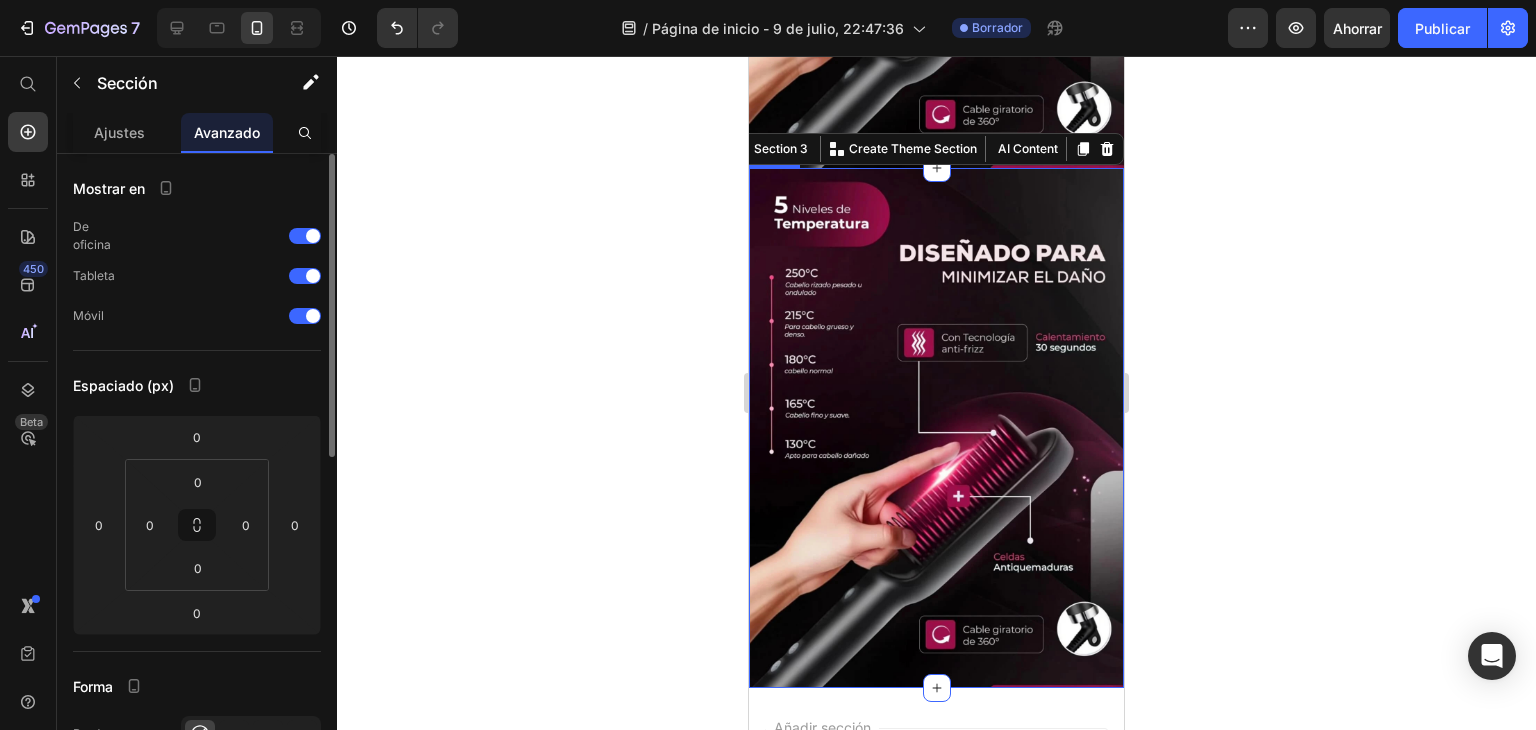 click at bounding box center (936, 428) 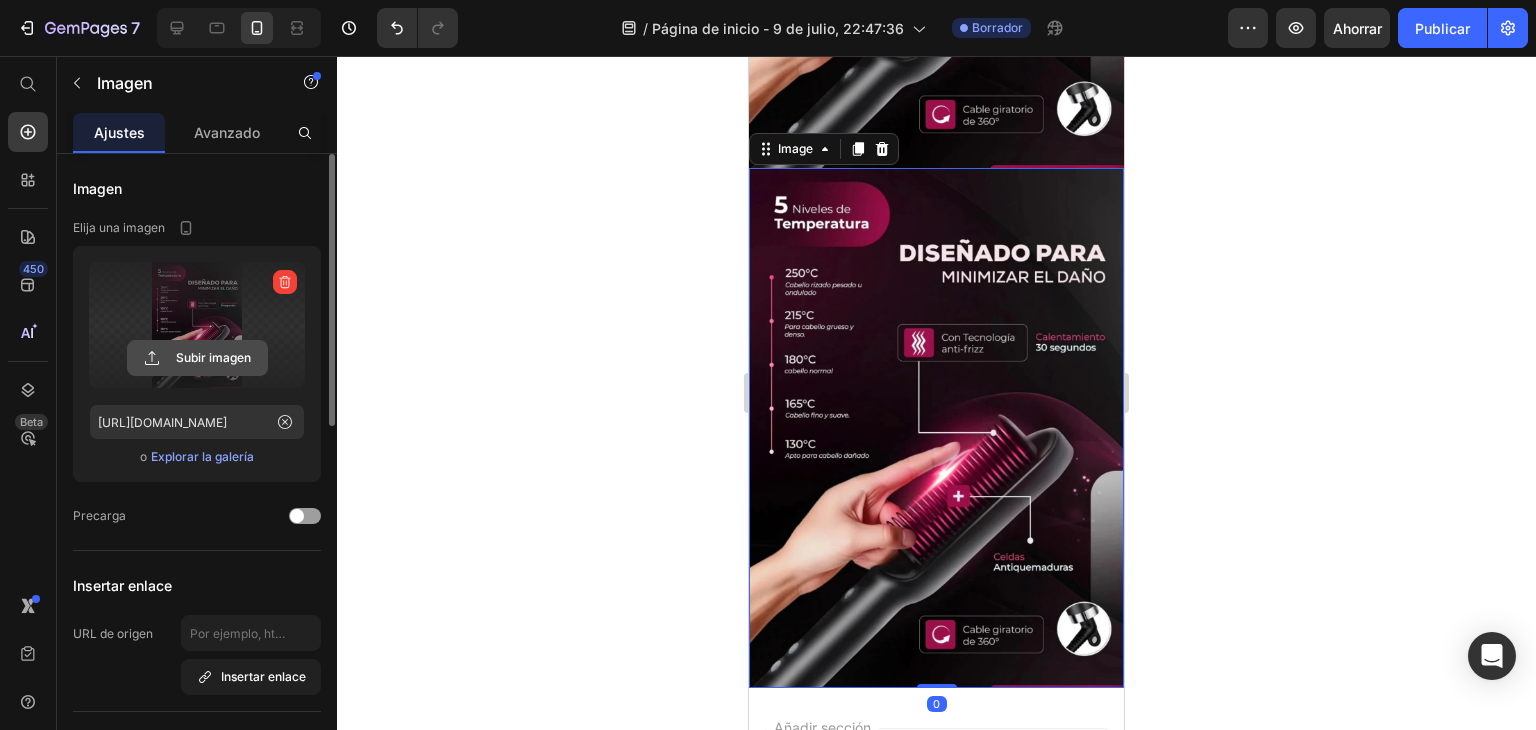 click 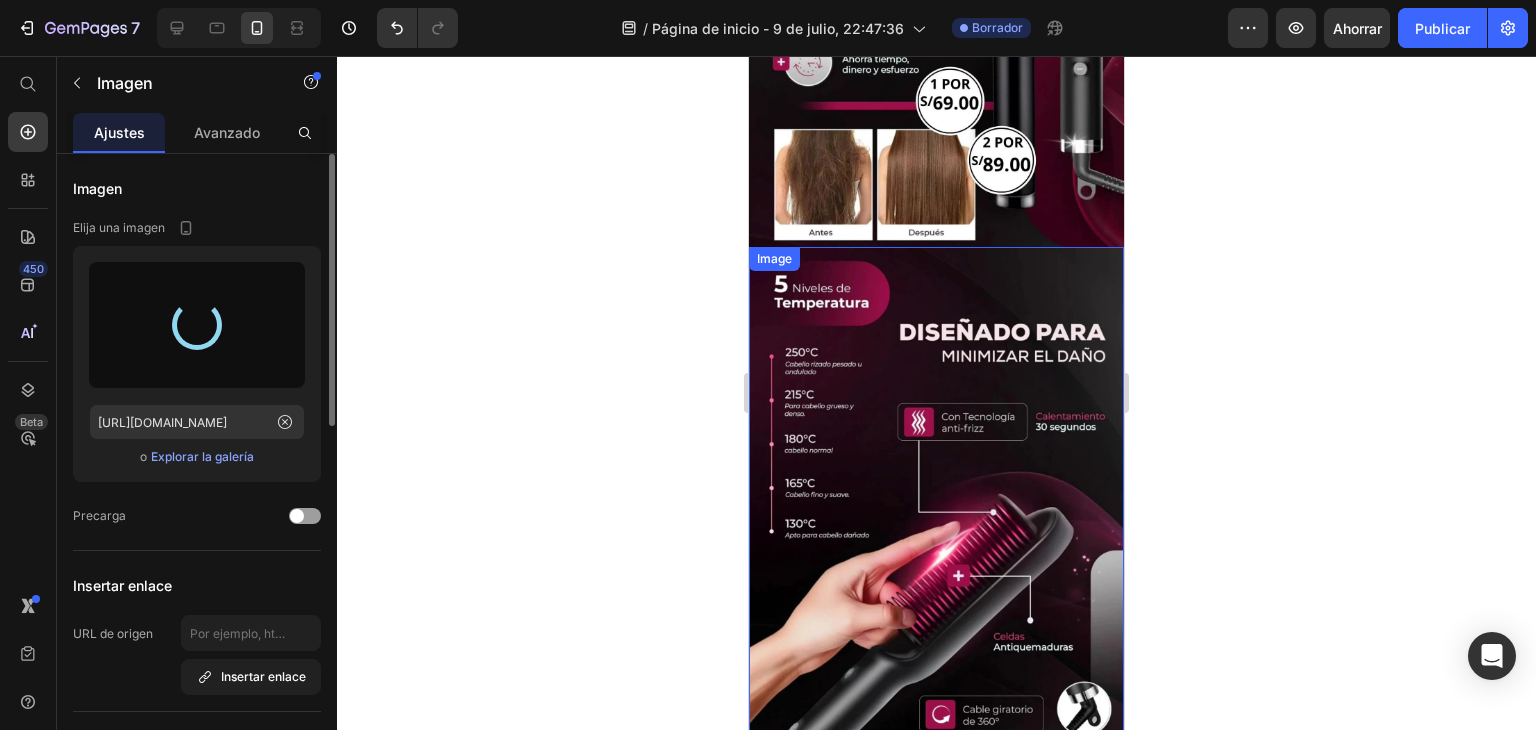 type on "https://cdn.shopify.com/s/files/1/0724/7632/8177/files/gempages_549248055539401573-cc0327af-6e52-4841-b613-97d82aeb6d44.webp" 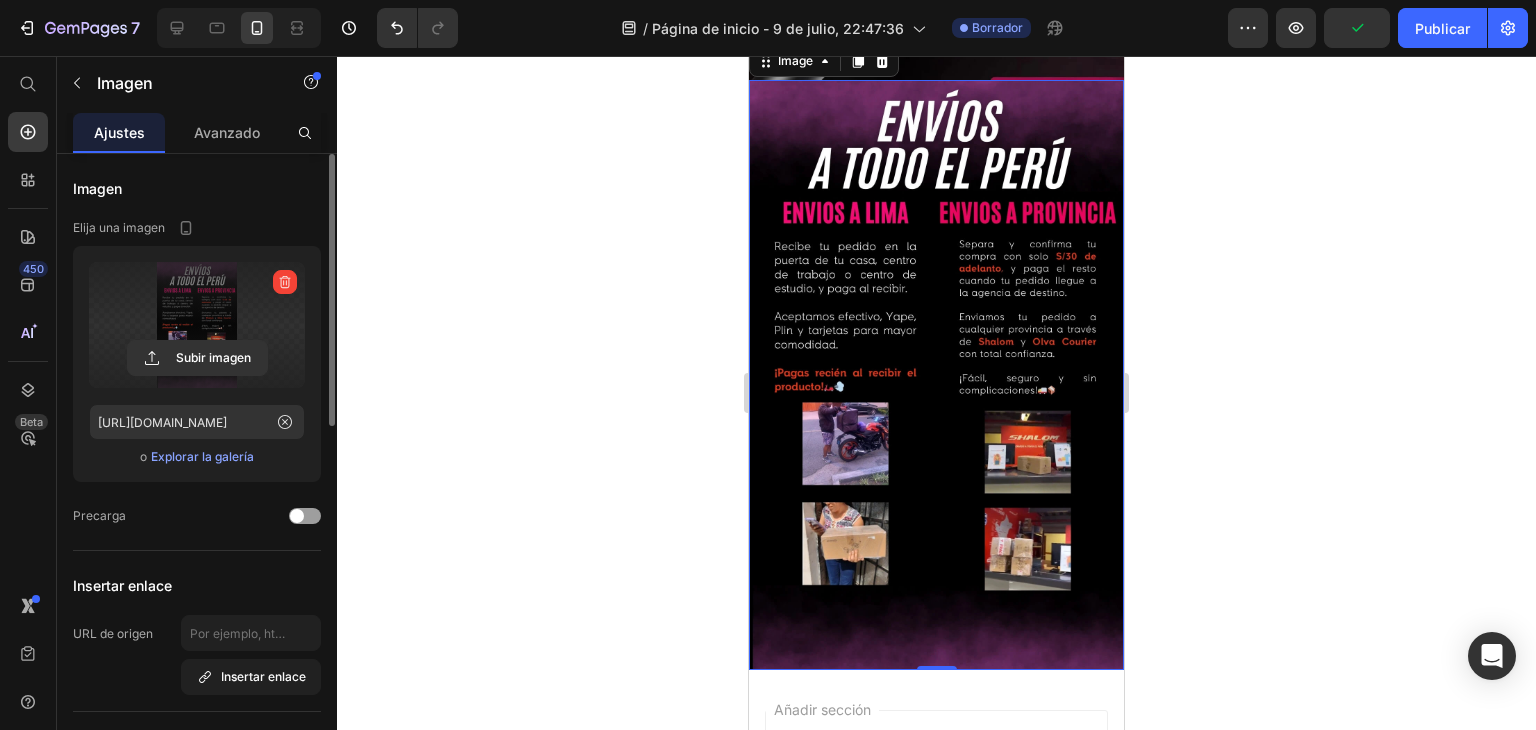 scroll, scrollTop: 900, scrollLeft: 0, axis: vertical 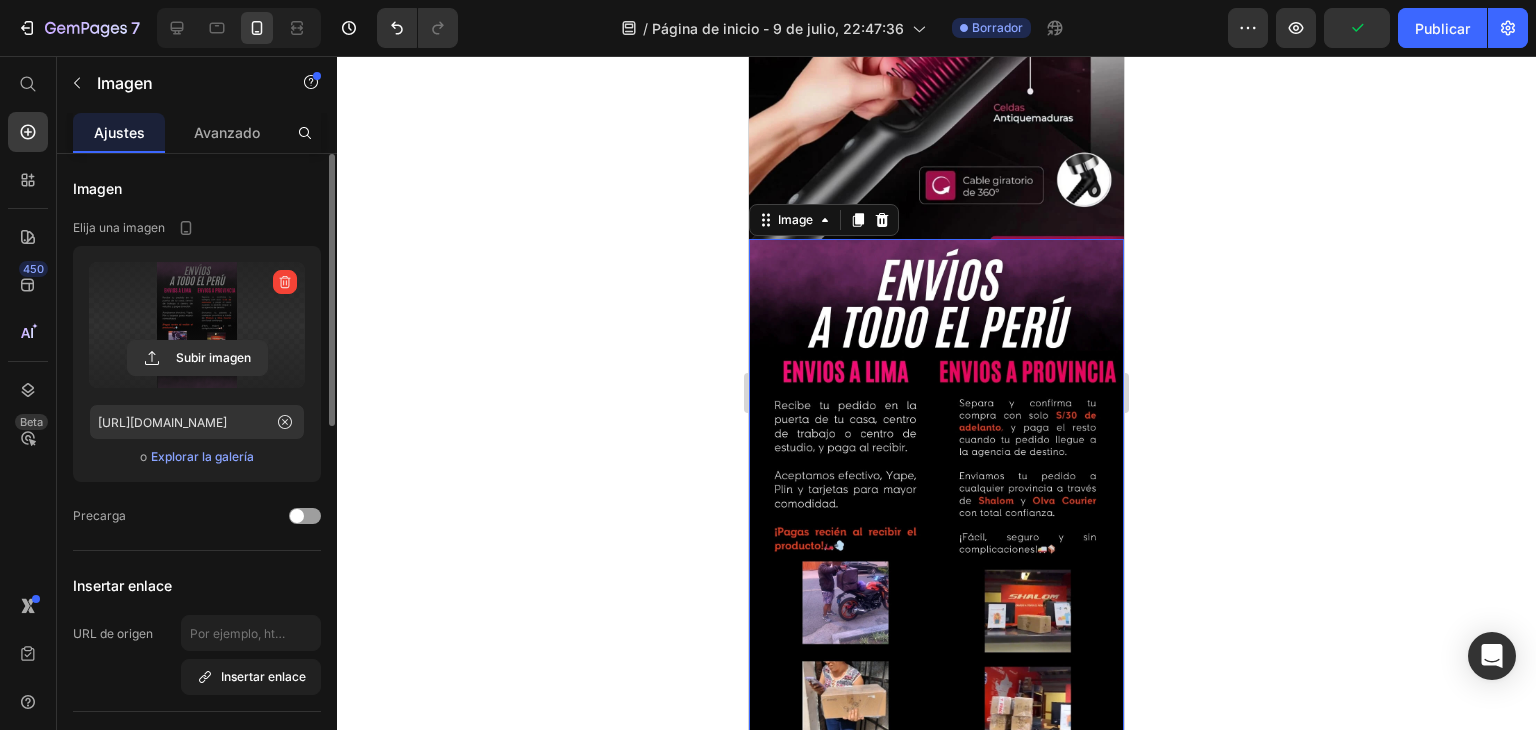click at bounding box center (936, 534) 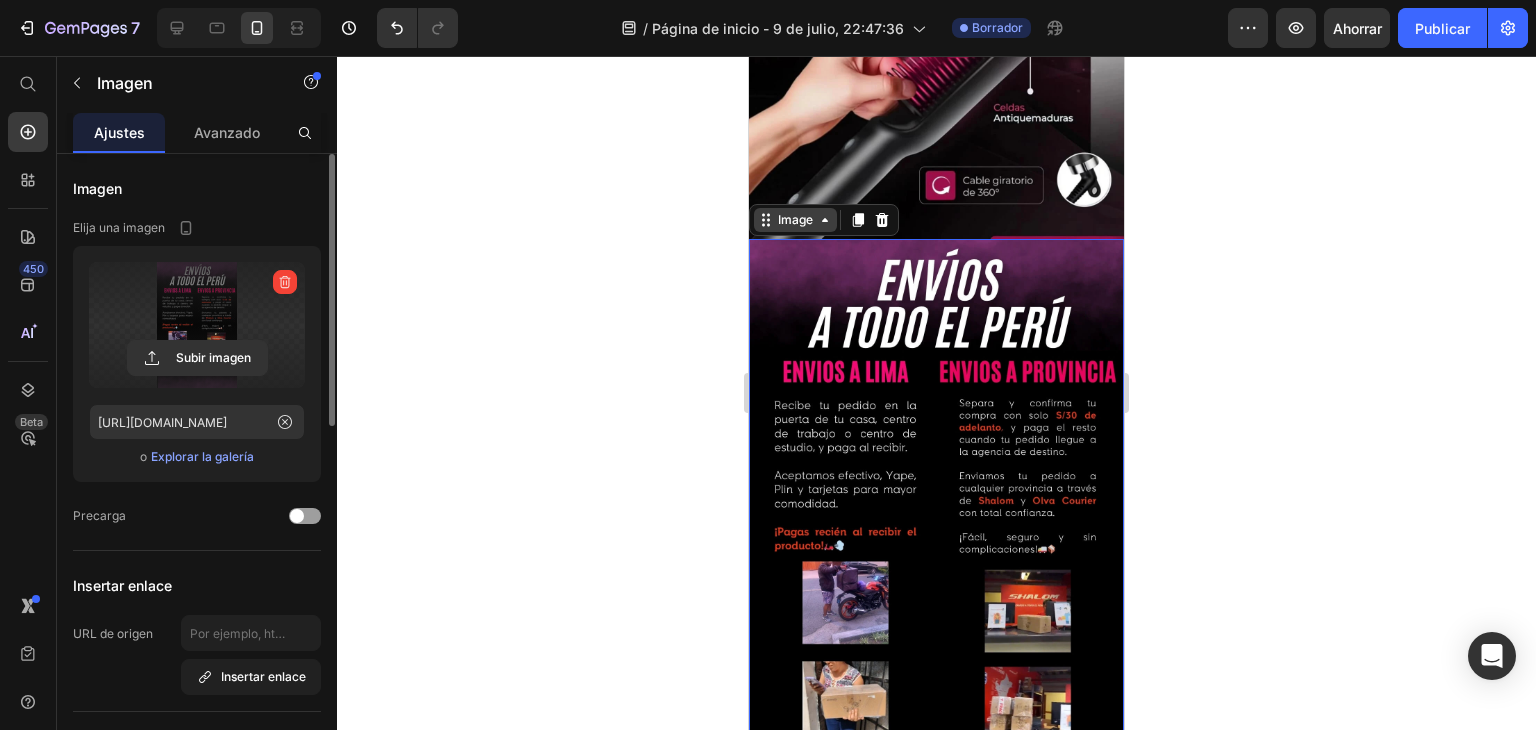 click on "Image" at bounding box center [795, 220] 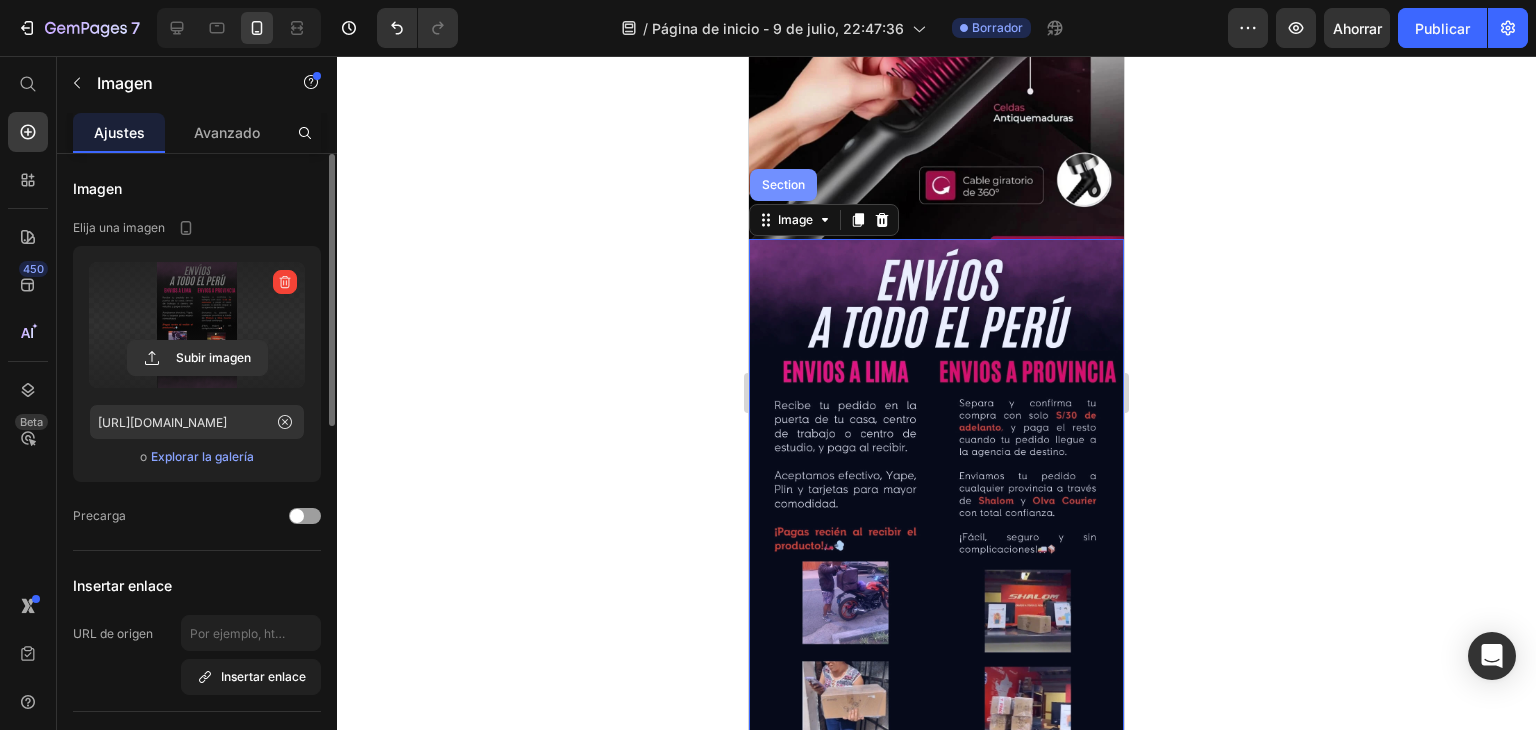 click on "Section" at bounding box center [783, 185] 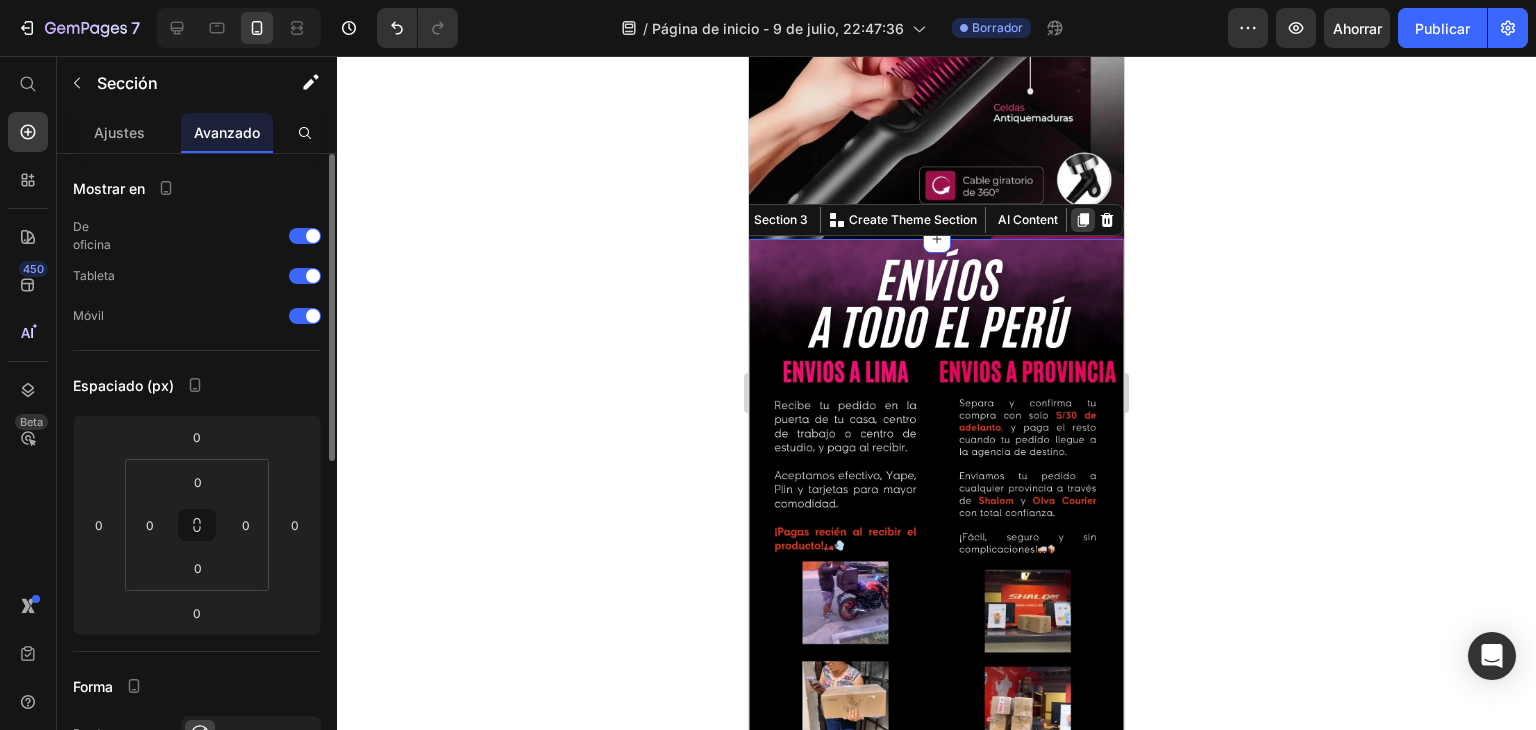 click 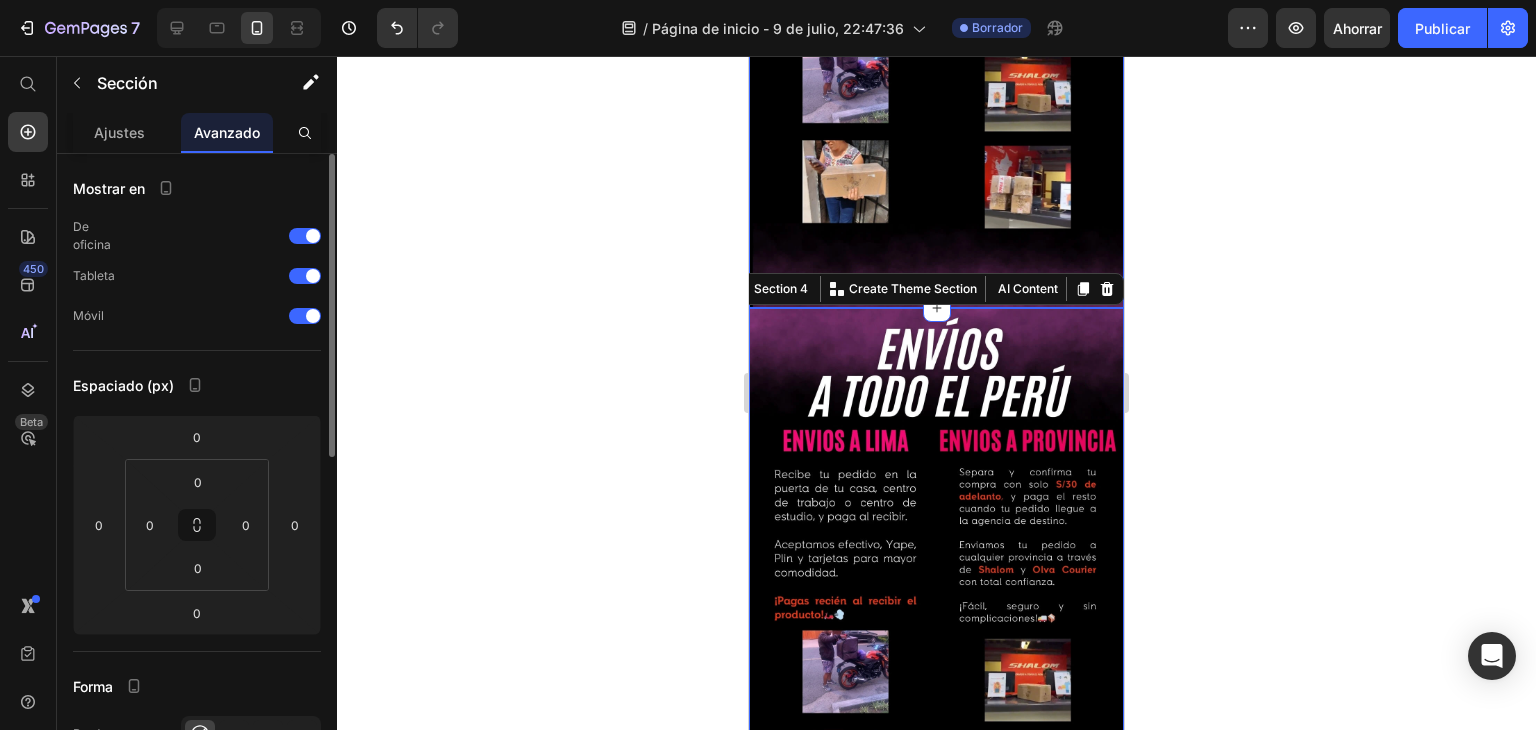 scroll, scrollTop: 1537, scrollLeft: 0, axis: vertical 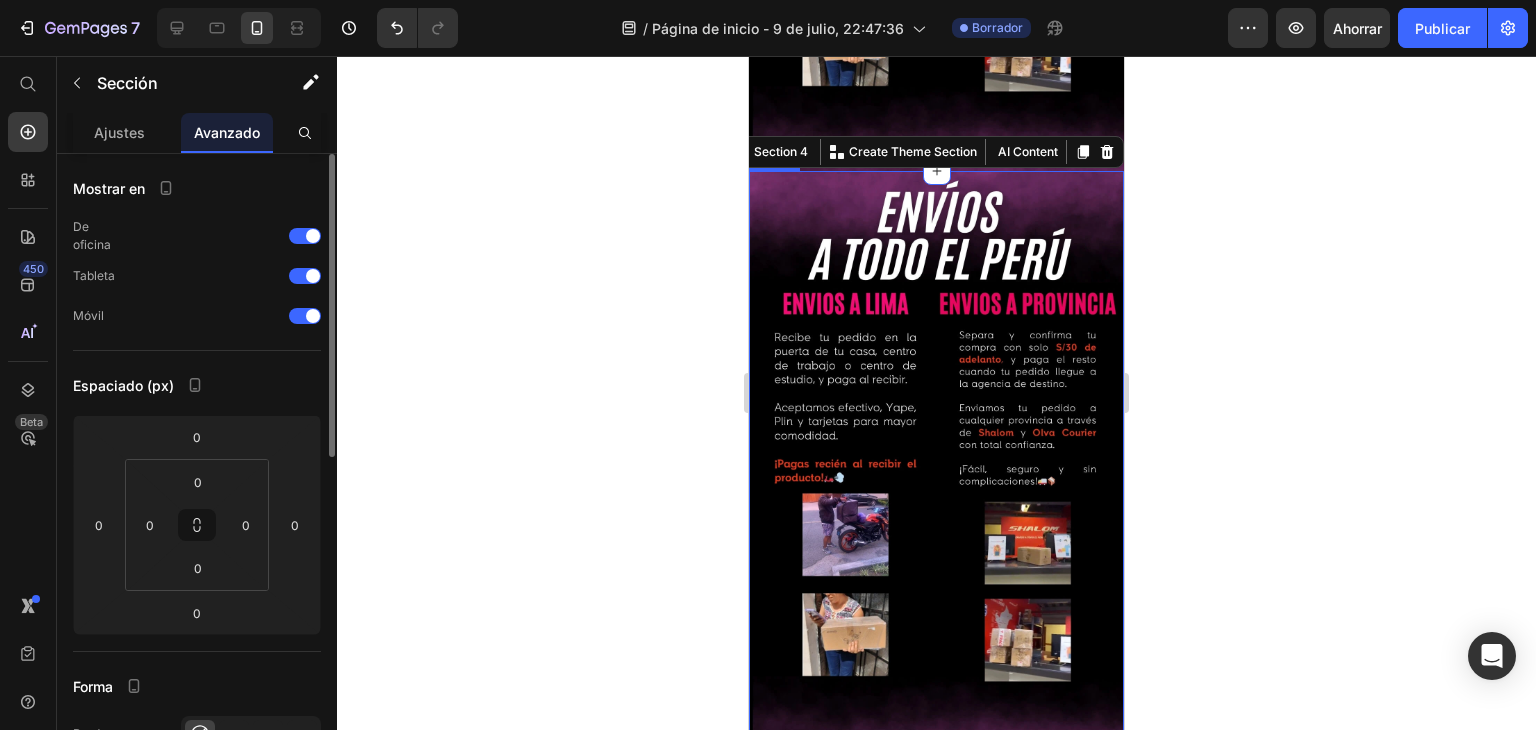 click at bounding box center (936, 466) 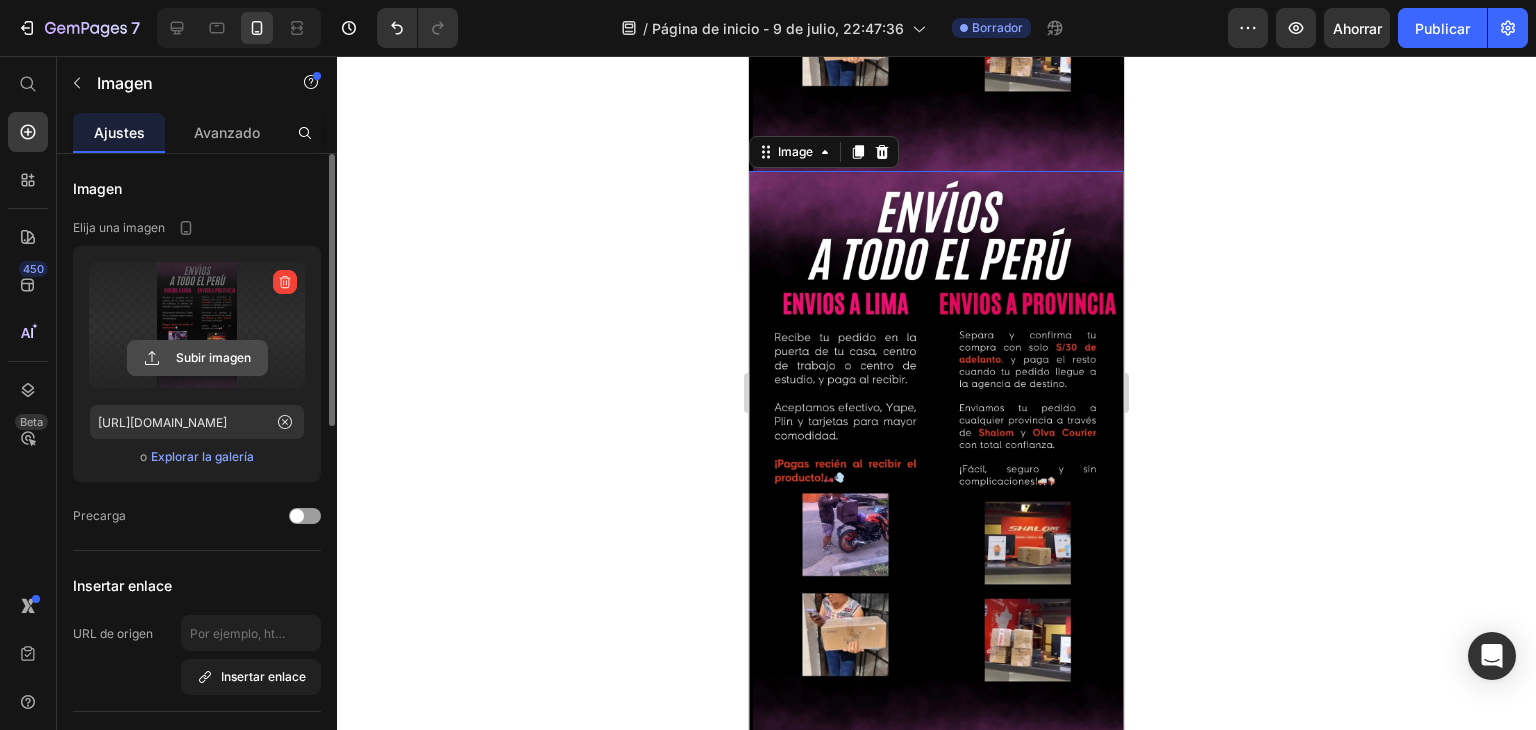 click 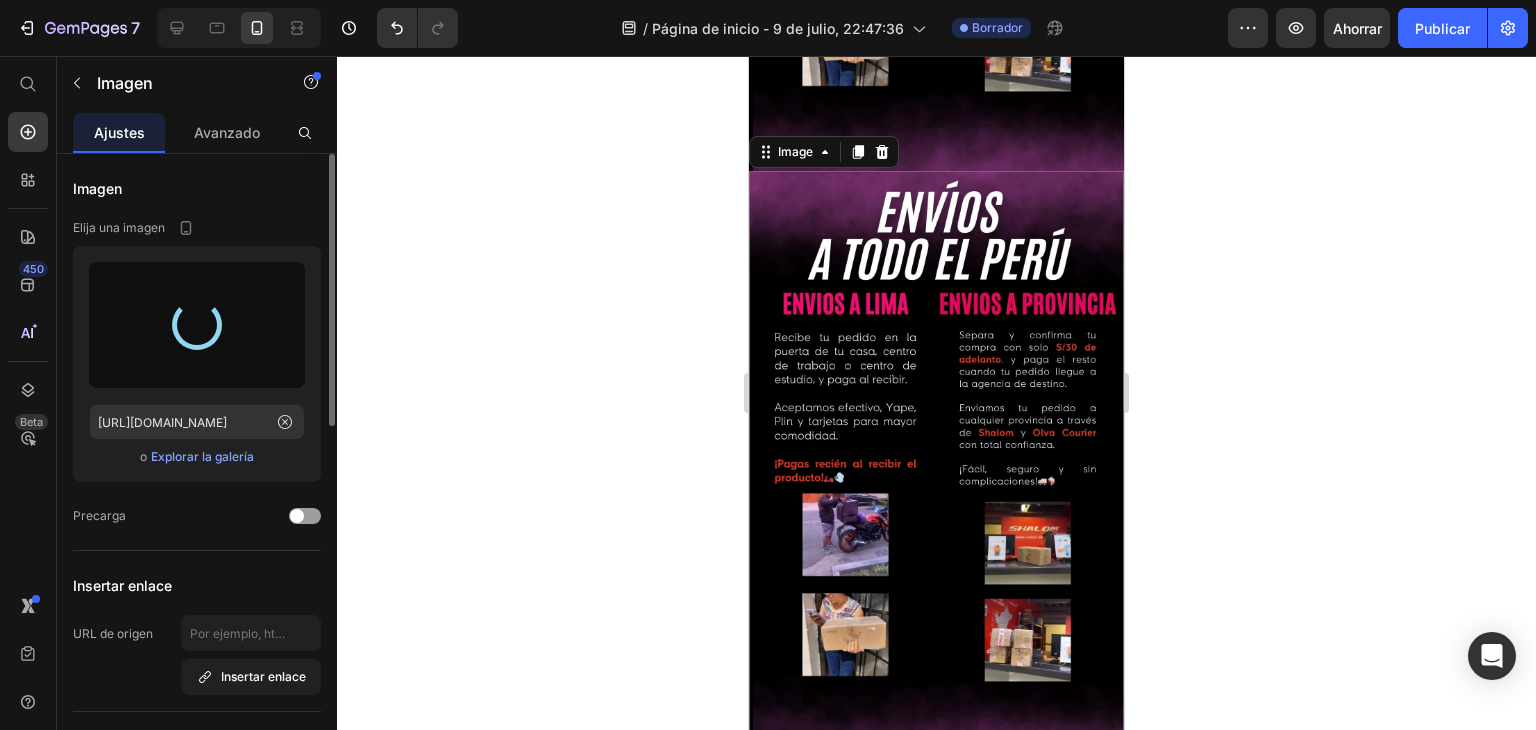 type on "https://cdn.shopify.com/s/files/1/0724/7632/8177/files/gempages_549248055539401573-bb566695-6c6b-4fbf-ab67-5bcc32090d93.webp" 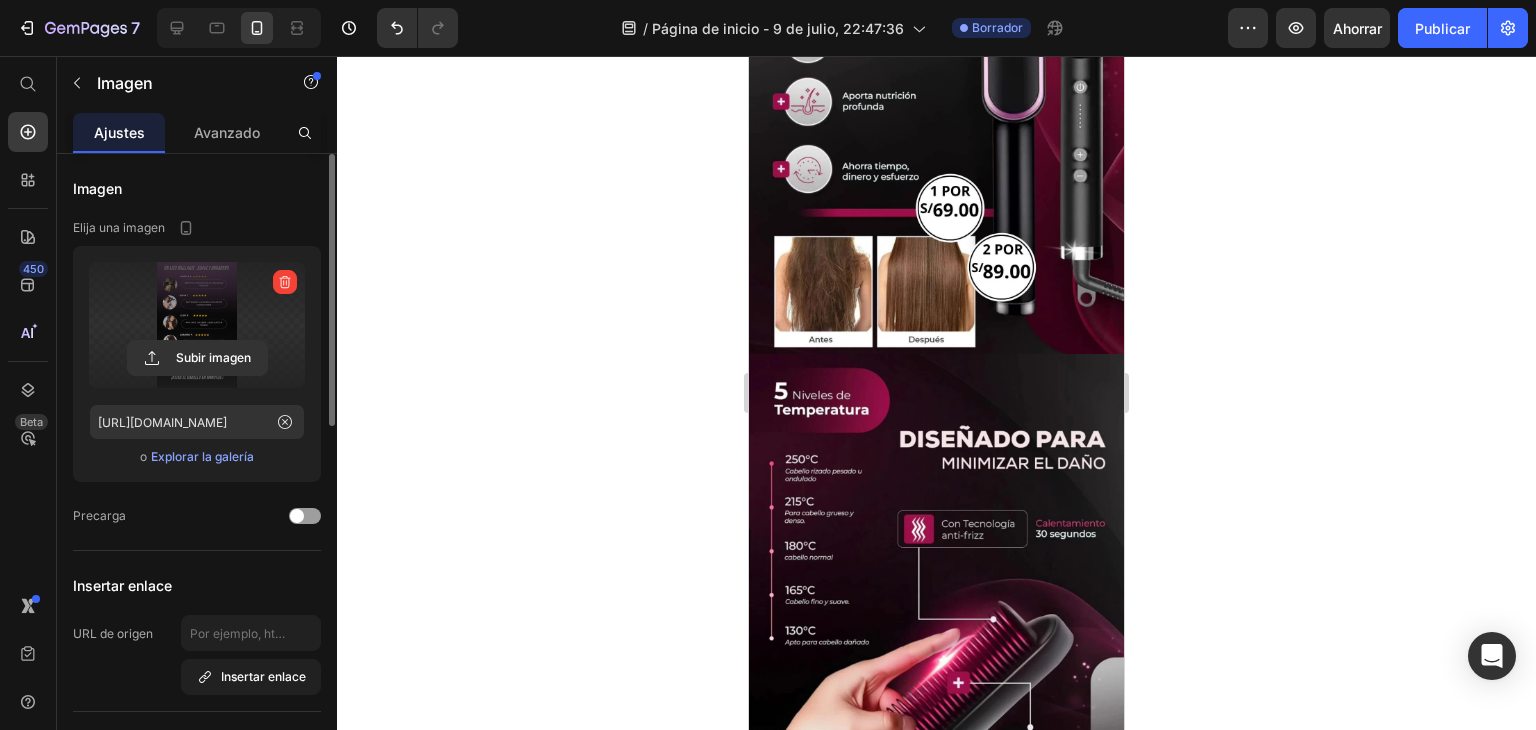scroll, scrollTop: 237, scrollLeft: 0, axis: vertical 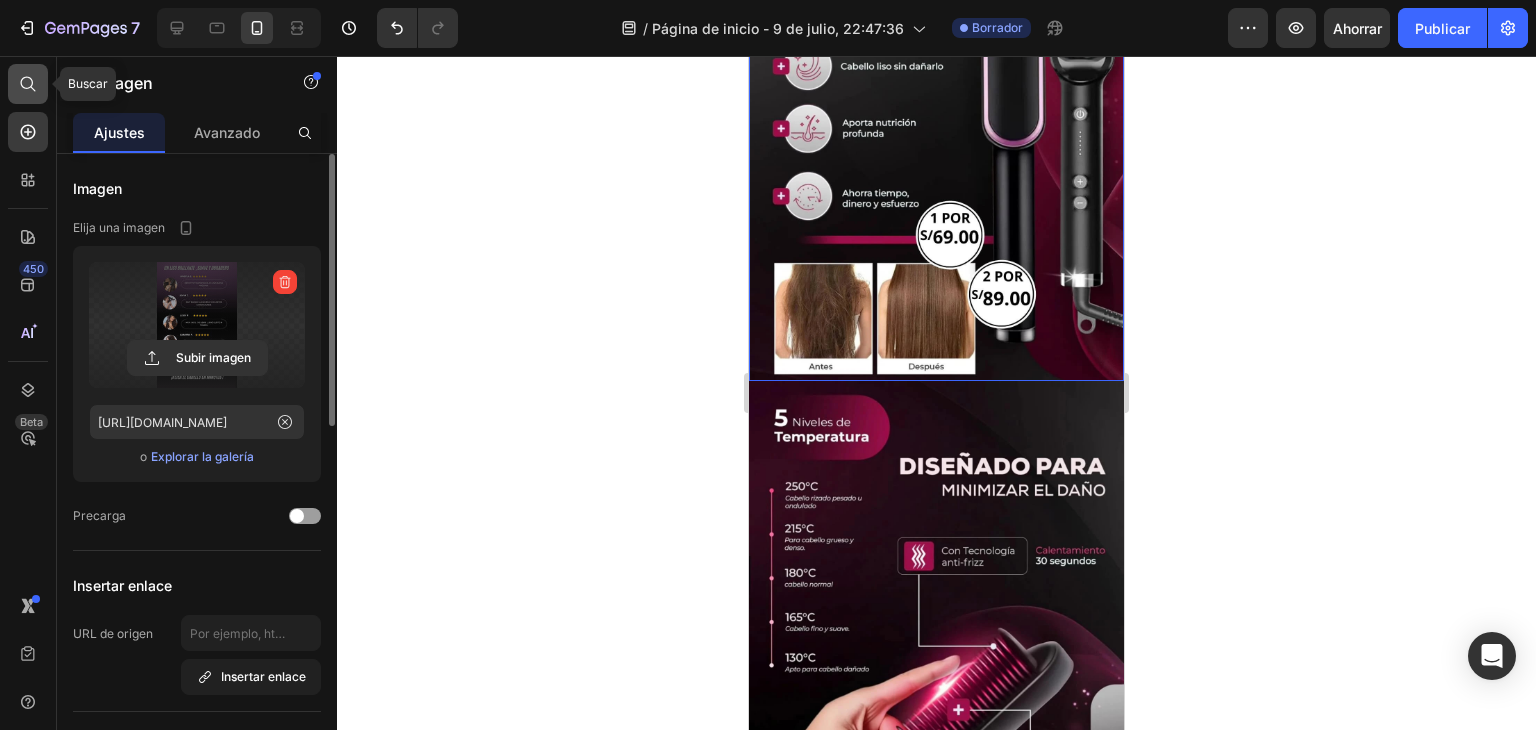 click 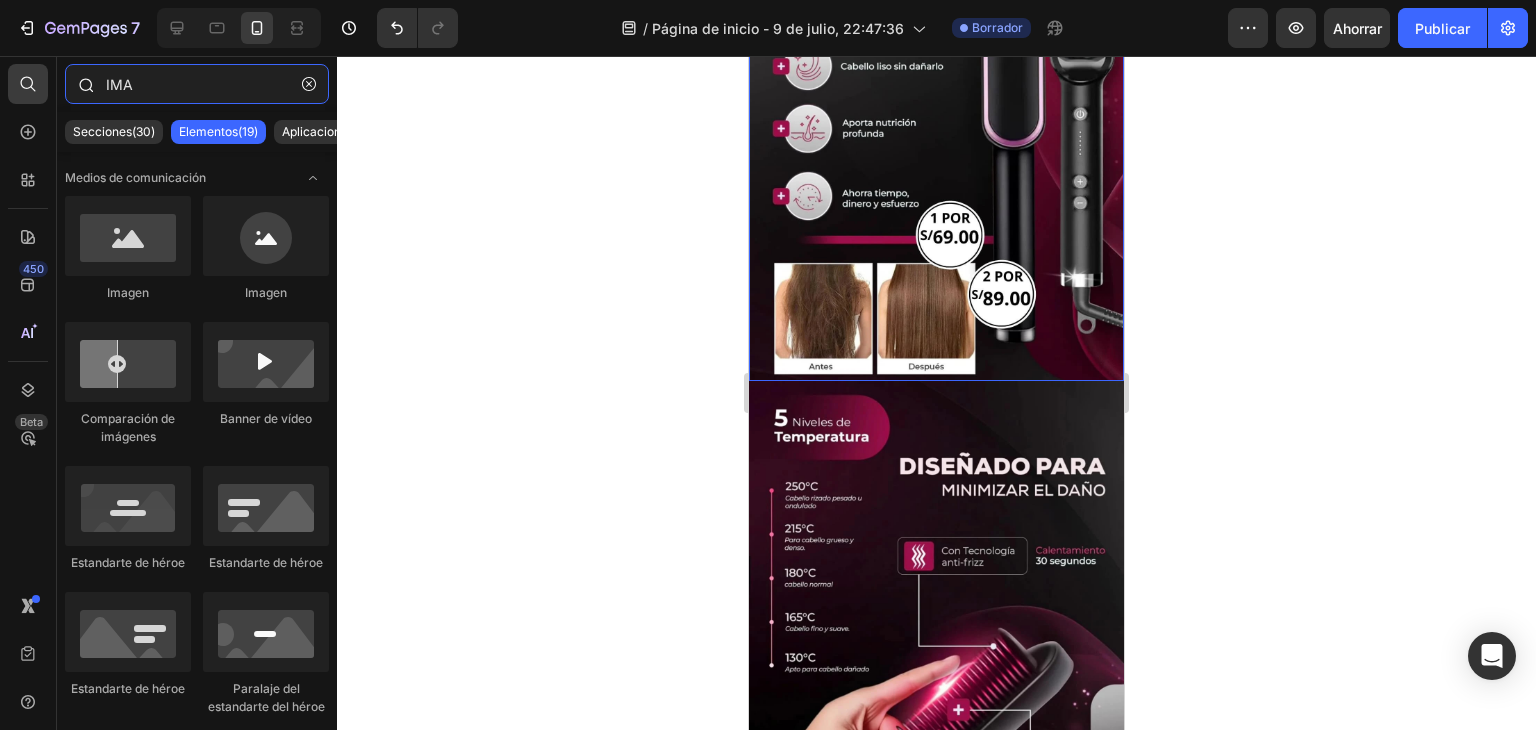 drag, startPoint x: 162, startPoint y: 80, endPoint x: 94, endPoint y: 82, distance: 68.0294 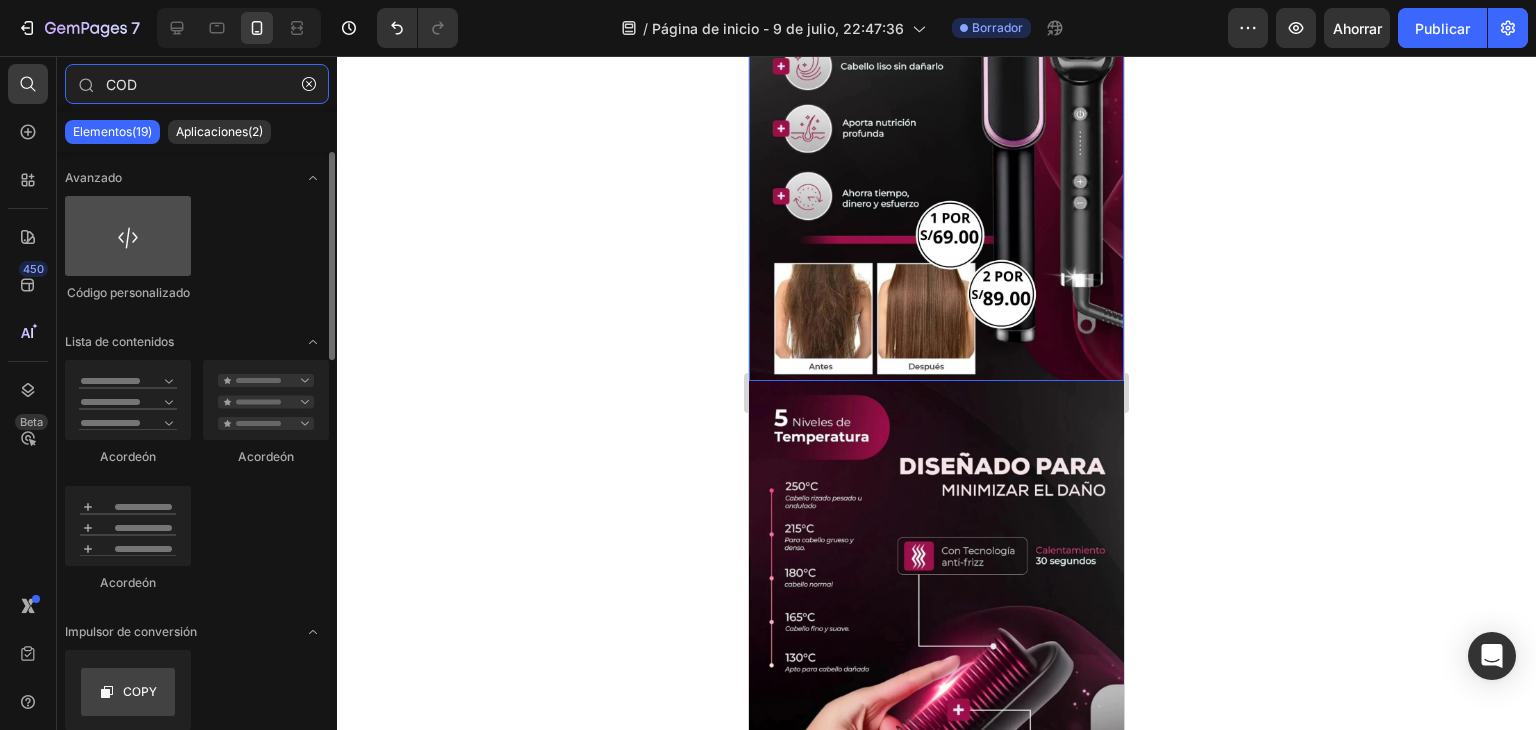 type on "COD" 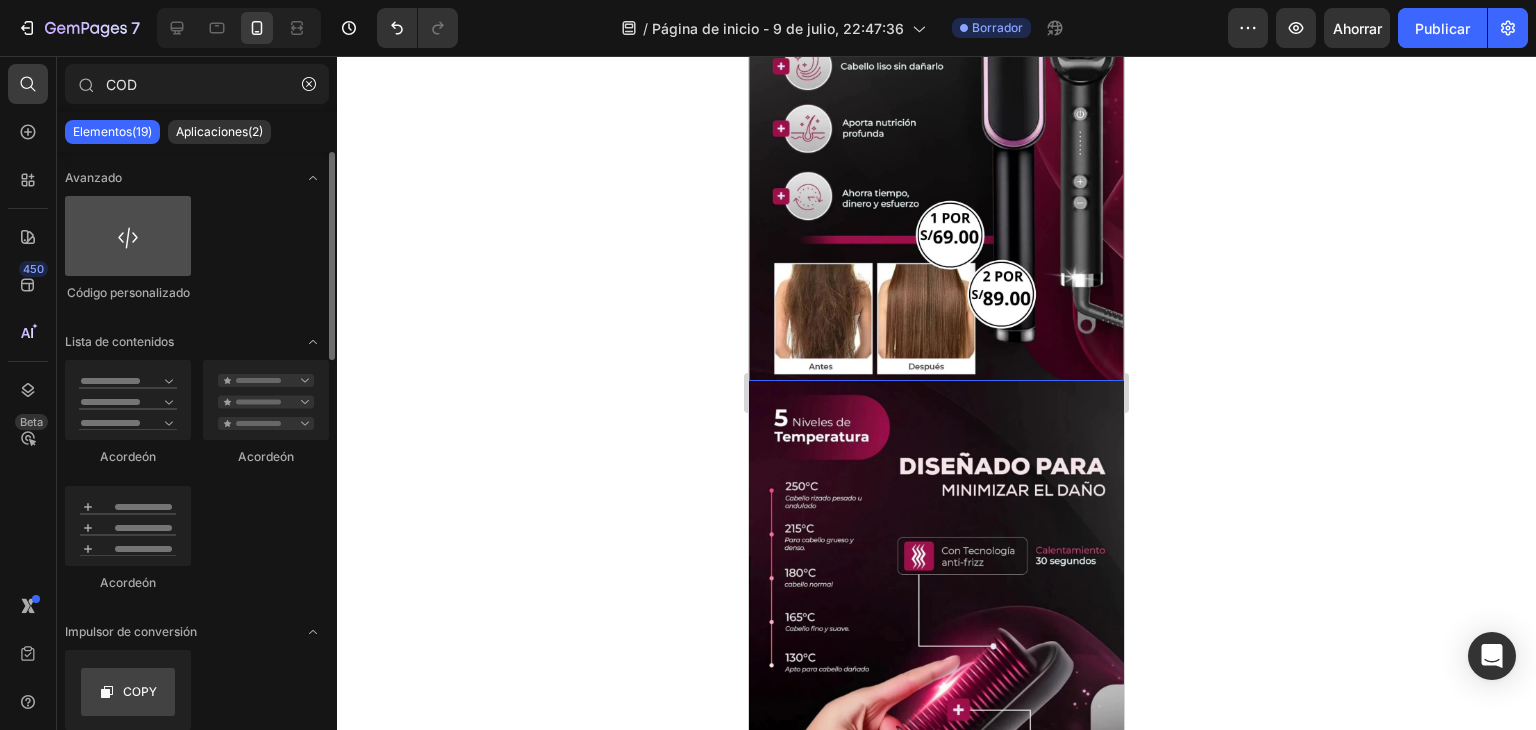 click at bounding box center [128, 236] 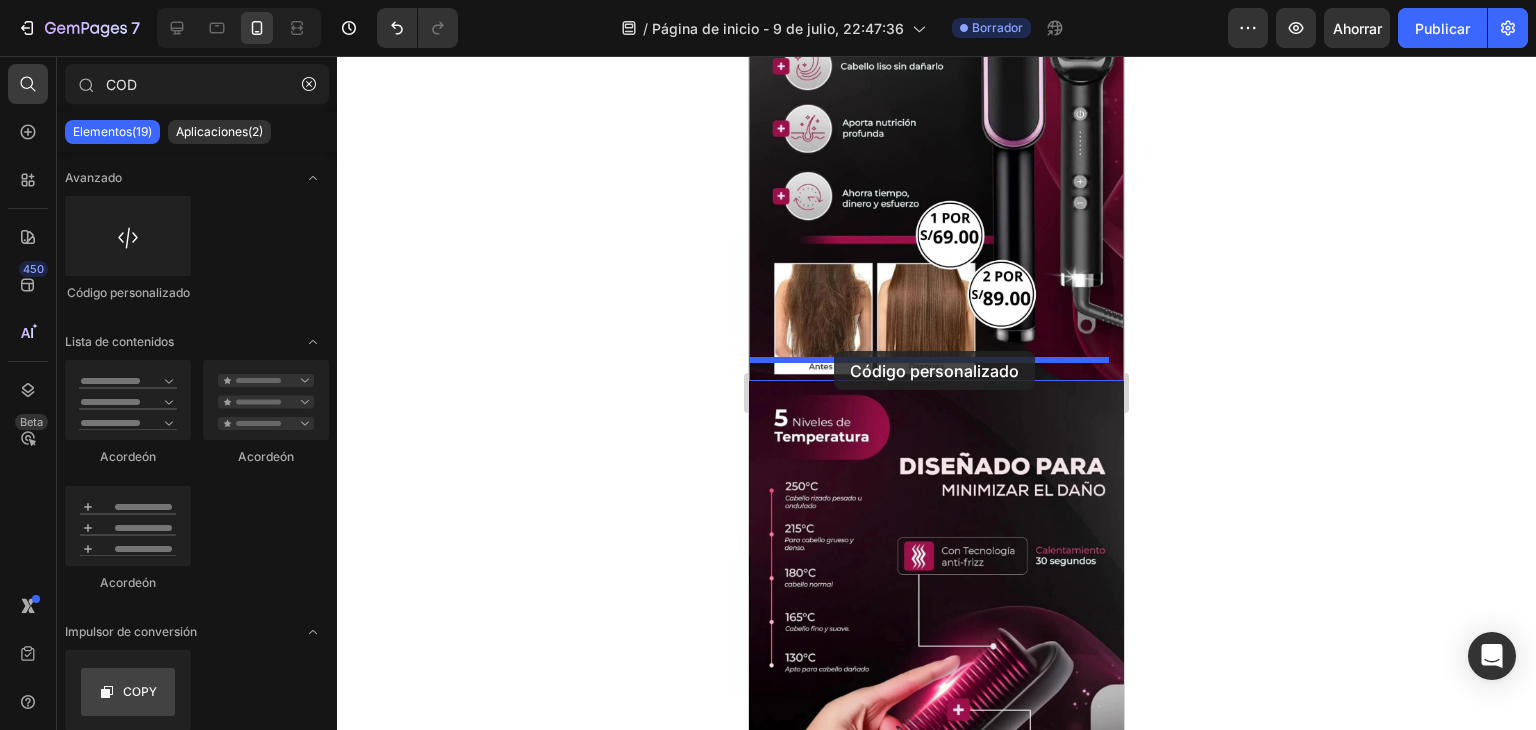 drag, startPoint x: 882, startPoint y: 293, endPoint x: 834, endPoint y: 351, distance: 75.28612 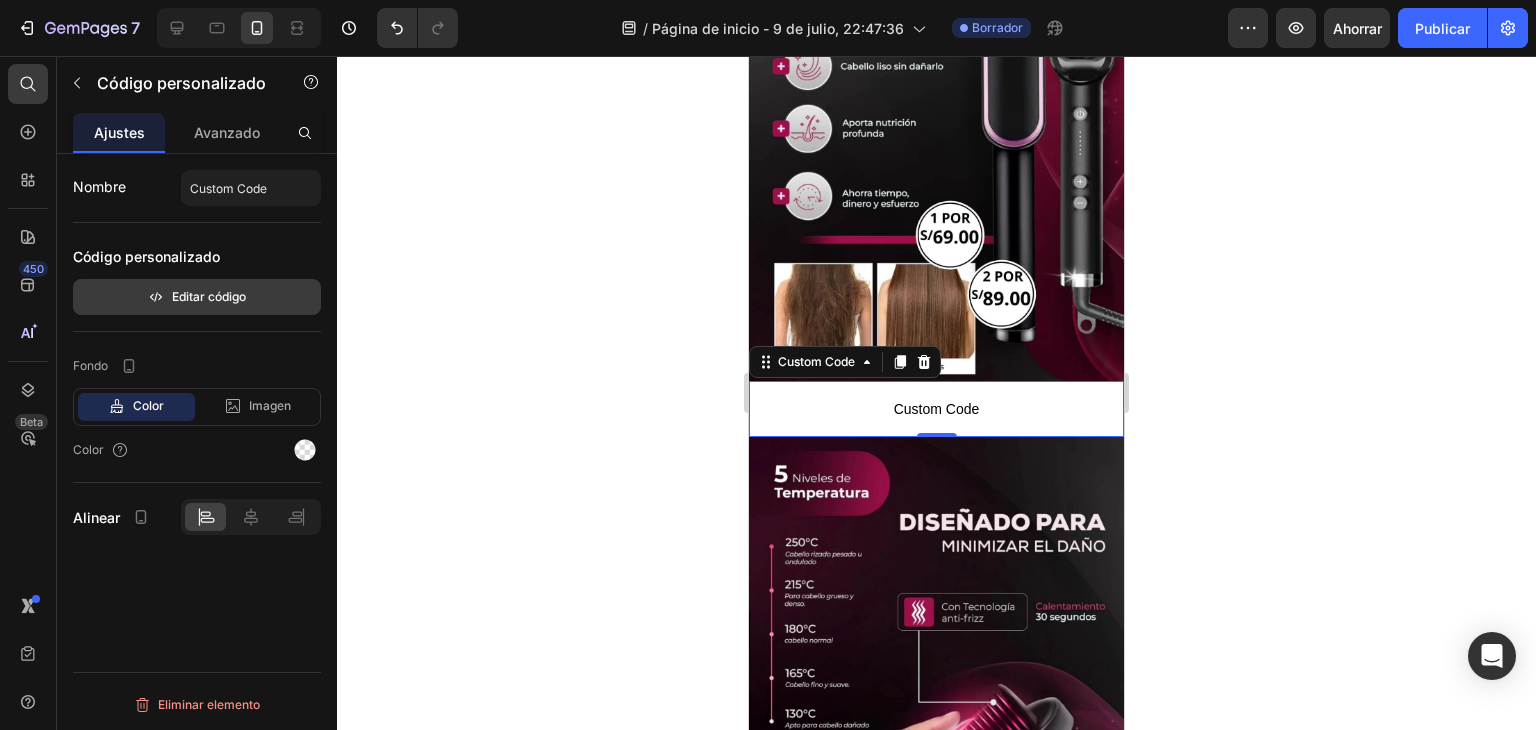 click on "Editar código" at bounding box center [209, 296] 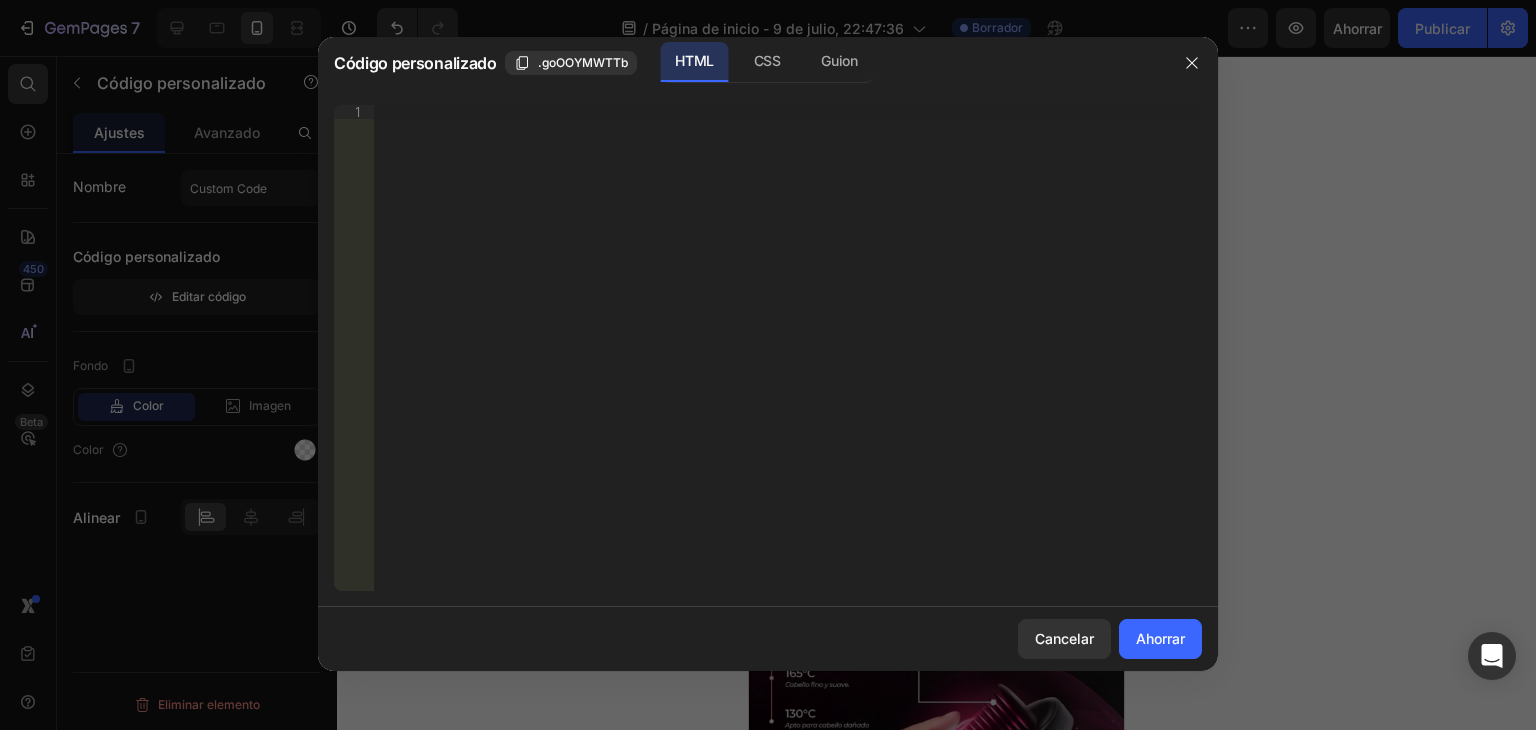 type 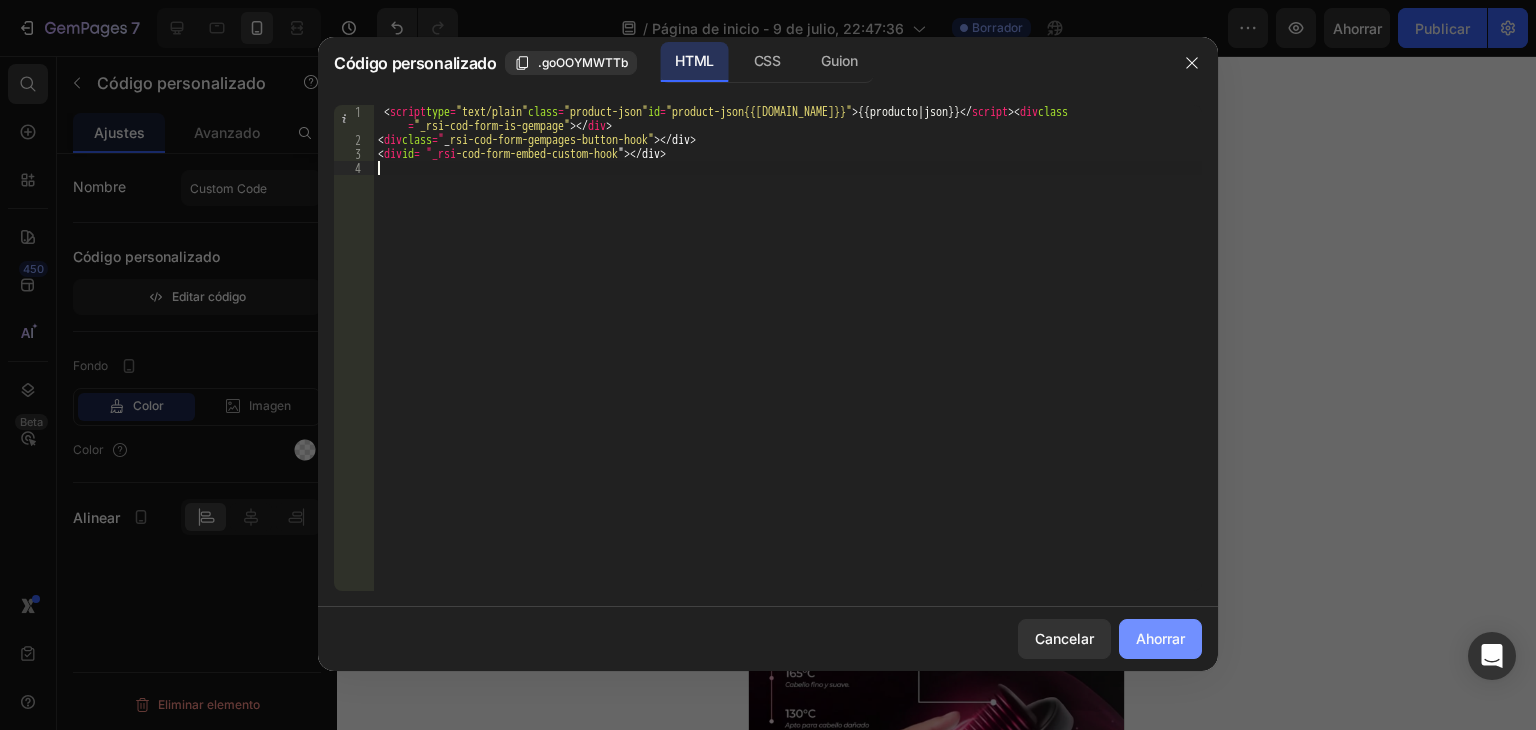 click on "Ahorrar" at bounding box center [1160, 638] 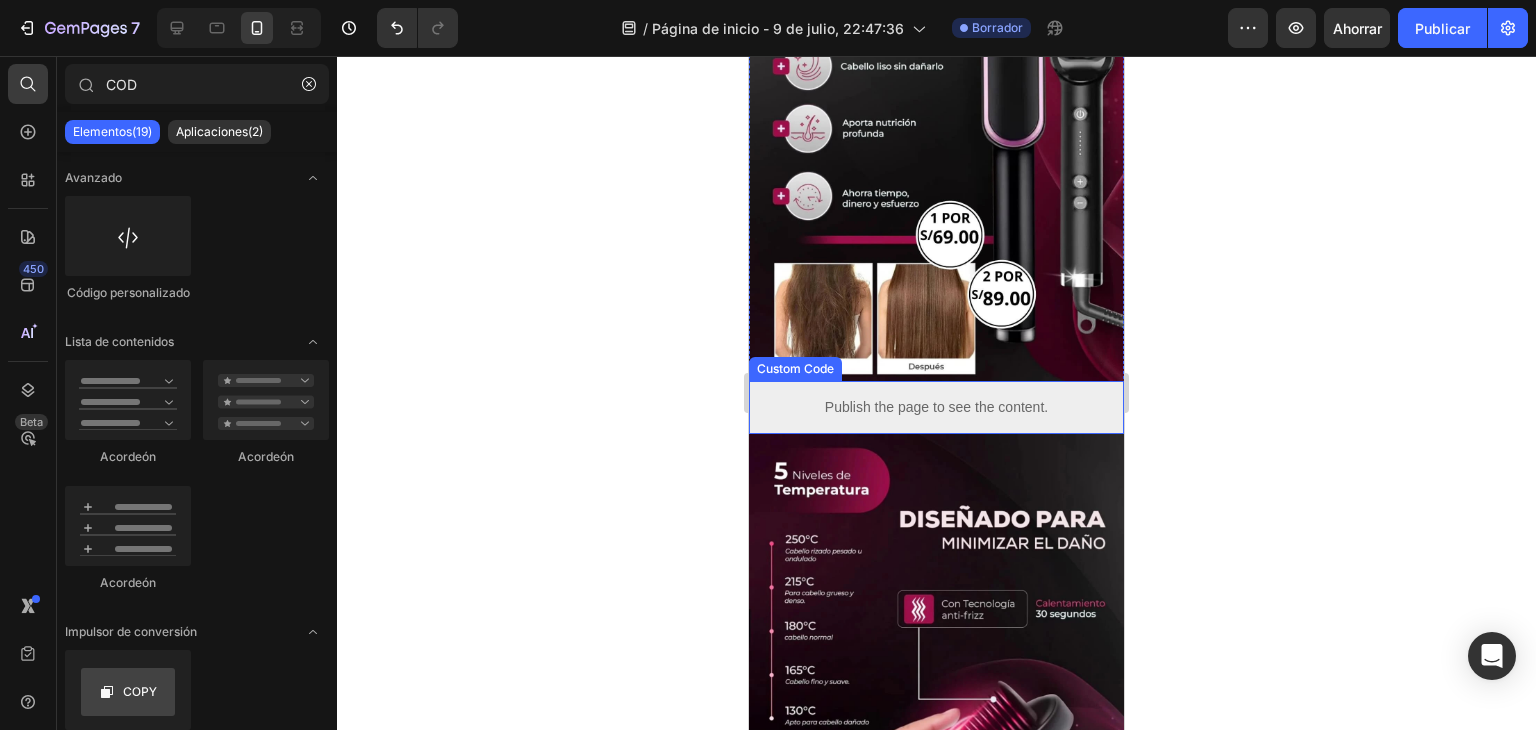 click on "Publish the page to see the content." at bounding box center [936, 407] 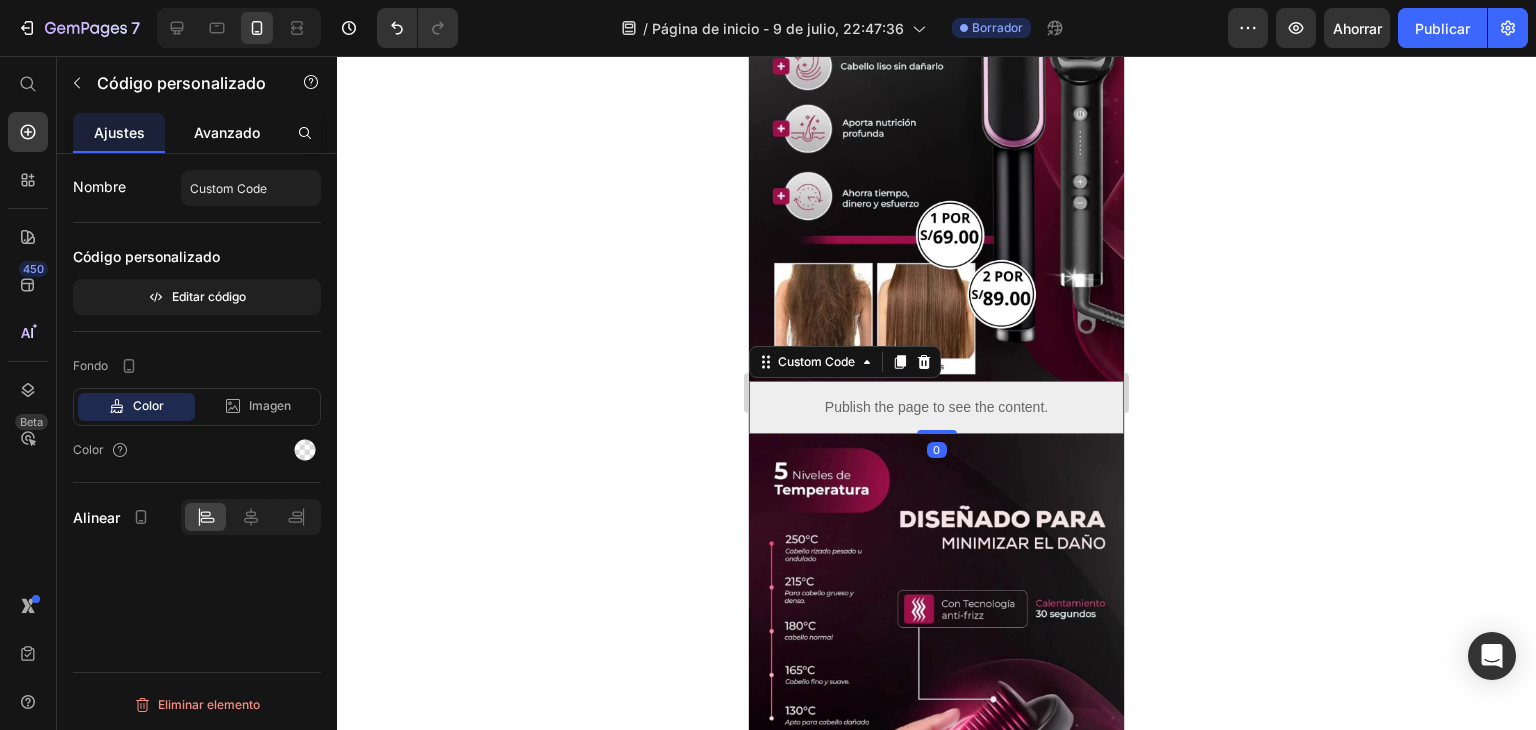 click on "Avanzado" at bounding box center (227, 132) 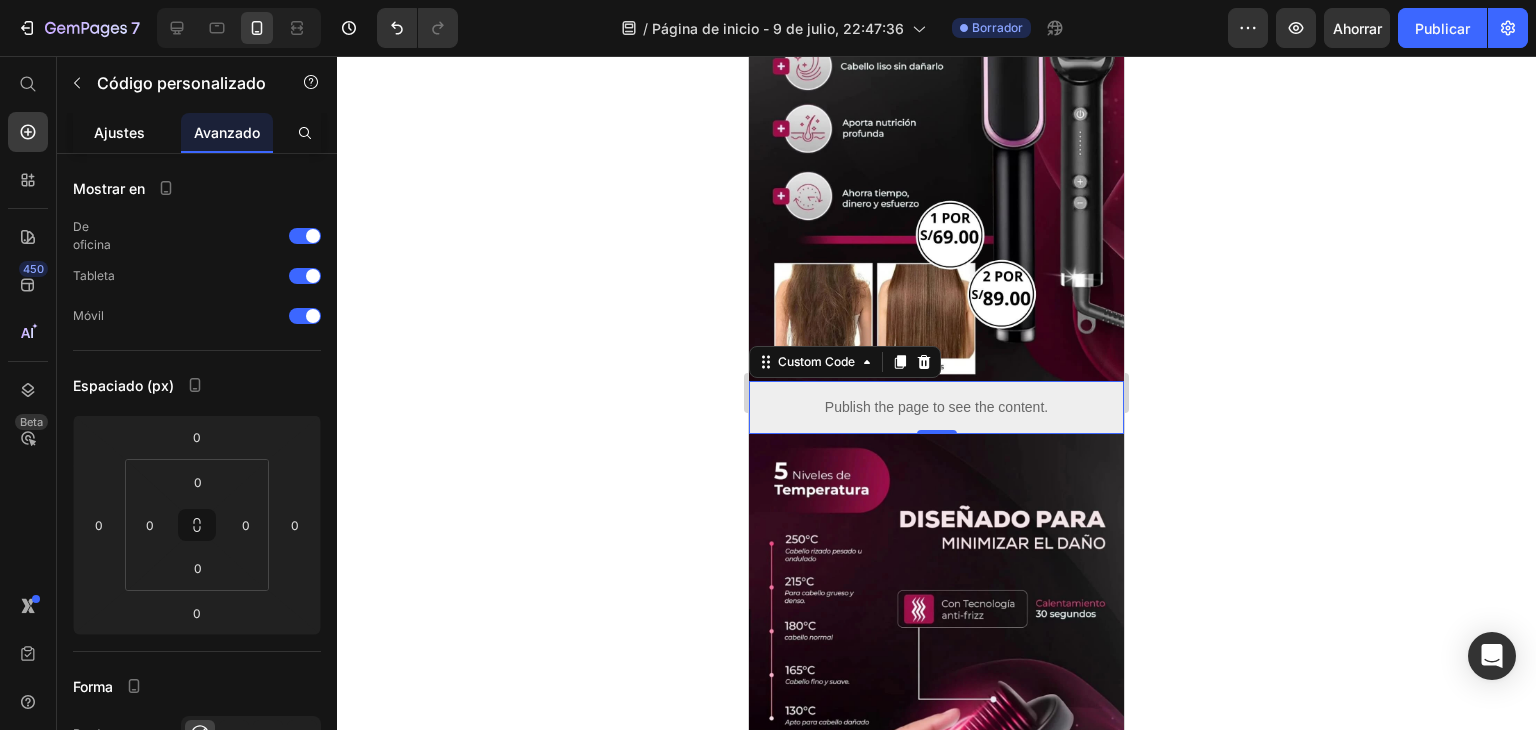 click on "Ajustes" at bounding box center [119, 132] 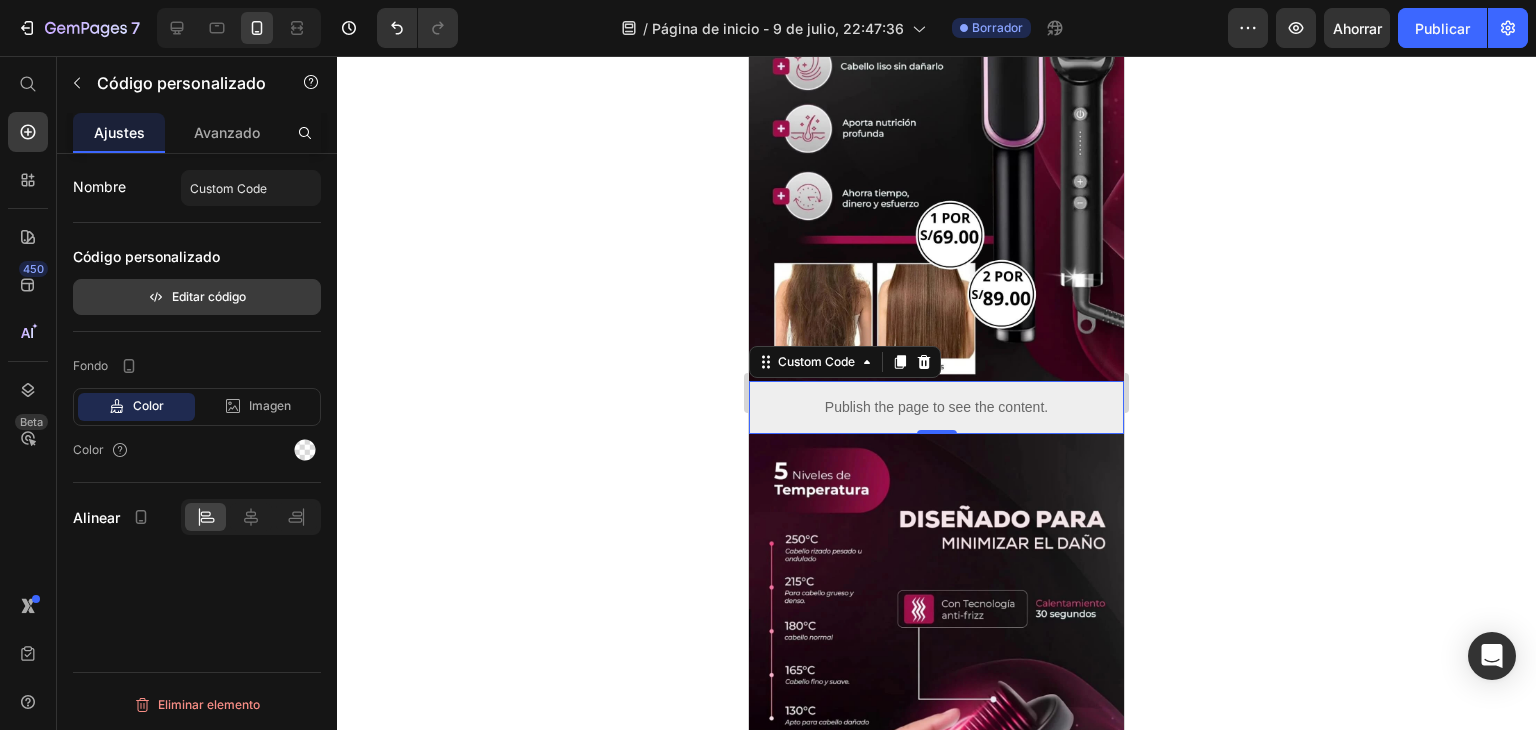 click on "Editar código" at bounding box center (197, 297) 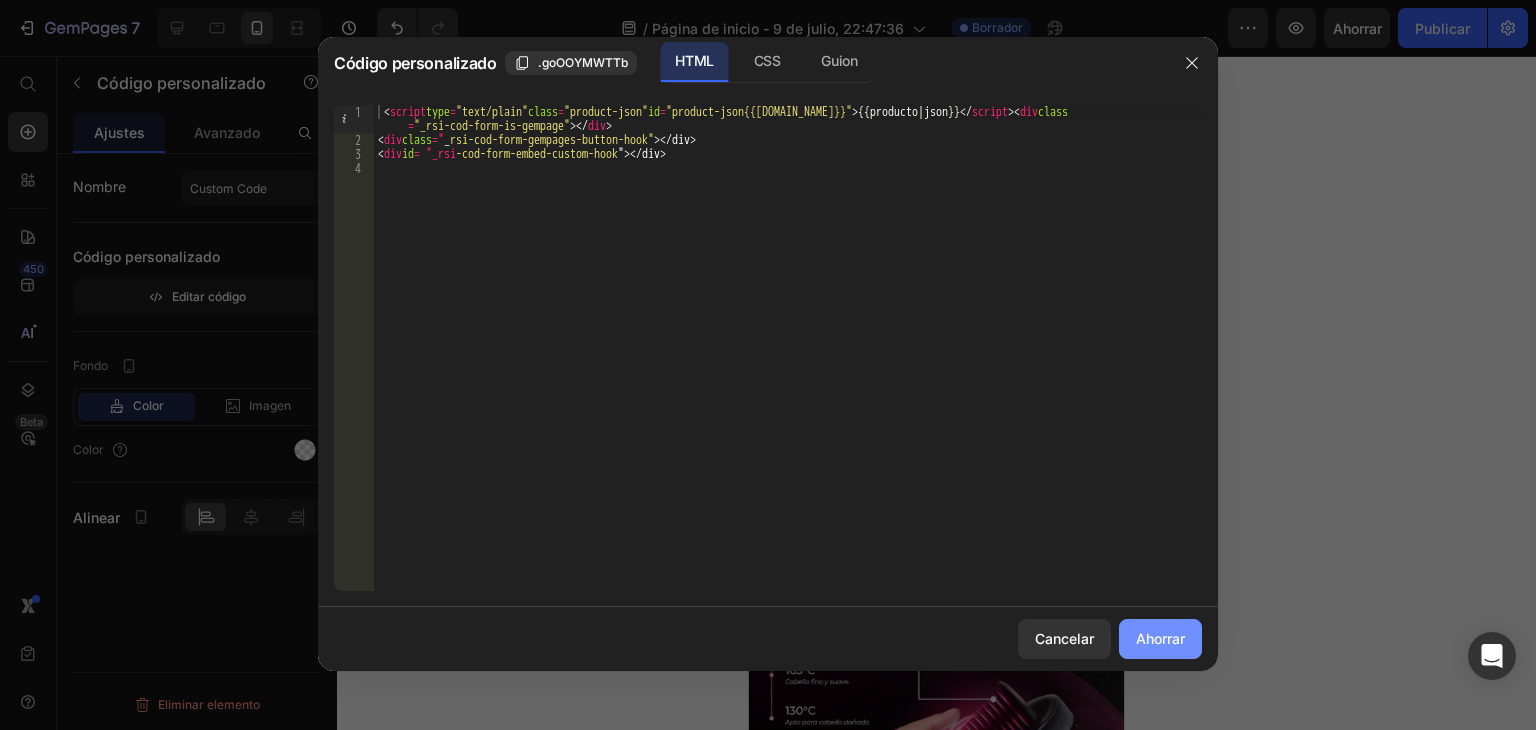 click on "Ahorrar" at bounding box center [1160, 638] 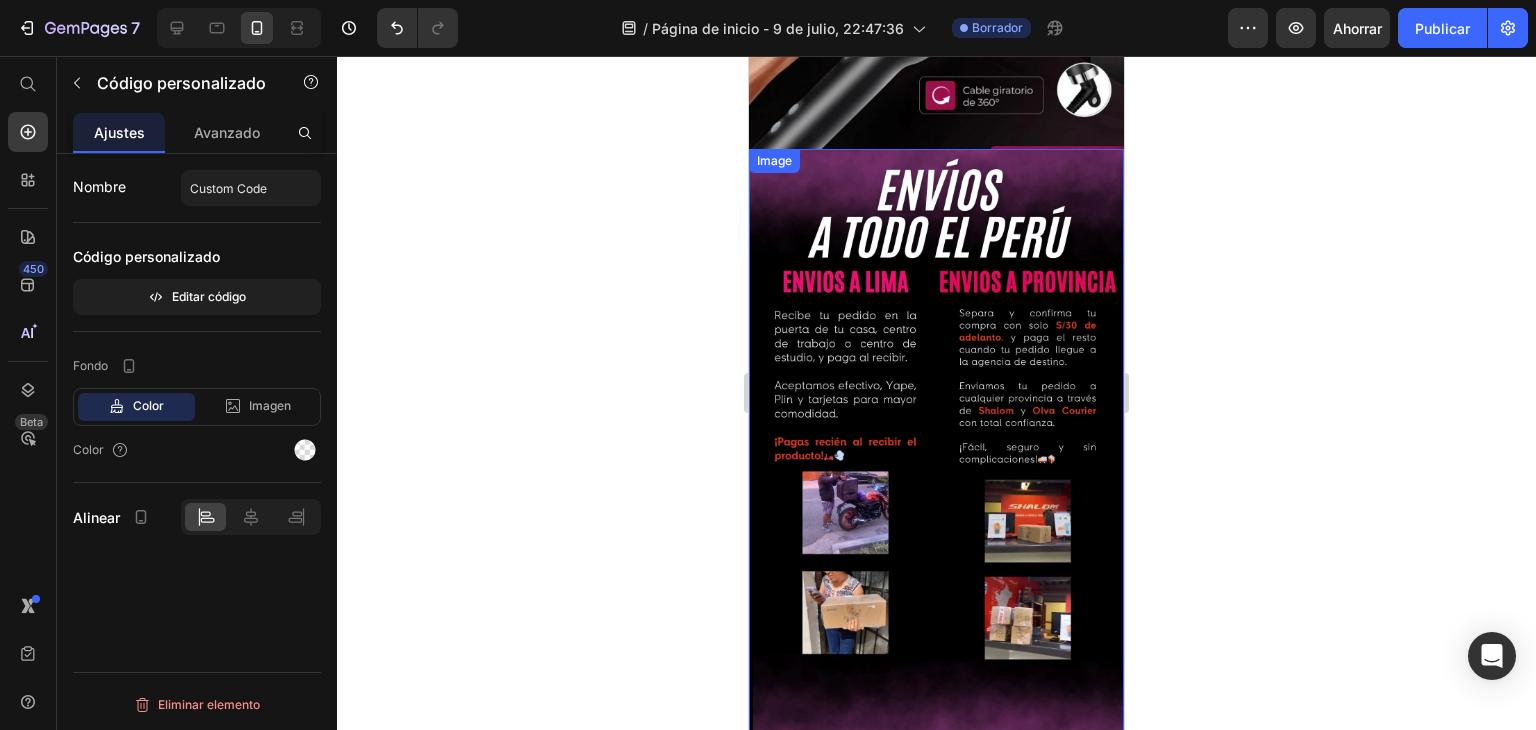 scroll, scrollTop: 1200, scrollLeft: 0, axis: vertical 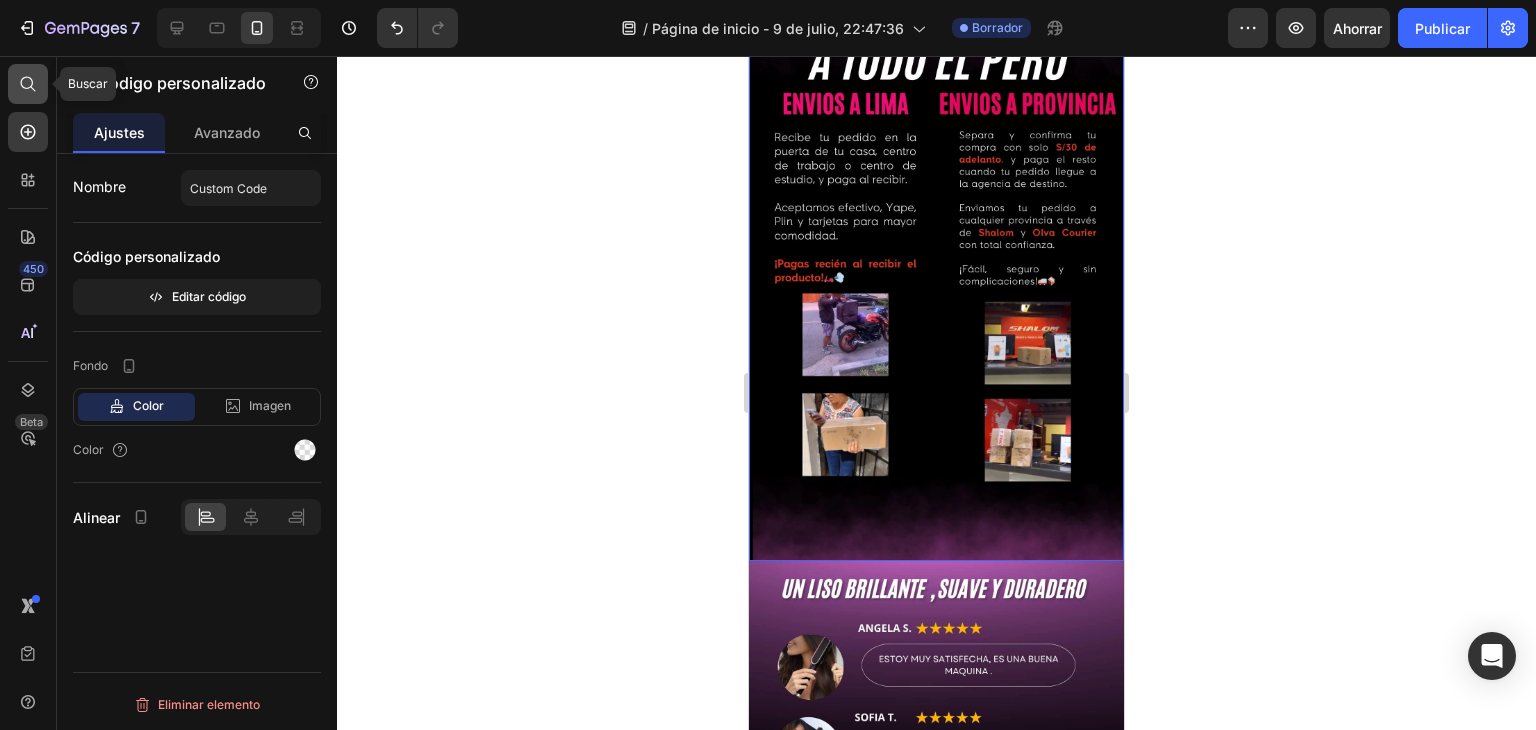 click 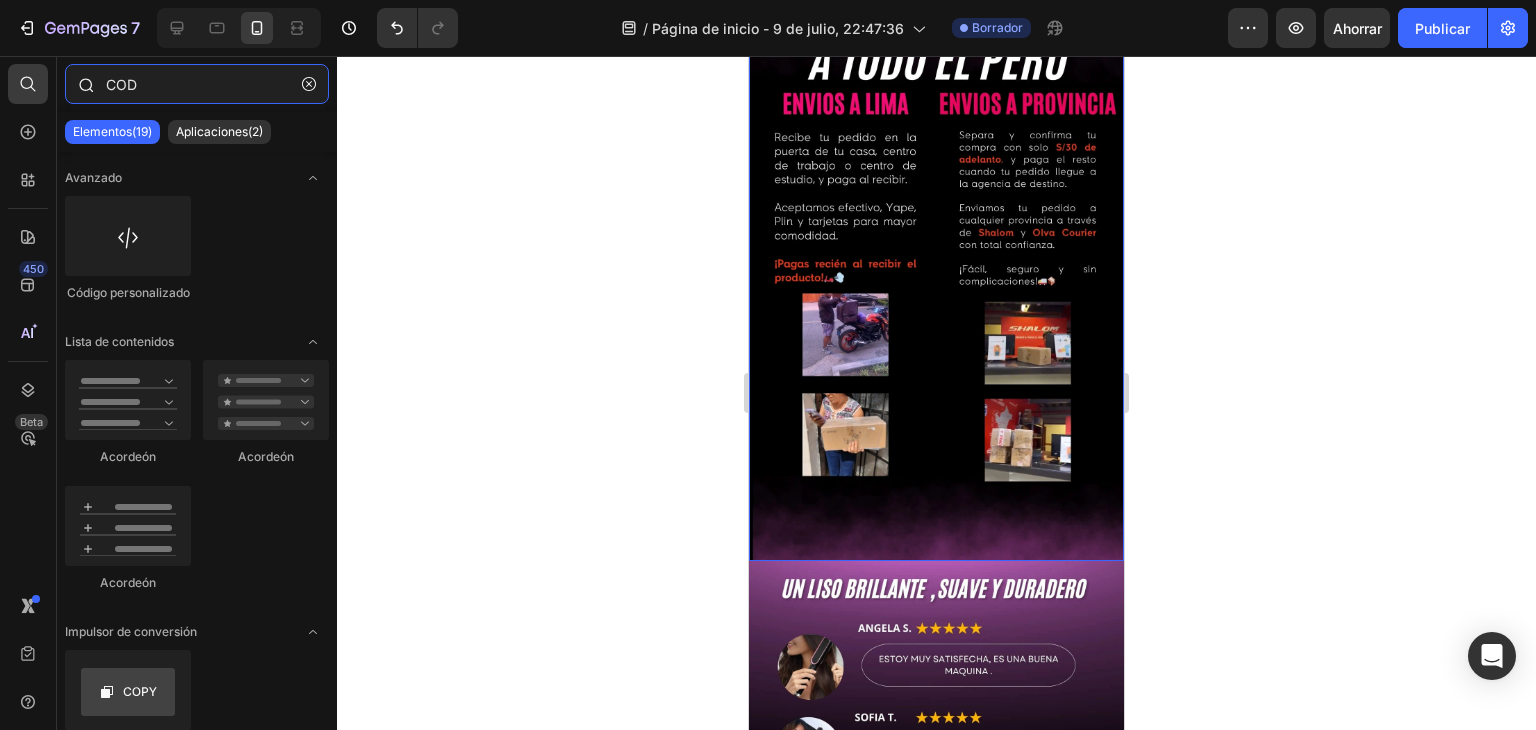 click on "COD" at bounding box center (197, 84) 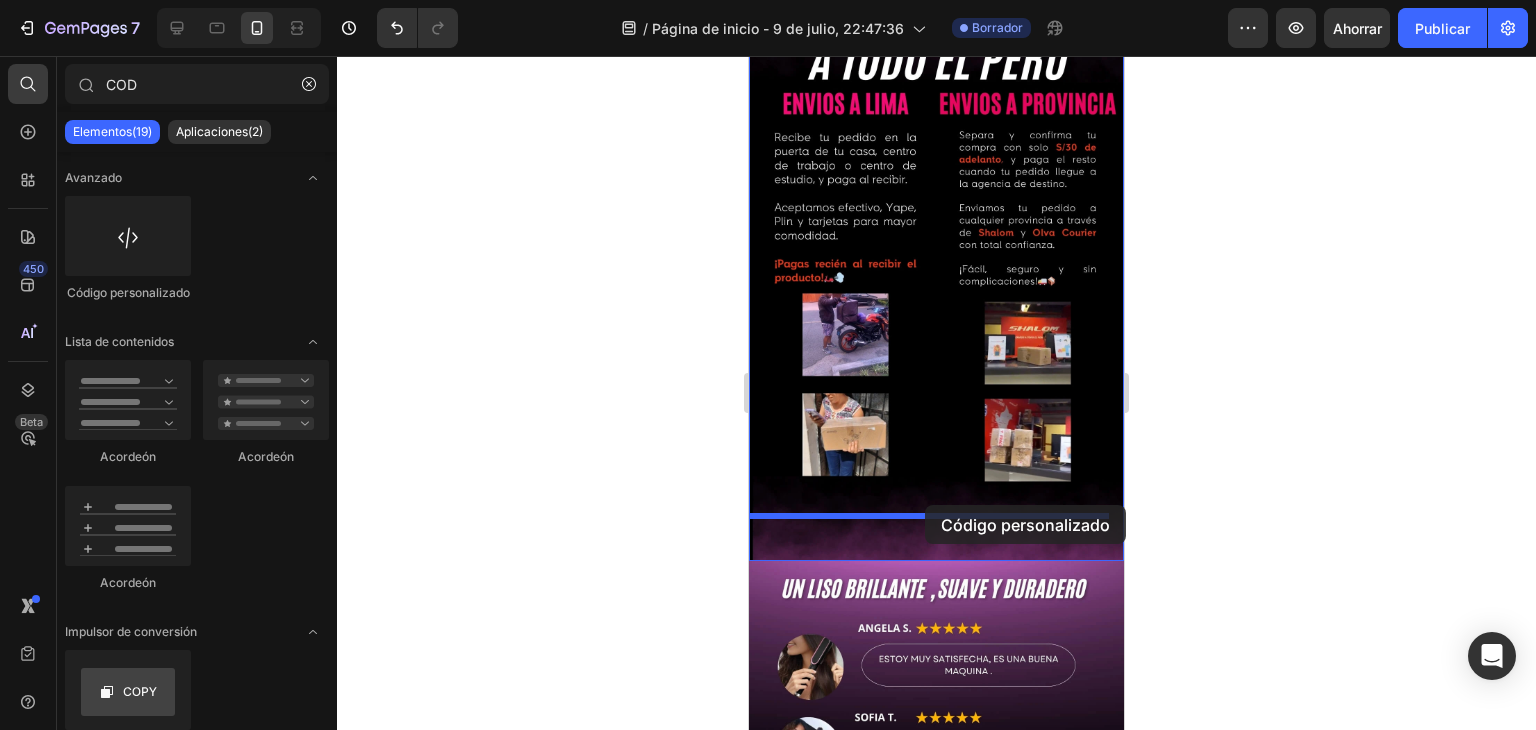 drag, startPoint x: 878, startPoint y: 303, endPoint x: 925, endPoint y: 505, distance: 207.39575 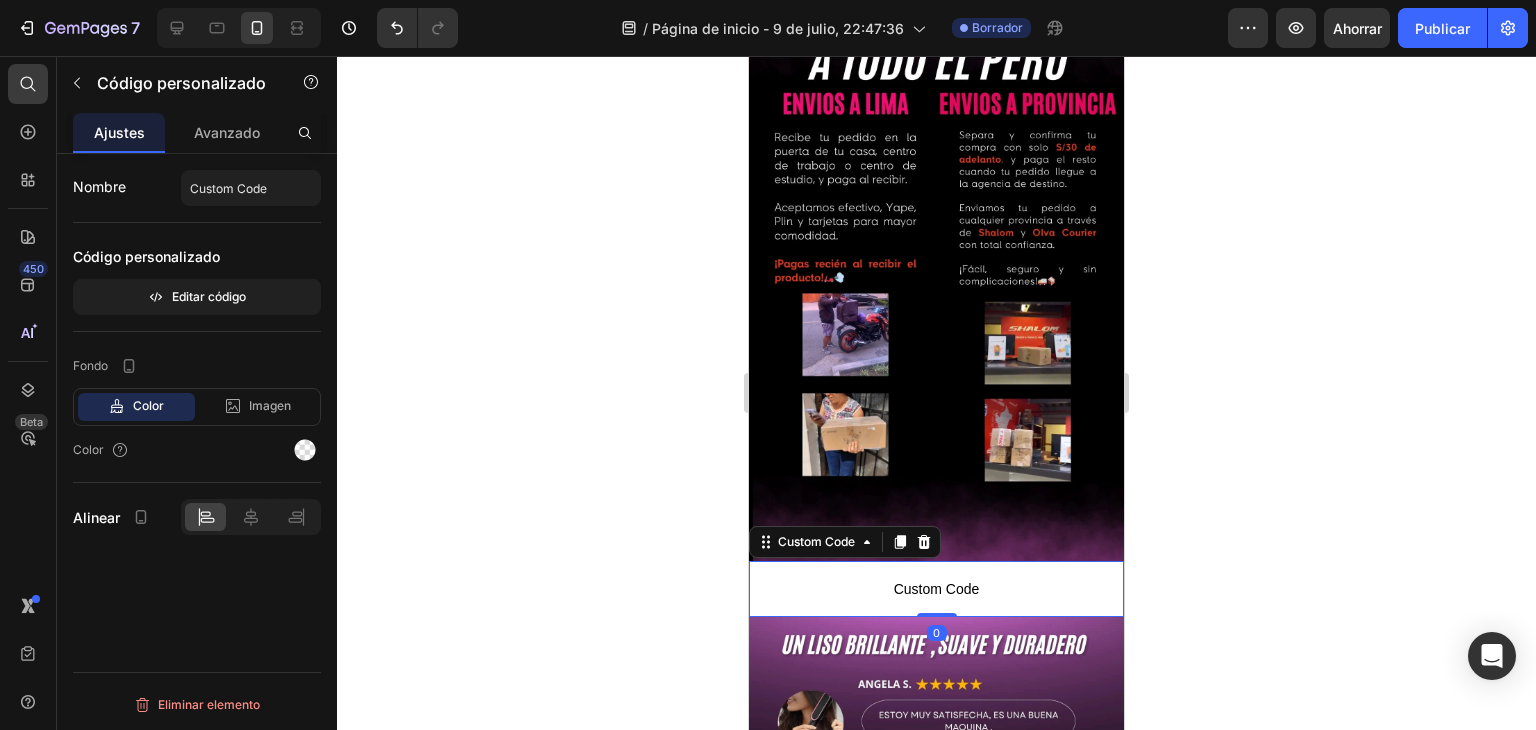 click on "Custom Code" at bounding box center (936, 589) 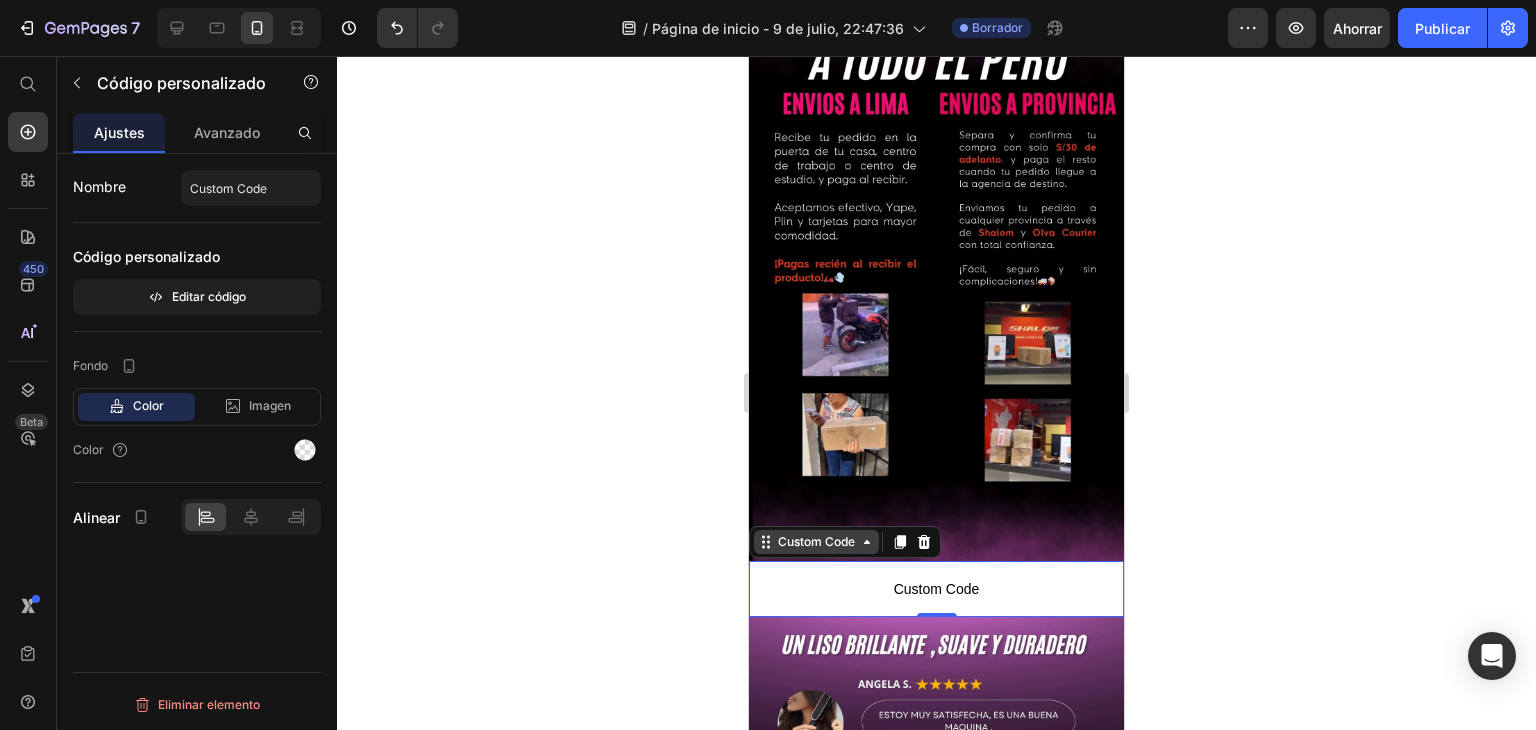 click on "Custom Code" at bounding box center [816, 542] 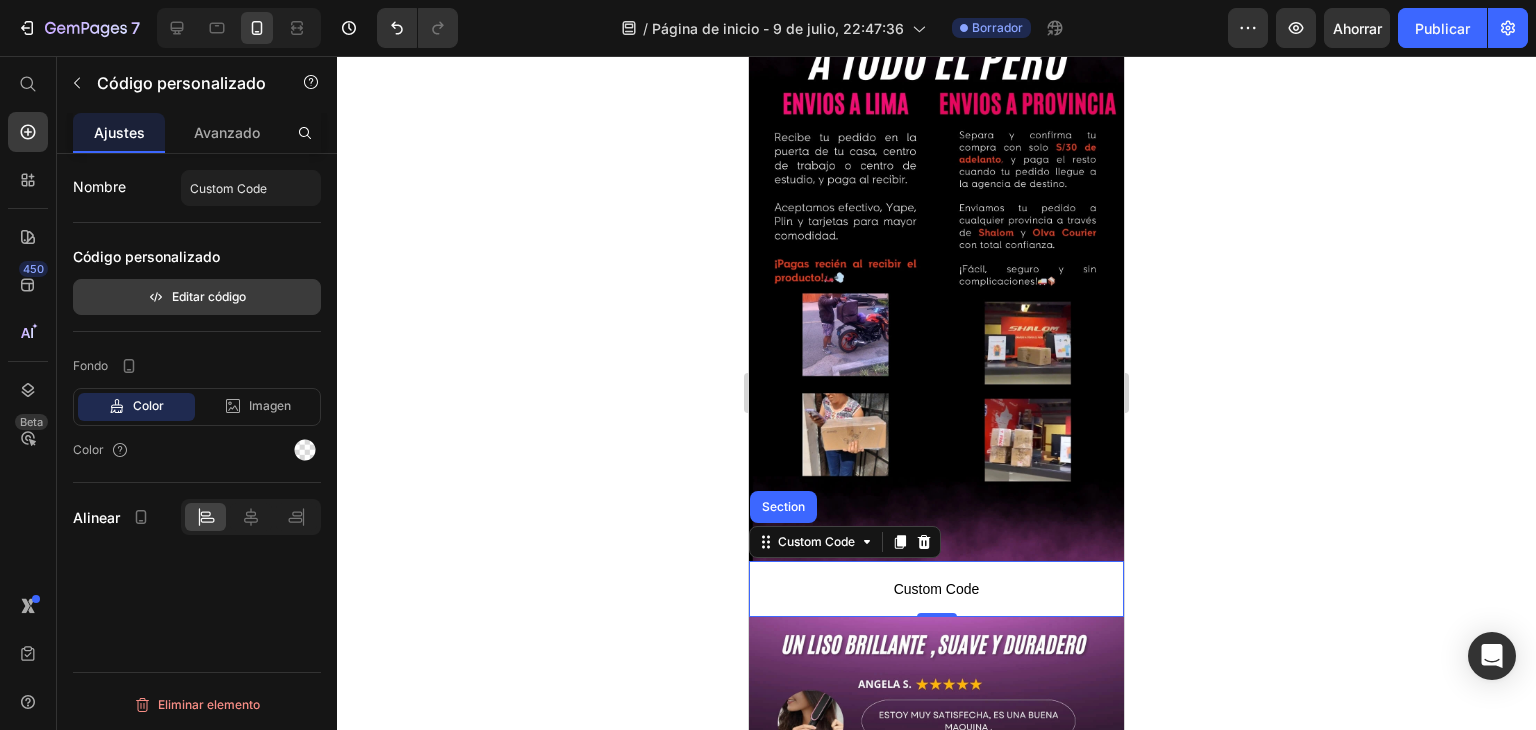 click on "Editar código" at bounding box center [197, 297] 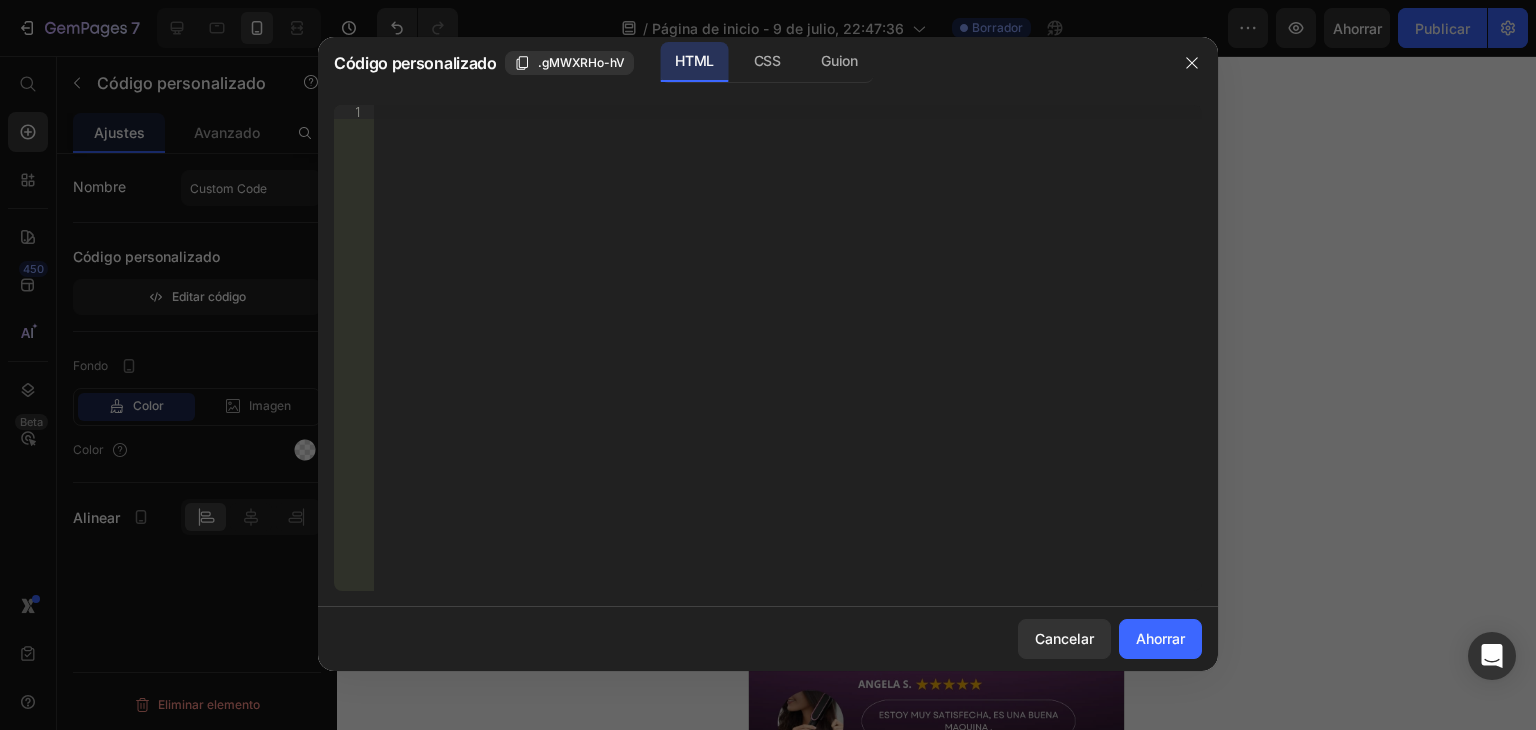 type 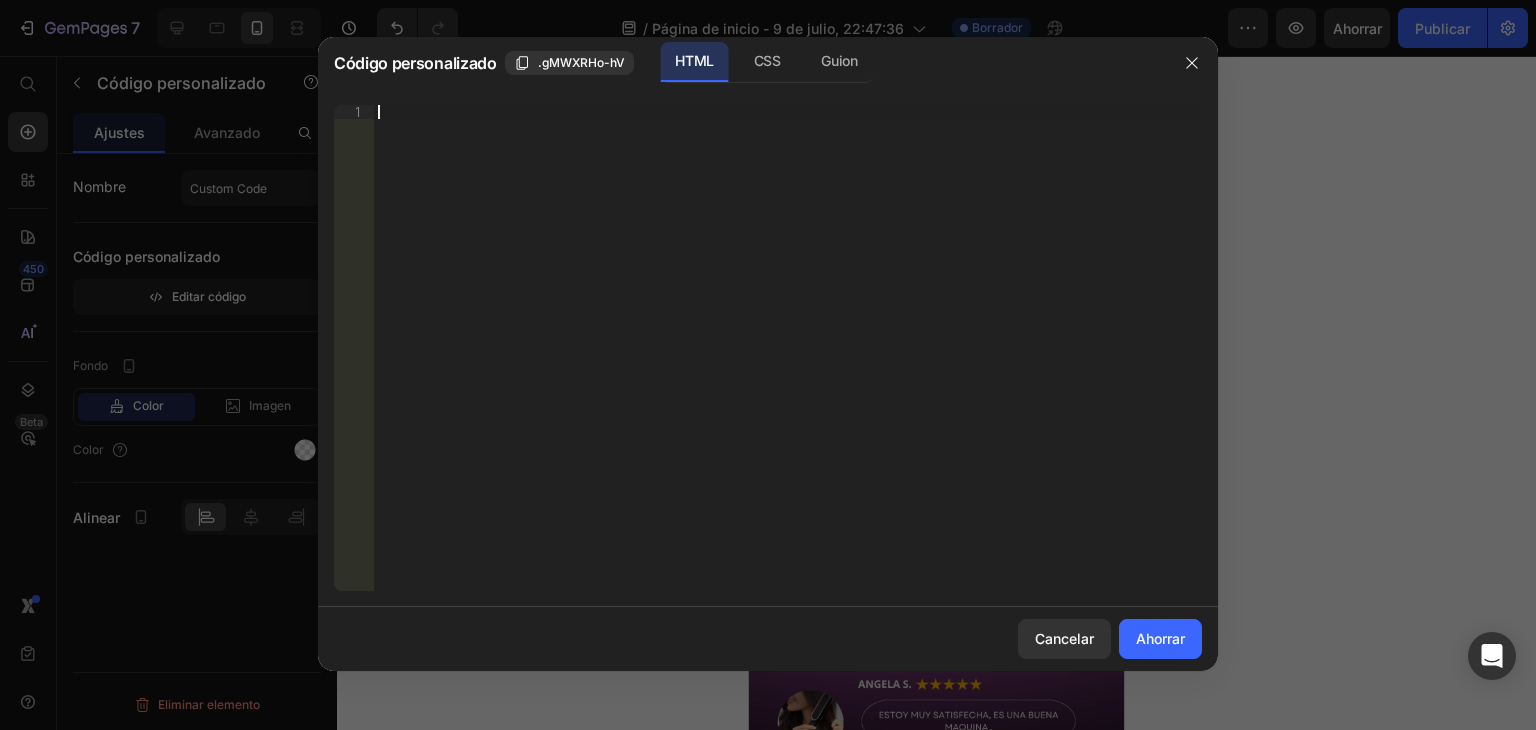 click on "Inserte el código de instalación de terceros, el código HTML o el código Liquid para mostrar contenido personalizado." at bounding box center (664, 111) 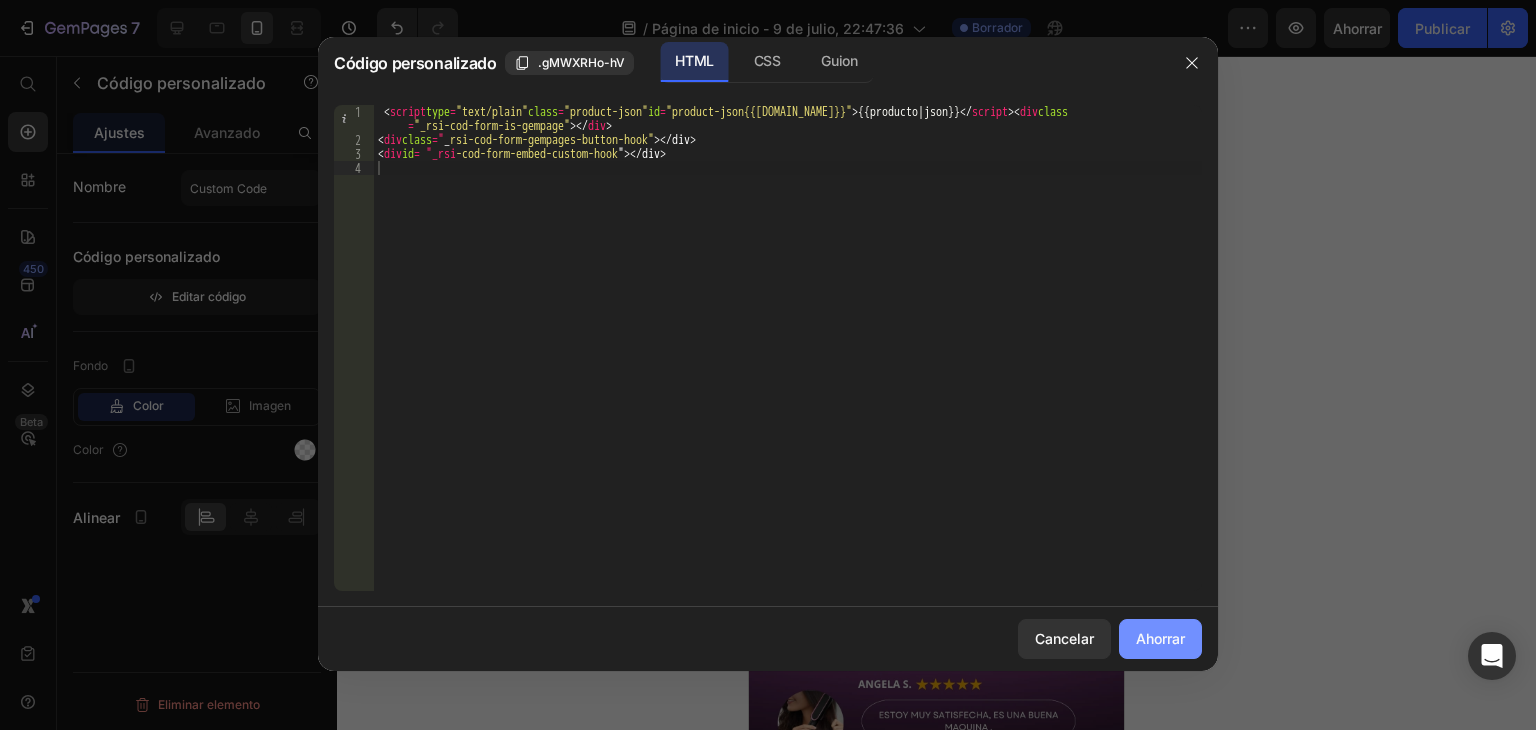 click on "Ahorrar" 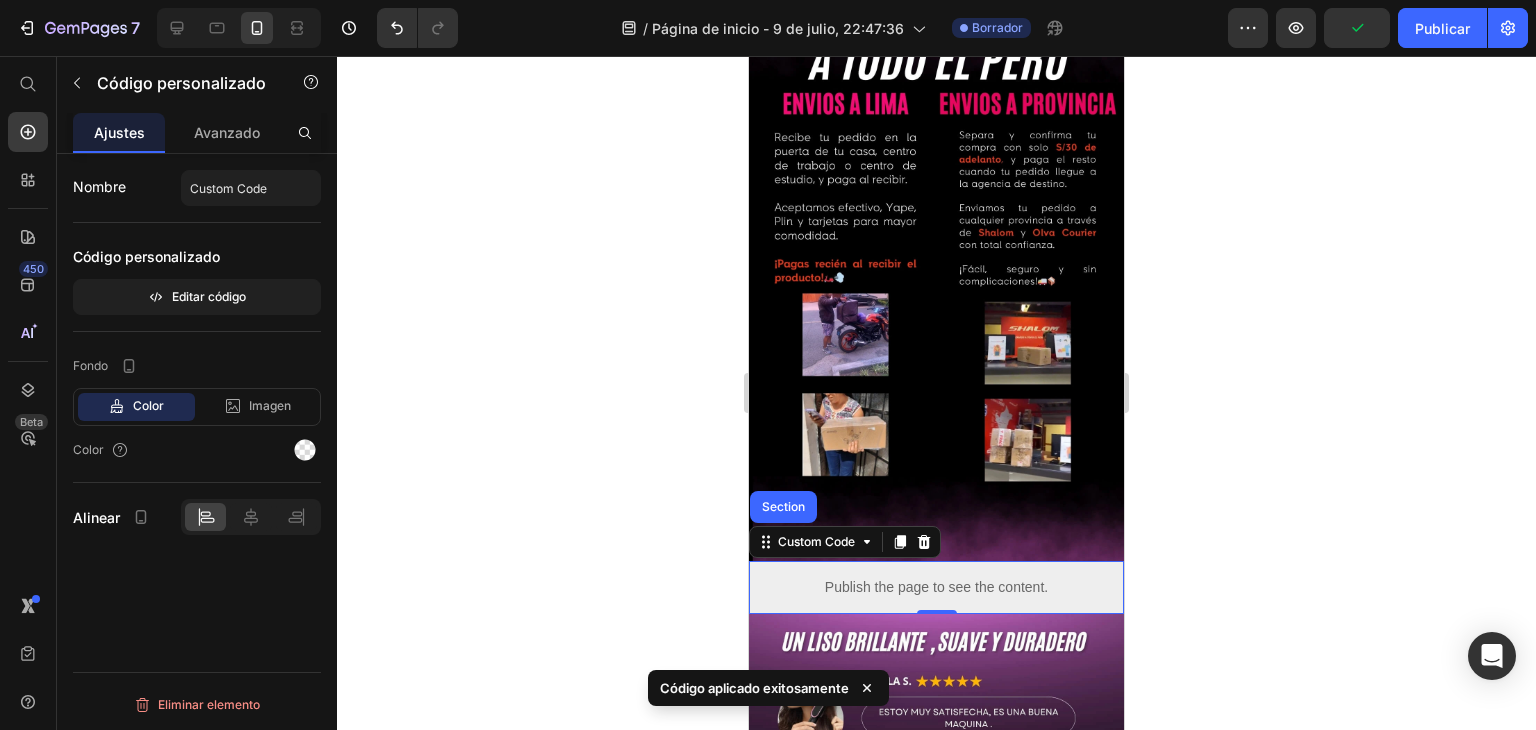 click on "Publish the page to see the content." at bounding box center (936, 587) 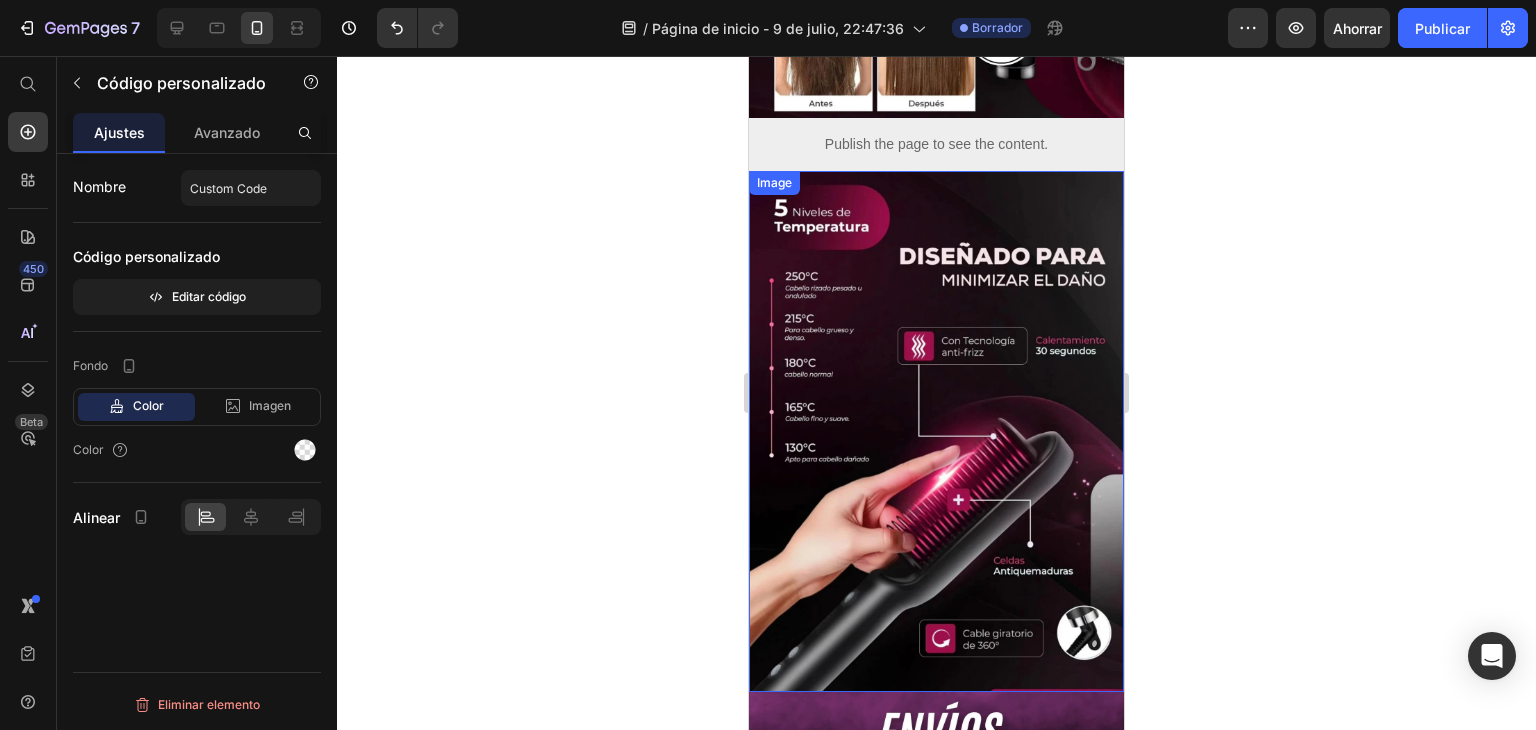 scroll, scrollTop: 0, scrollLeft: 0, axis: both 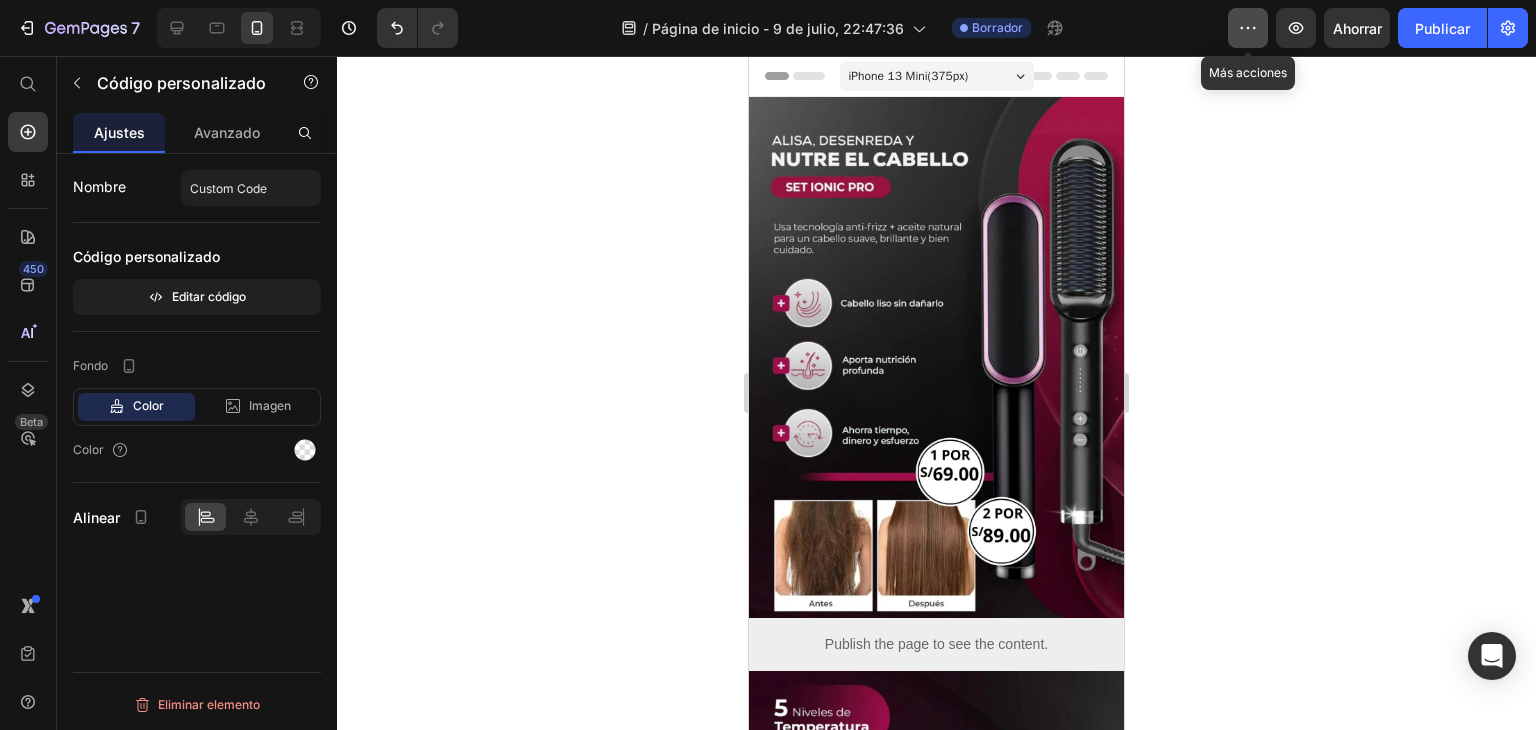 click 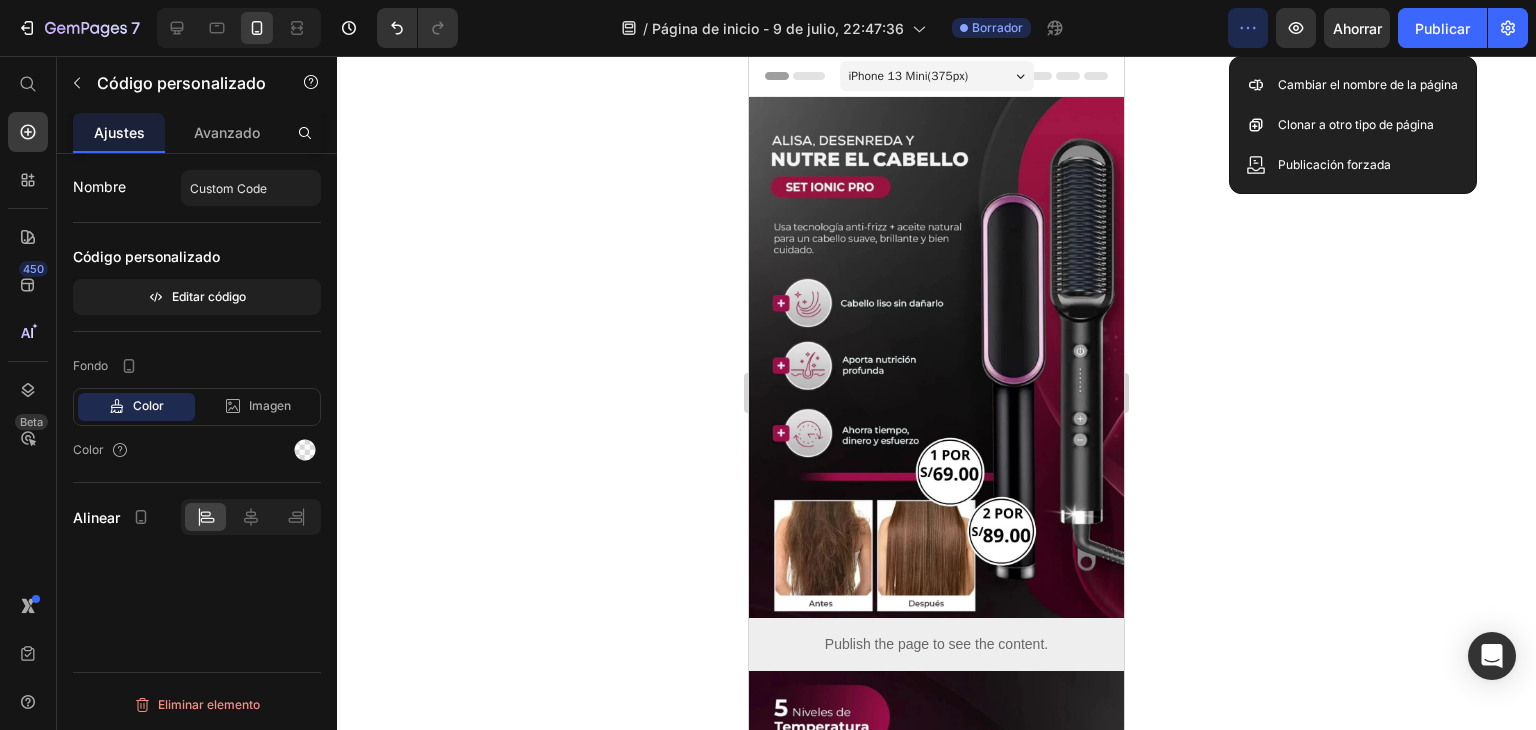 click 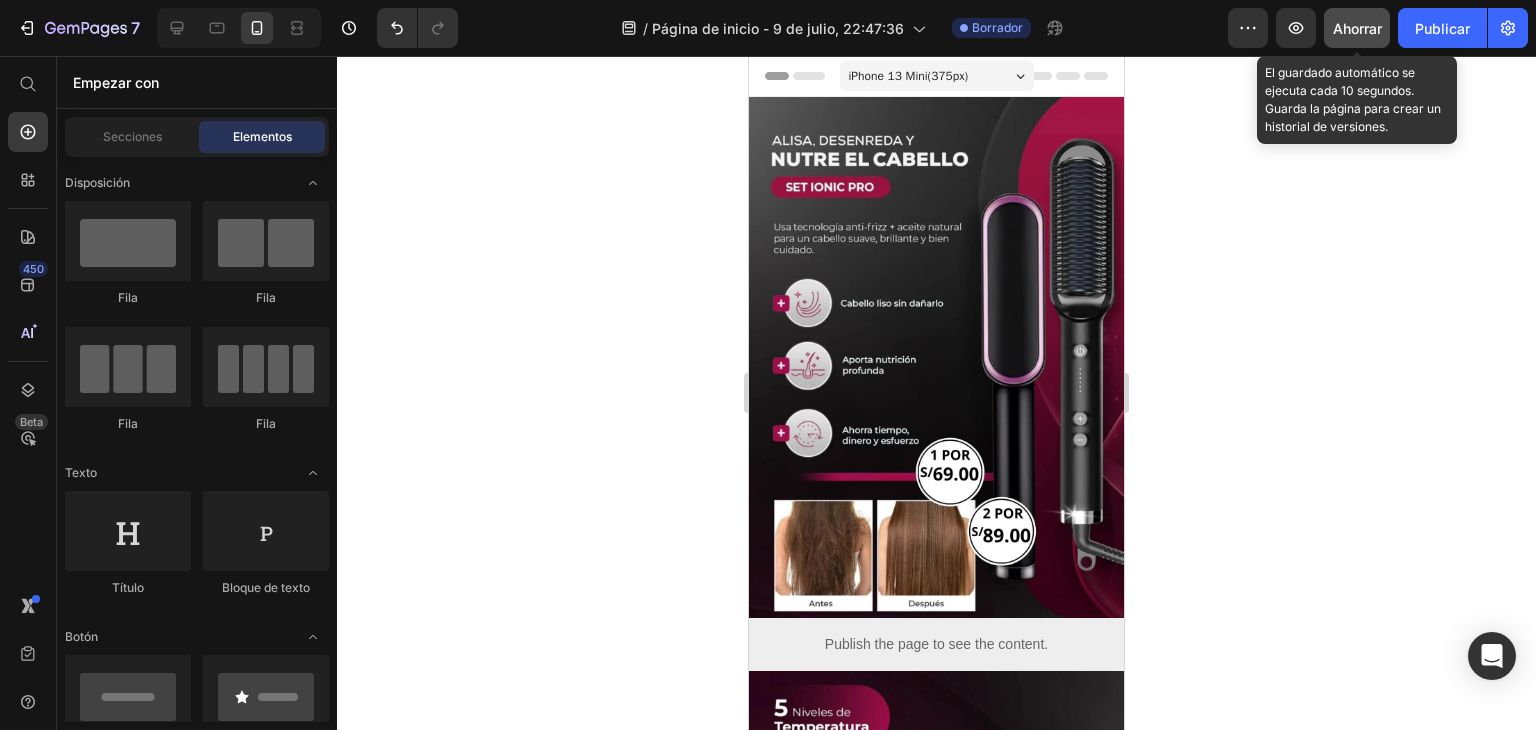 click on "Ahorrar" at bounding box center [1357, 28] 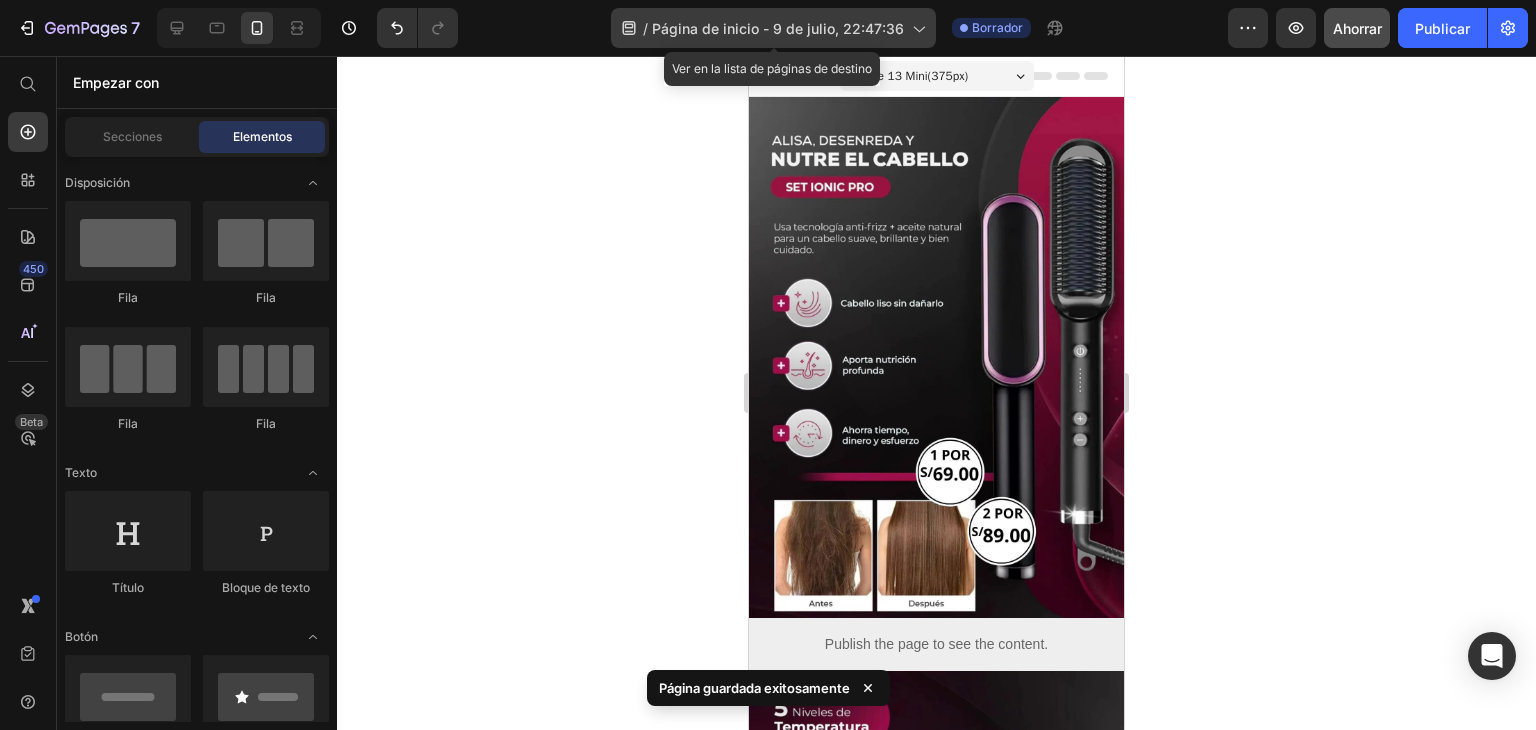 click on "Página de inicio - 9 de julio, 22:47:36" at bounding box center (778, 28) 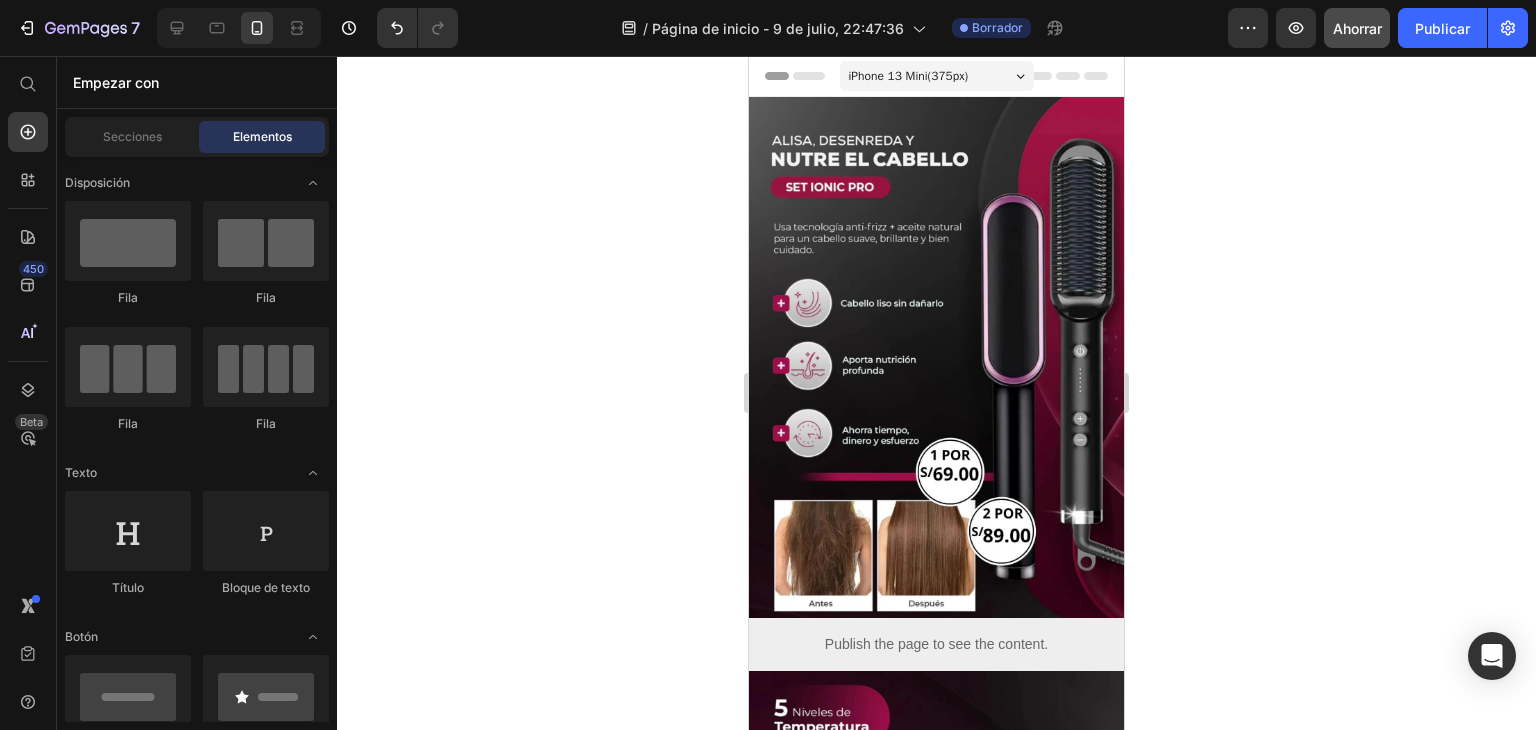 click 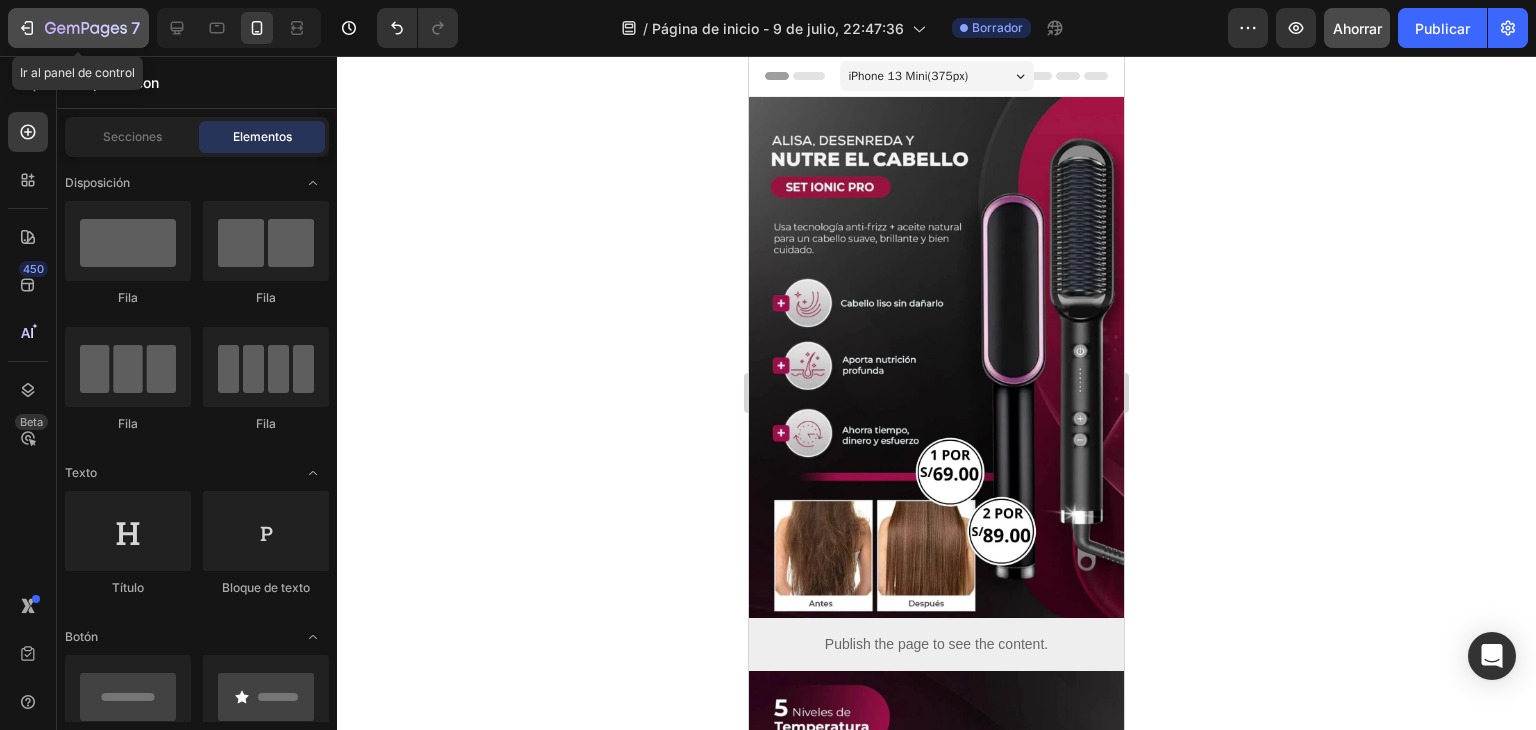 click 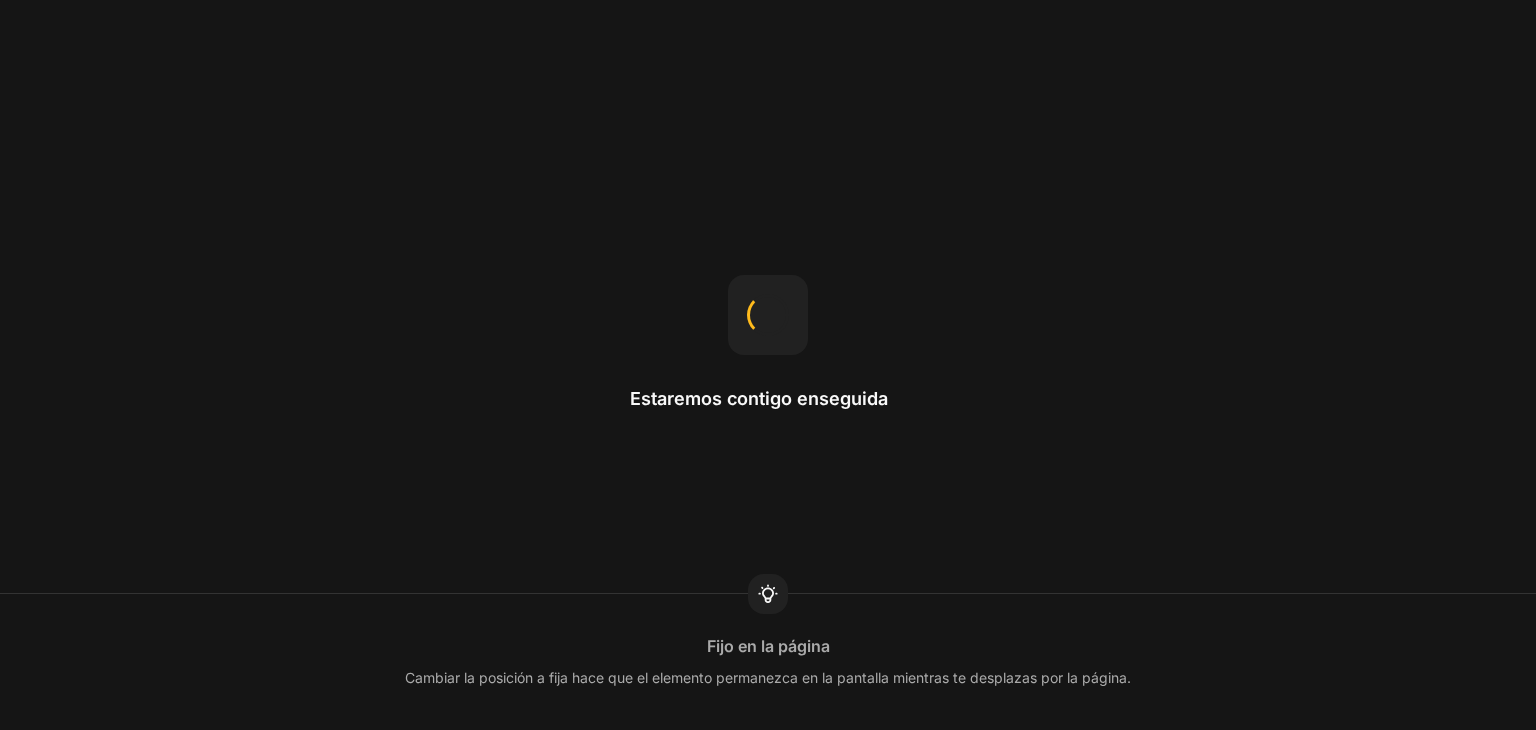 scroll, scrollTop: 0, scrollLeft: 0, axis: both 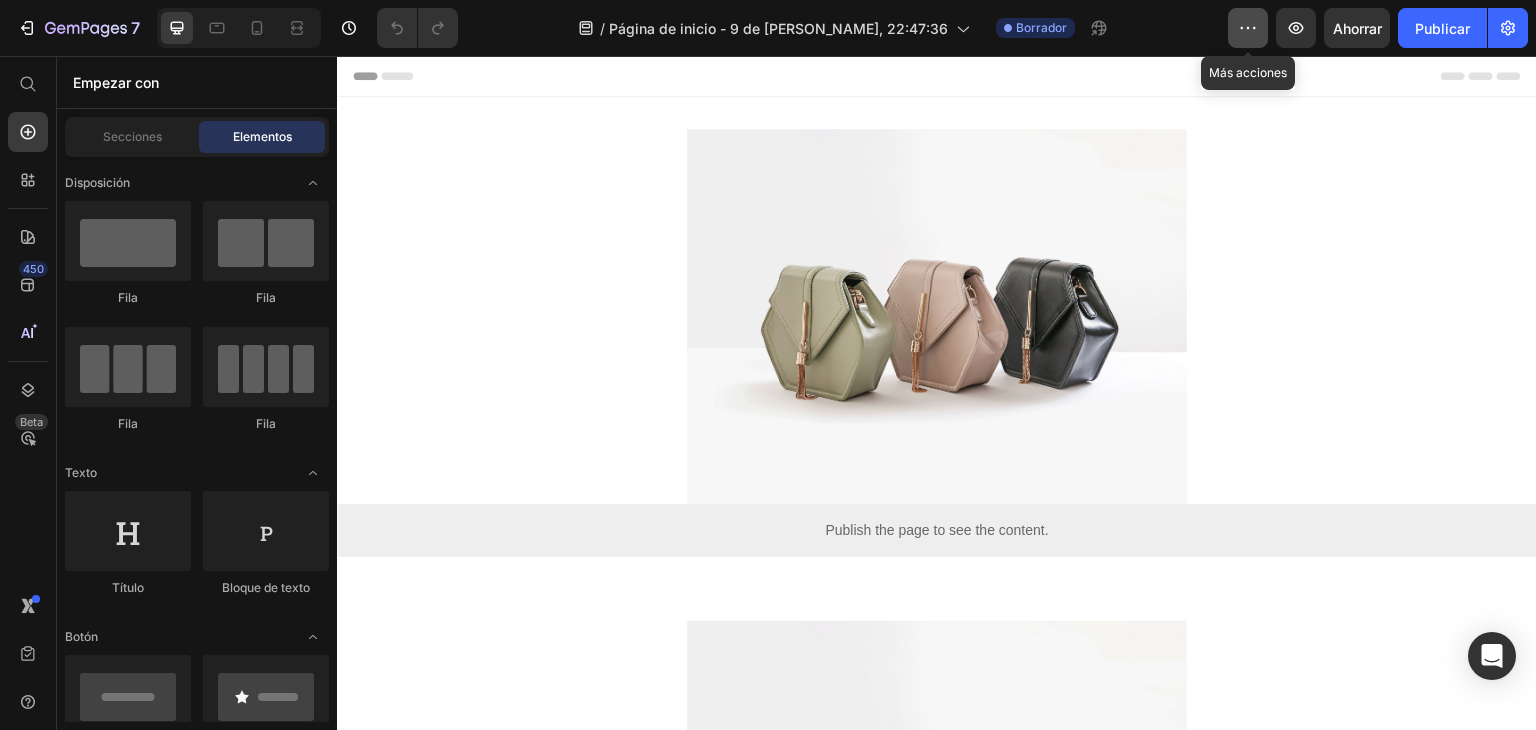 click 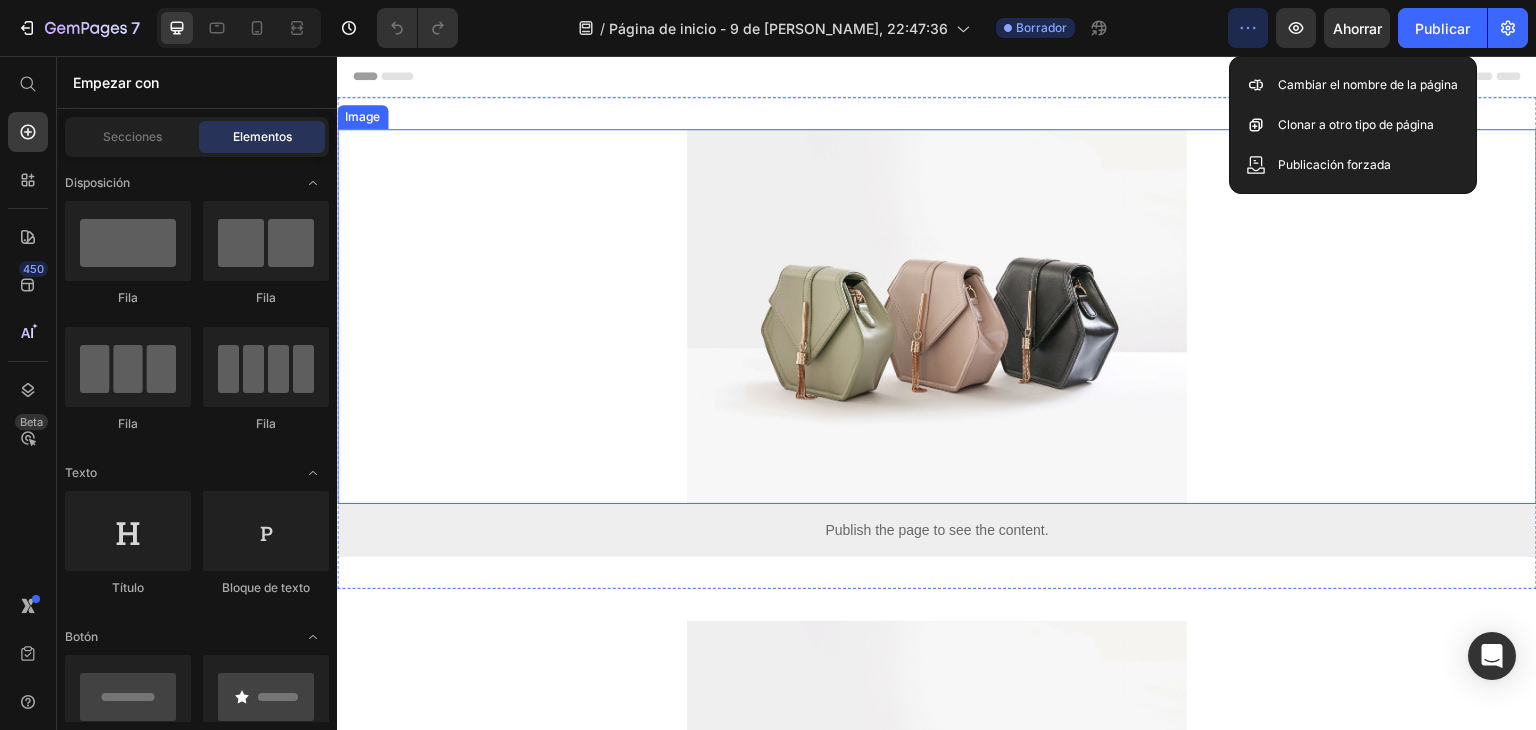 click at bounding box center (937, 316) 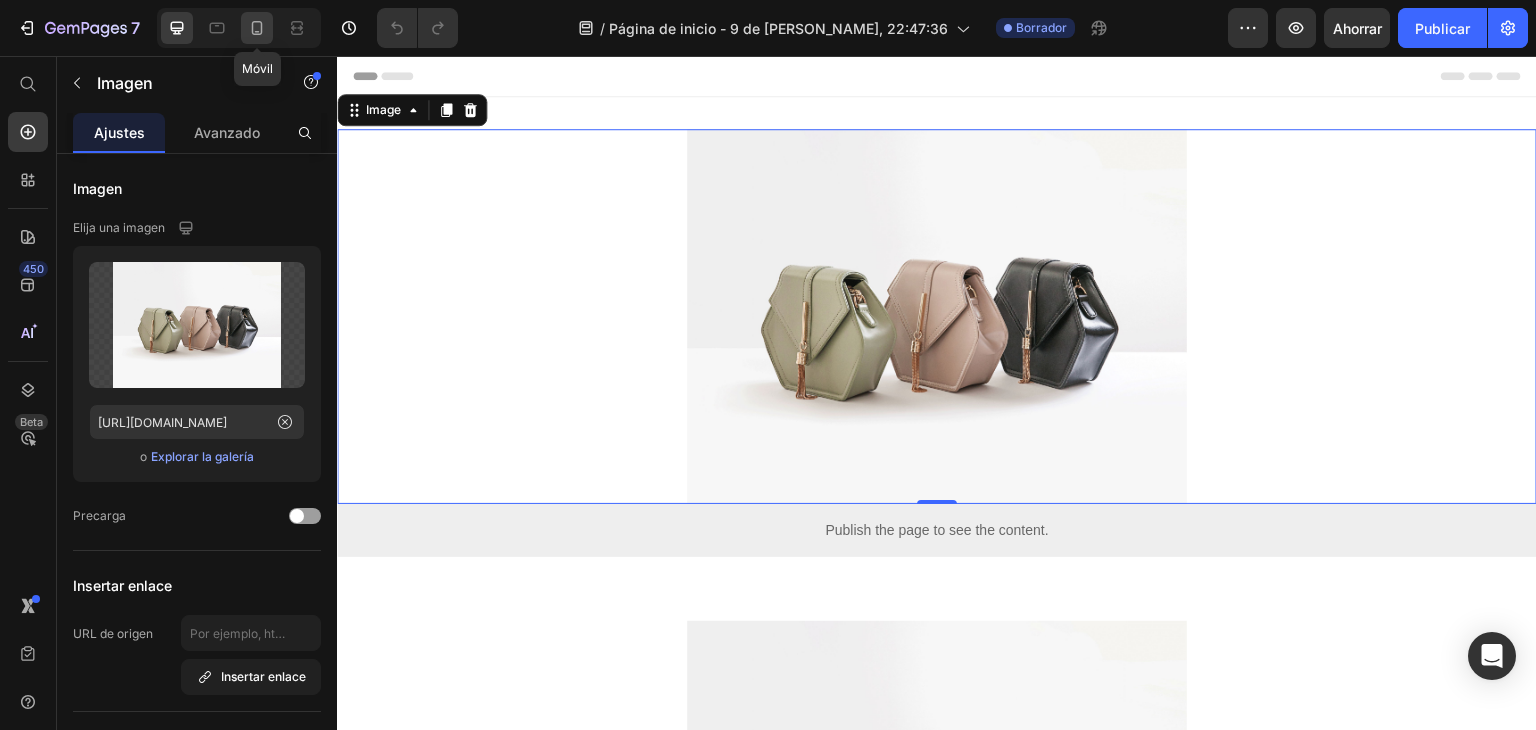 click 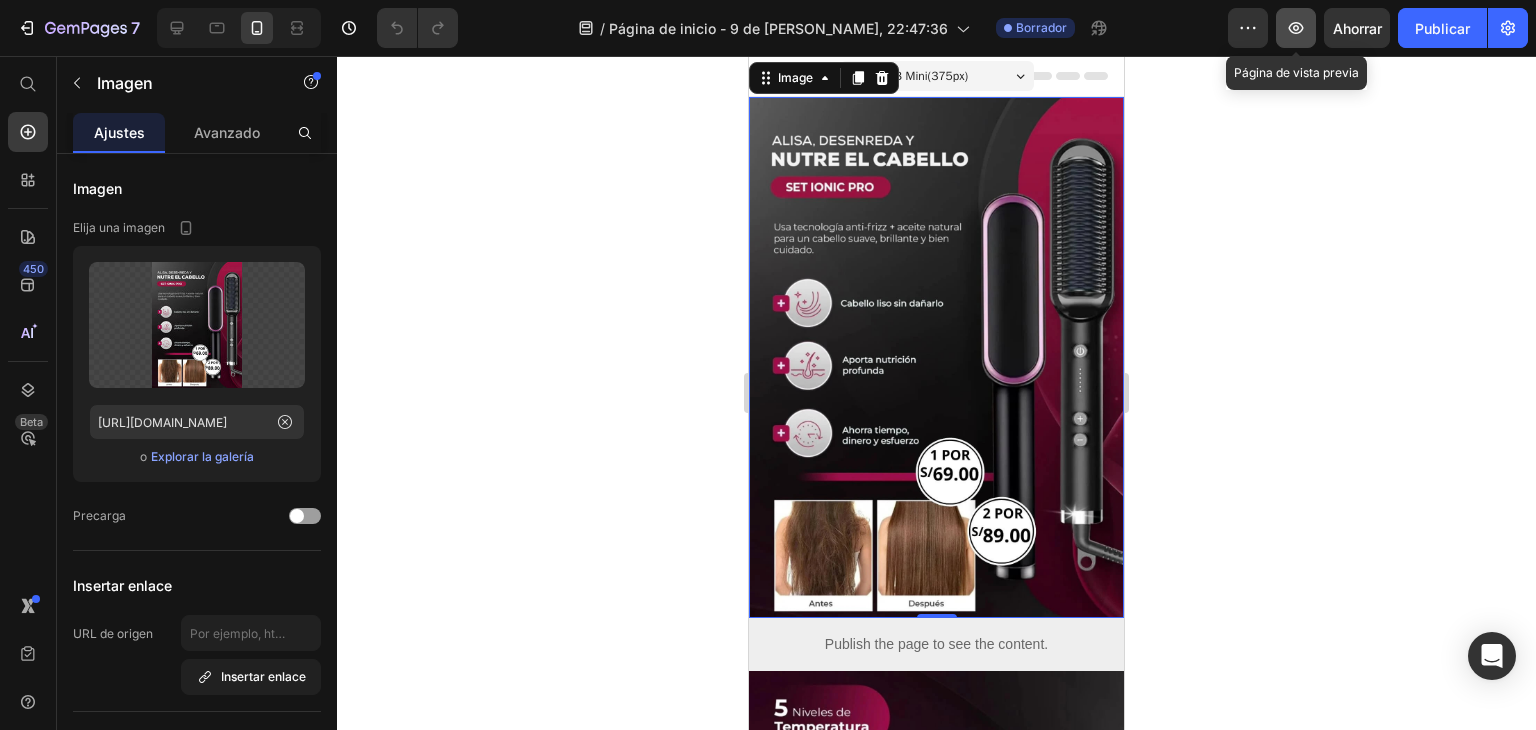 click 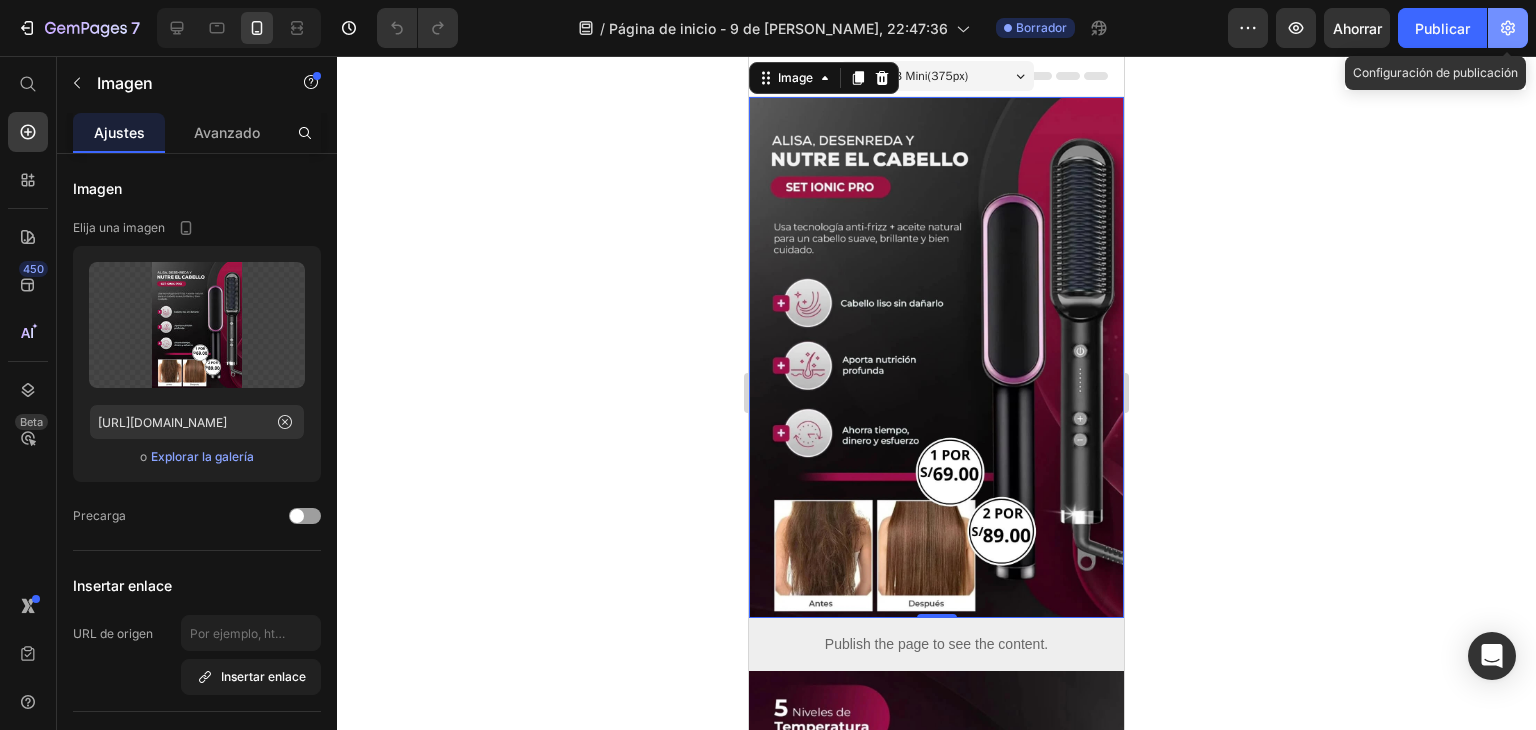 click 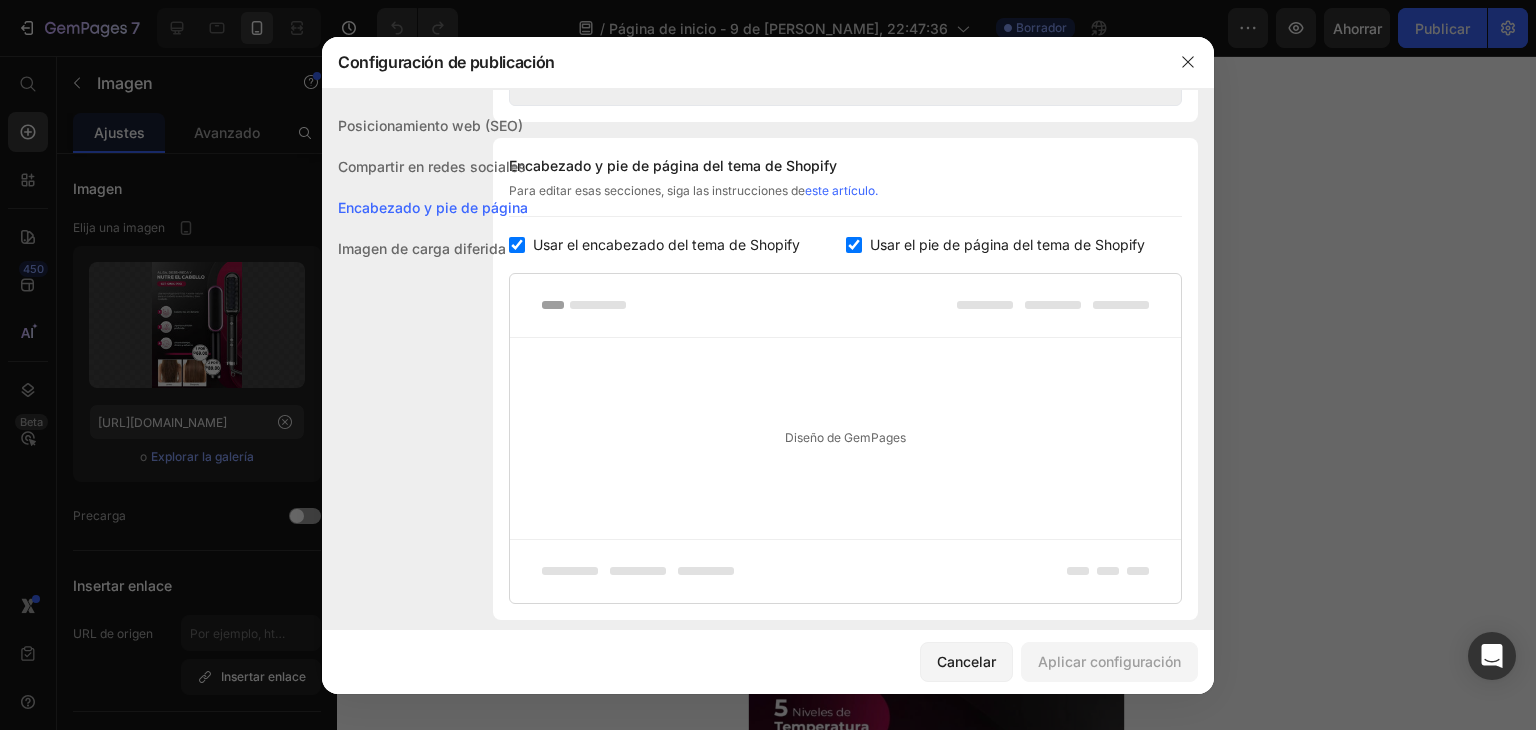 scroll, scrollTop: 845, scrollLeft: 0, axis: vertical 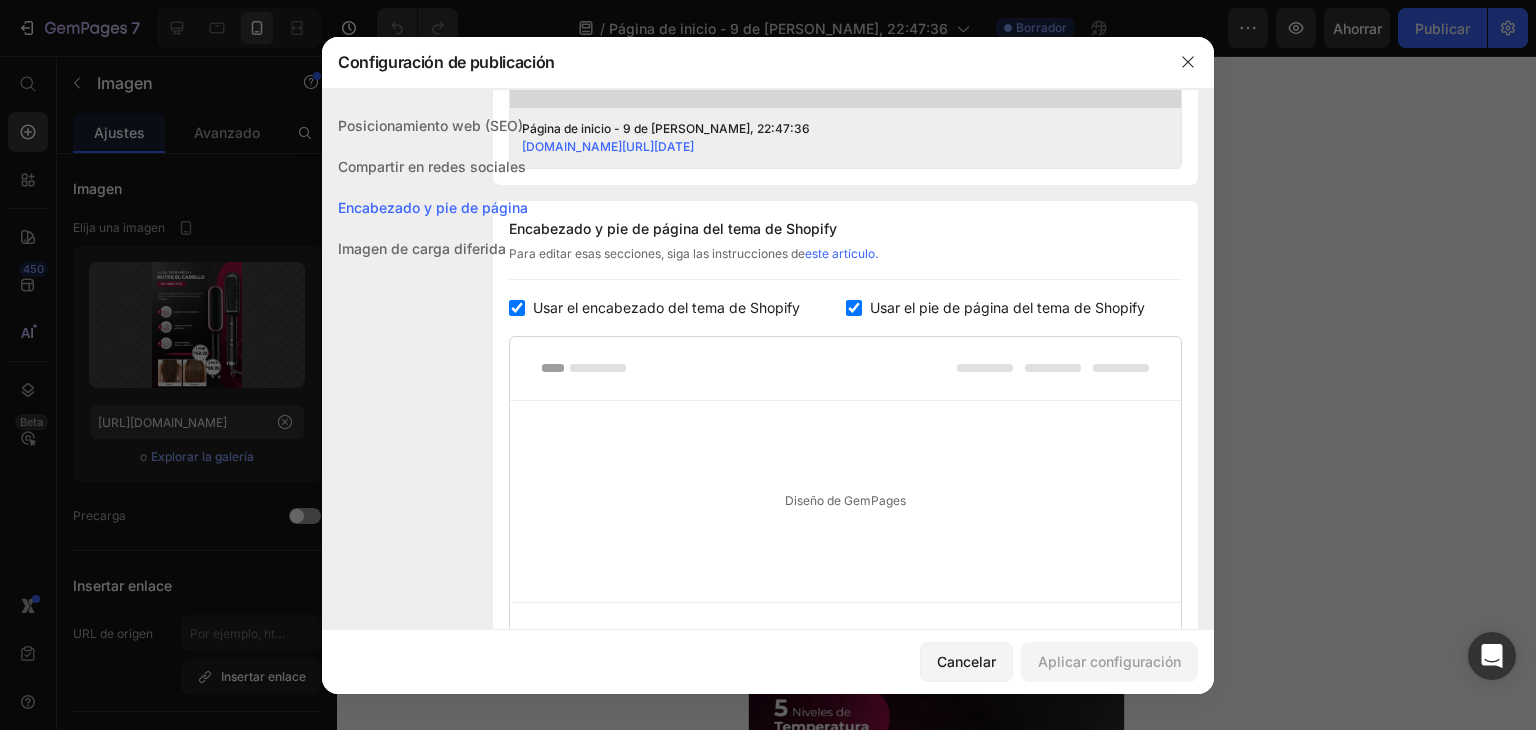 click at bounding box center (517, 308) 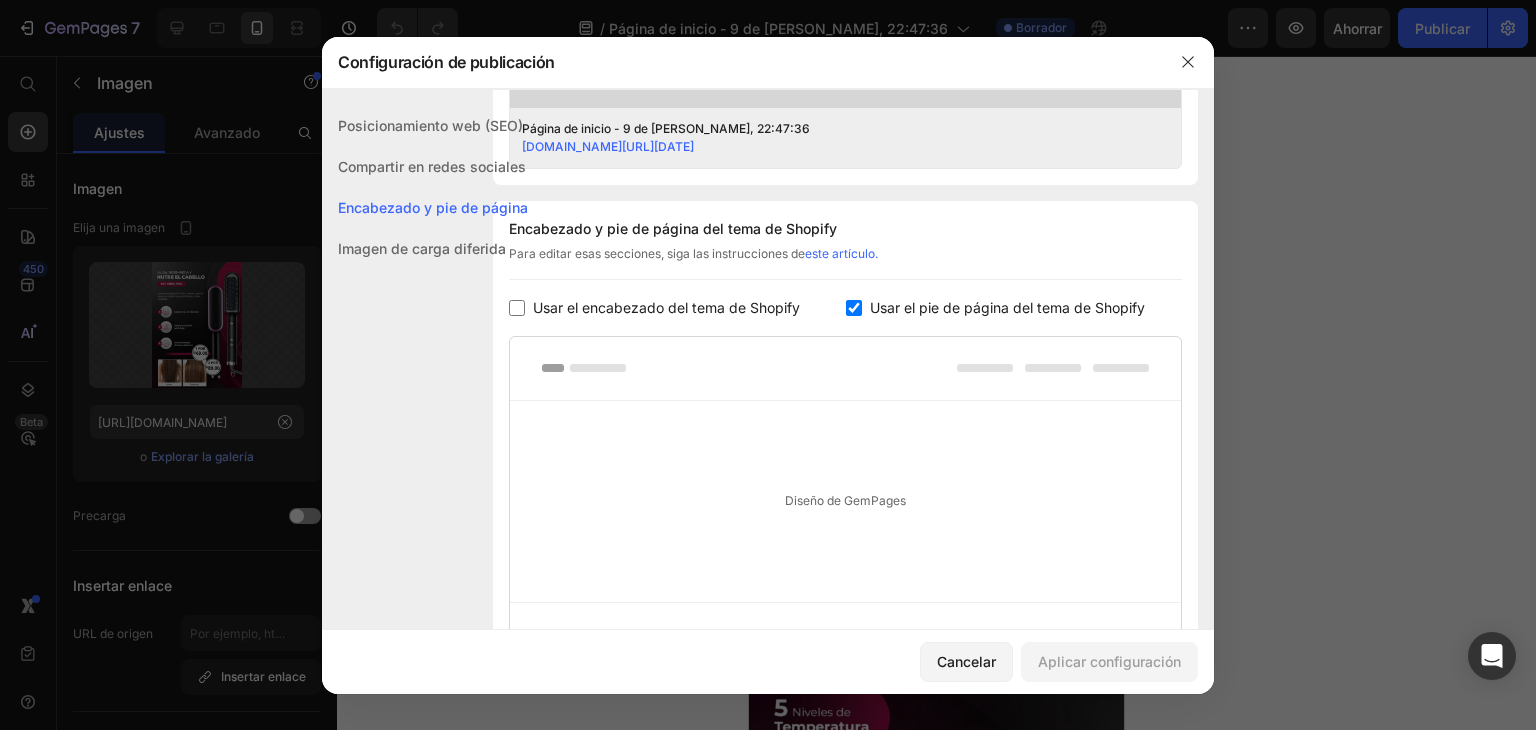 checkbox on "false" 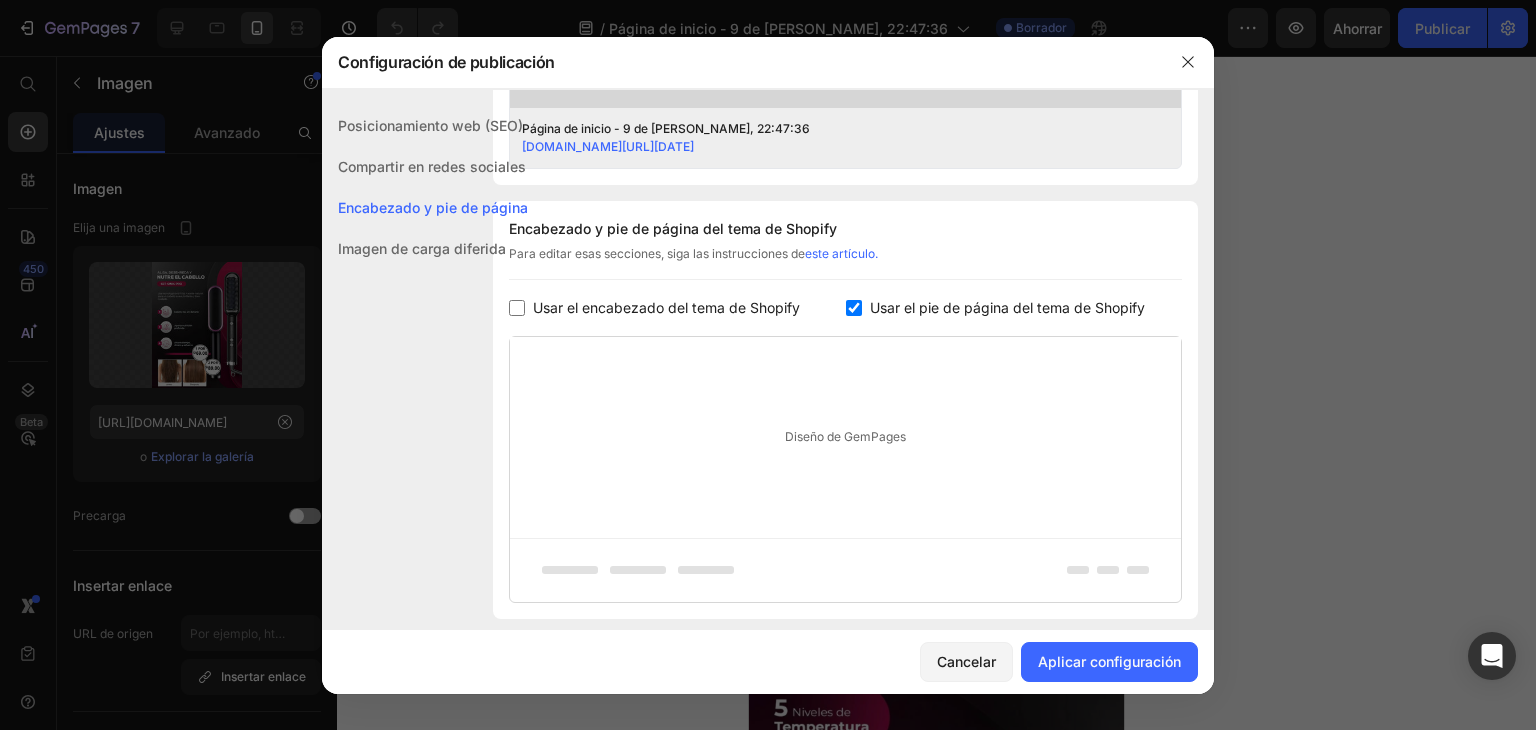 click at bounding box center [854, 308] 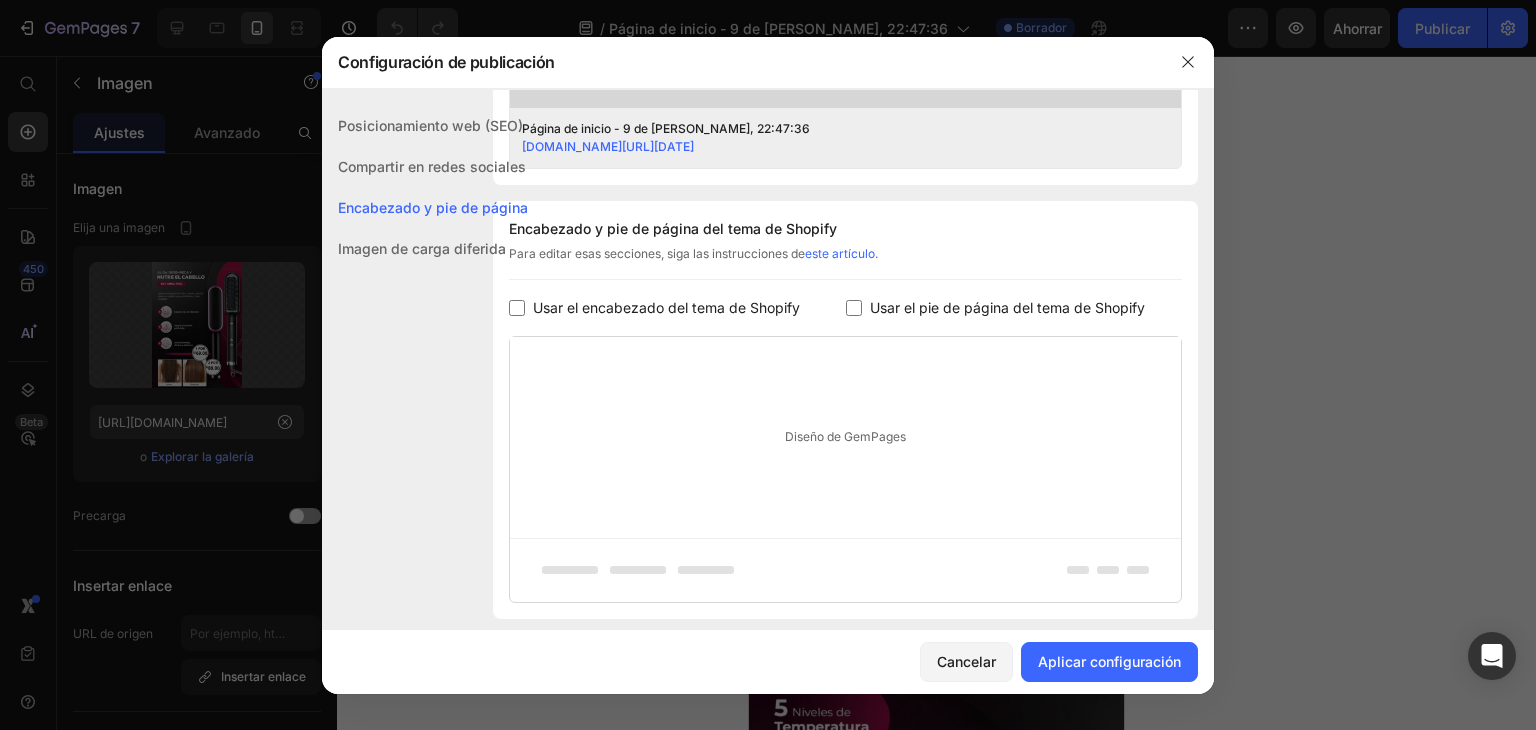 checkbox on "false" 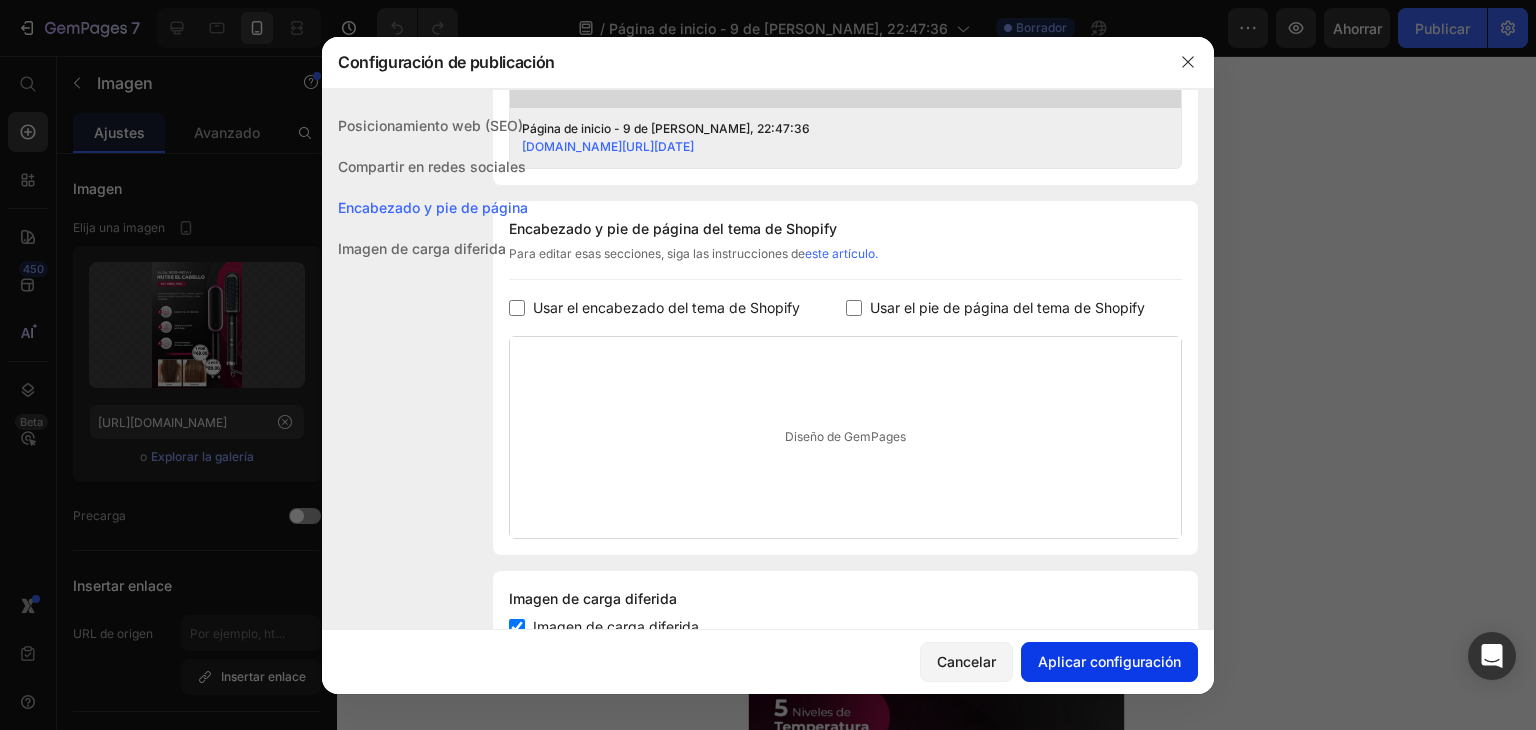click on "Aplicar configuración" at bounding box center [1109, 661] 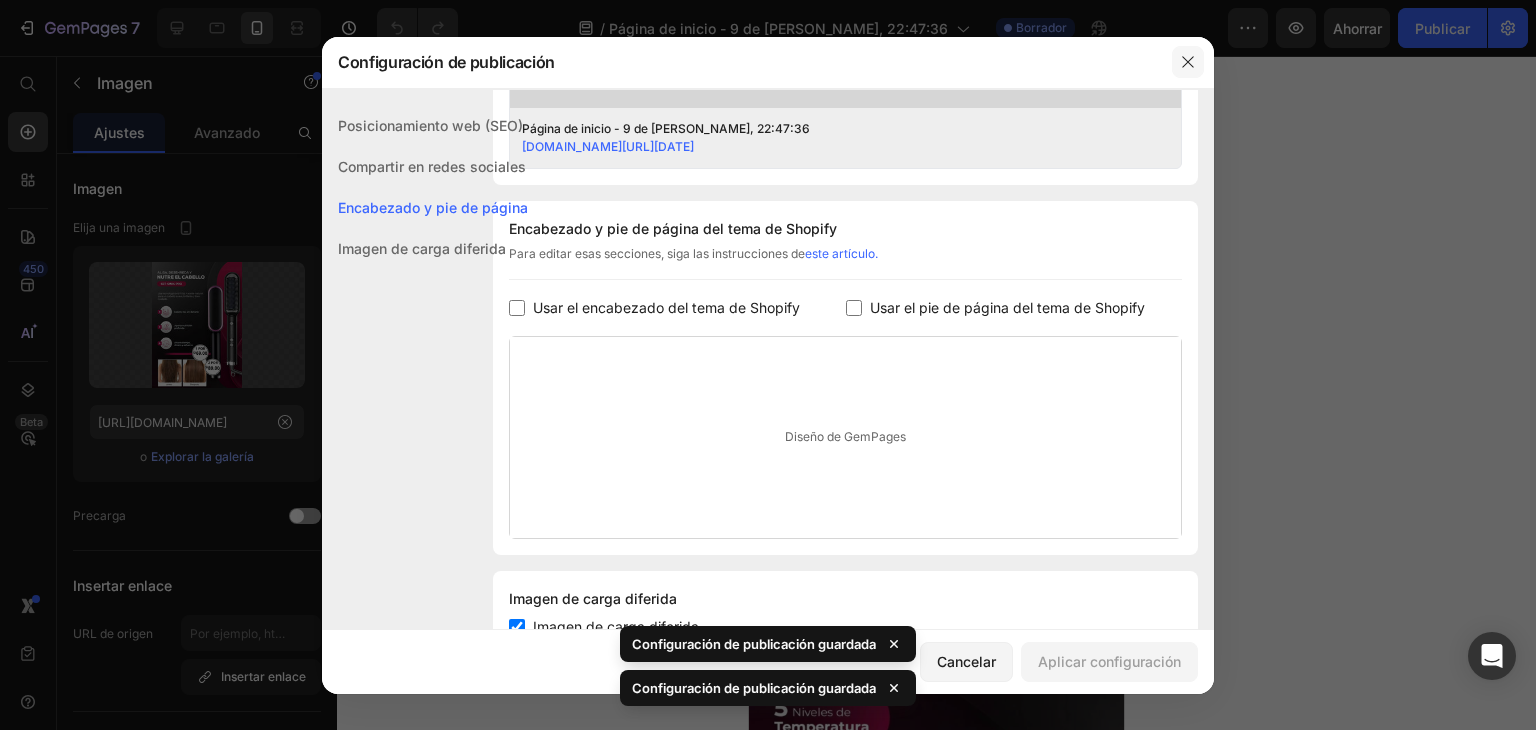 click 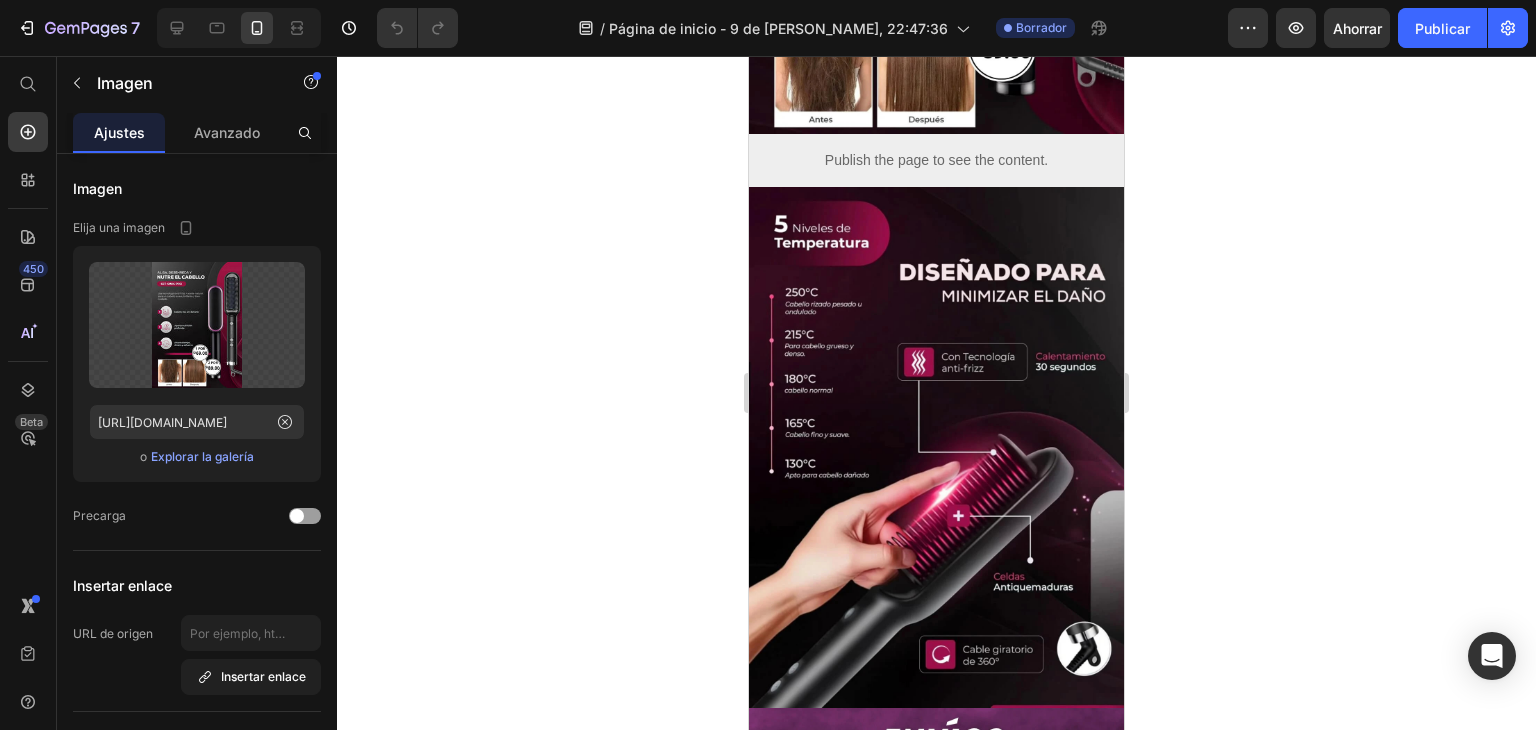 scroll, scrollTop: 400, scrollLeft: 0, axis: vertical 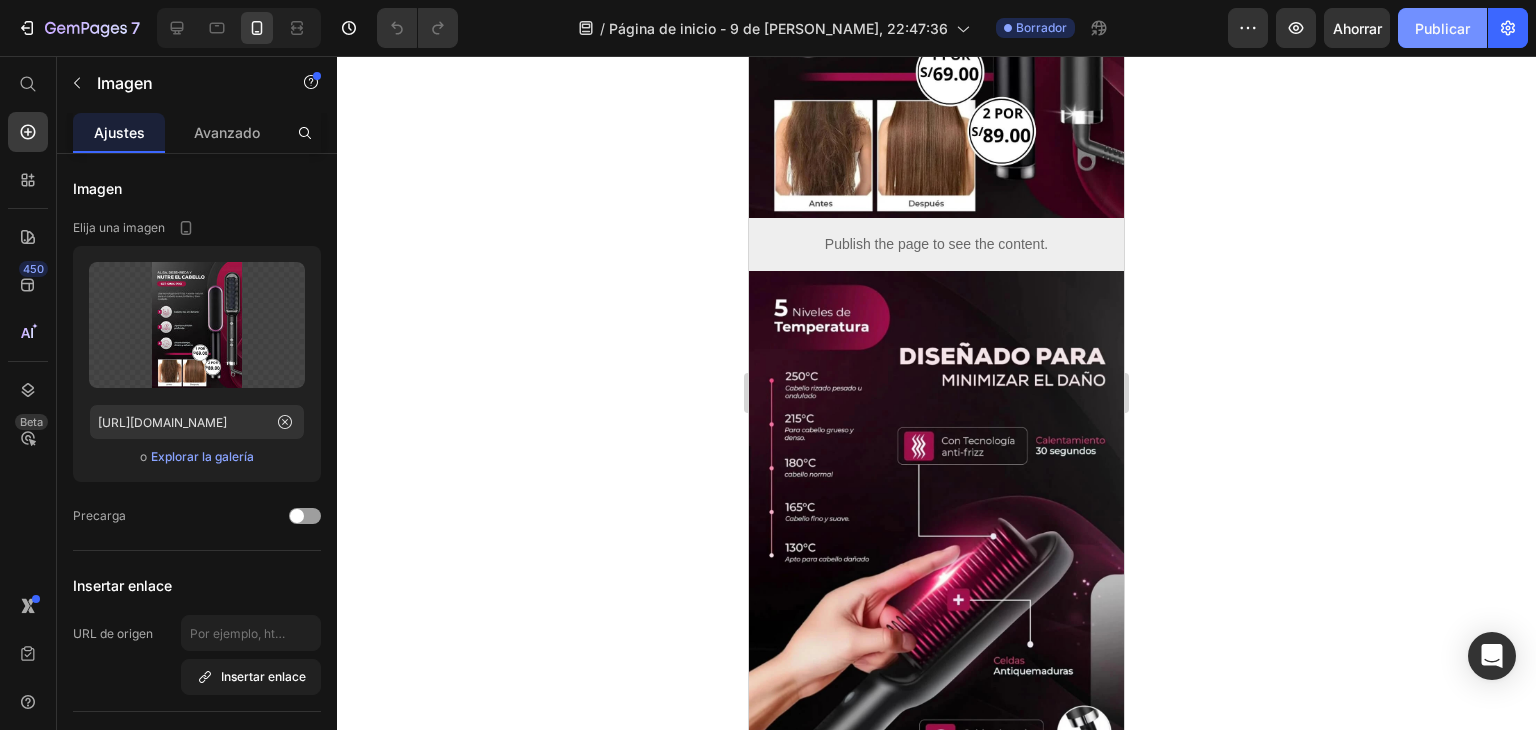 click on "Publicar" at bounding box center (1442, 28) 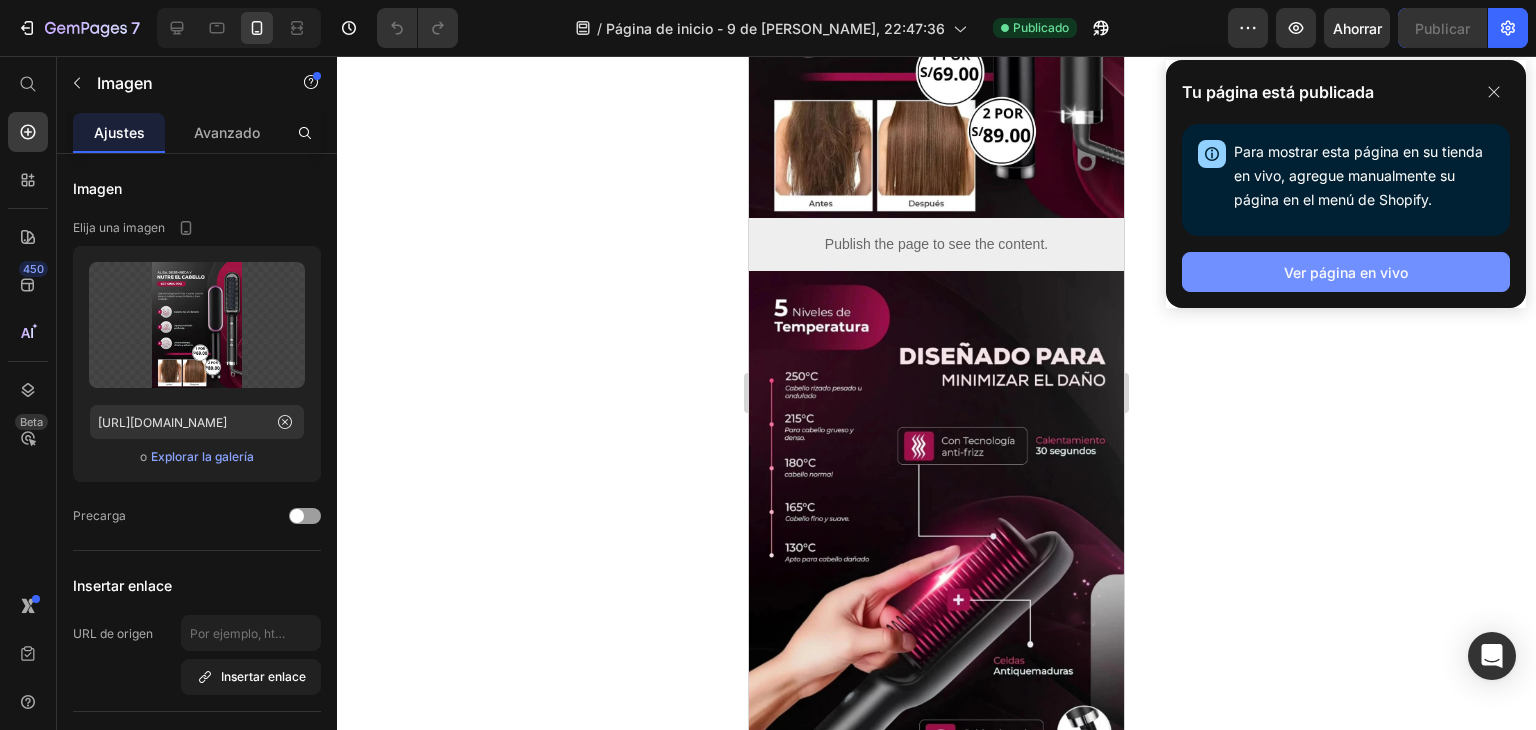 click on "Ver página en vivo" at bounding box center (1346, 272) 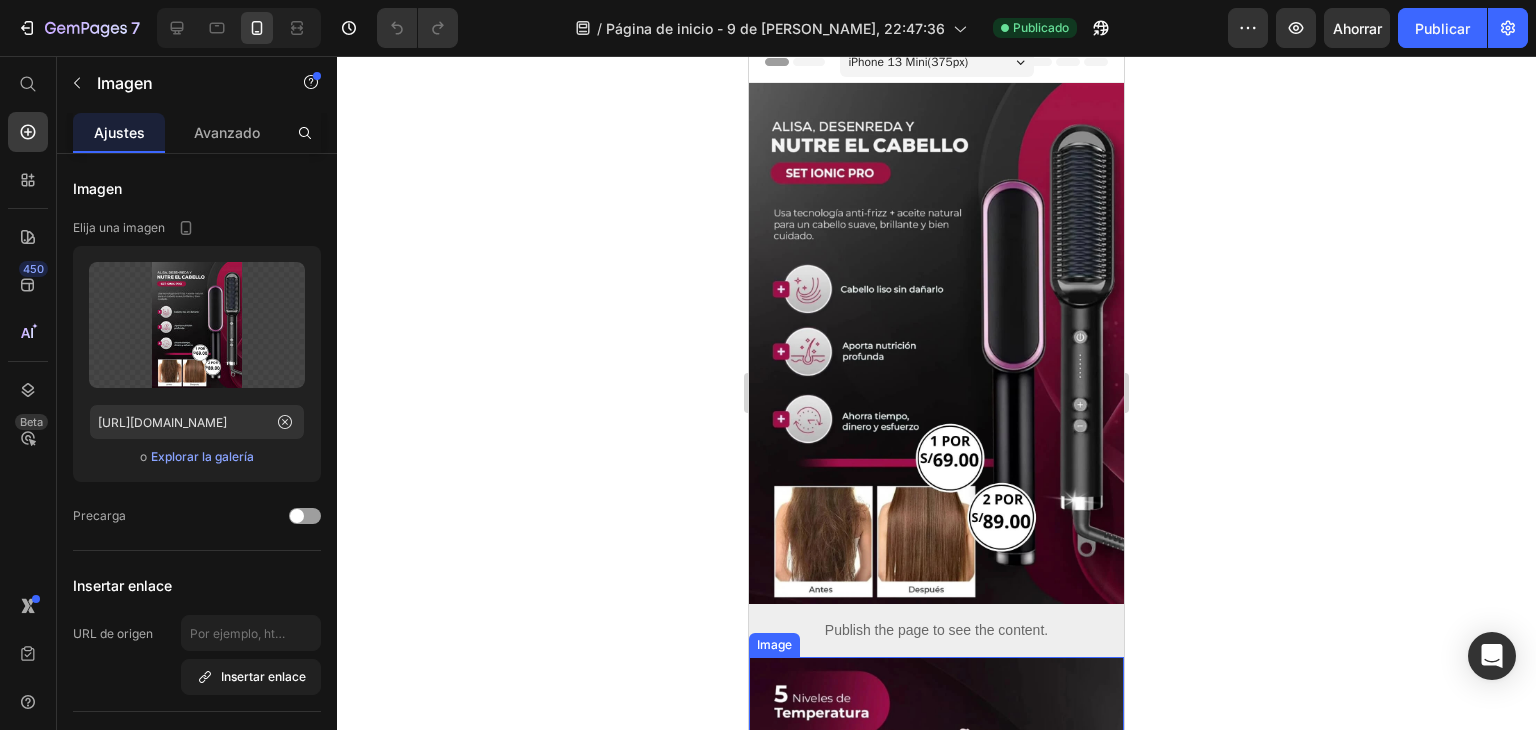 scroll, scrollTop: 0, scrollLeft: 0, axis: both 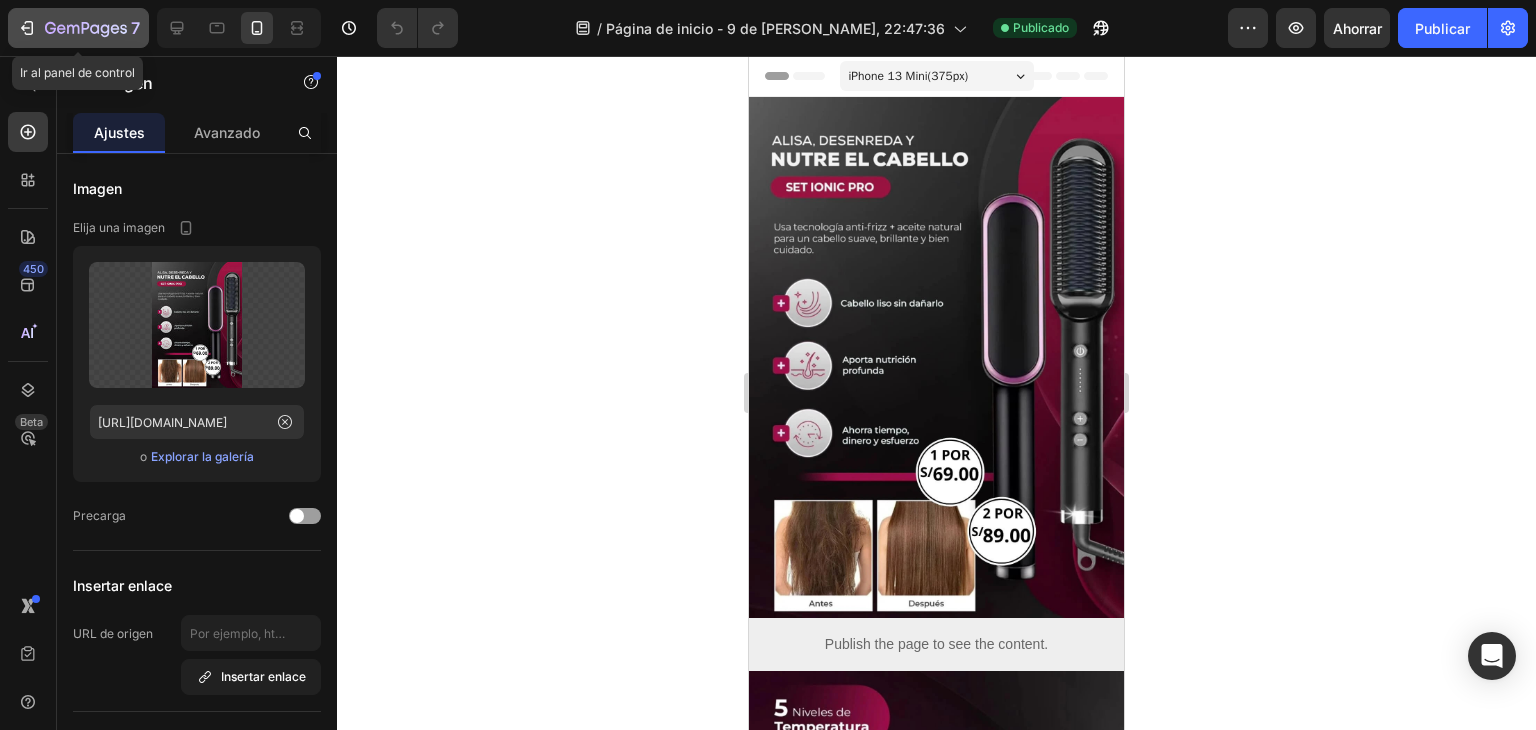 click 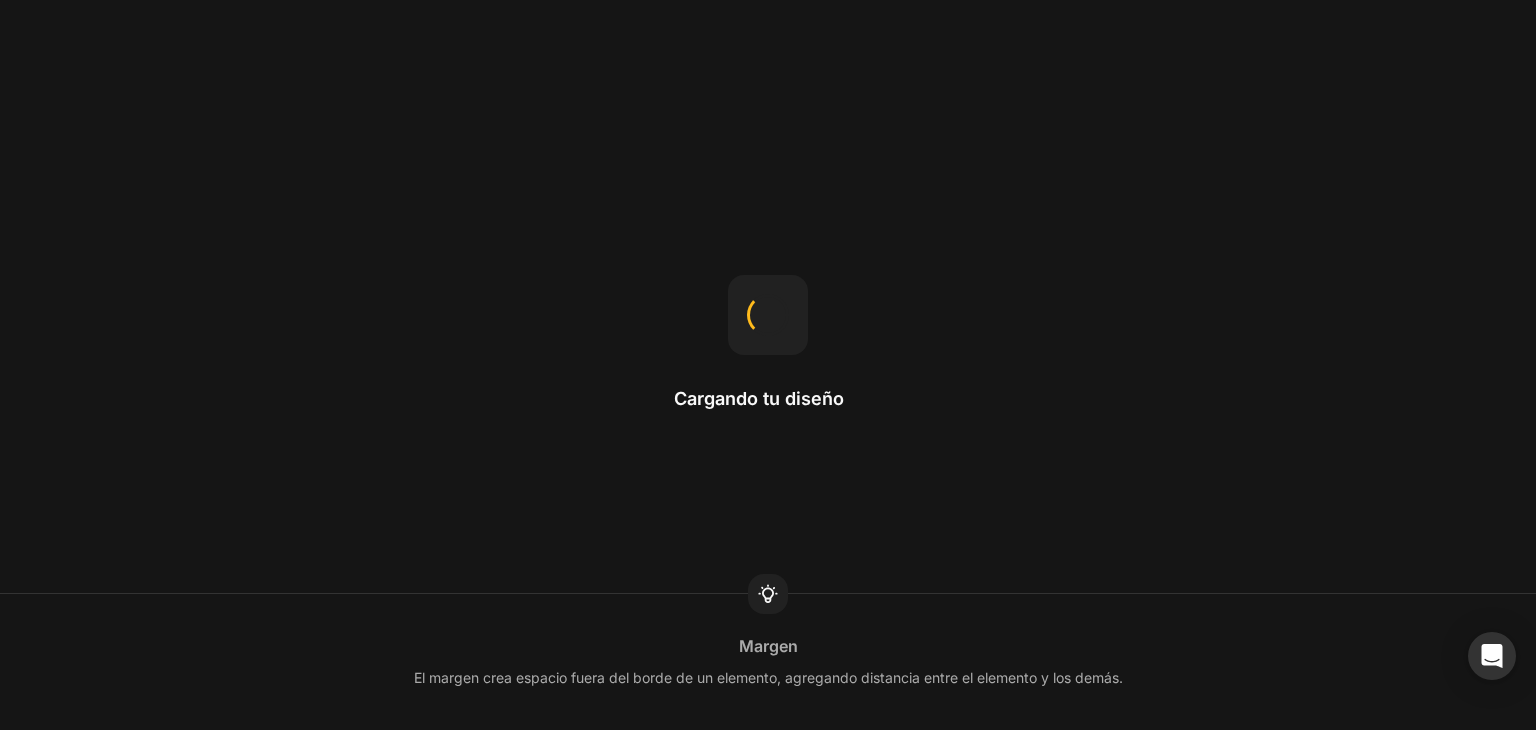 scroll, scrollTop: 0, scrollLeft: 0, axis: both 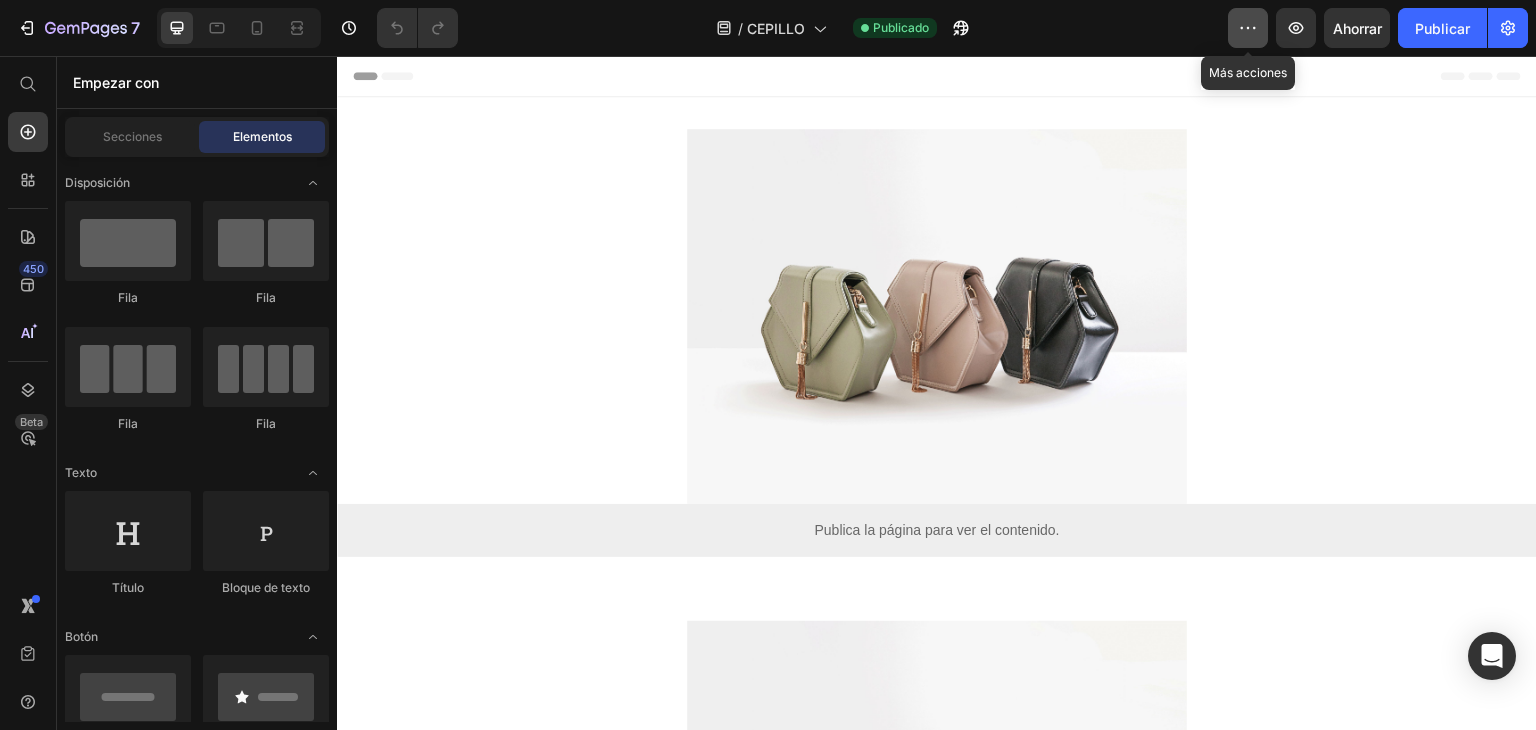 click 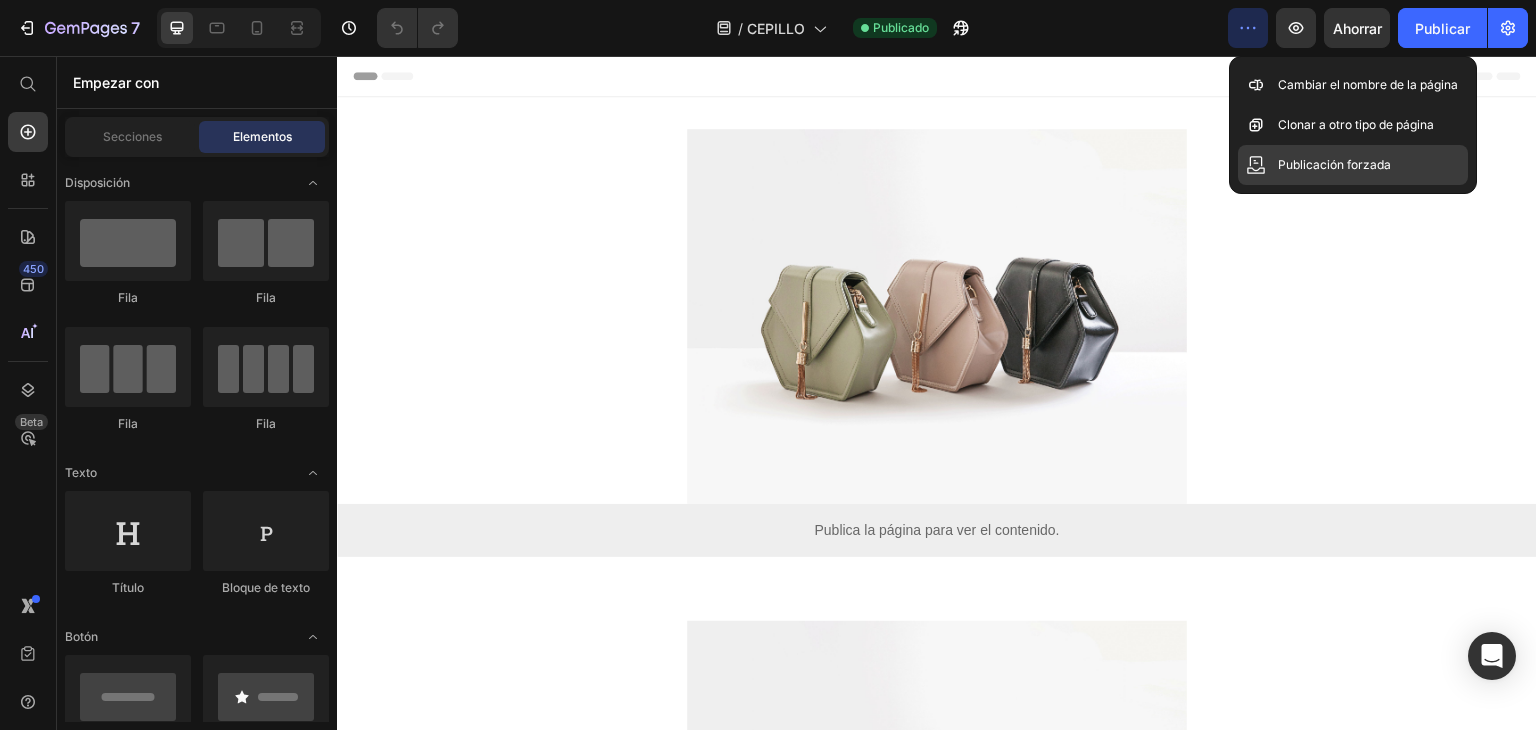click on "Publicación forzada" 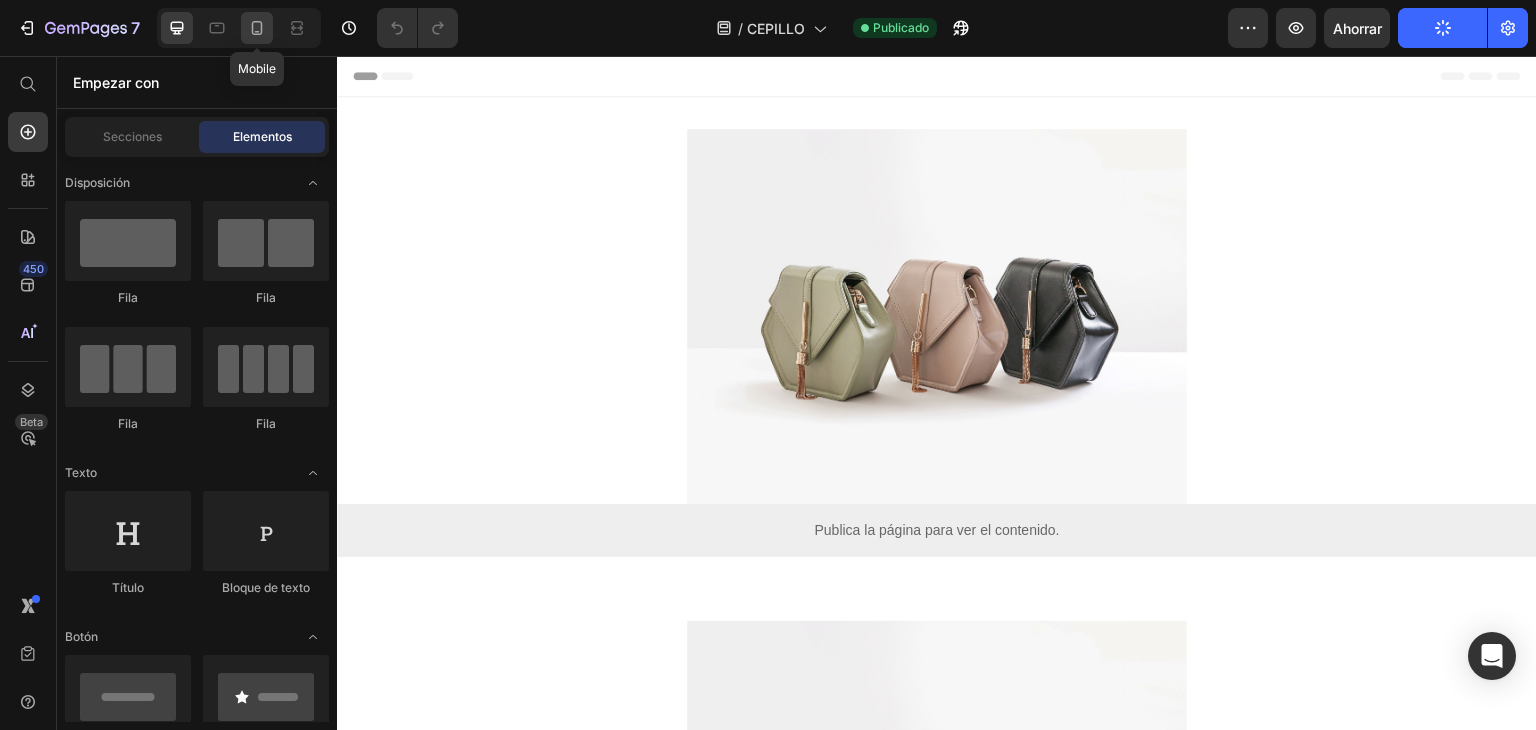click 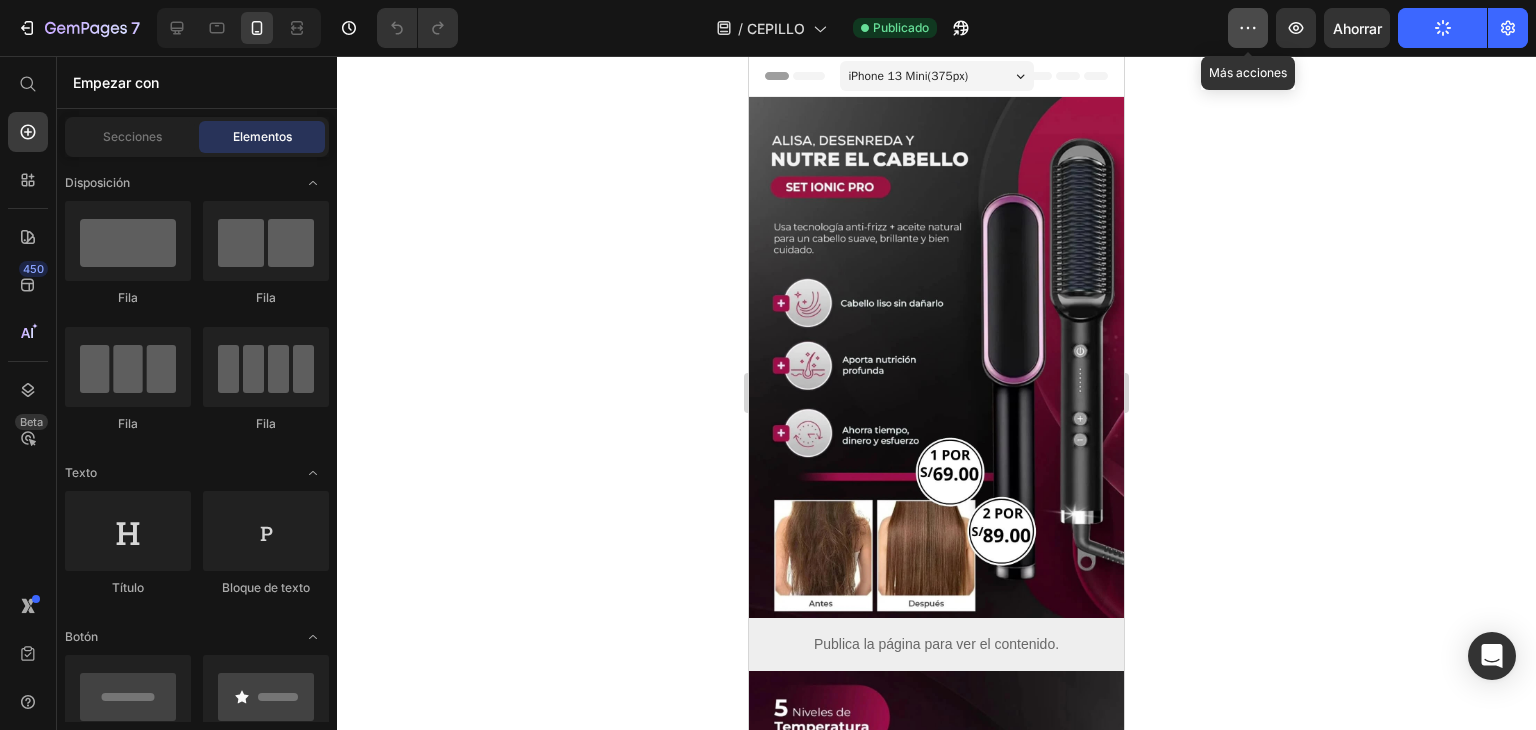 click 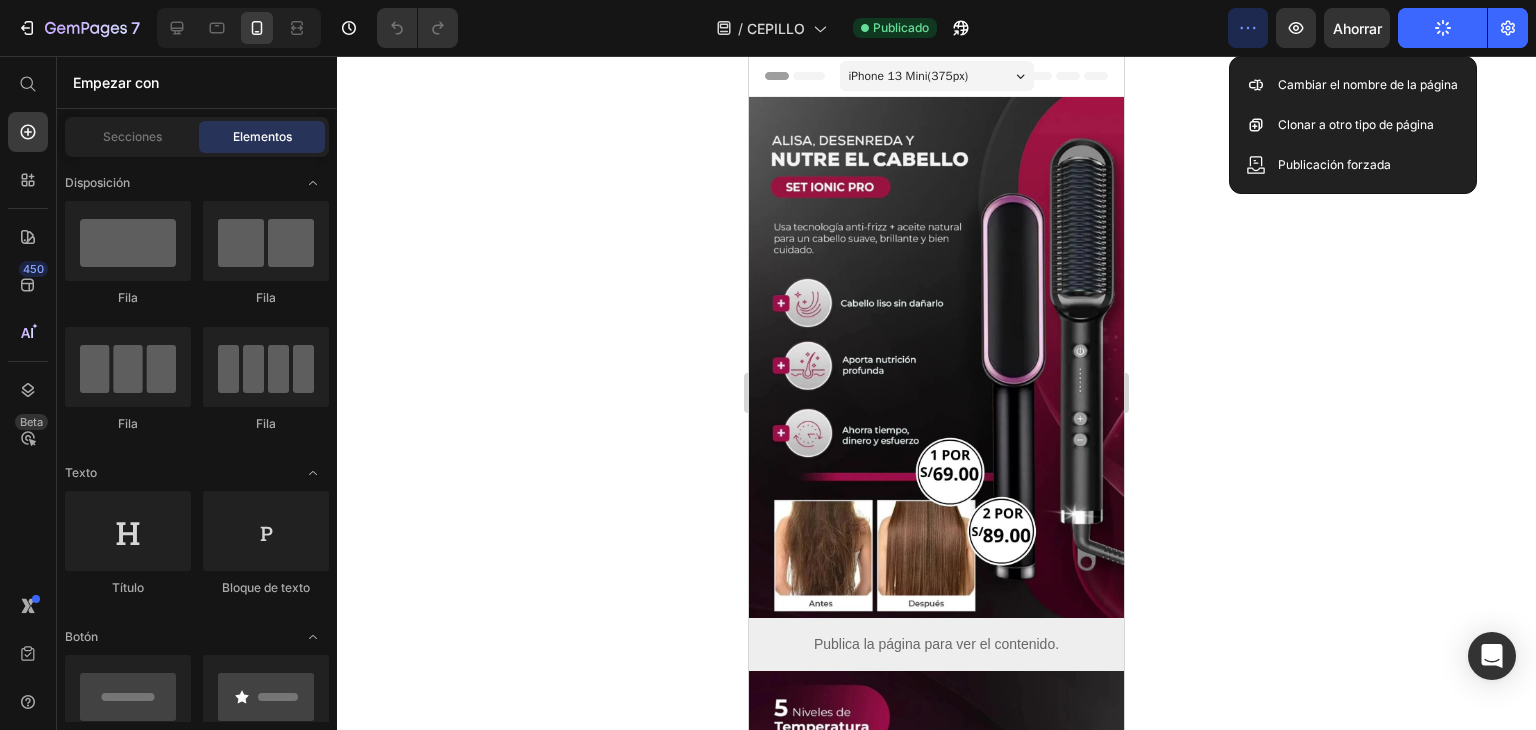 click 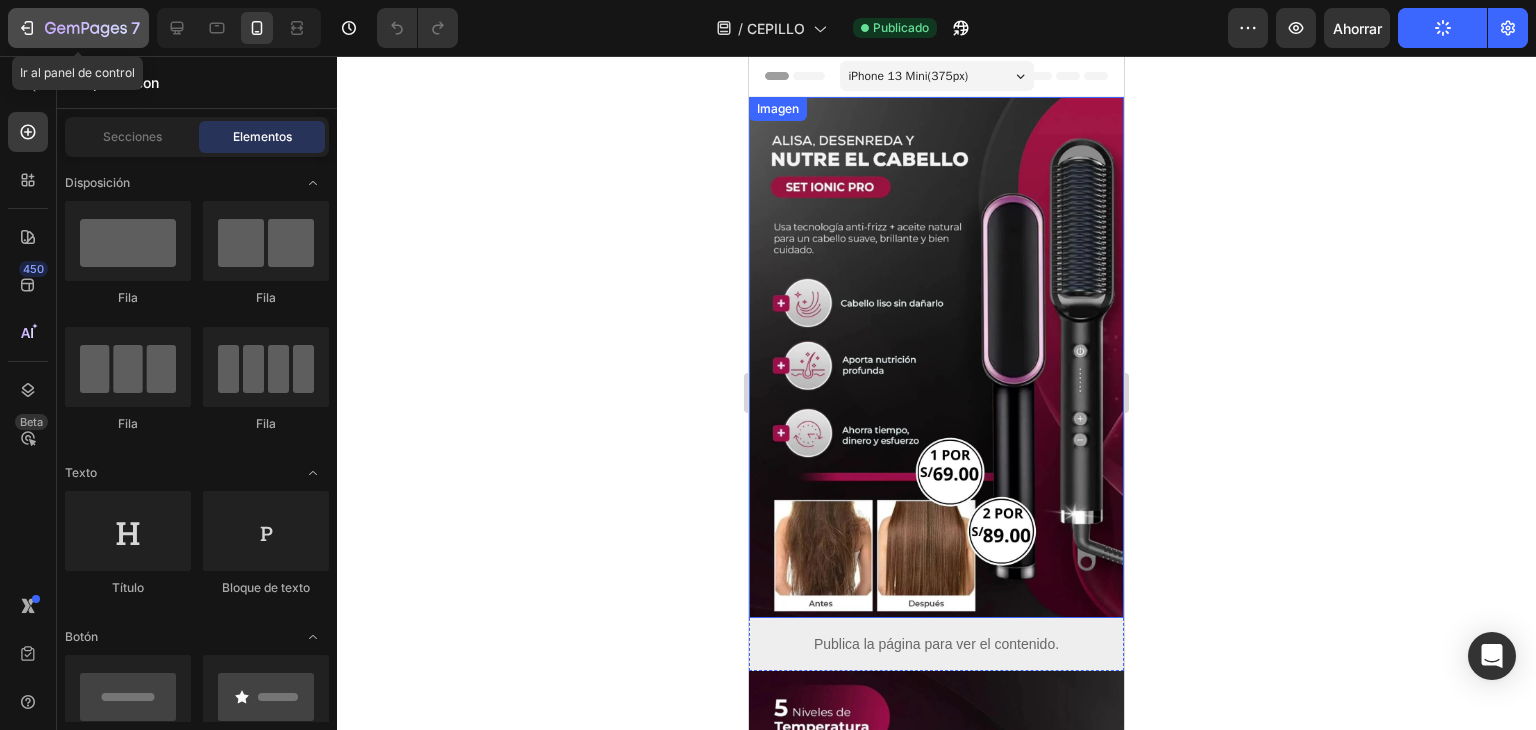 click 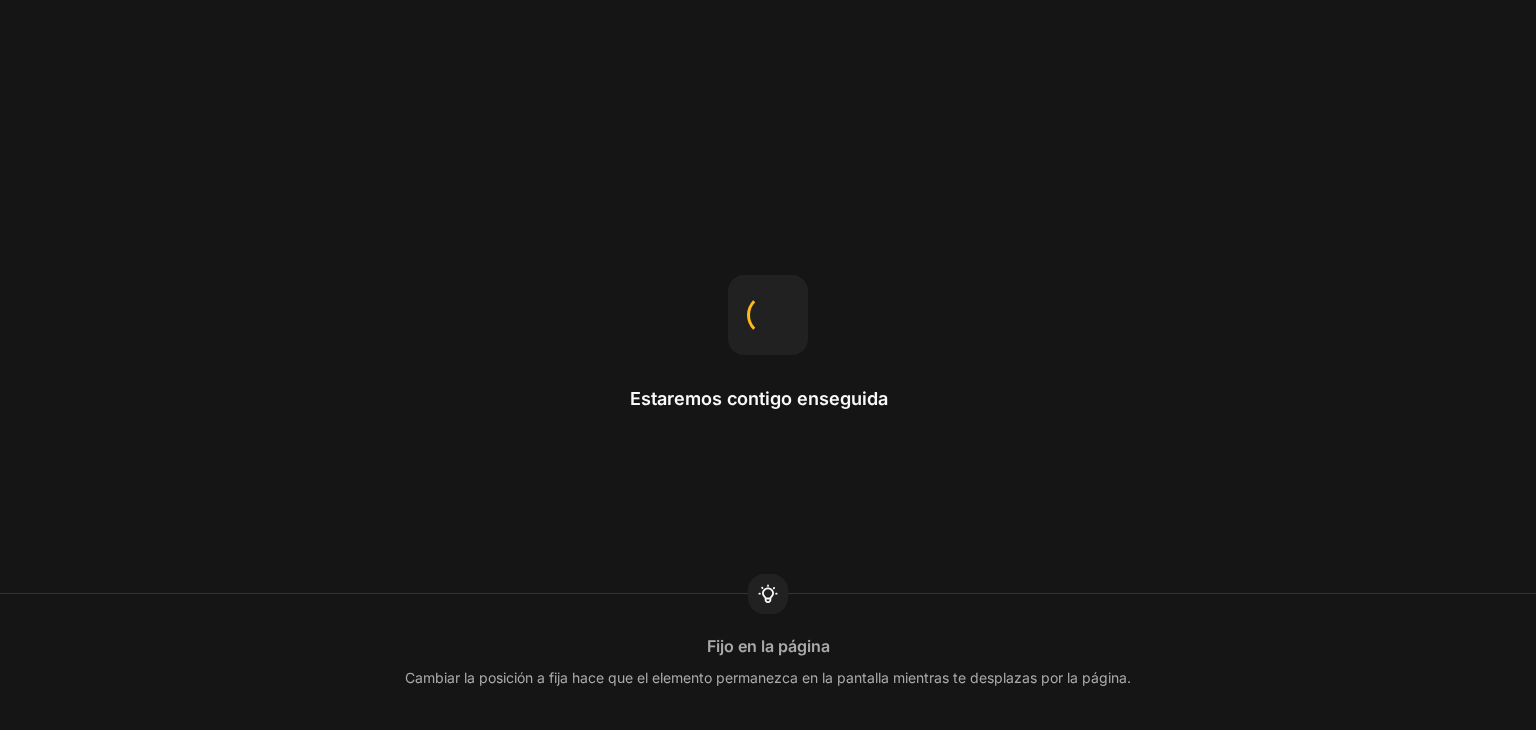 scroll, scrollTop: 0, scrollLeft: 0, axis: both 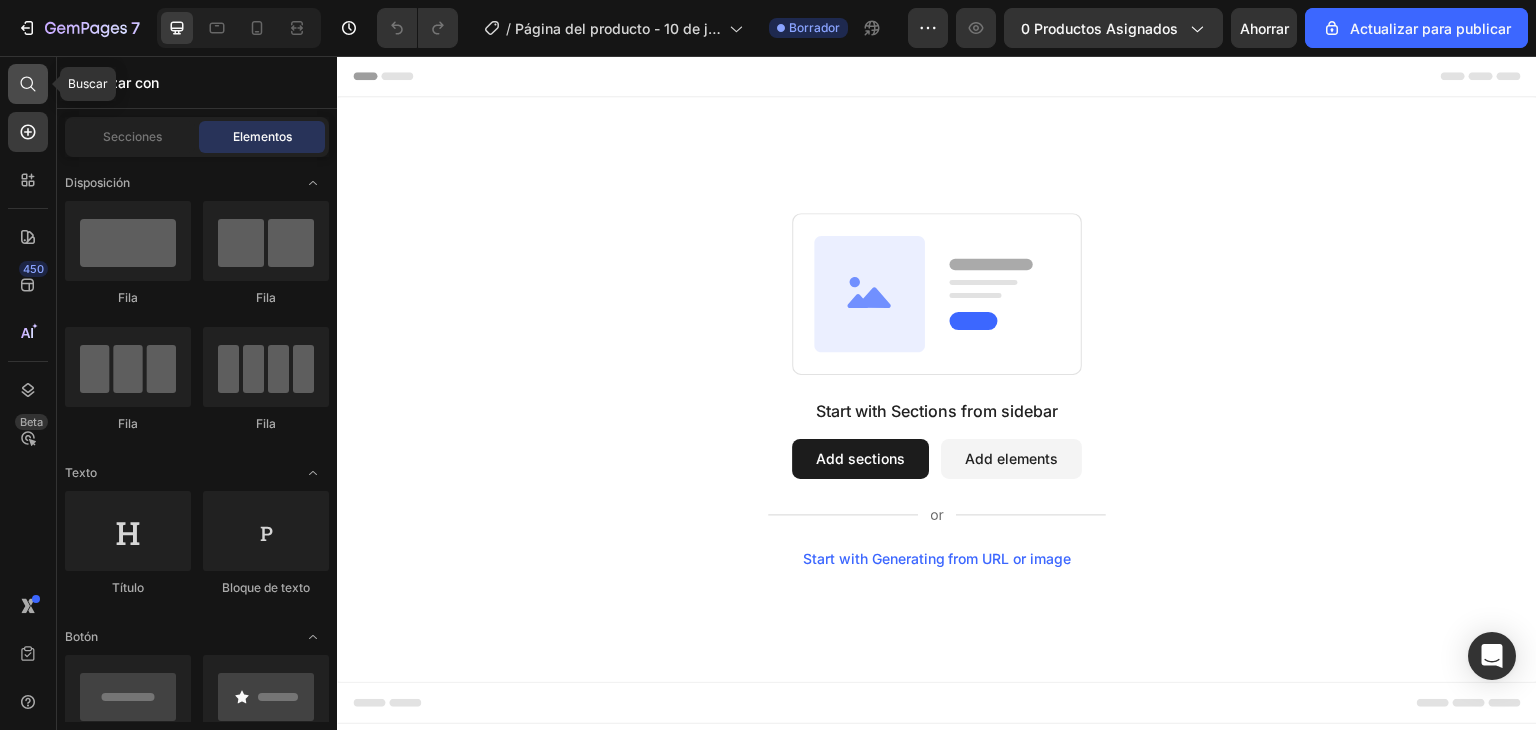click 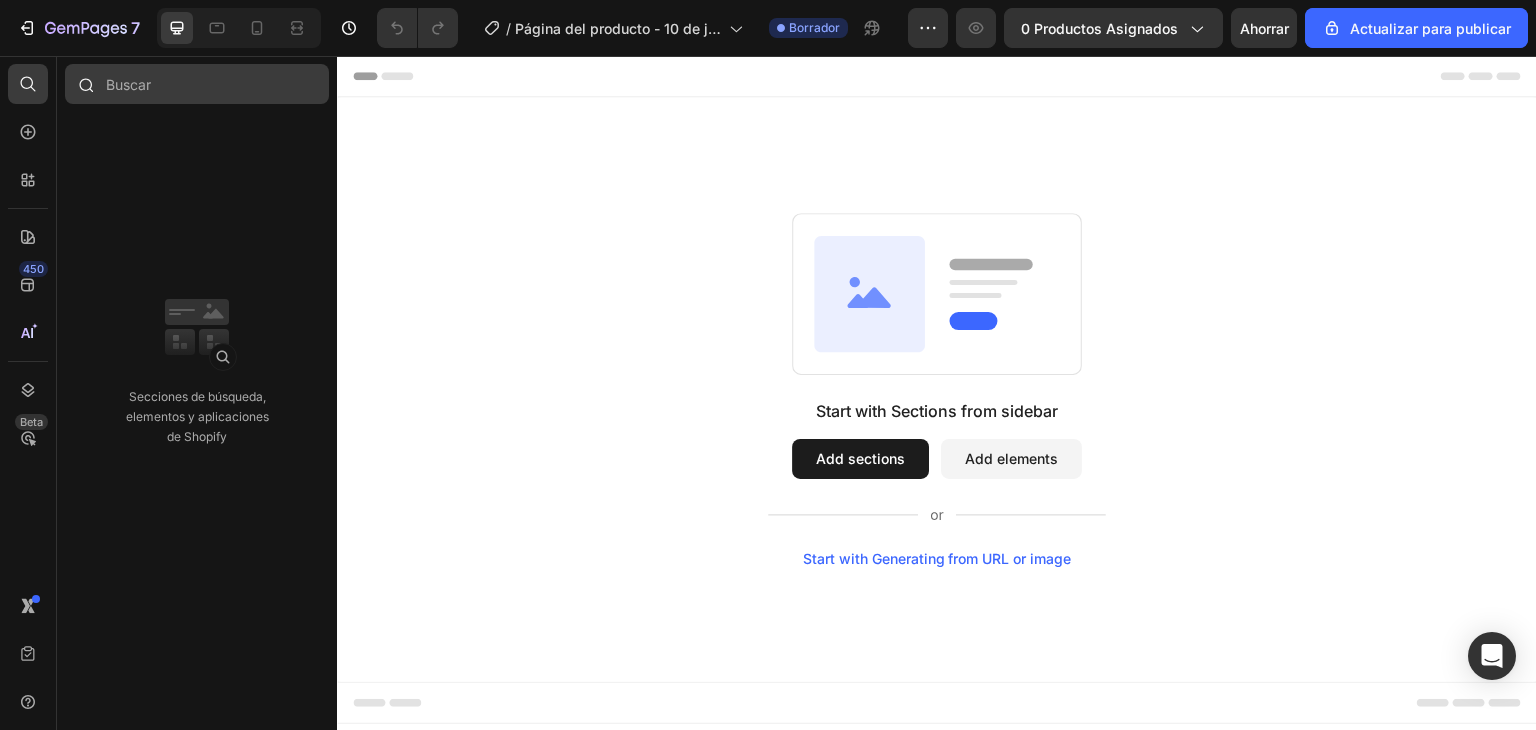 click at bounding box center (197, 84) 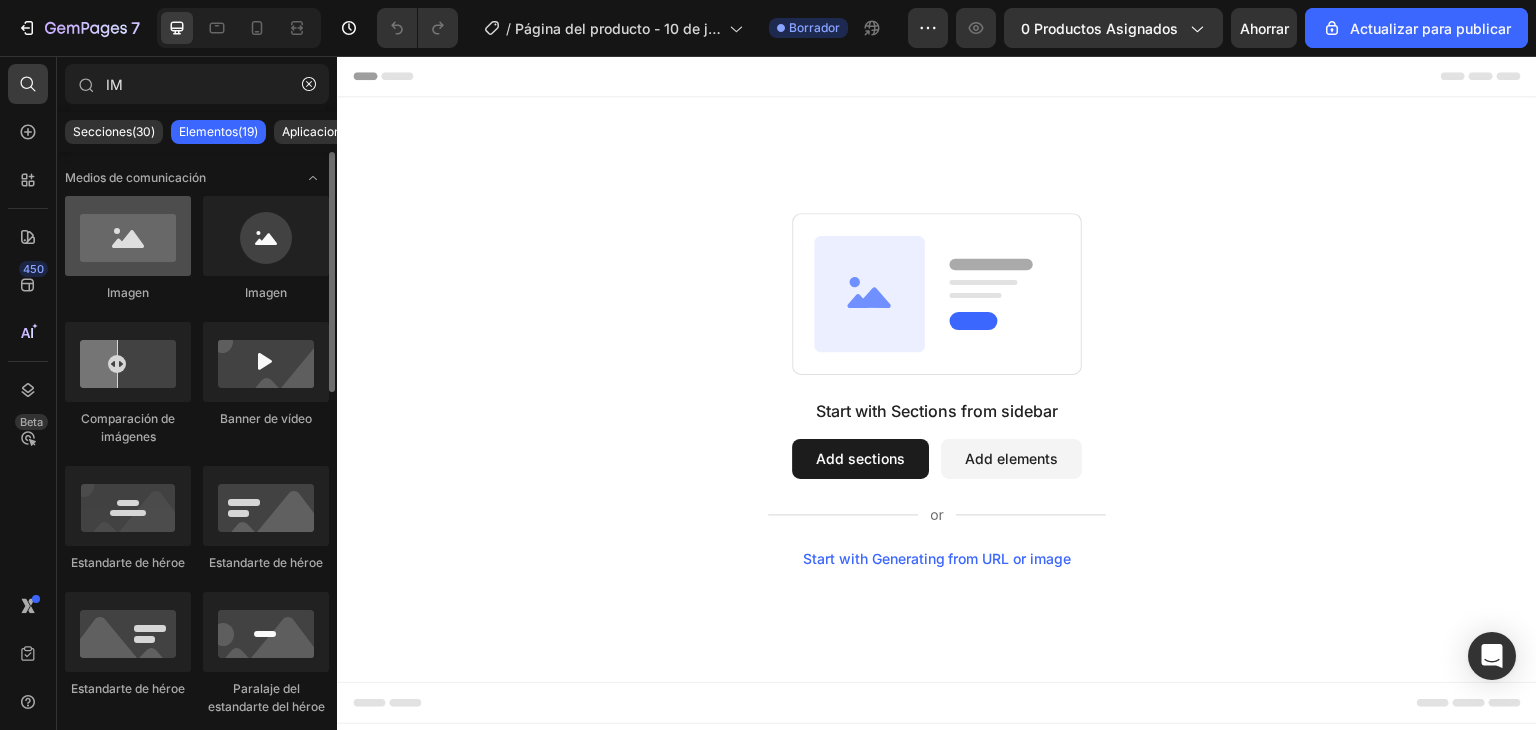 type on "IM" 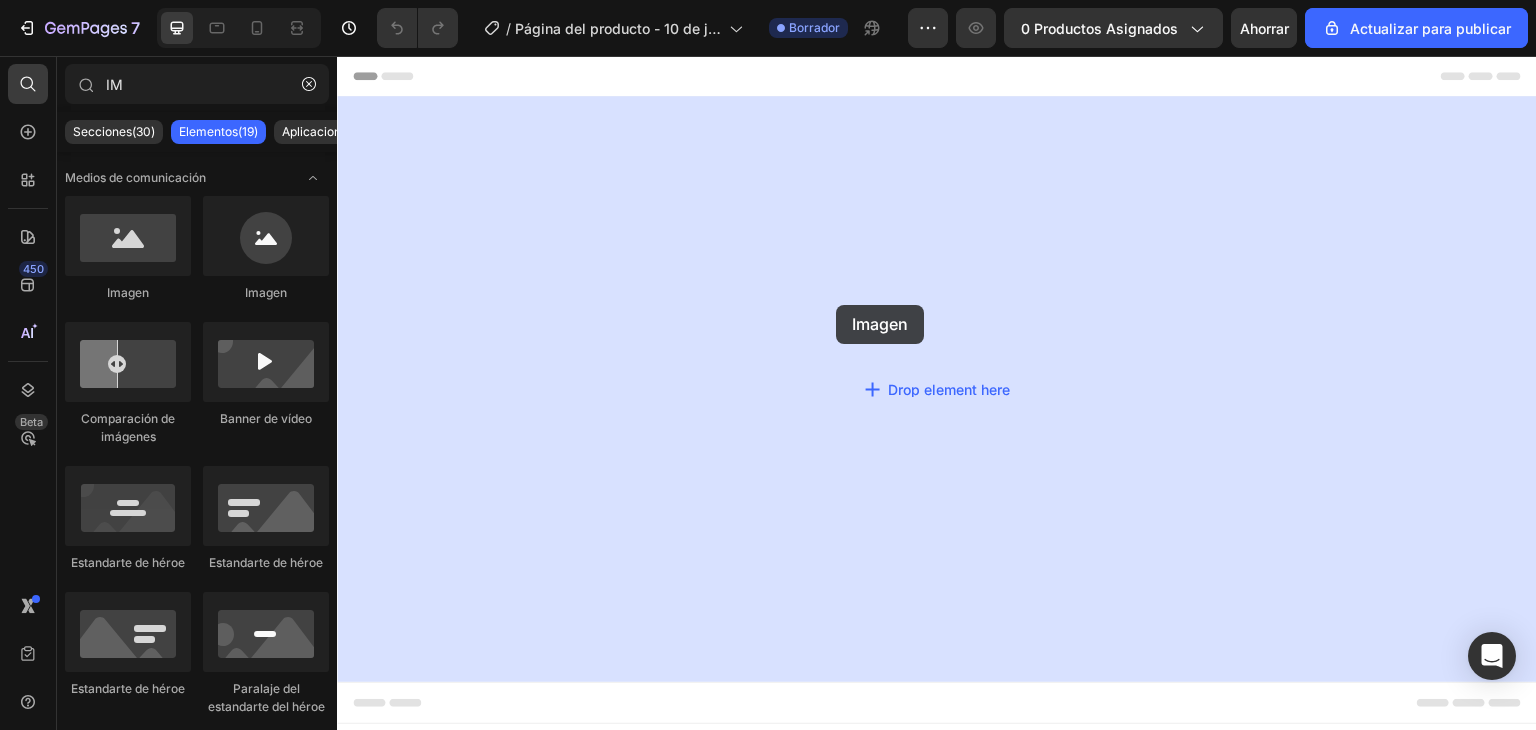 drag, startPoint x: 473, startPoint y: 294, endPoint x: 860, endPoint y: 305, distance: 387.1563 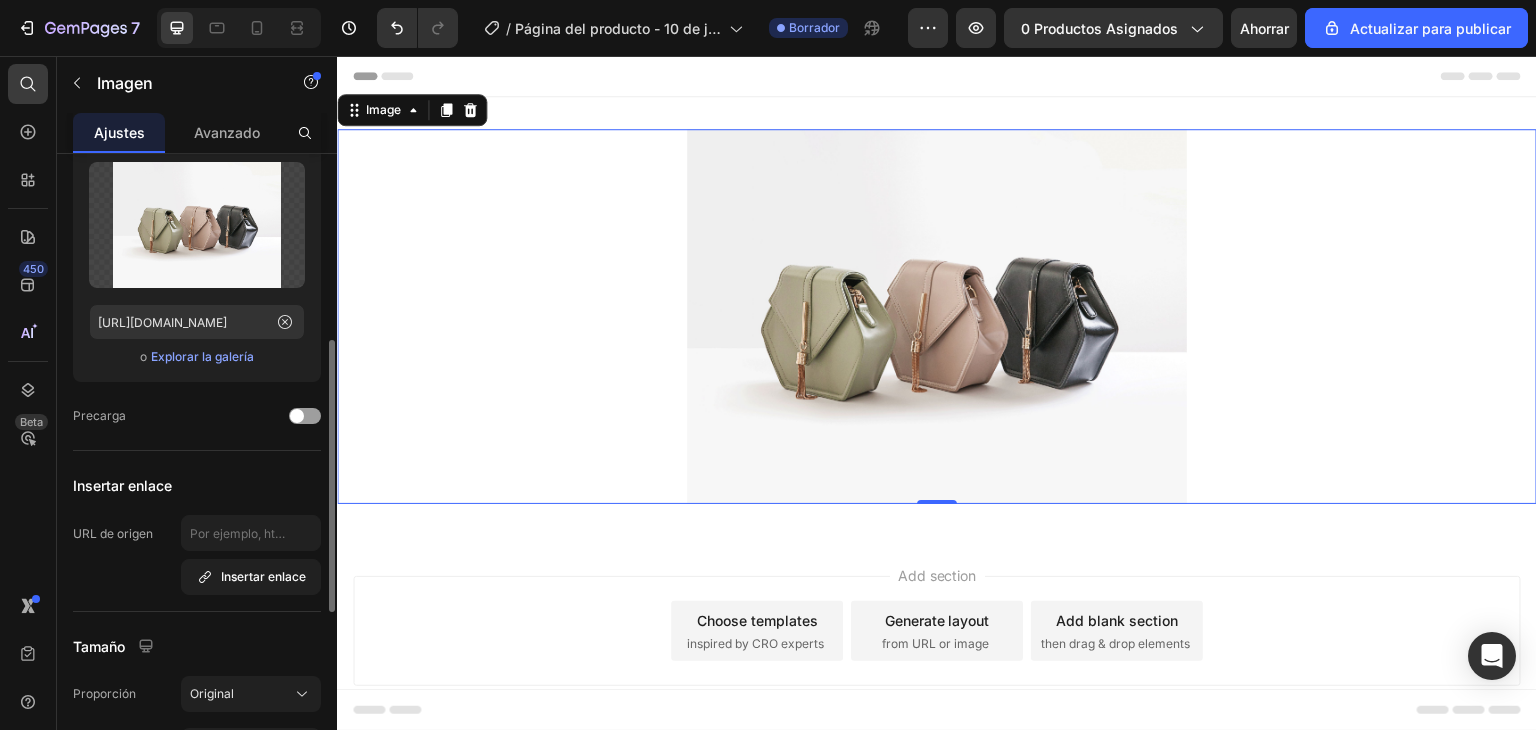 scroll, scrollTop: 200, scrollLeft: 0, axis: vertical 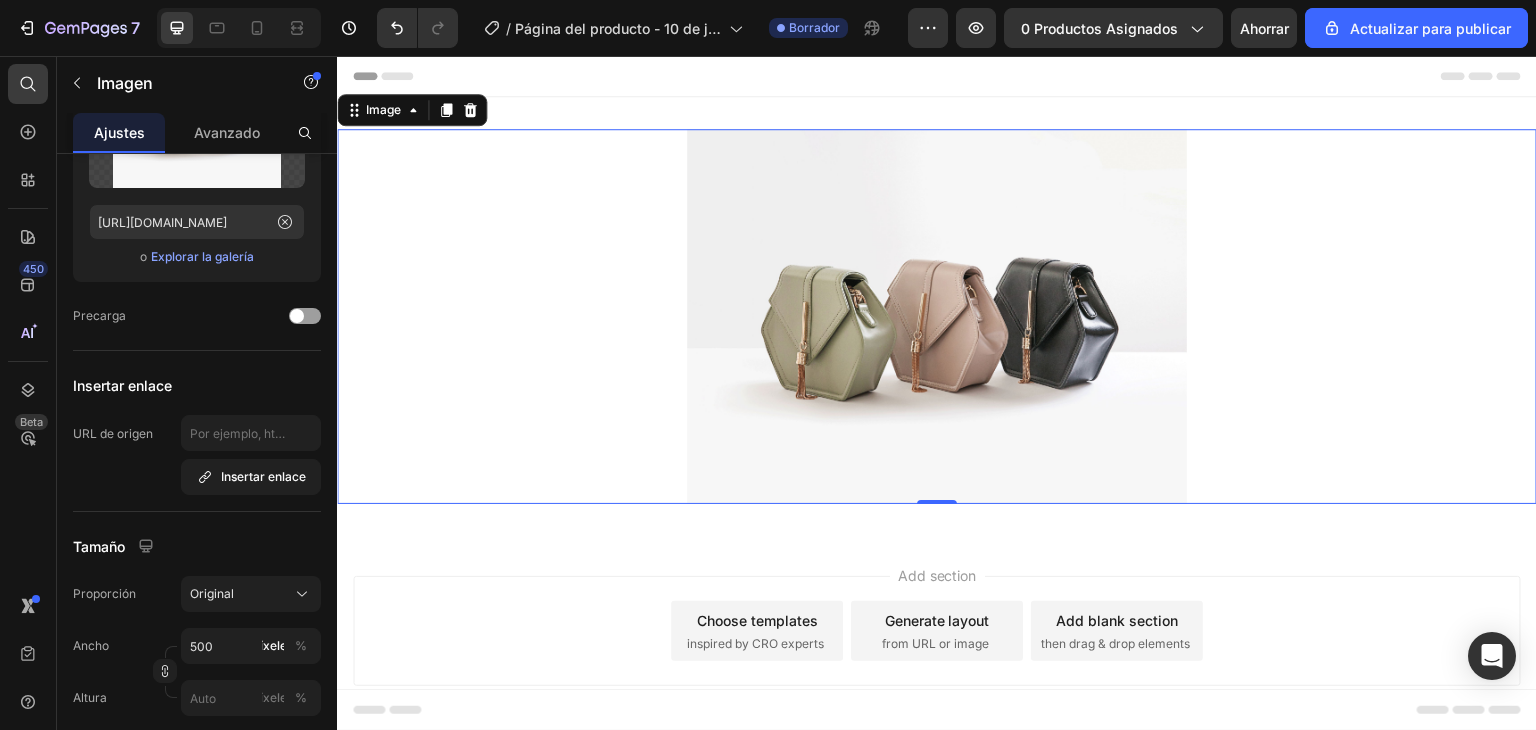 click at bounding box center (937, 316) 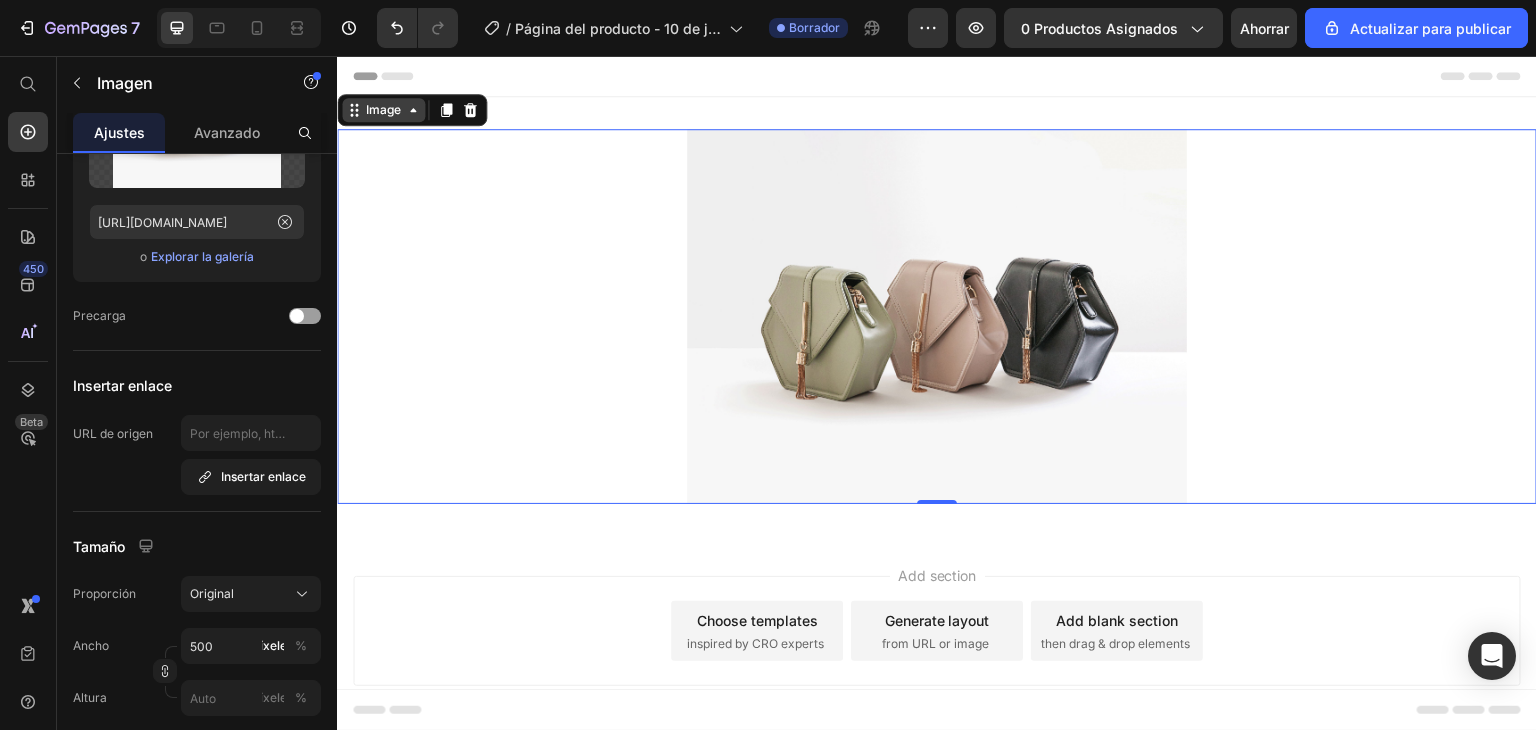 click on "Image" at bounding box center (383, 110) 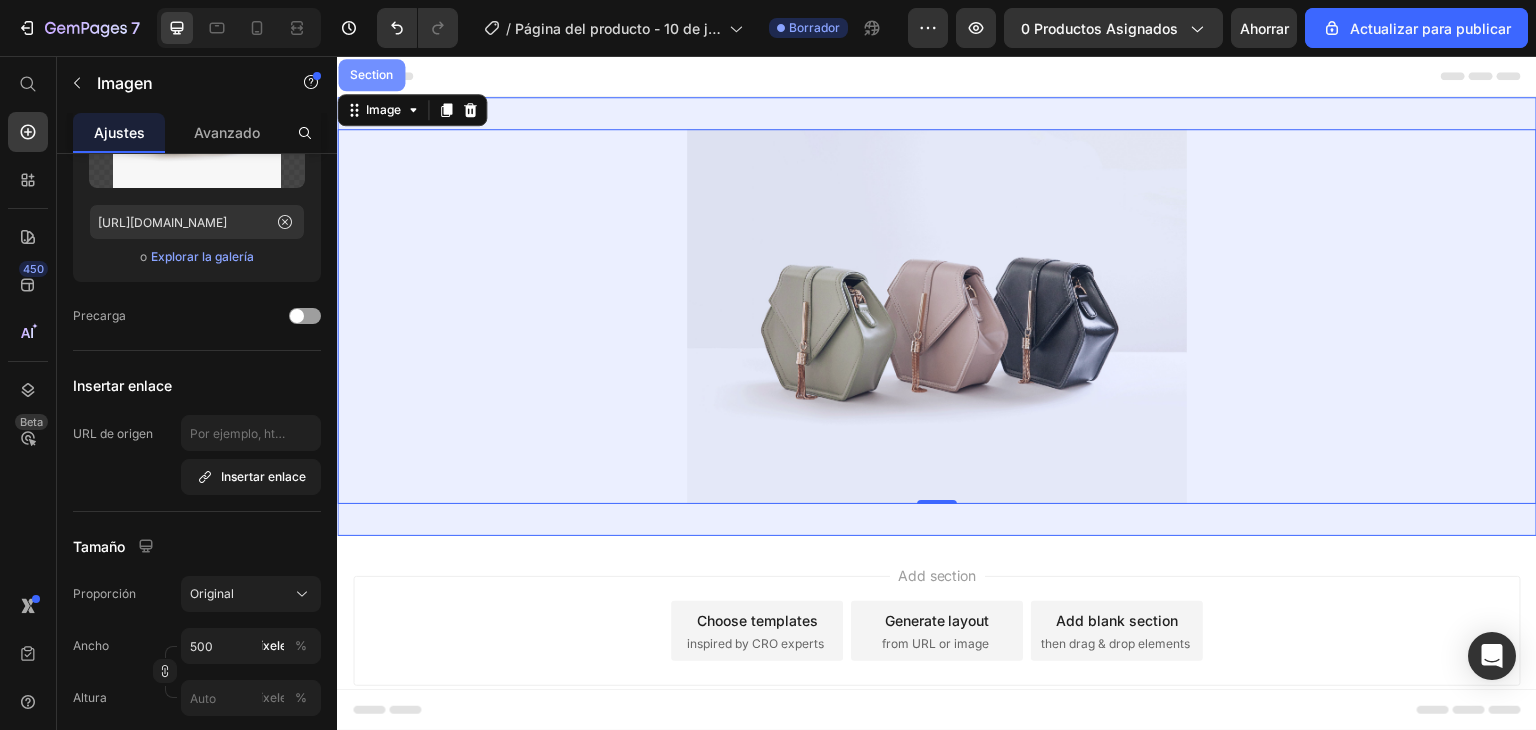 click on "Section" at bounding box center (371, 75) 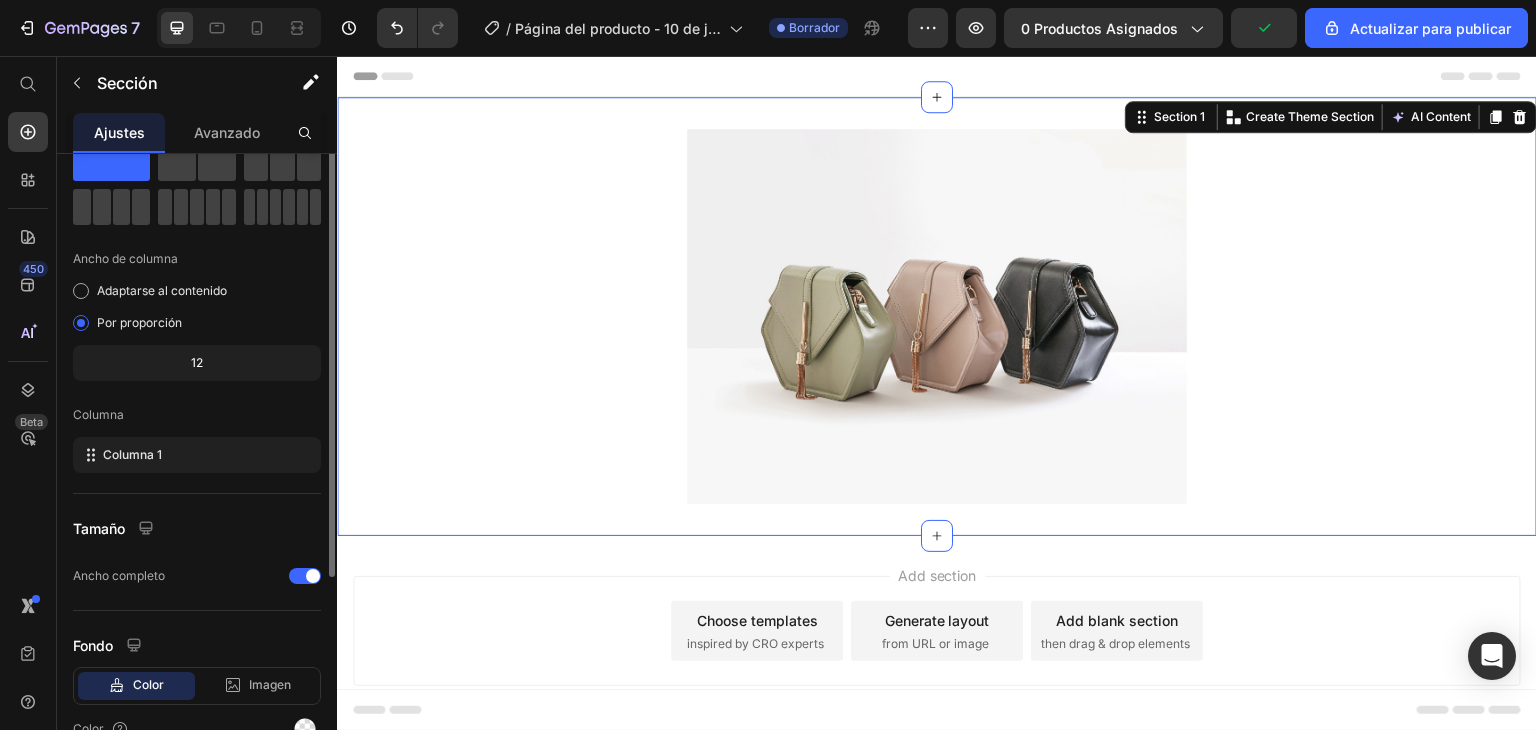 scroll, scrollTop: 0, scrollLeft: 0, axis: both 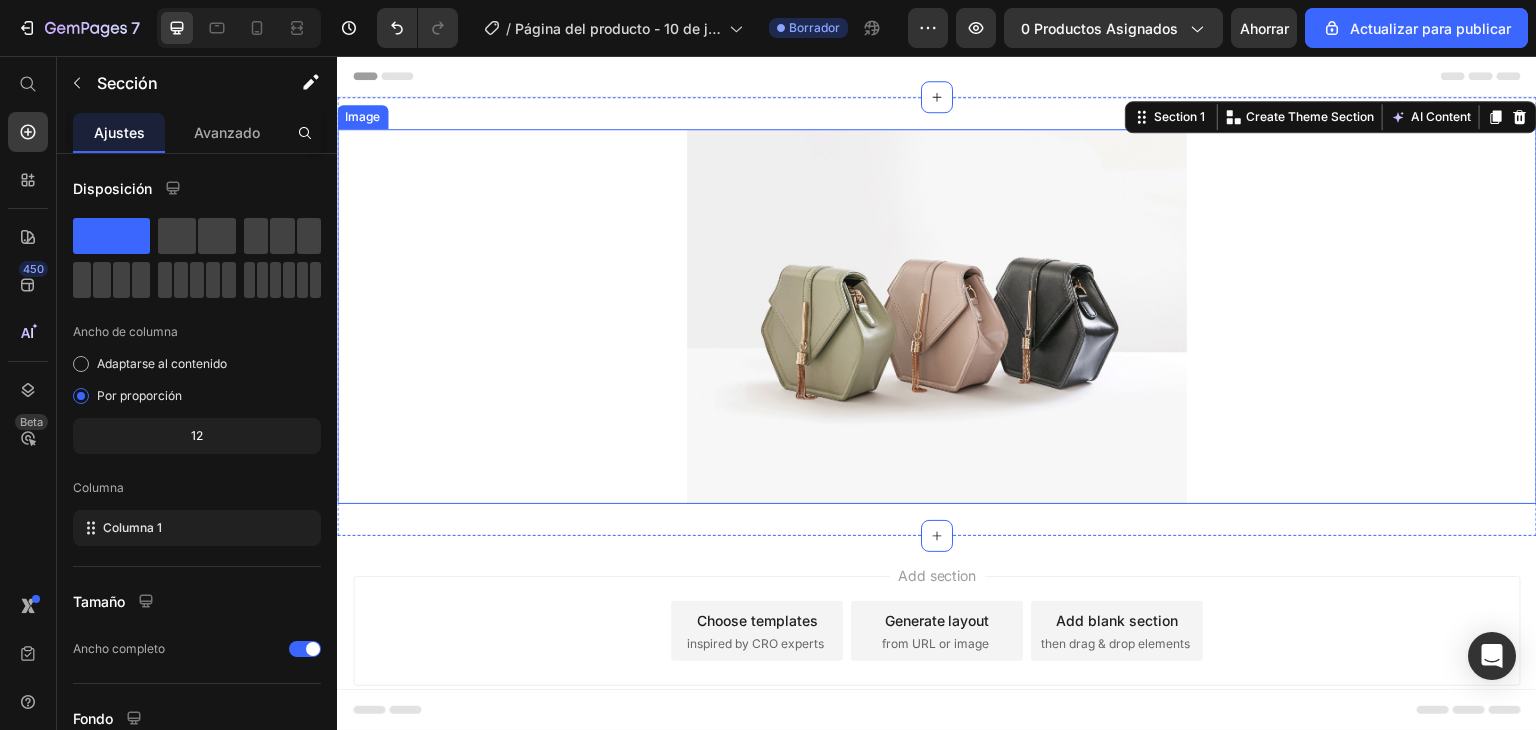 click at bounding box center [937, 316] 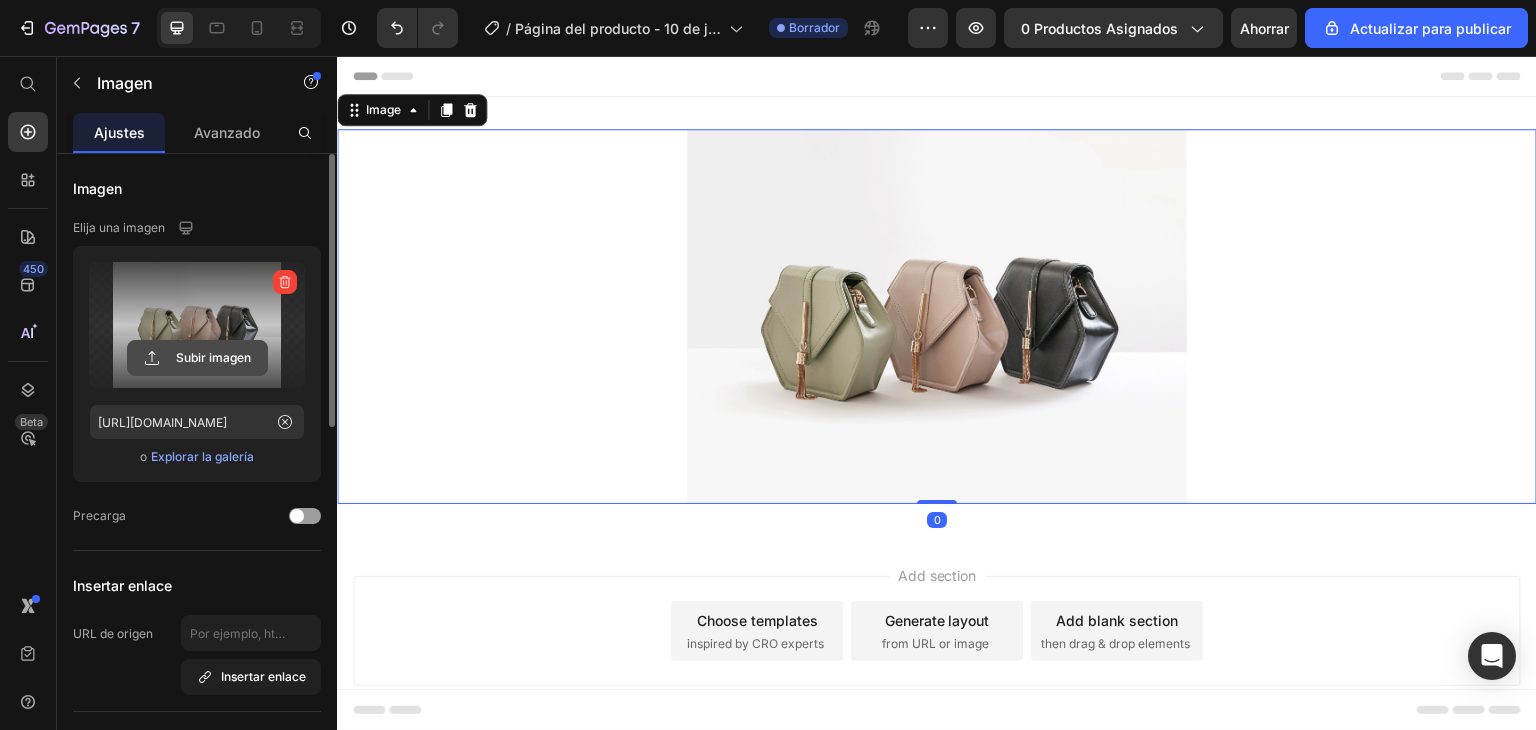 click 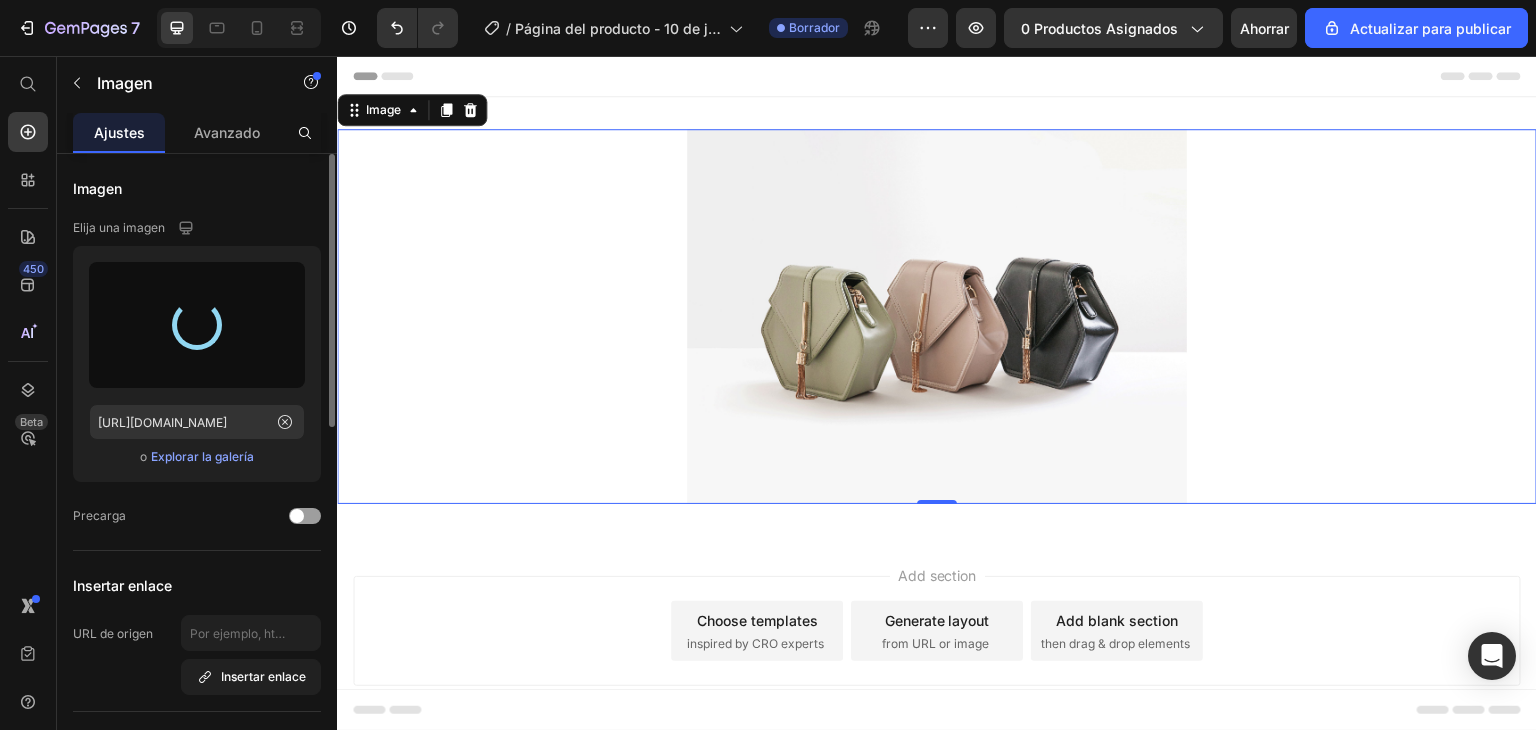 type on "[URL][DOMAIN_NAME]" 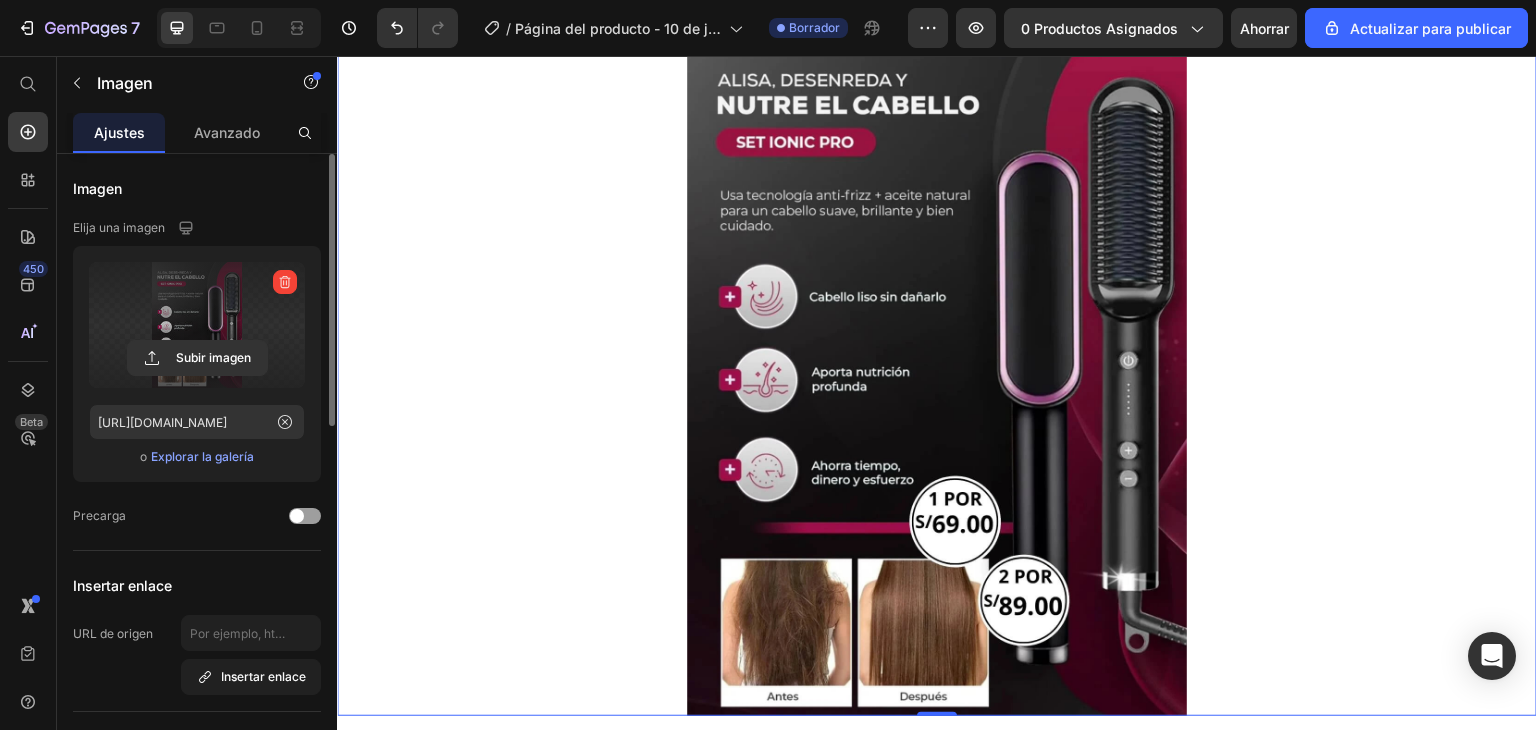 scroll, scrollTop: 100, scrollLeft: 0, axis: vertical 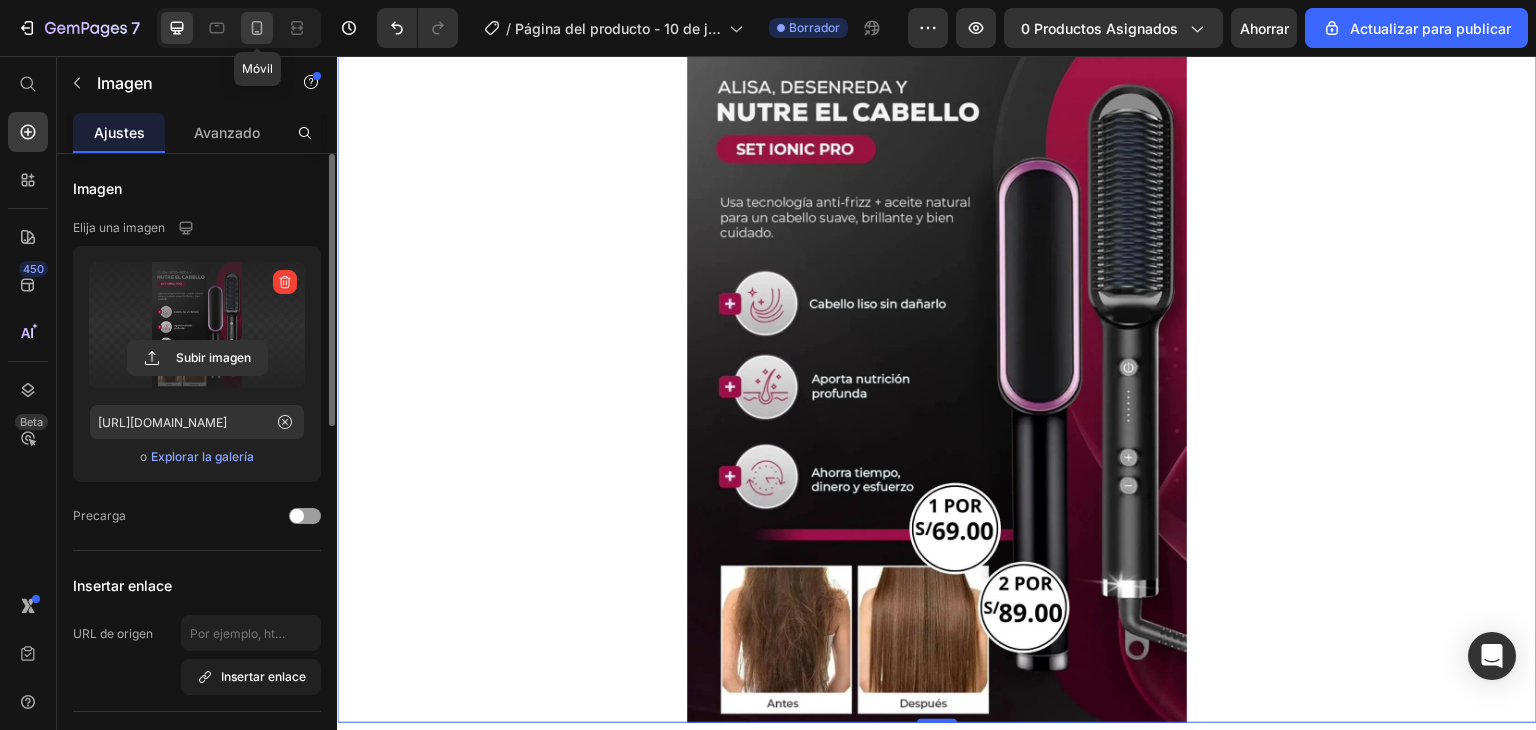 click 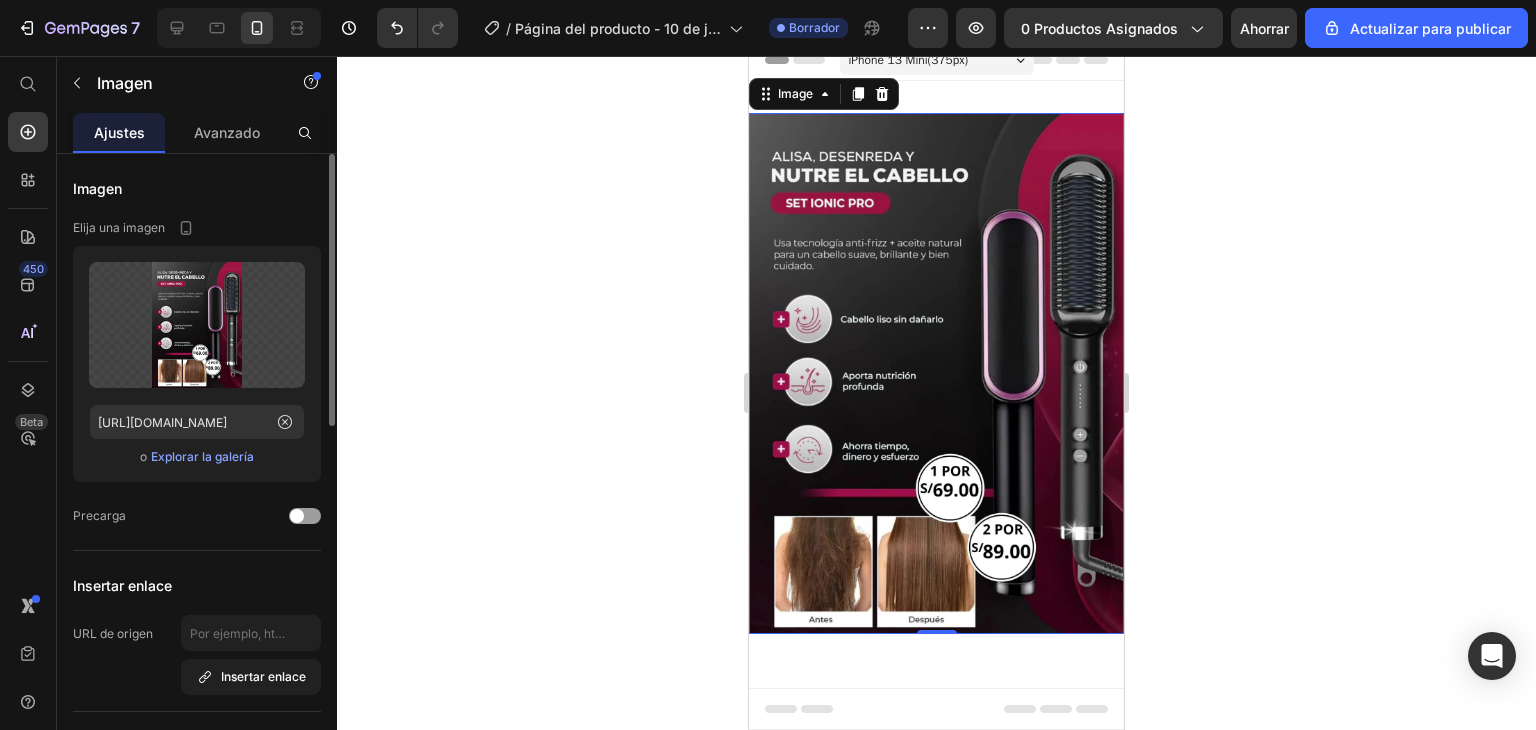 scroll, scrollTop: 0, scrollLeft: 0, axis: both 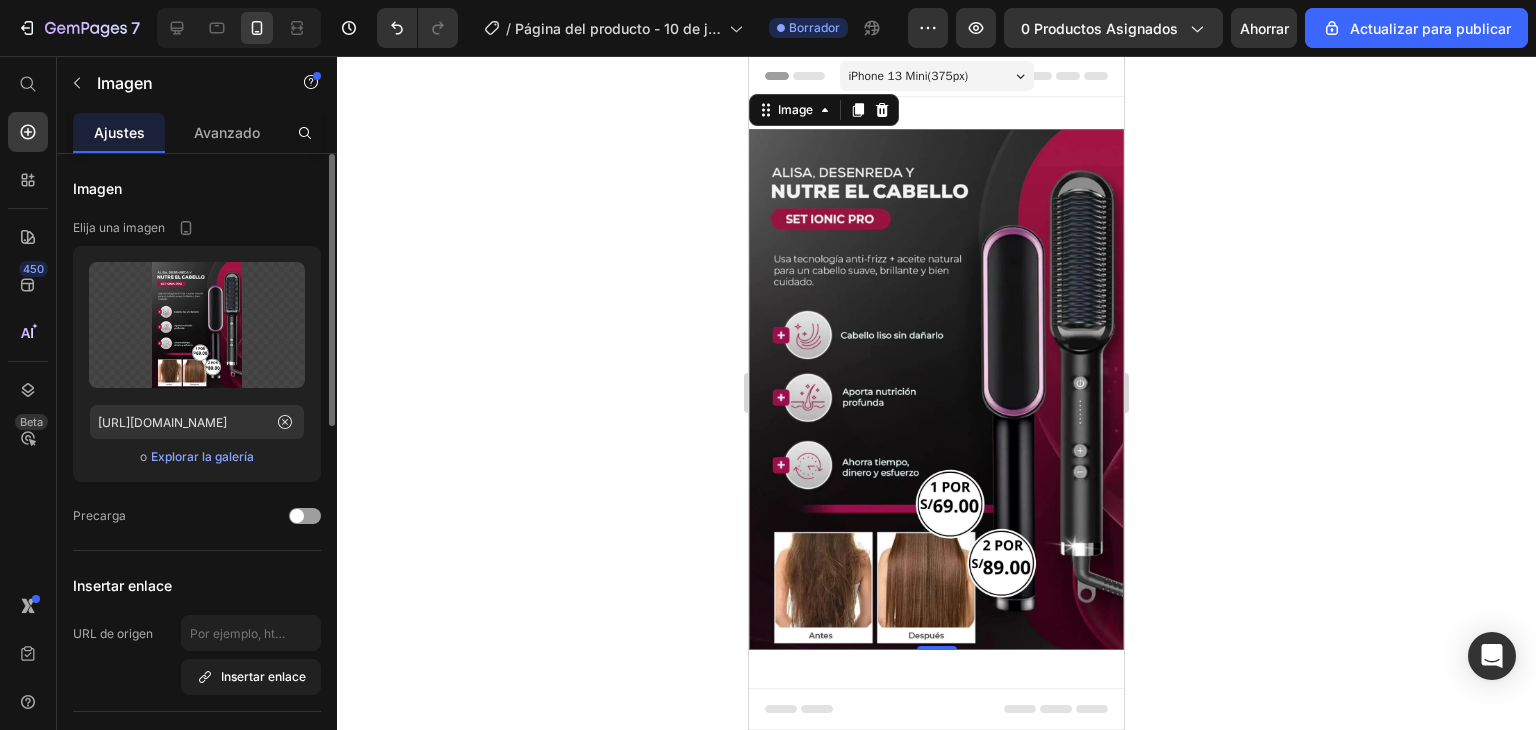 click at bounding box center [936, 389] 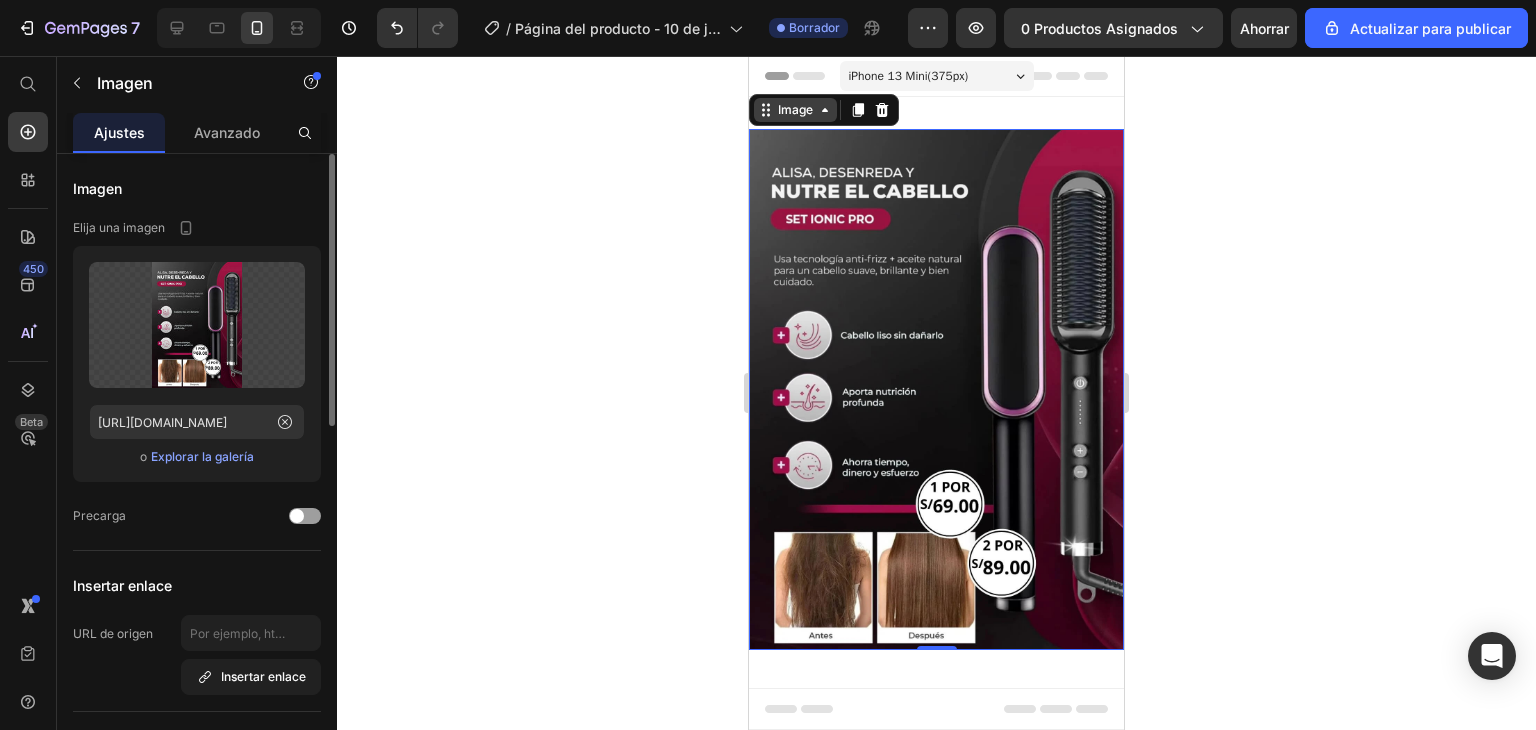 click on "Image" at bounding box center (795, 110) 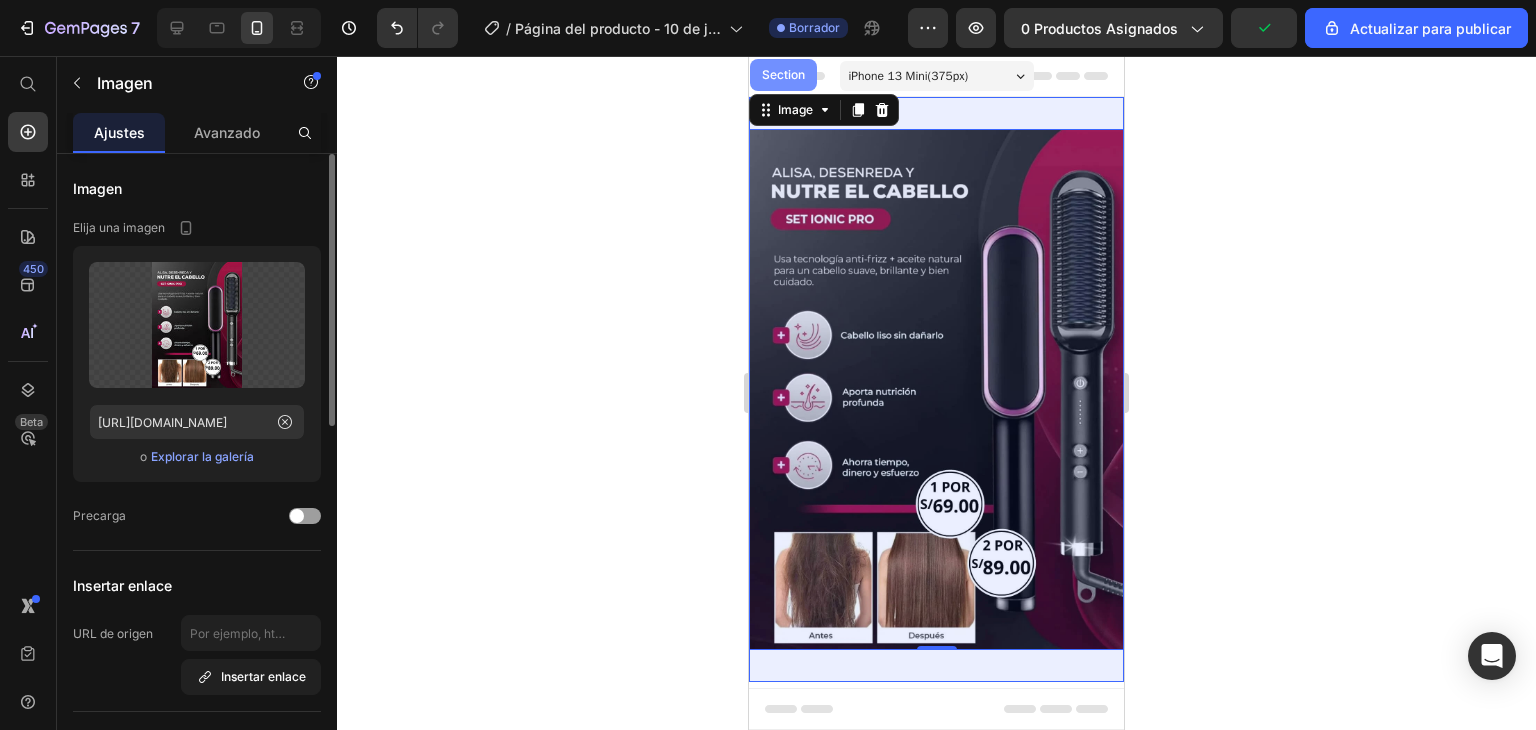 click on "Section" at bounding box center (783, 75) 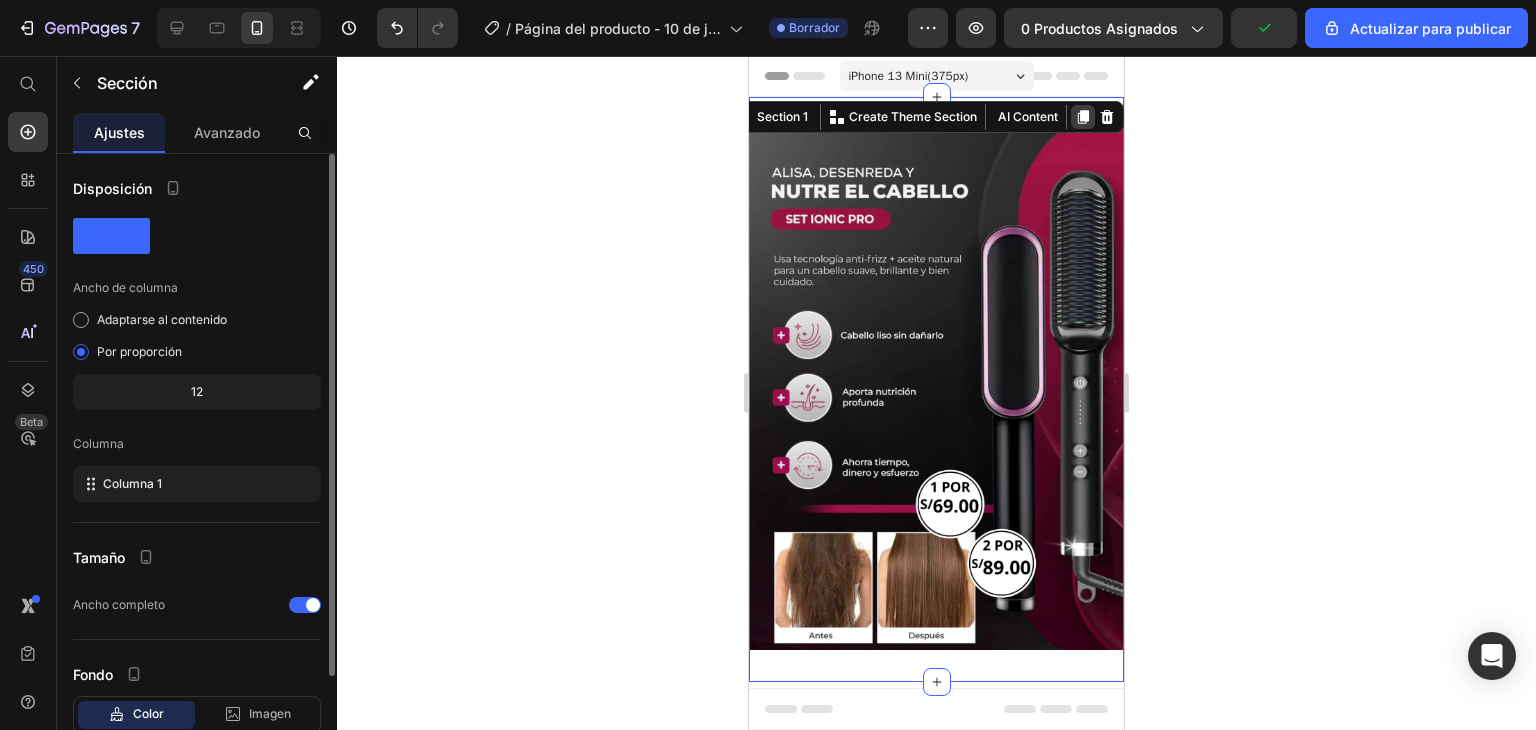 click 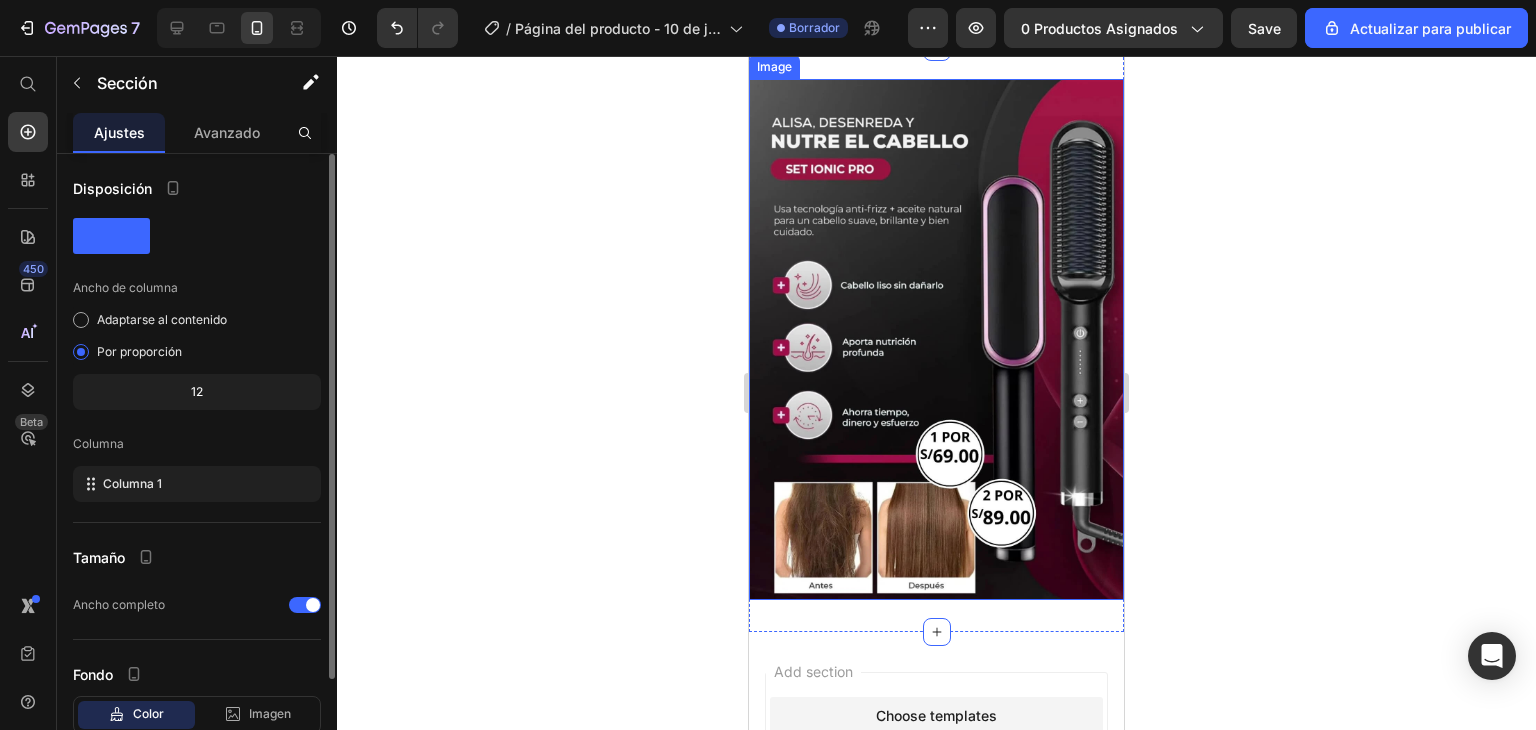 click at bounding box center [936, 339] 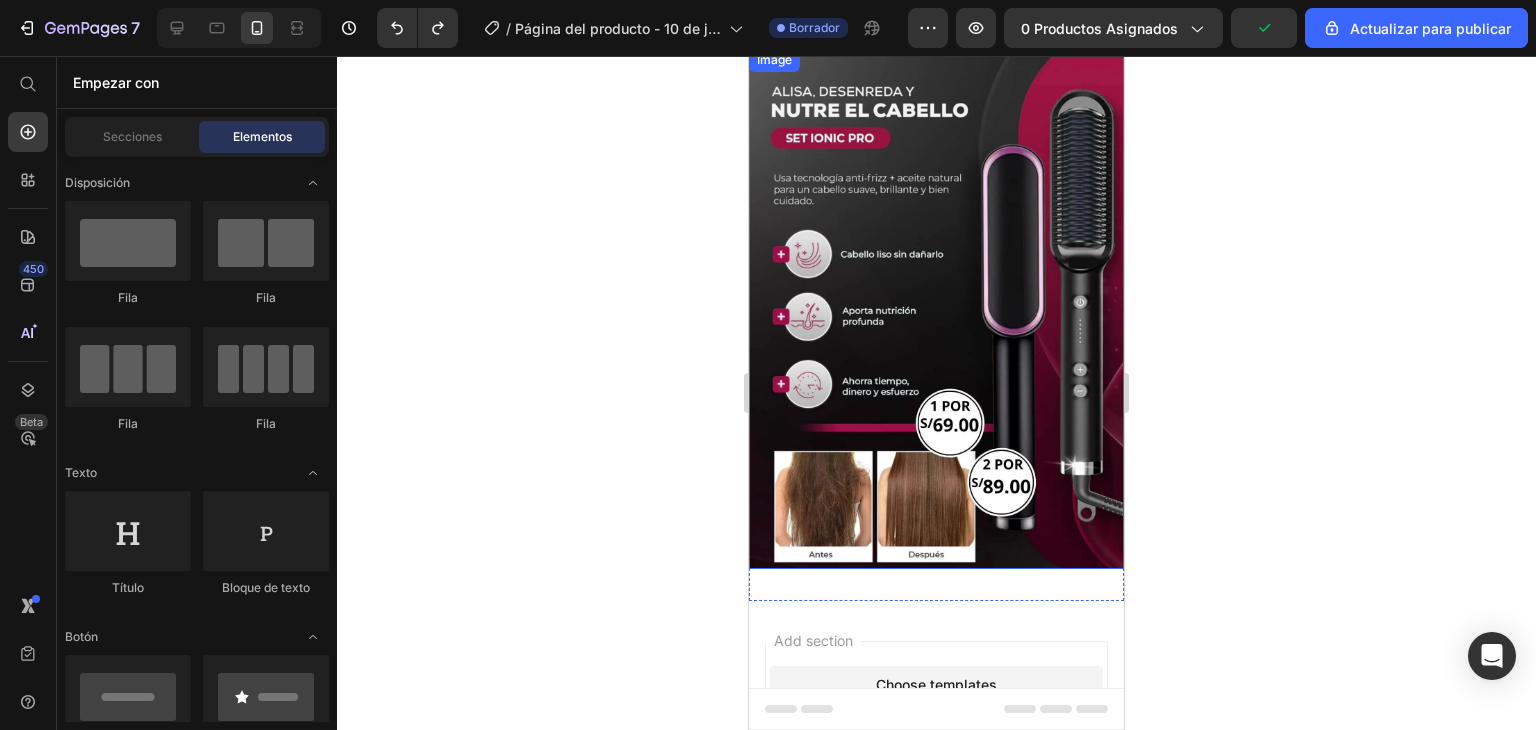 scroll, scrollTop: 76, scrollLeft: 0, axis: vertical 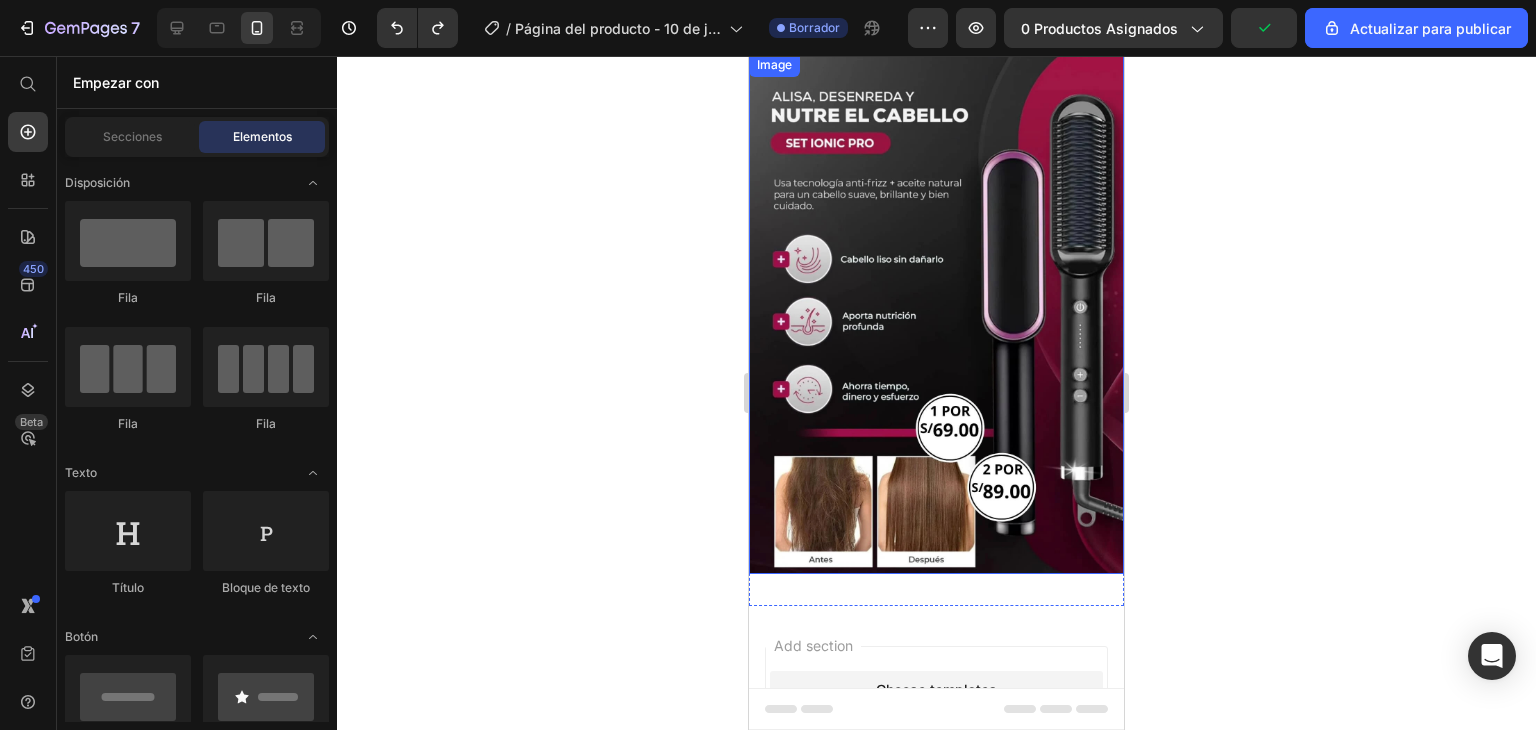 click at bounding box center (936, 313) 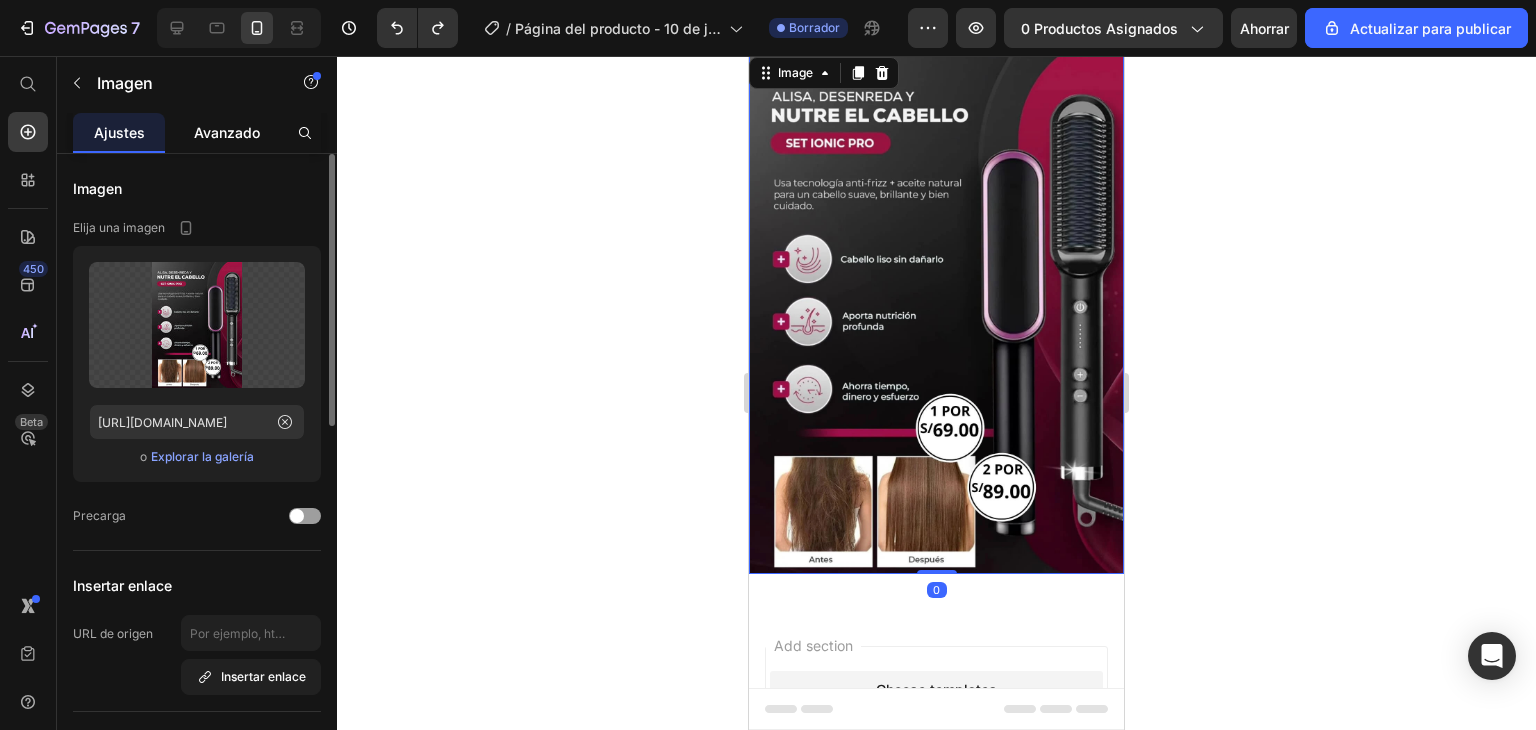 click on "Avanzado" at bounding box center [227, 132] 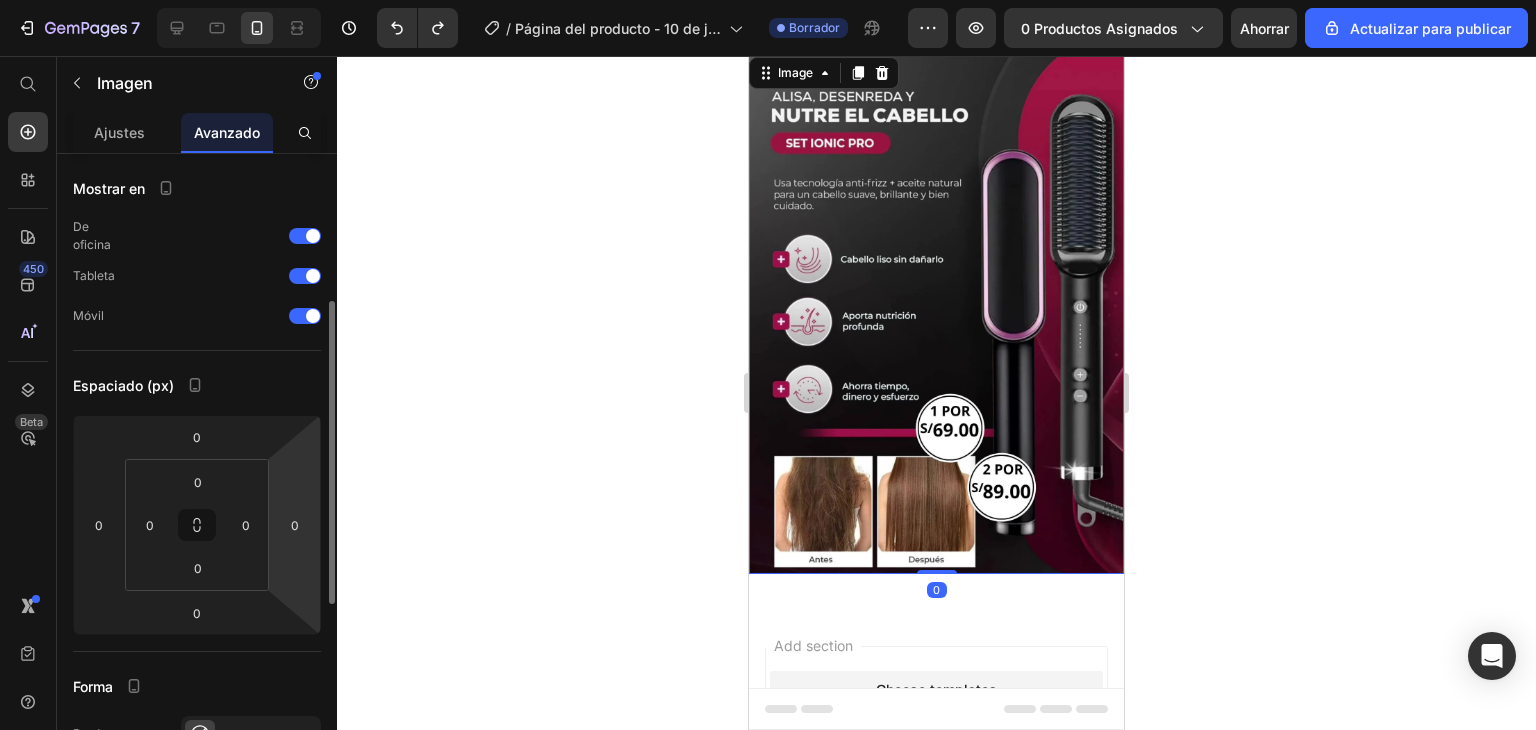 scroll, scrollTop: 100, scrollLeft: 0, axis: vertical 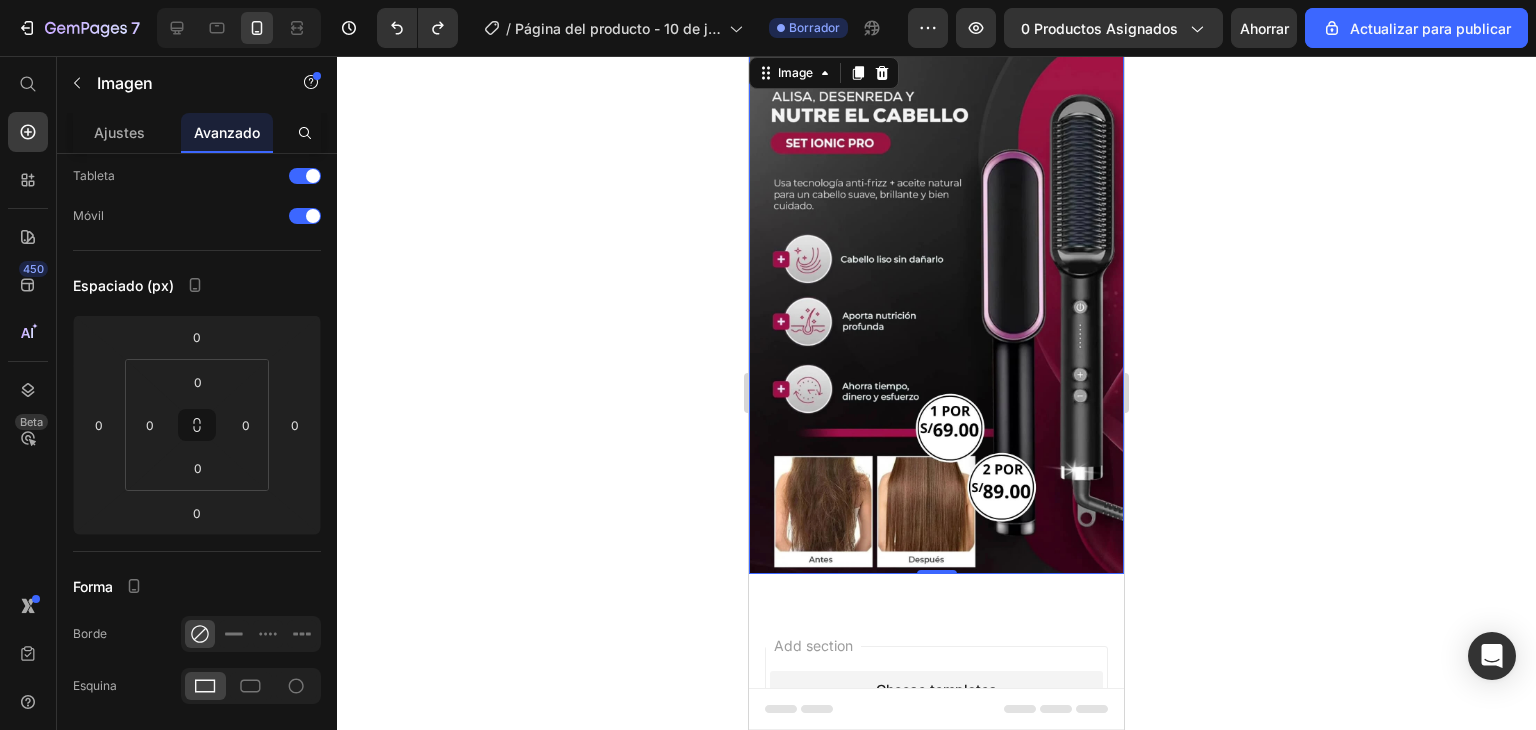click at bounding box center (936, 313) 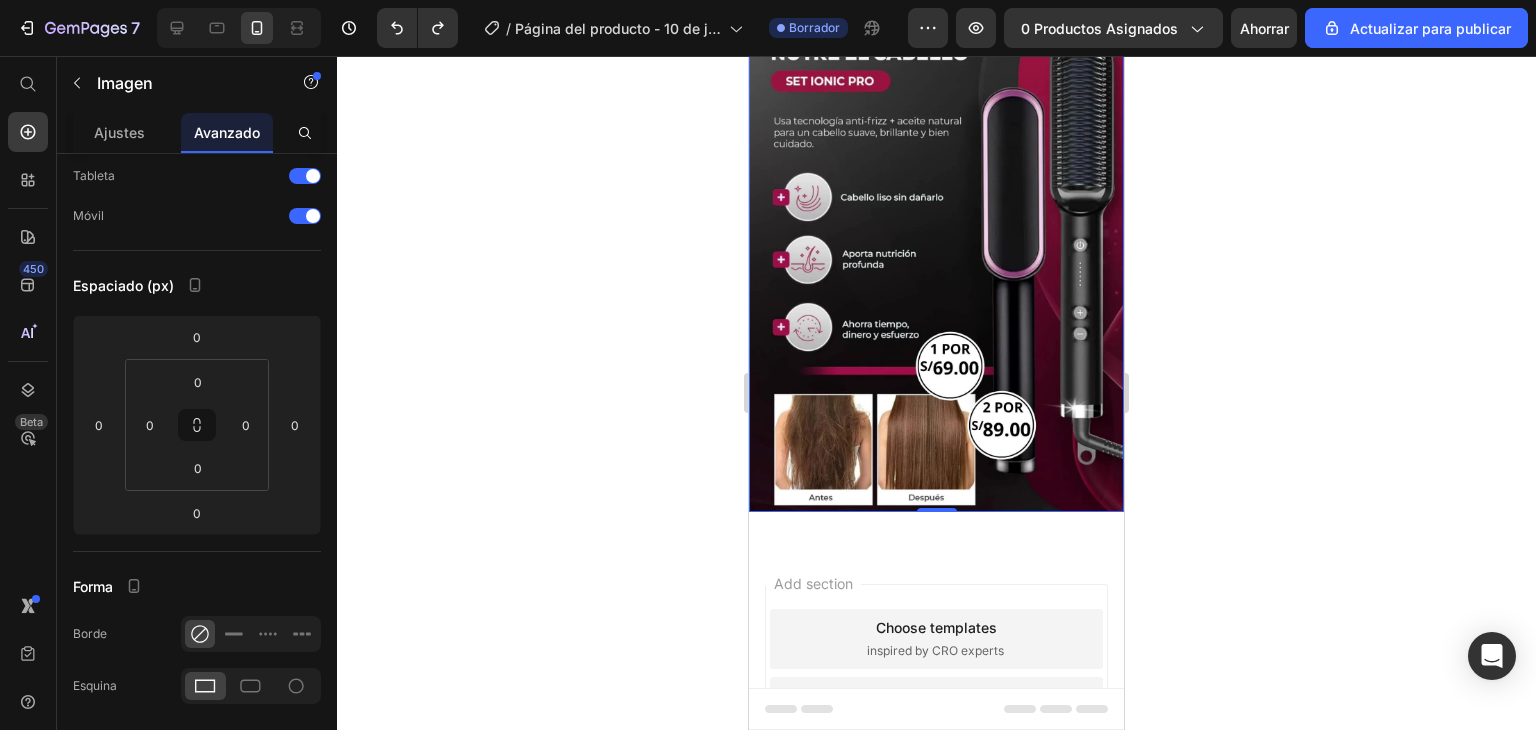 scroll, scrollTop: 0, scrollLeft: 0, axis: both 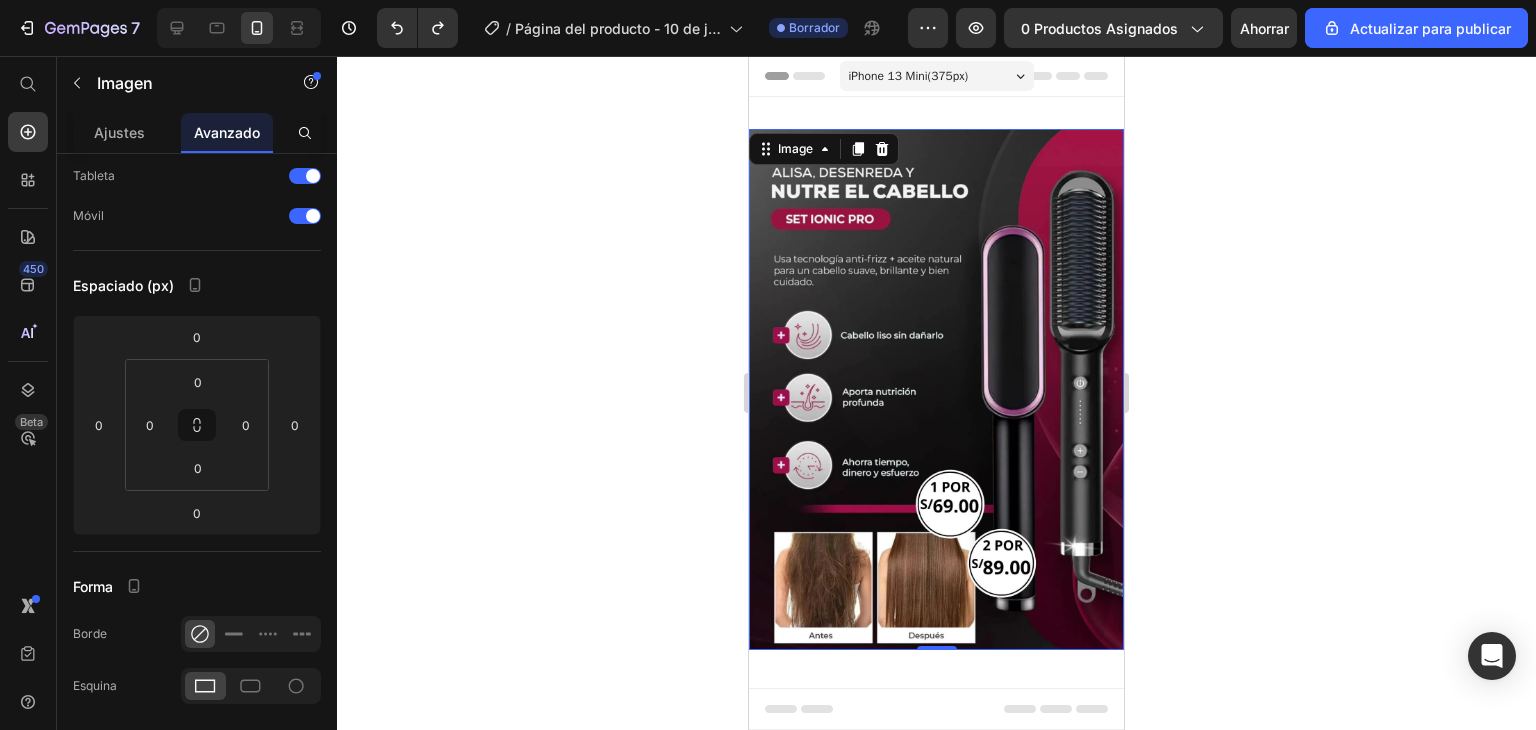 click at bounding box center (936, 389) 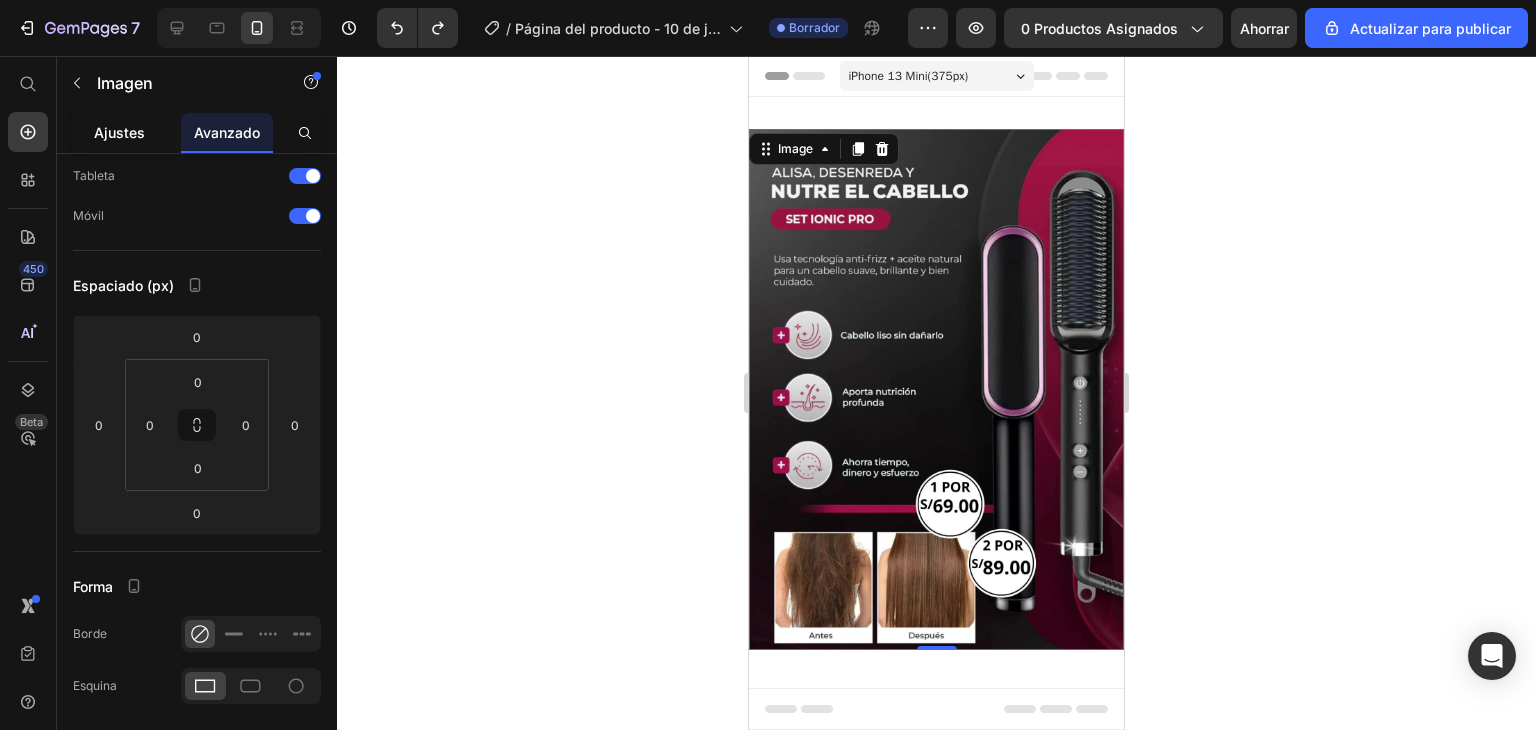 click on "Ajustes" at bounding box center [119, 132] 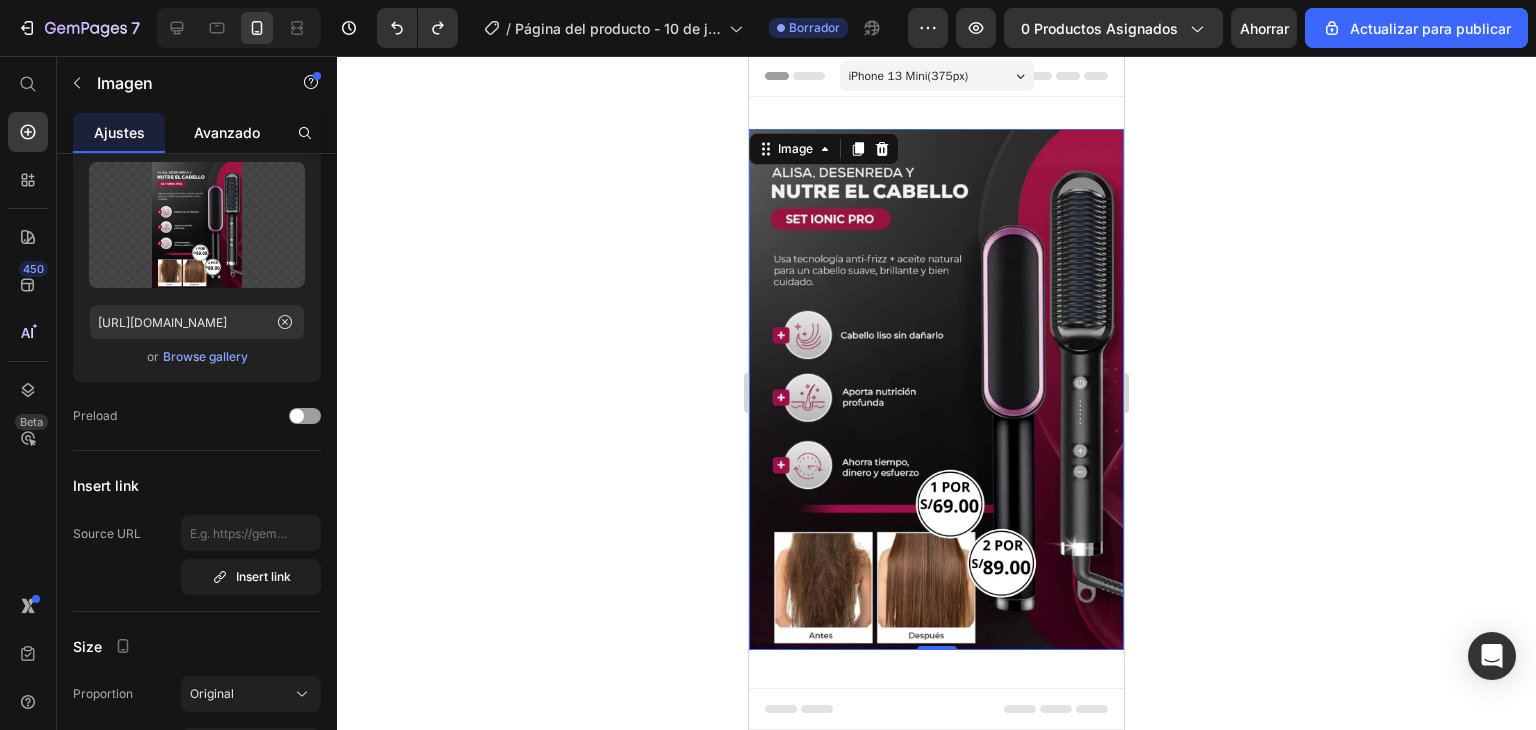 scroll, scrollTop: 0, scrollLeft: 0, axis: both 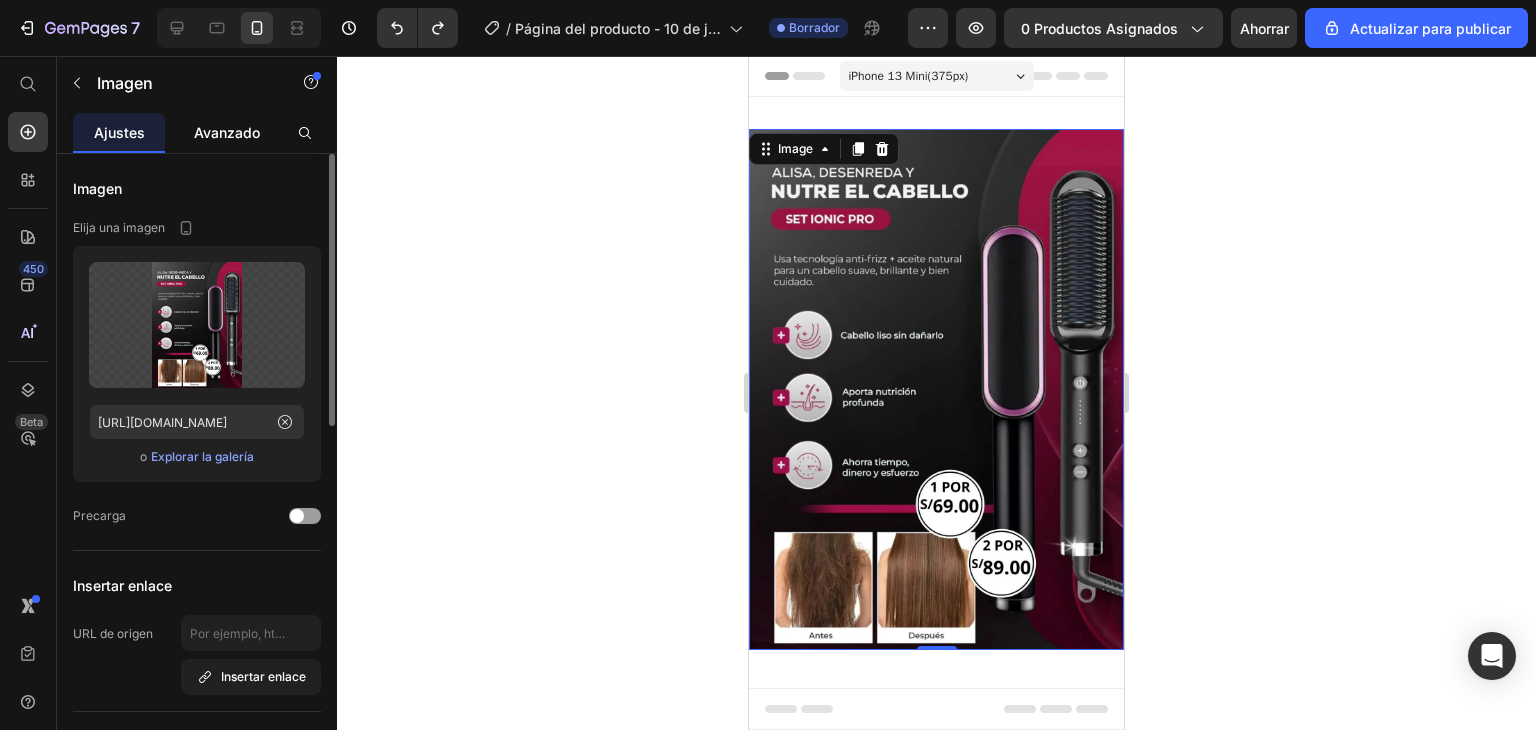 click on "Avanzado" at bounding box center (227, 132) 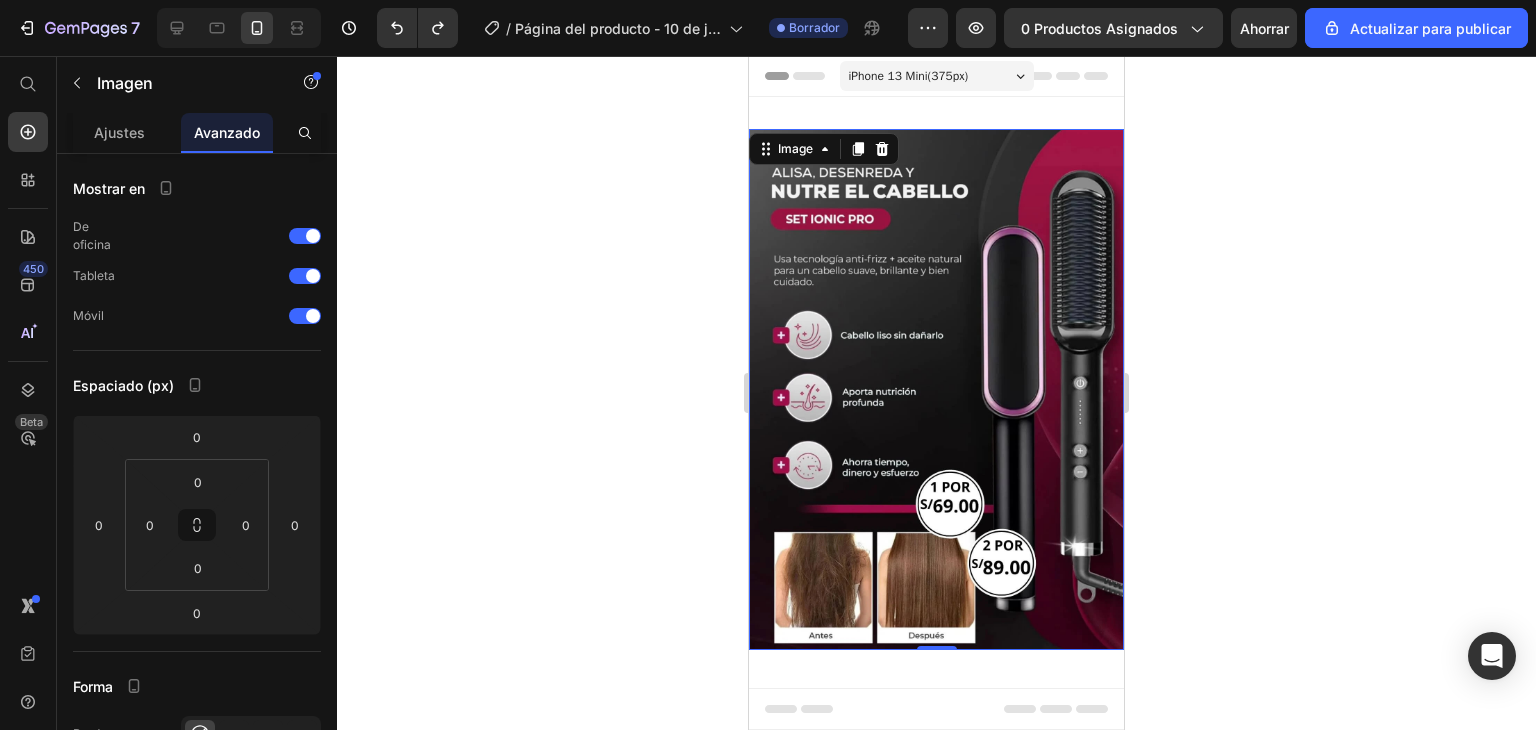 click at bounding box center (936, 389) 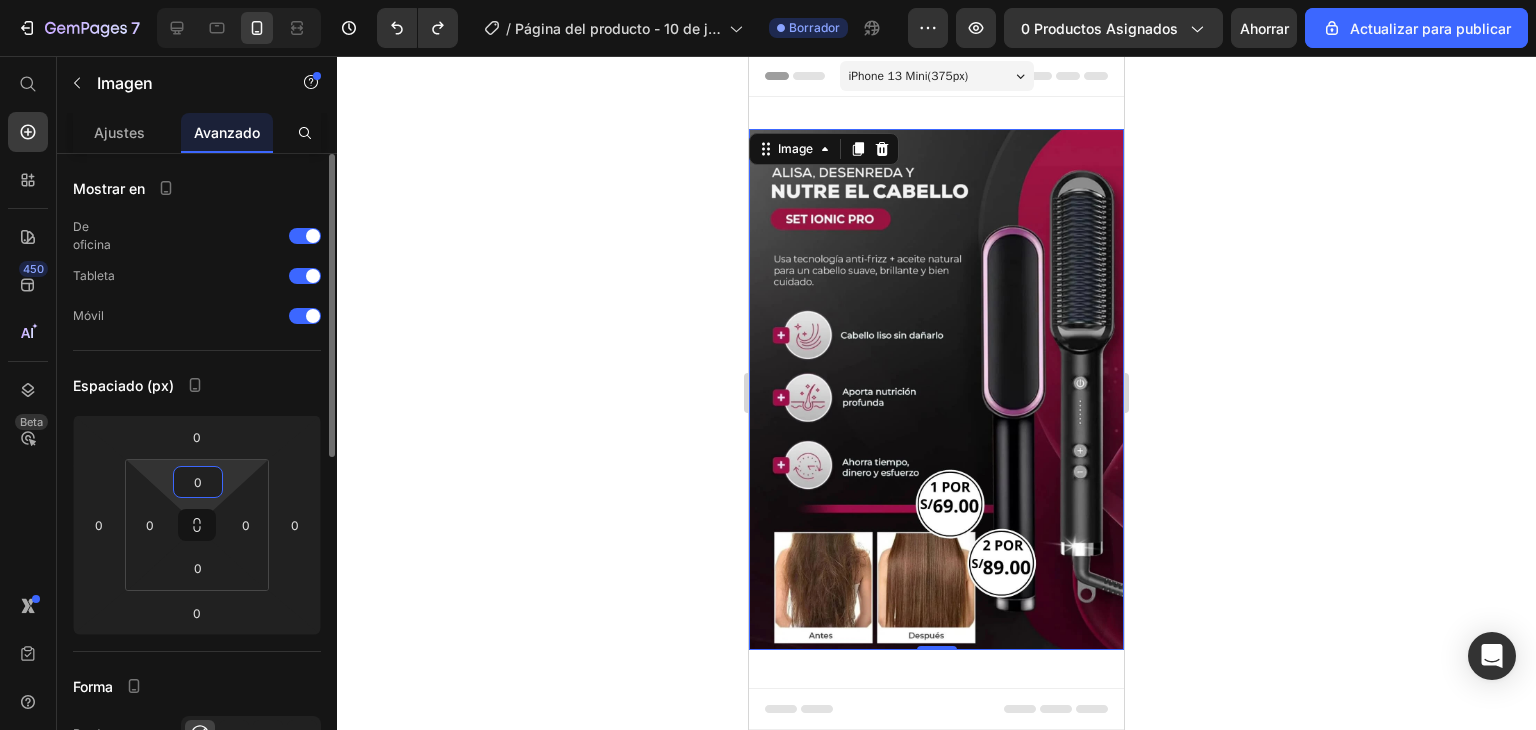click on "0" at bounding box center [198, 482] 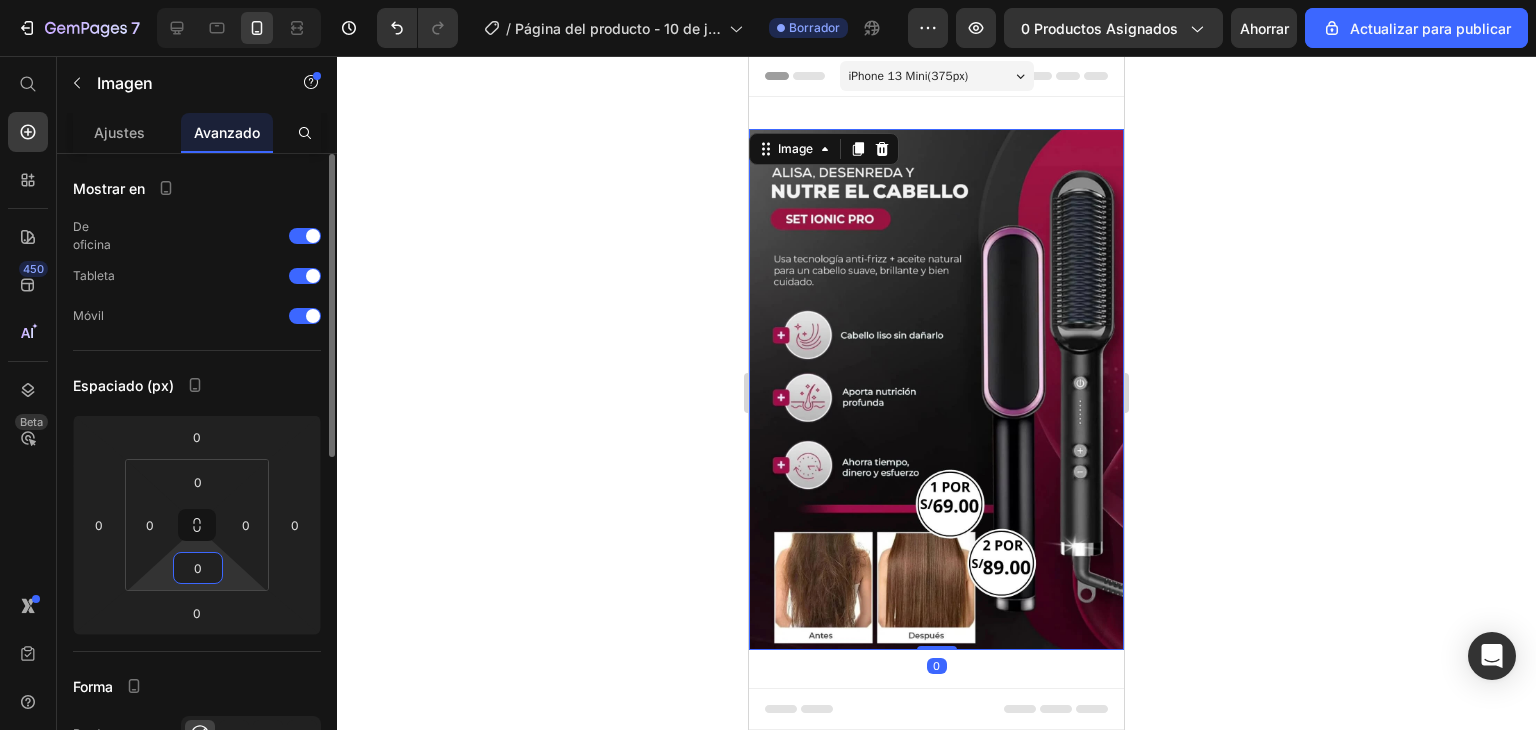 click on "0" at bounding box center [198, 568] 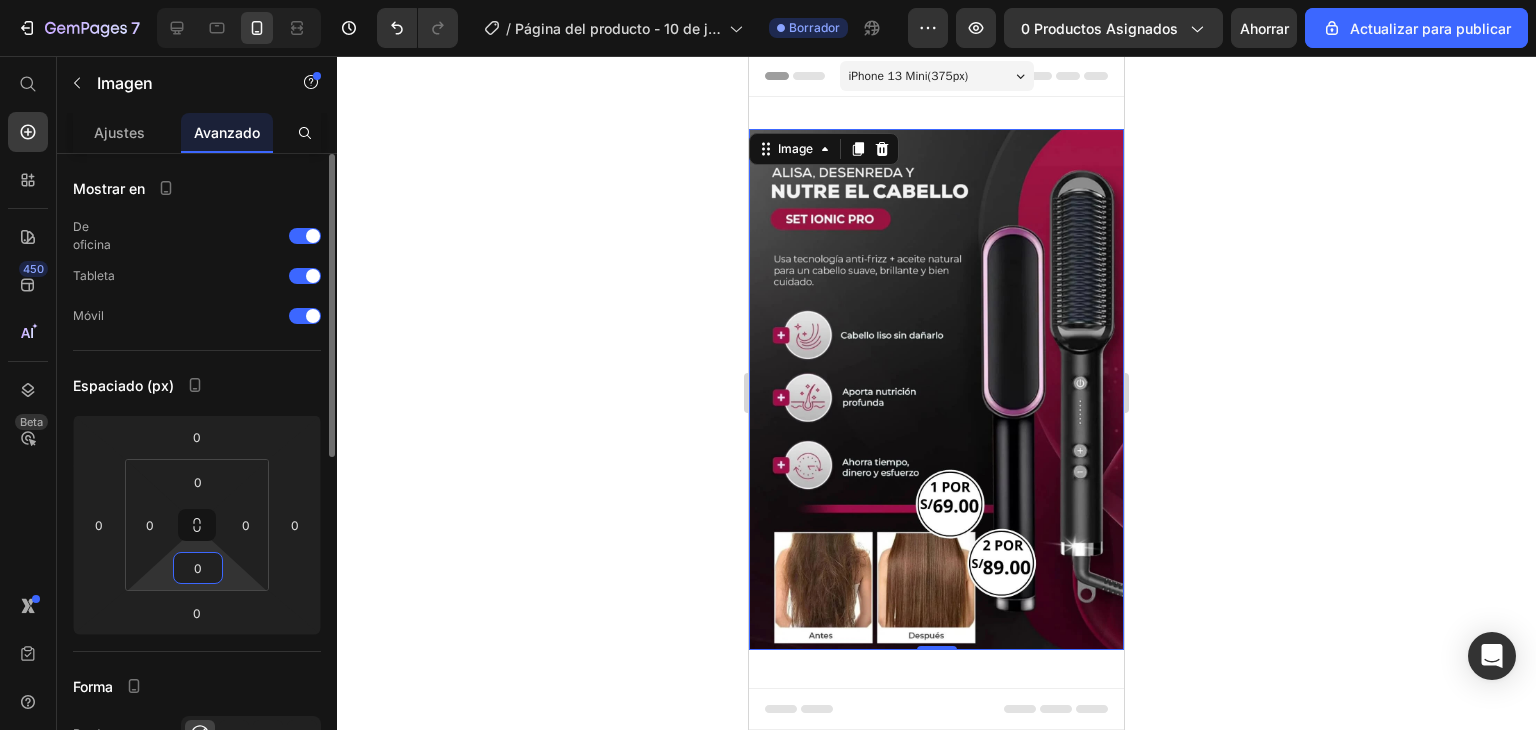 click on "0" at bounding box center [198, 568] 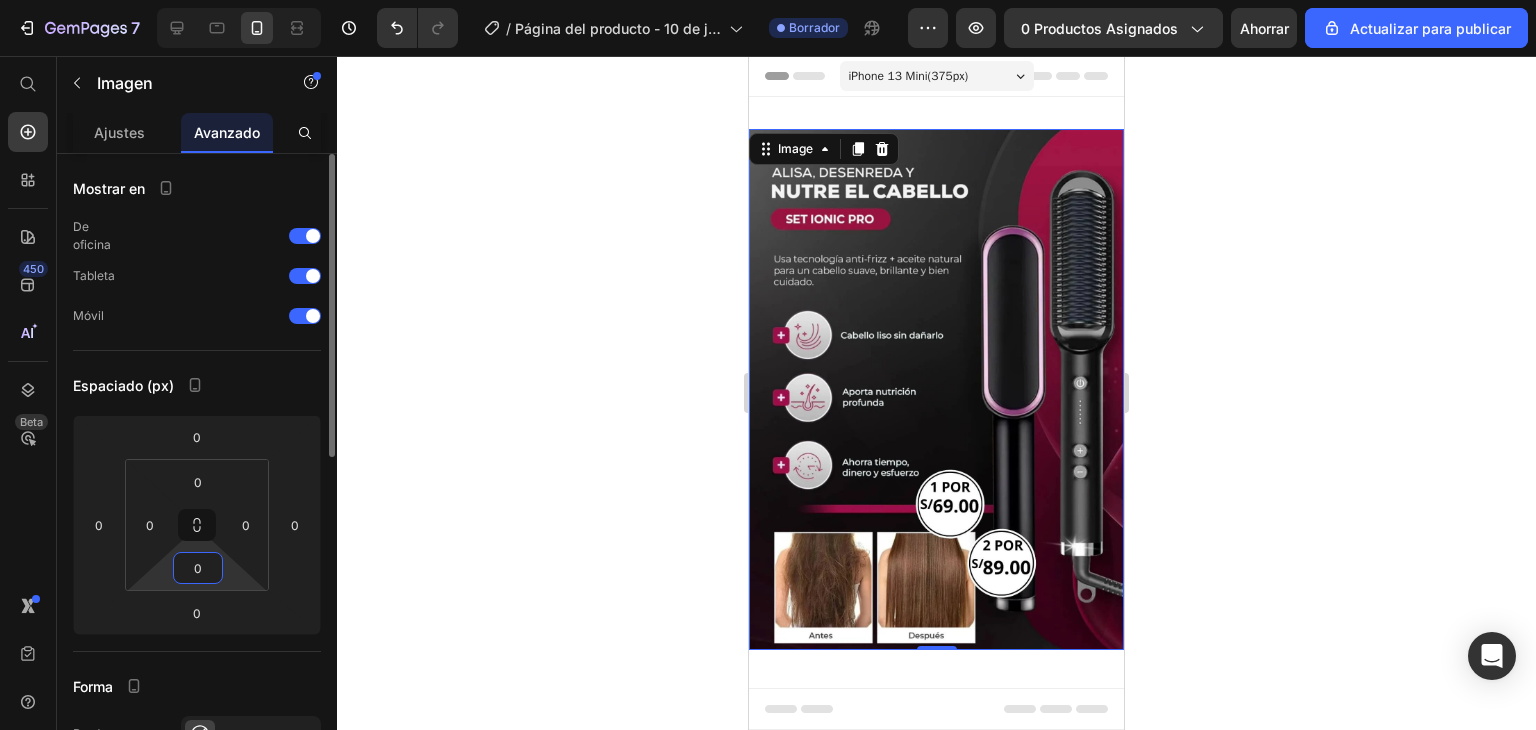 click on "0" at bounding box center (198, 568) 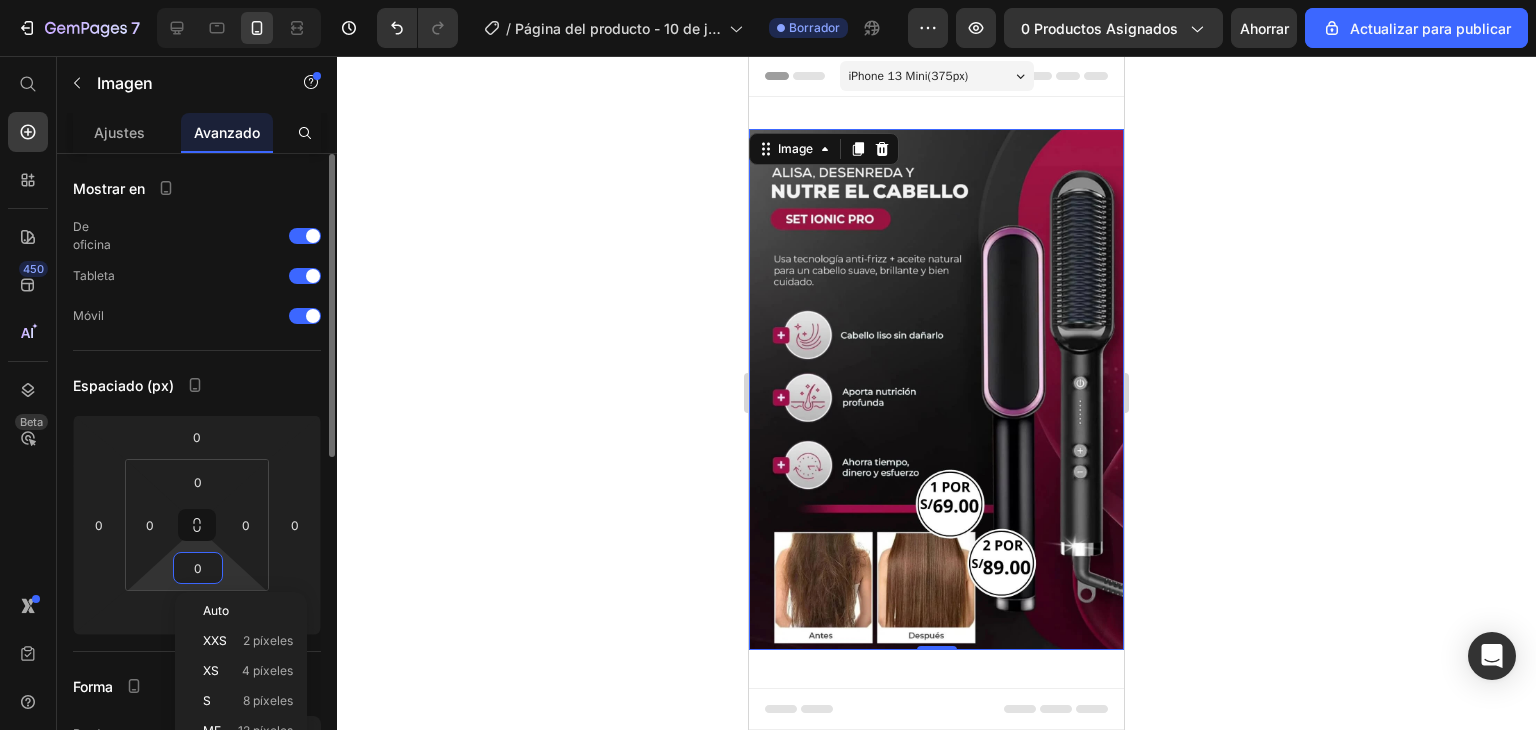 click on "Espaciado (px)" at bounding box center [197, 385] 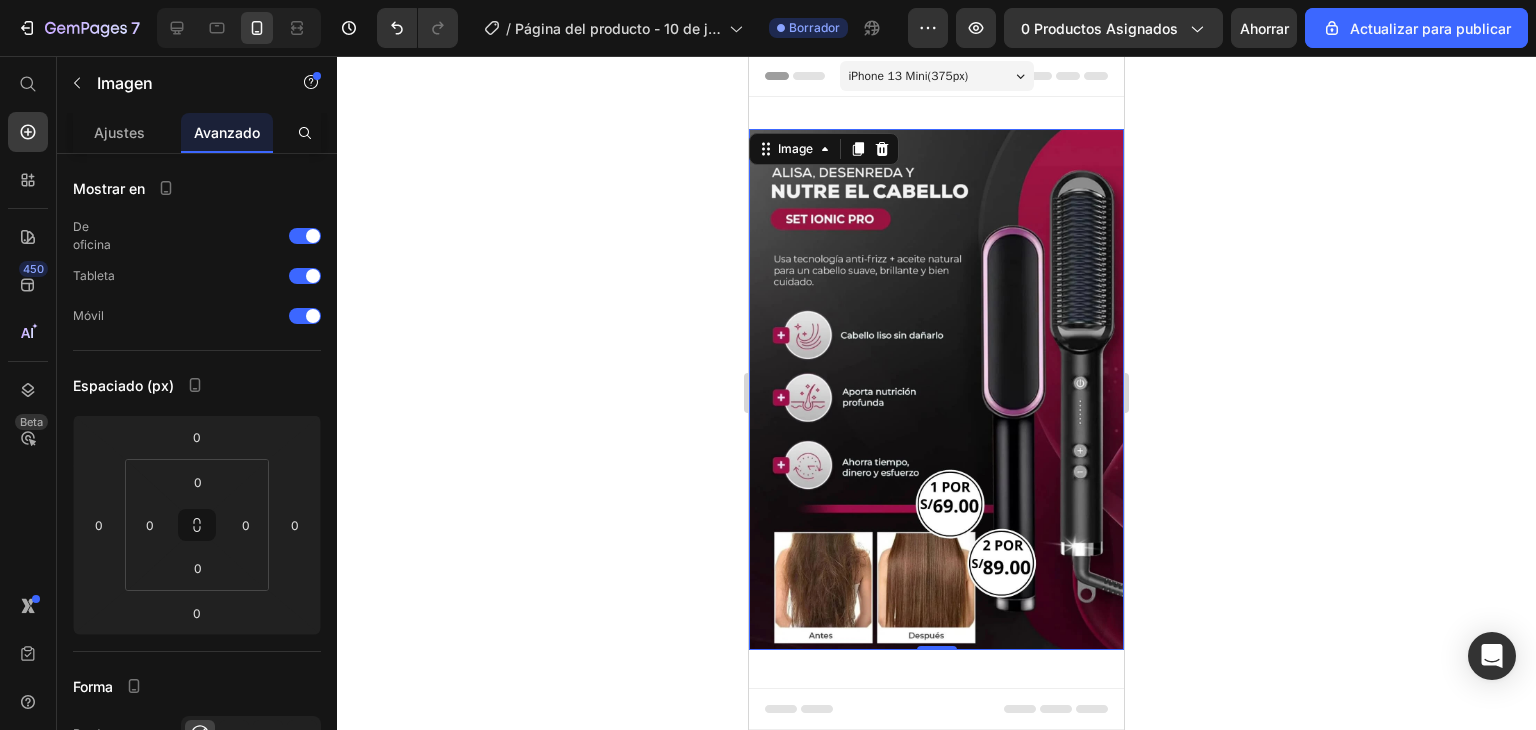 click at bounding box center [936, 389] 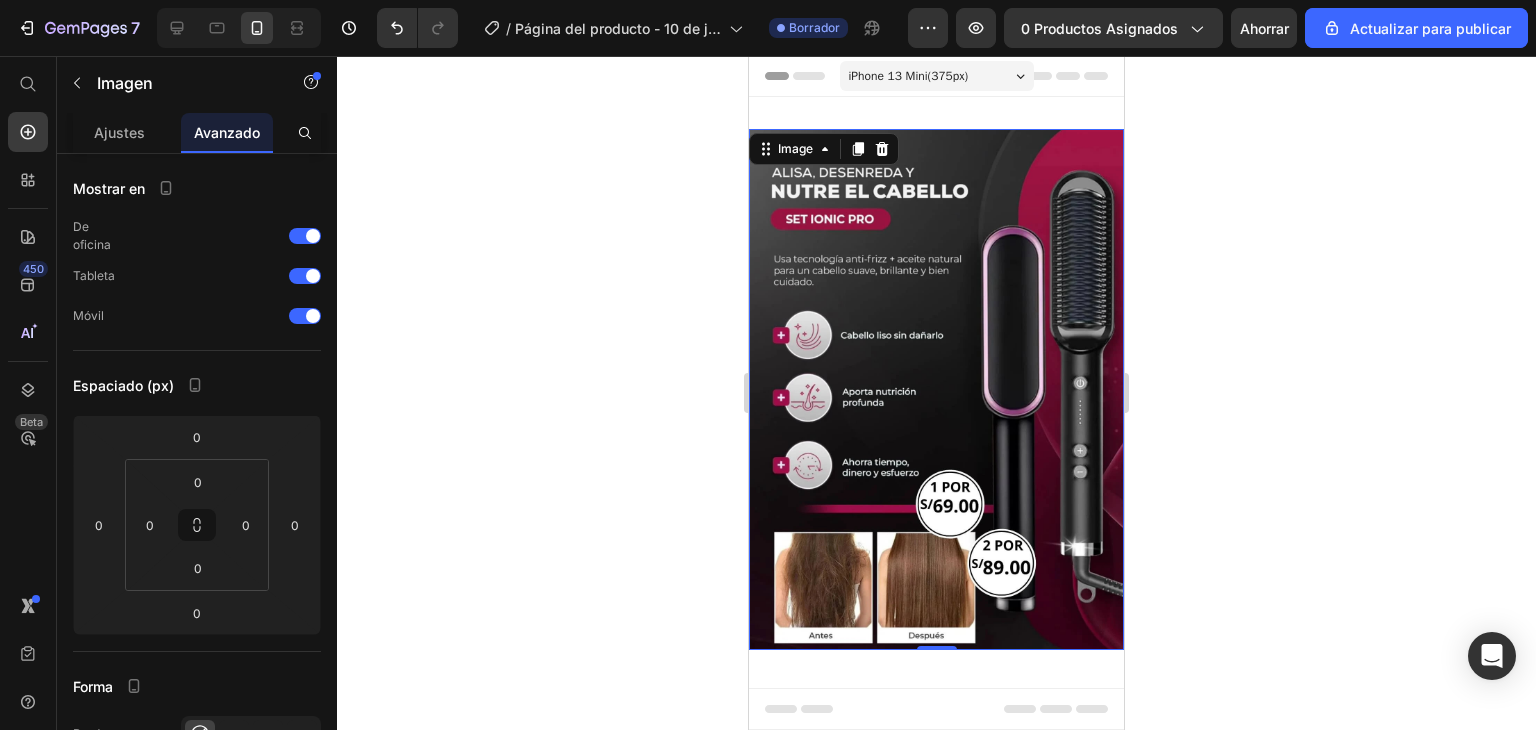 click at bounding box center (936, 389) 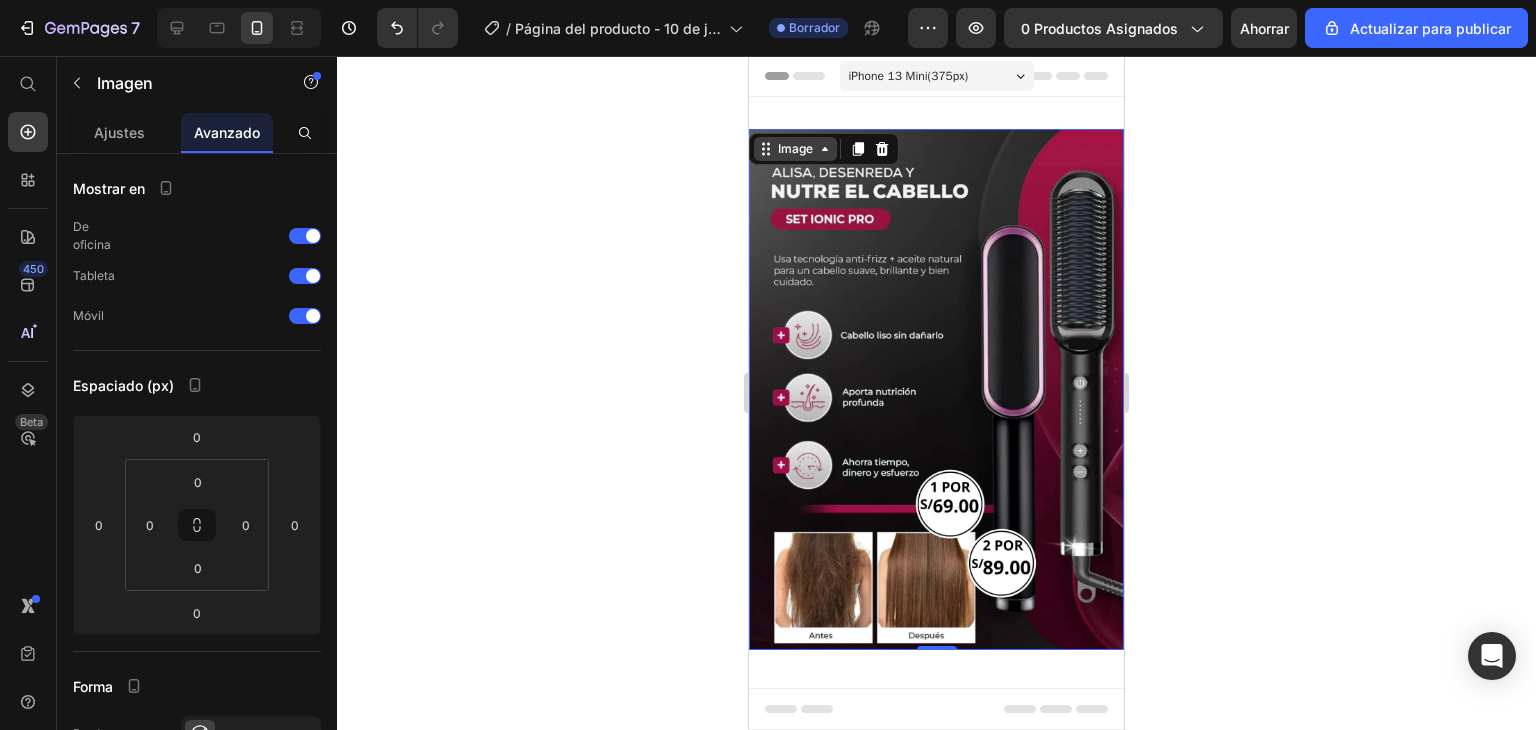 click on "Image" at bounding box center [795, 149] 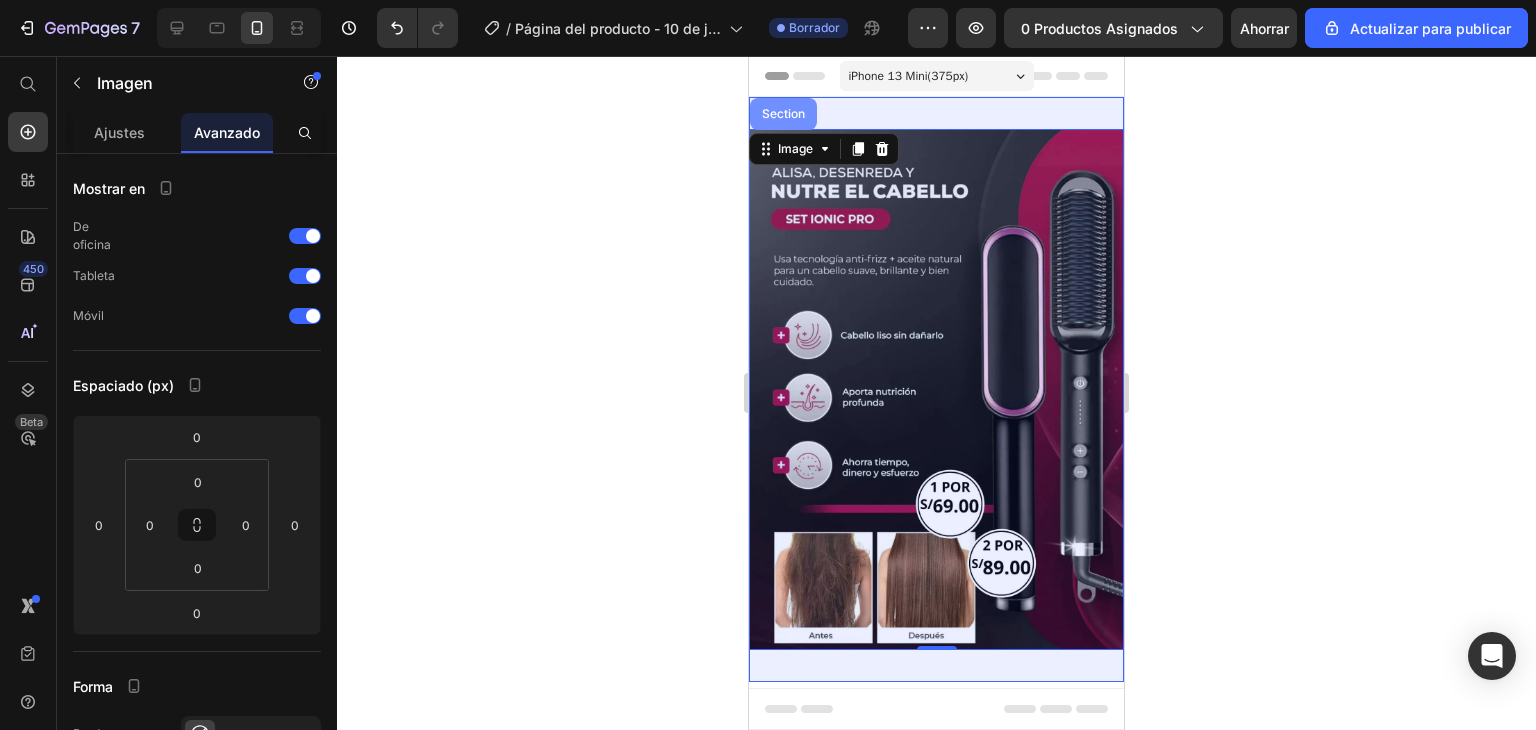 click on "Section" at bounding box center (783, 114) 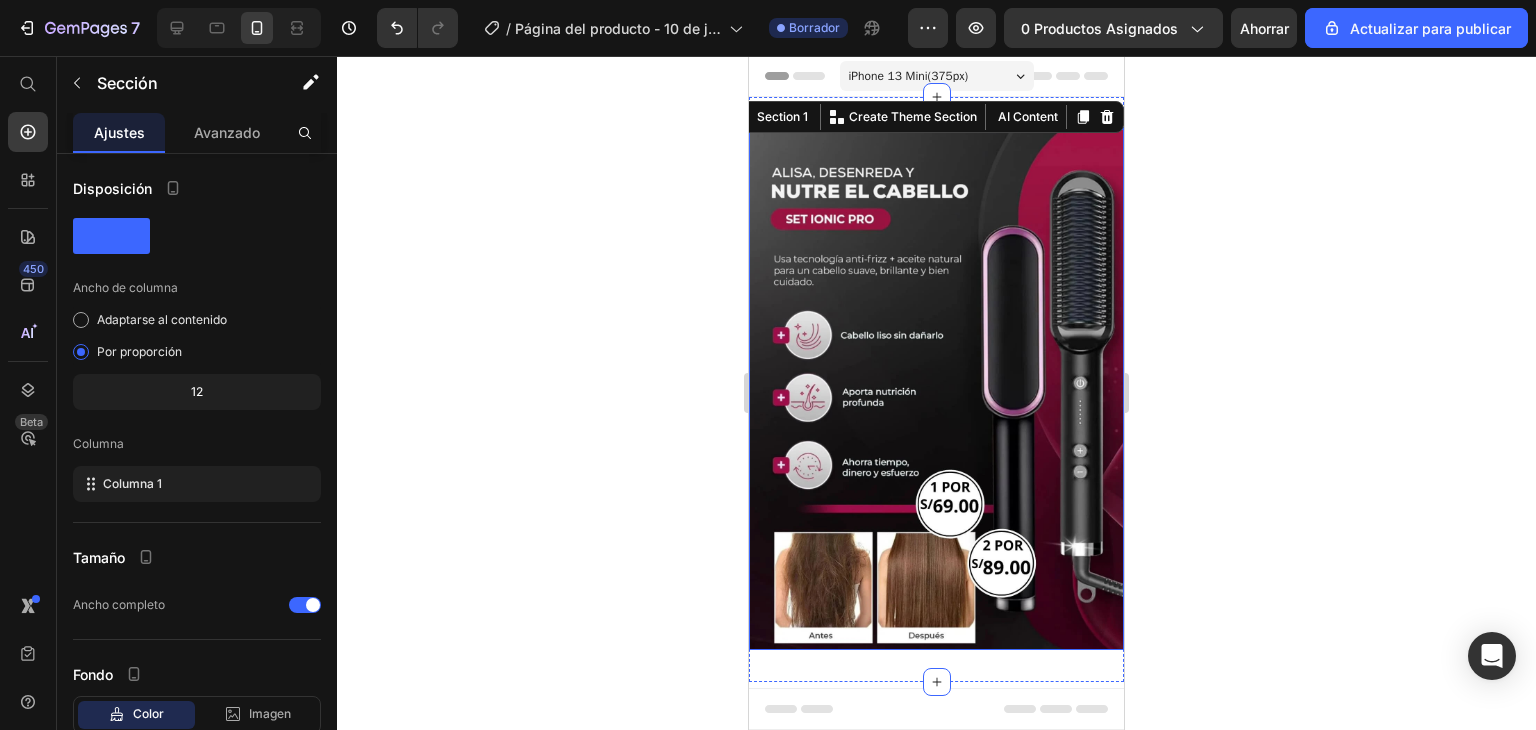 click at bounding box center (936, 389) 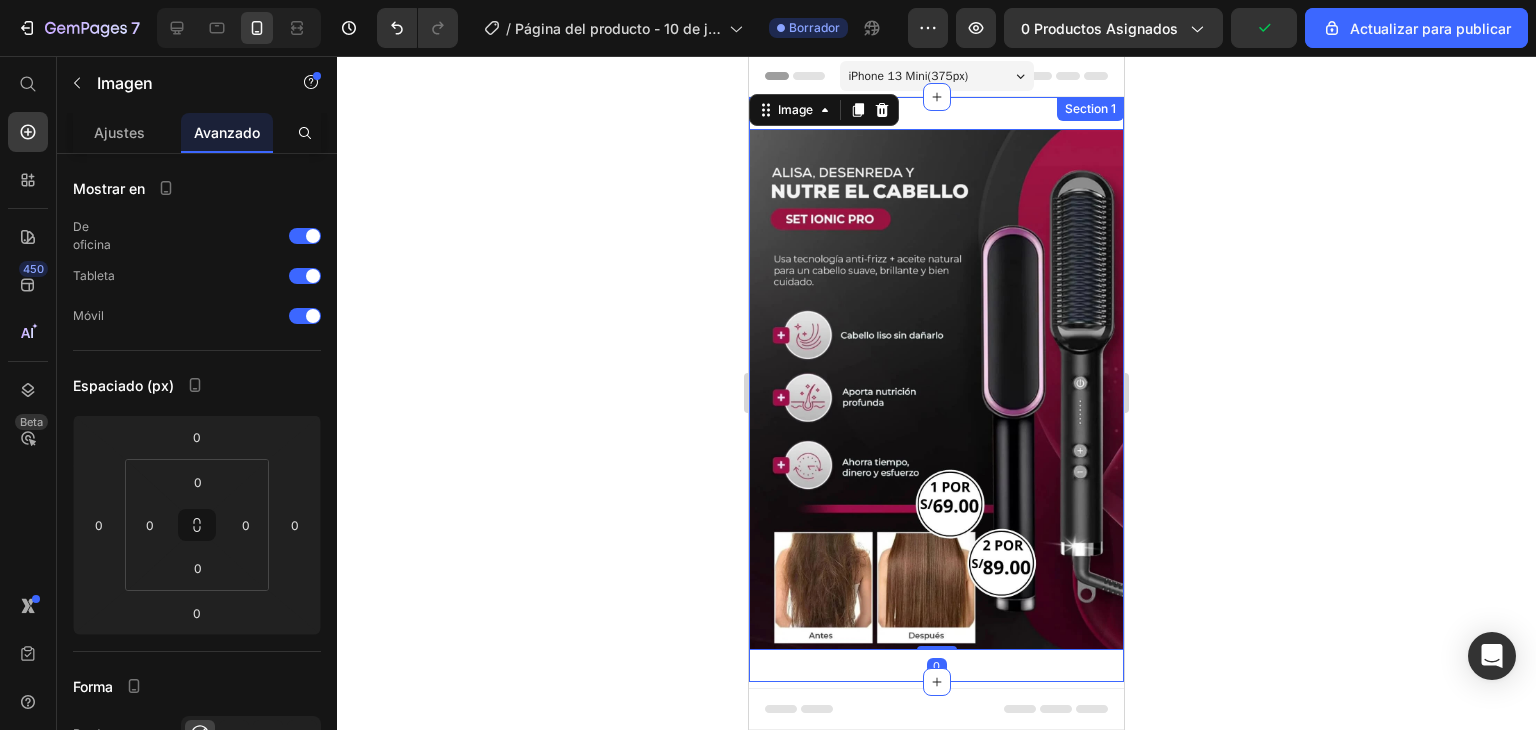 click on "Image   0 Section 1" at bounding box center (936, 389) 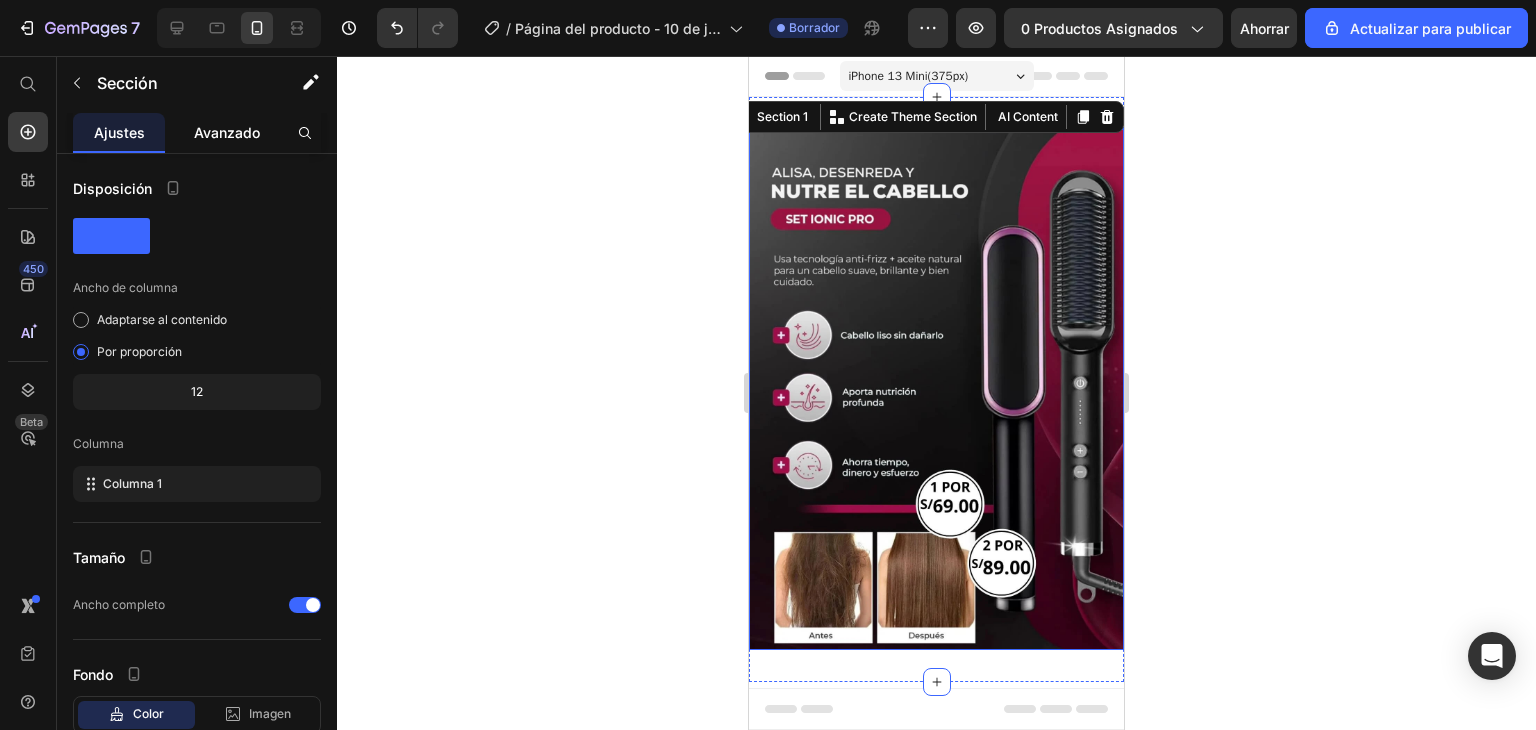 click on "Avanzado" at bounding box center [227, 132] 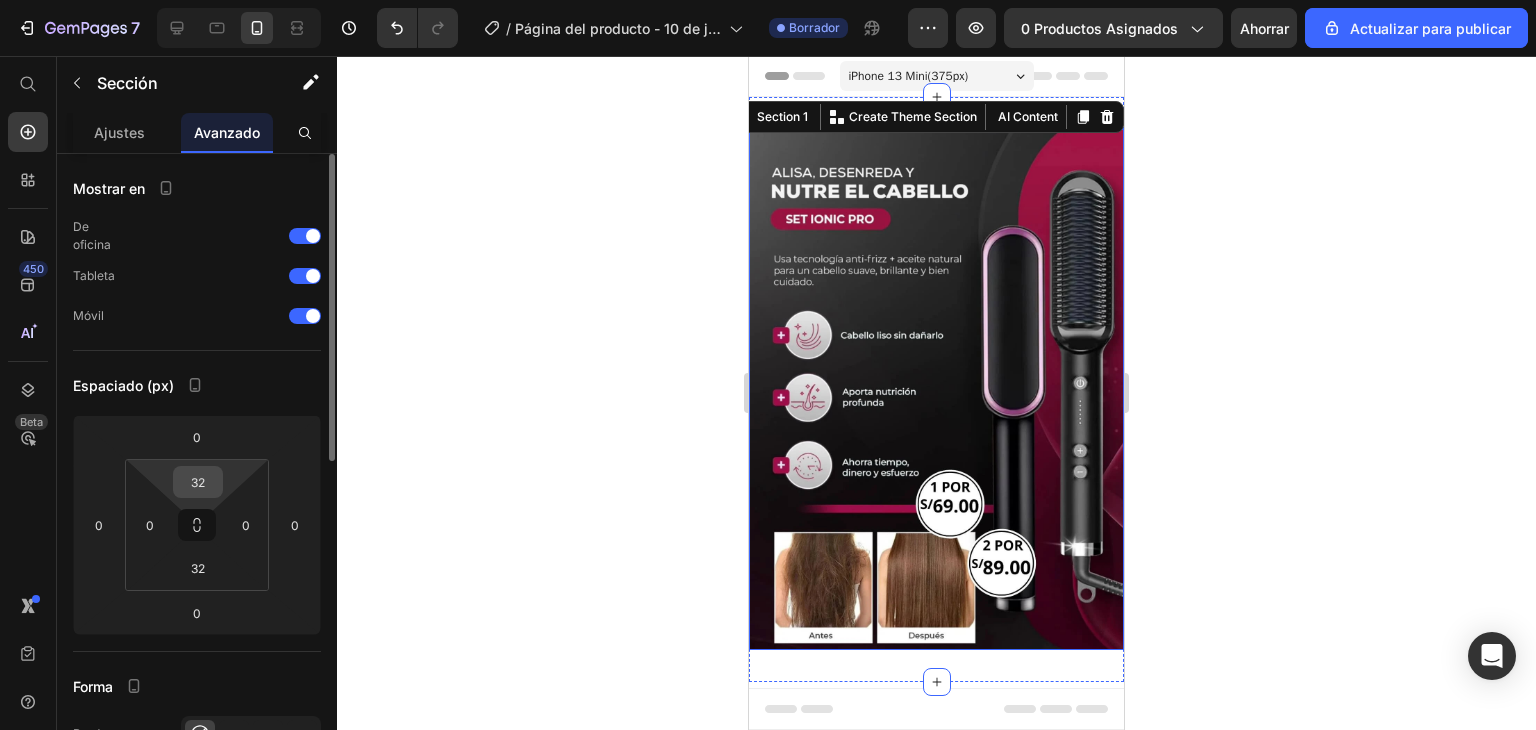 click on "32" at bounding box center (198, 482) 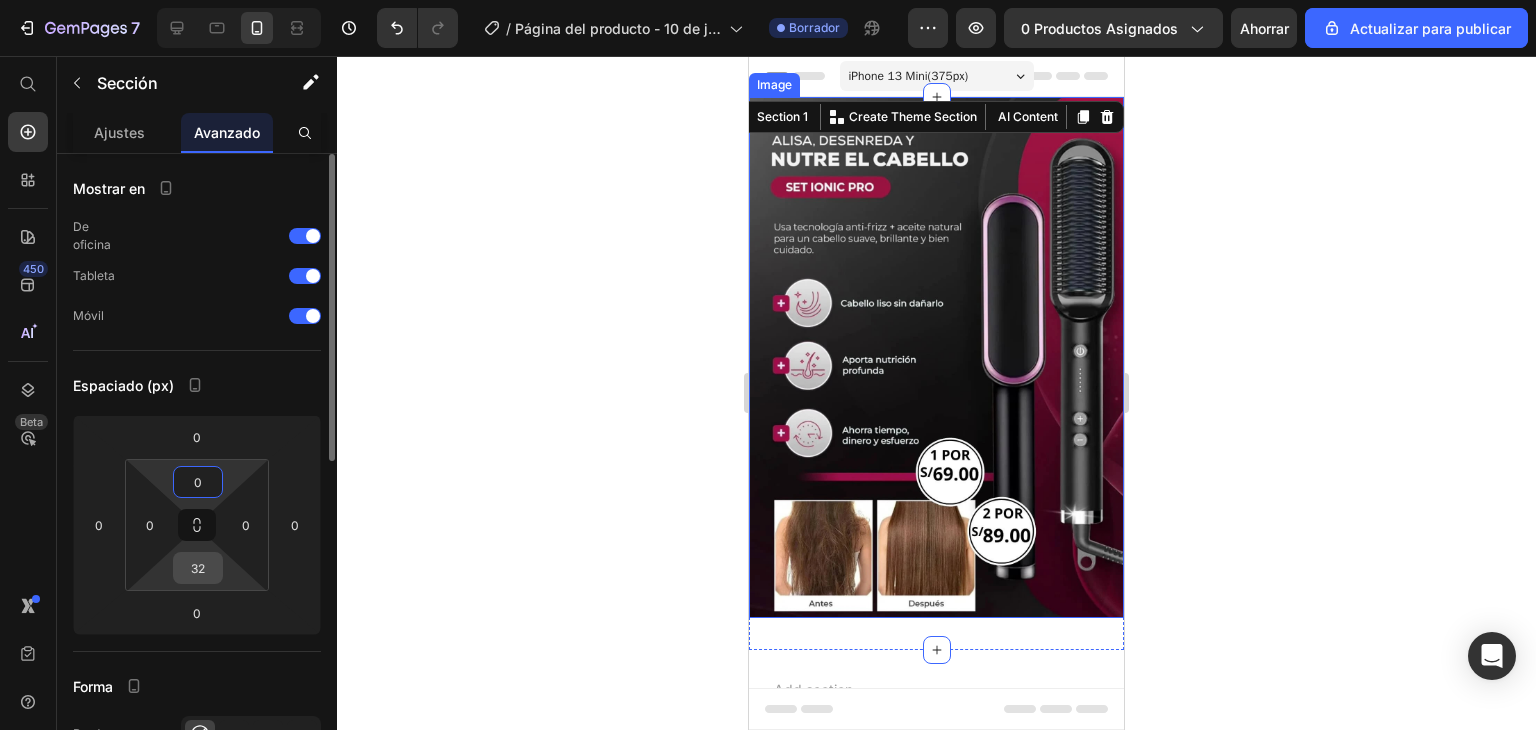 type on "0" 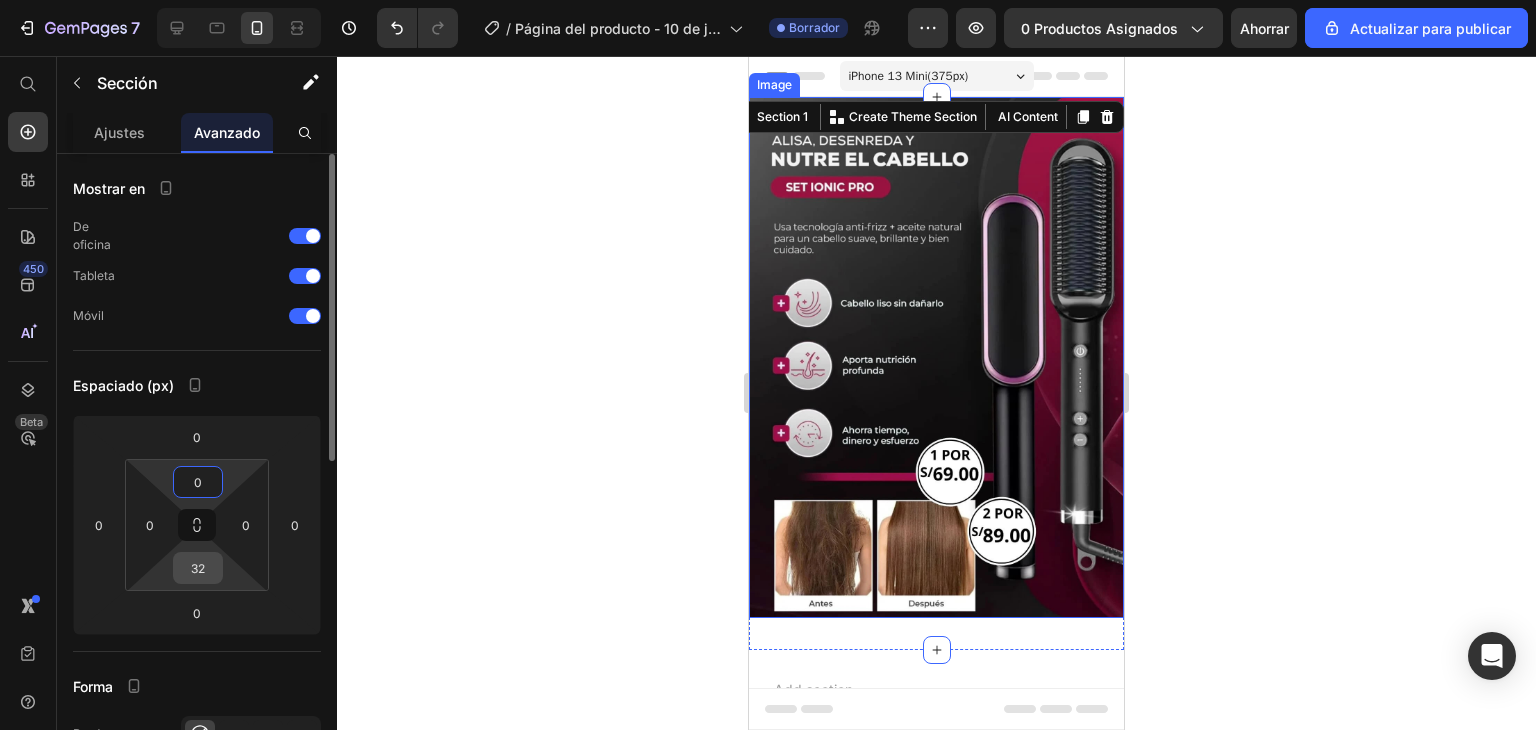 click on "32" at bounding box center (198, 568) 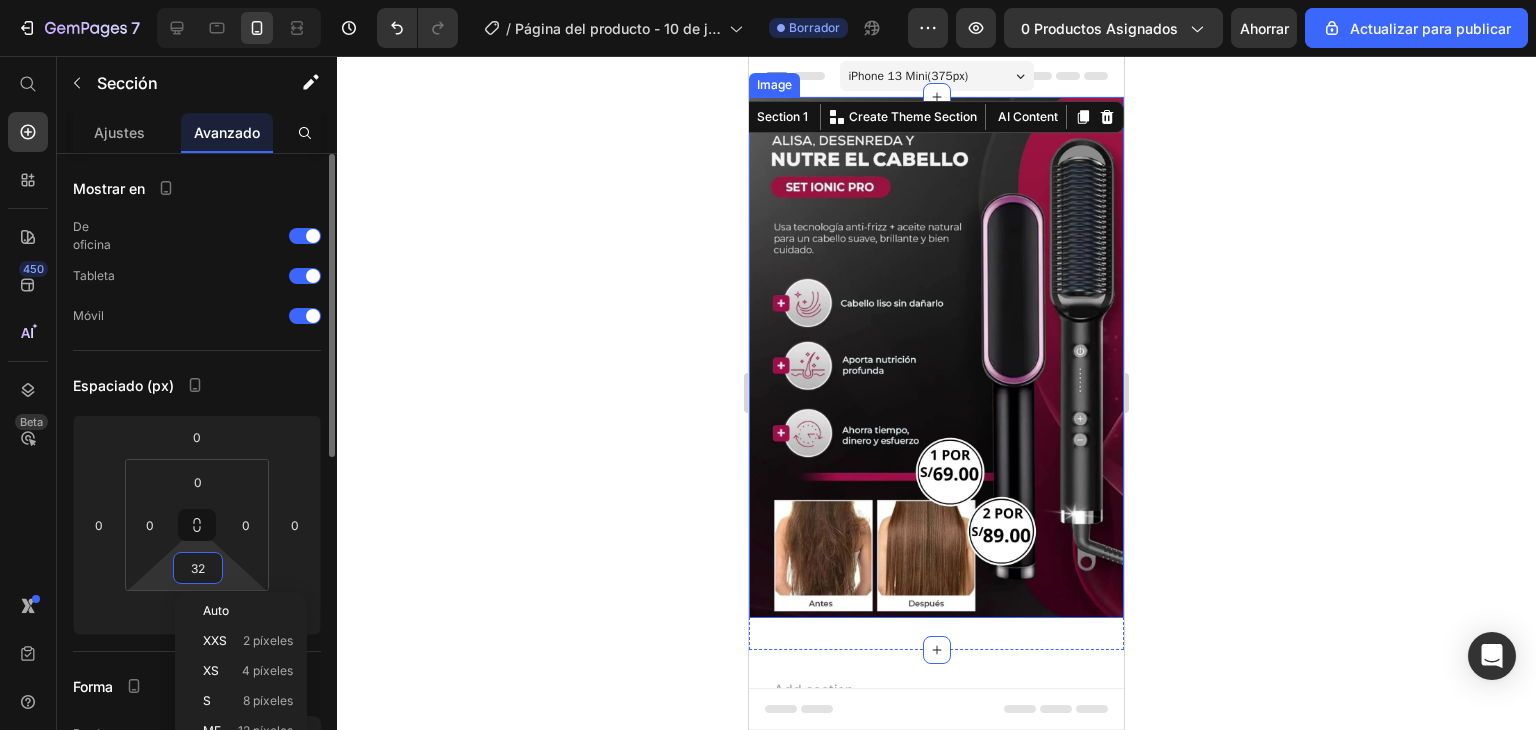 type on "0" 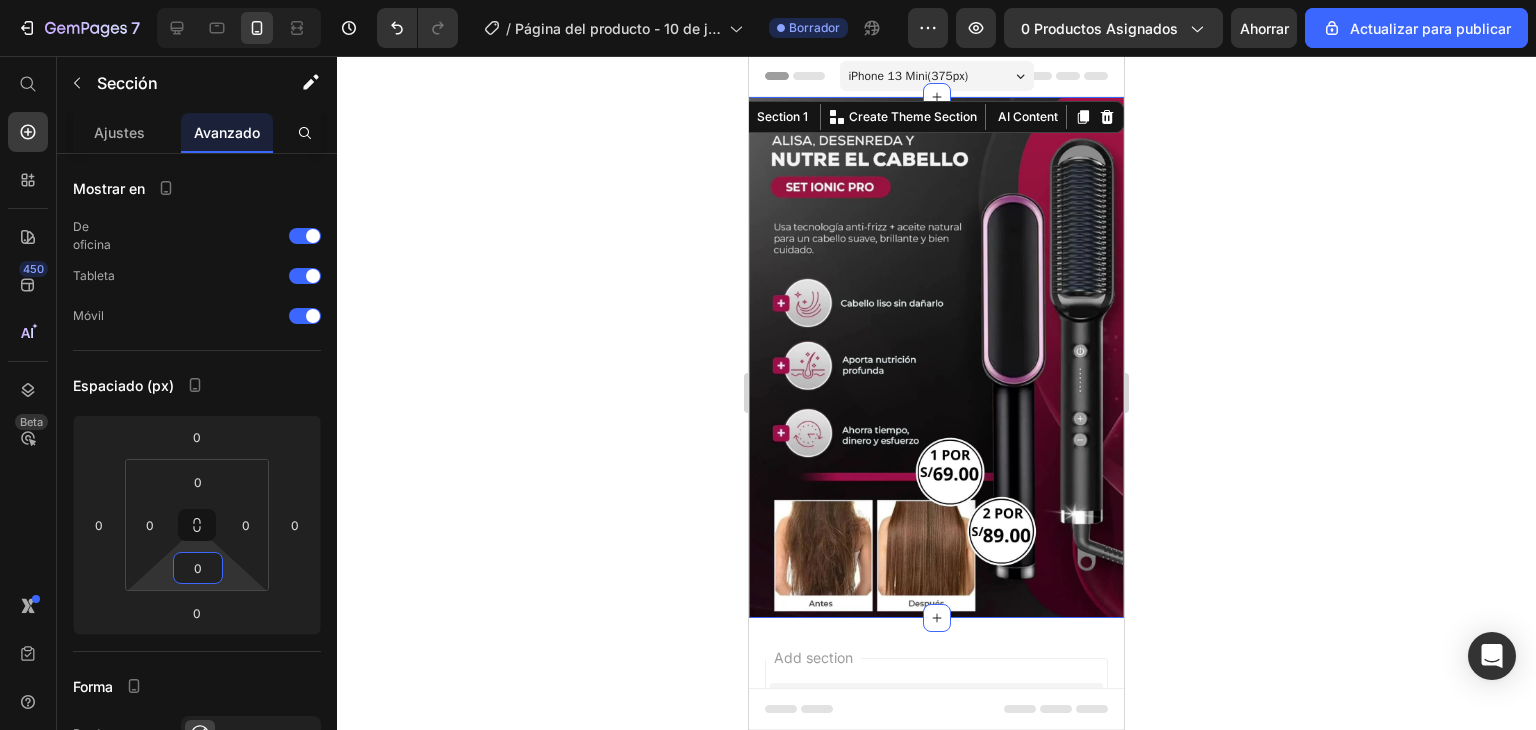 click on "Add section Choose templates inspired by CRO experts Generate layout from URL or image Add blank section then drag & drop elements" at bounding box center [936, 809] 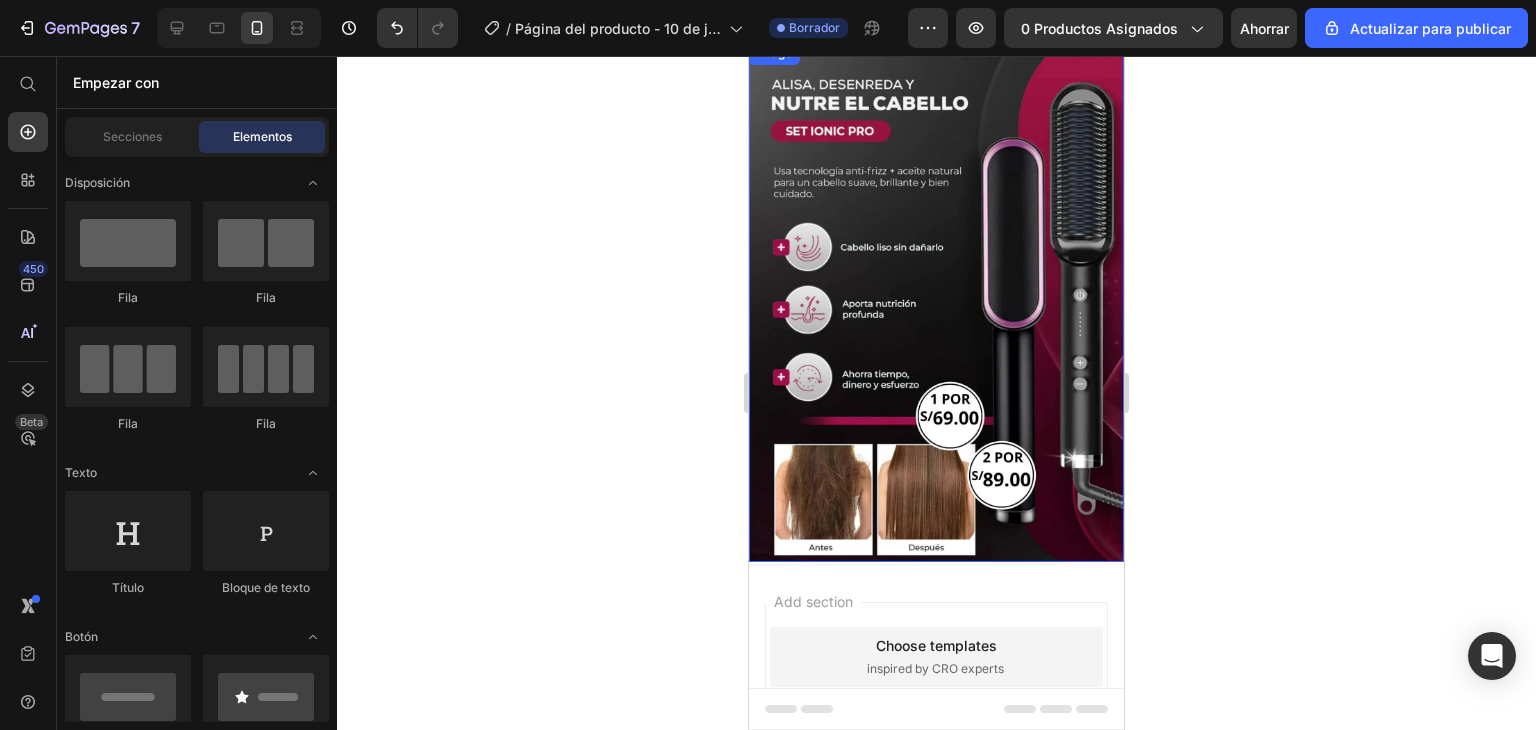 scroll, scrollTop: 112, scrollLeft: 0, axis: vertical 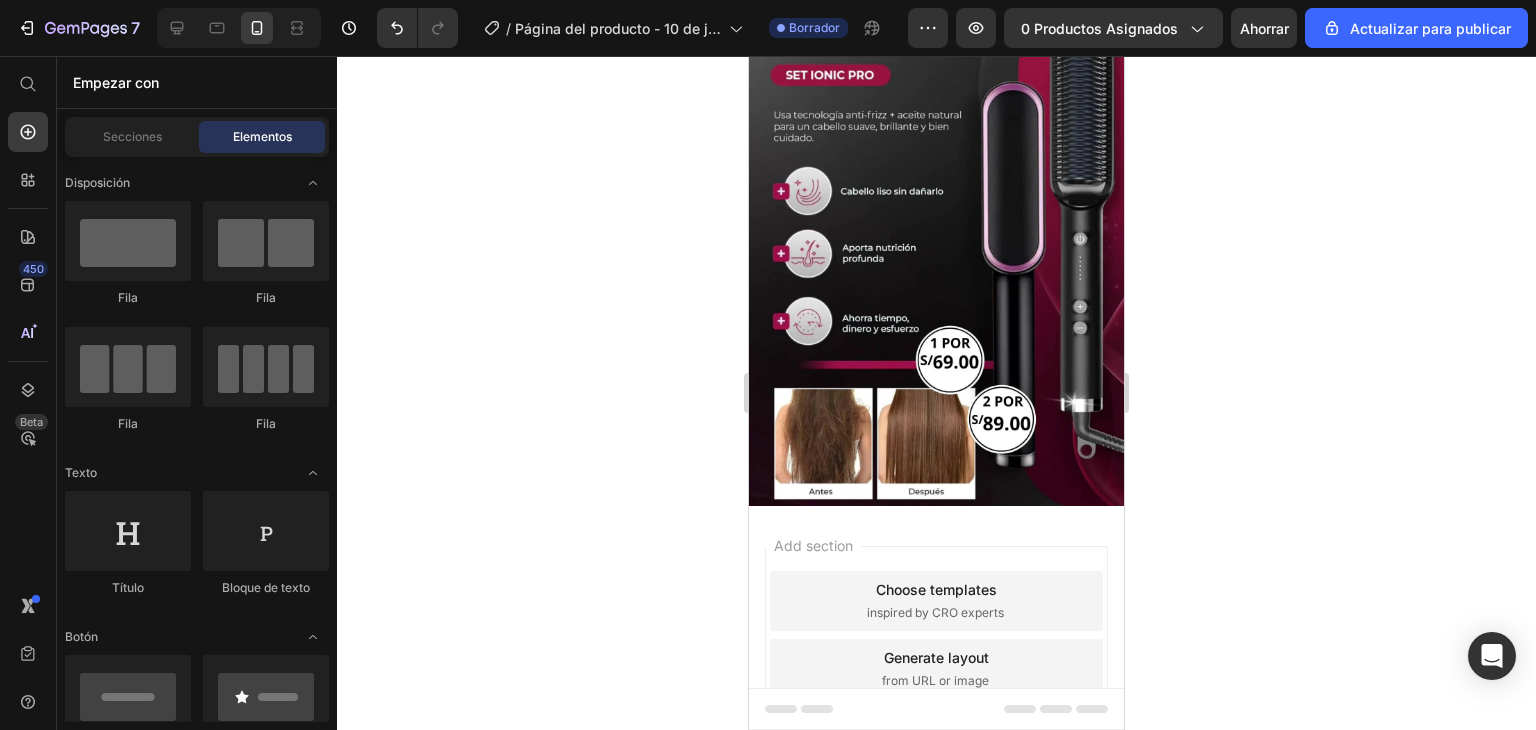 click on "Add section Choose templates inspired by CRO experts Generate layout from URL or image Add blank section then drag & drop elements" at bounding box center [936, 697] 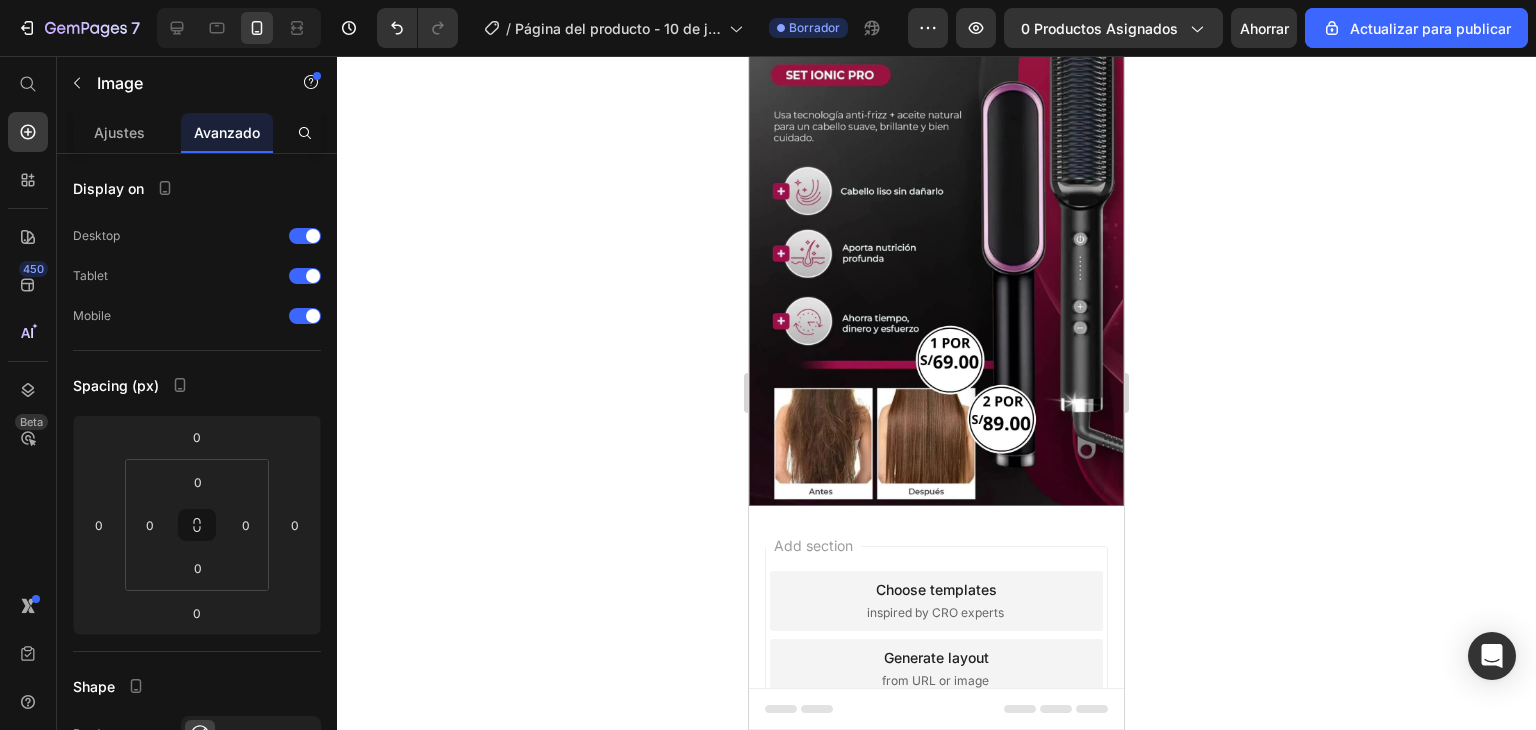 click at bounding box center [936, 245] 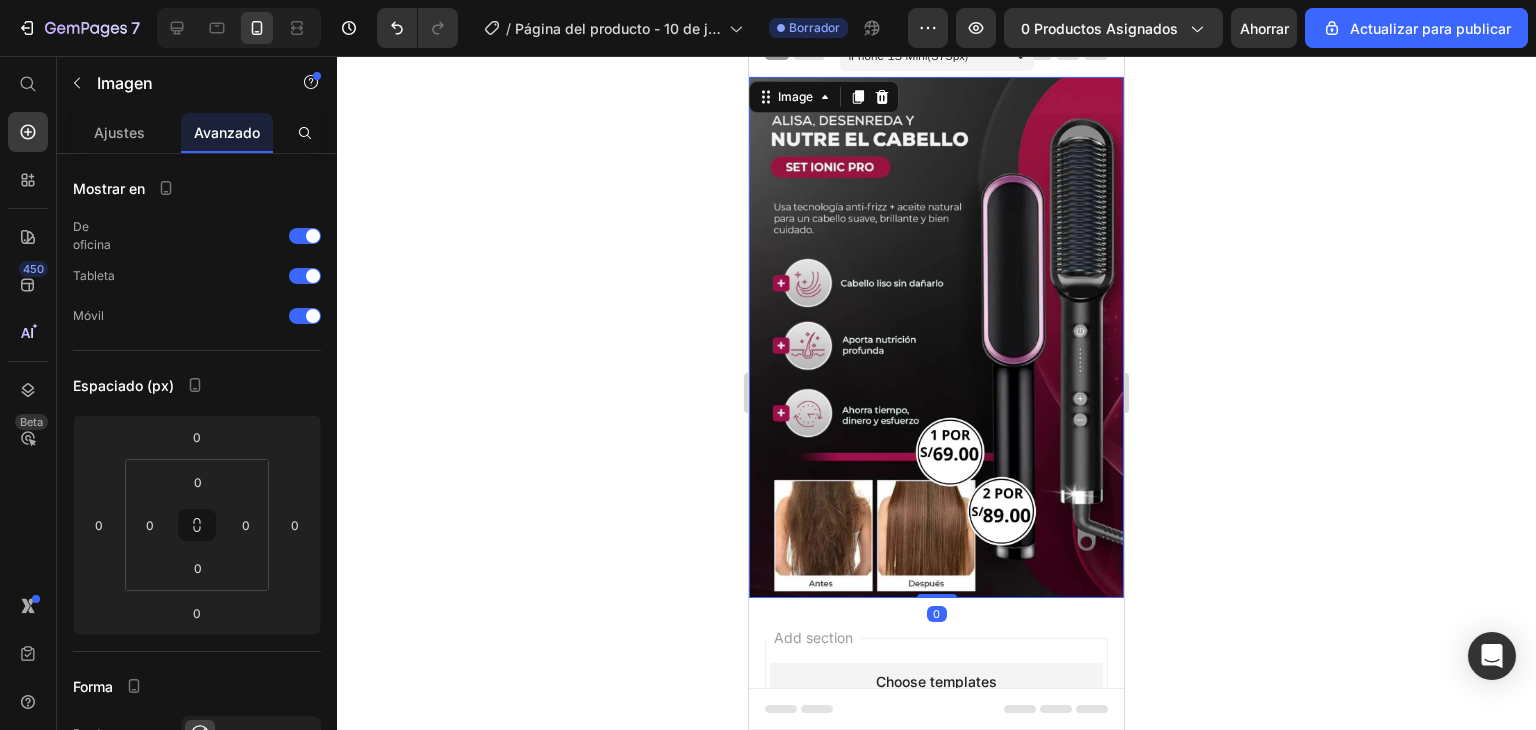 scroll, scrollTop: 0, scrollLeft: 0, axis: both 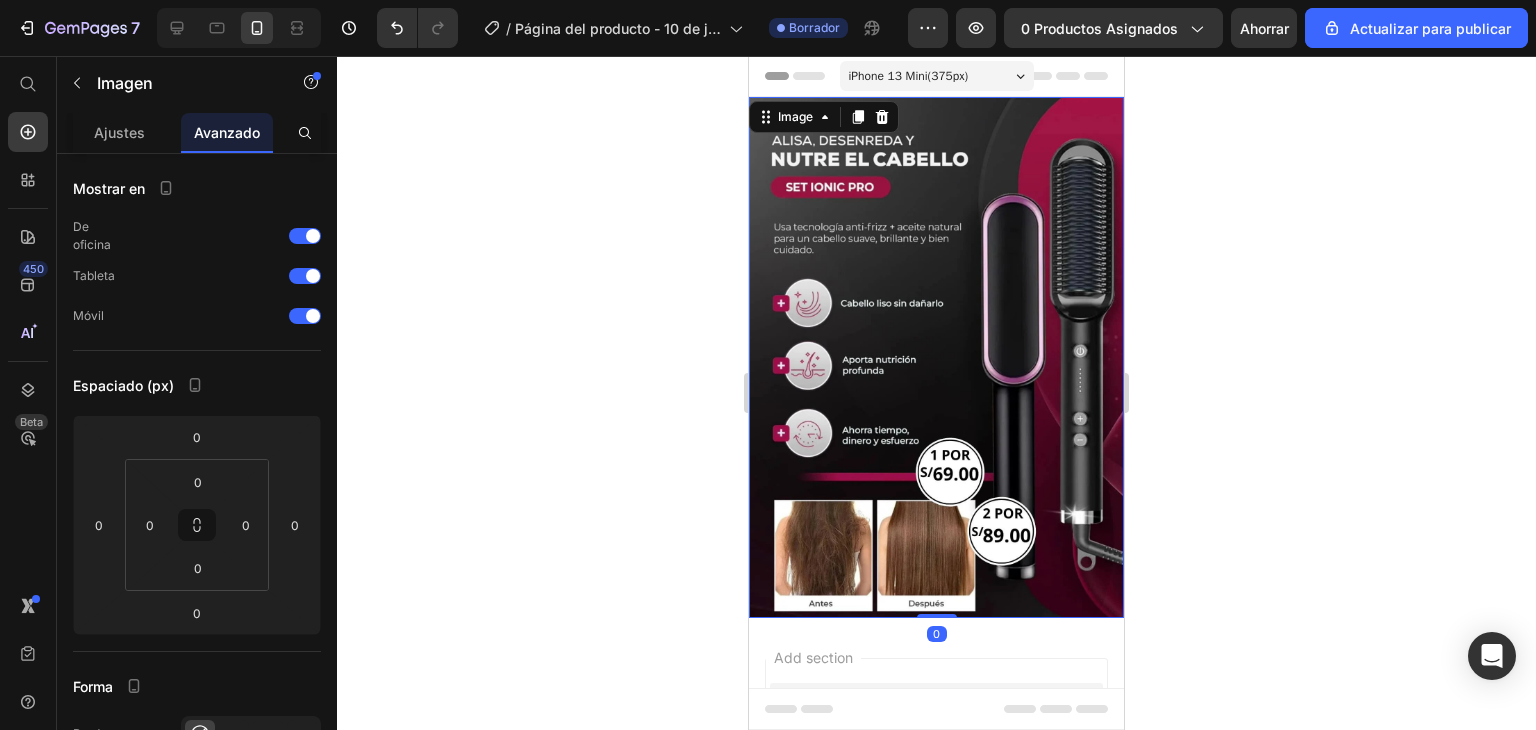 click at bounding box center (936, 357) 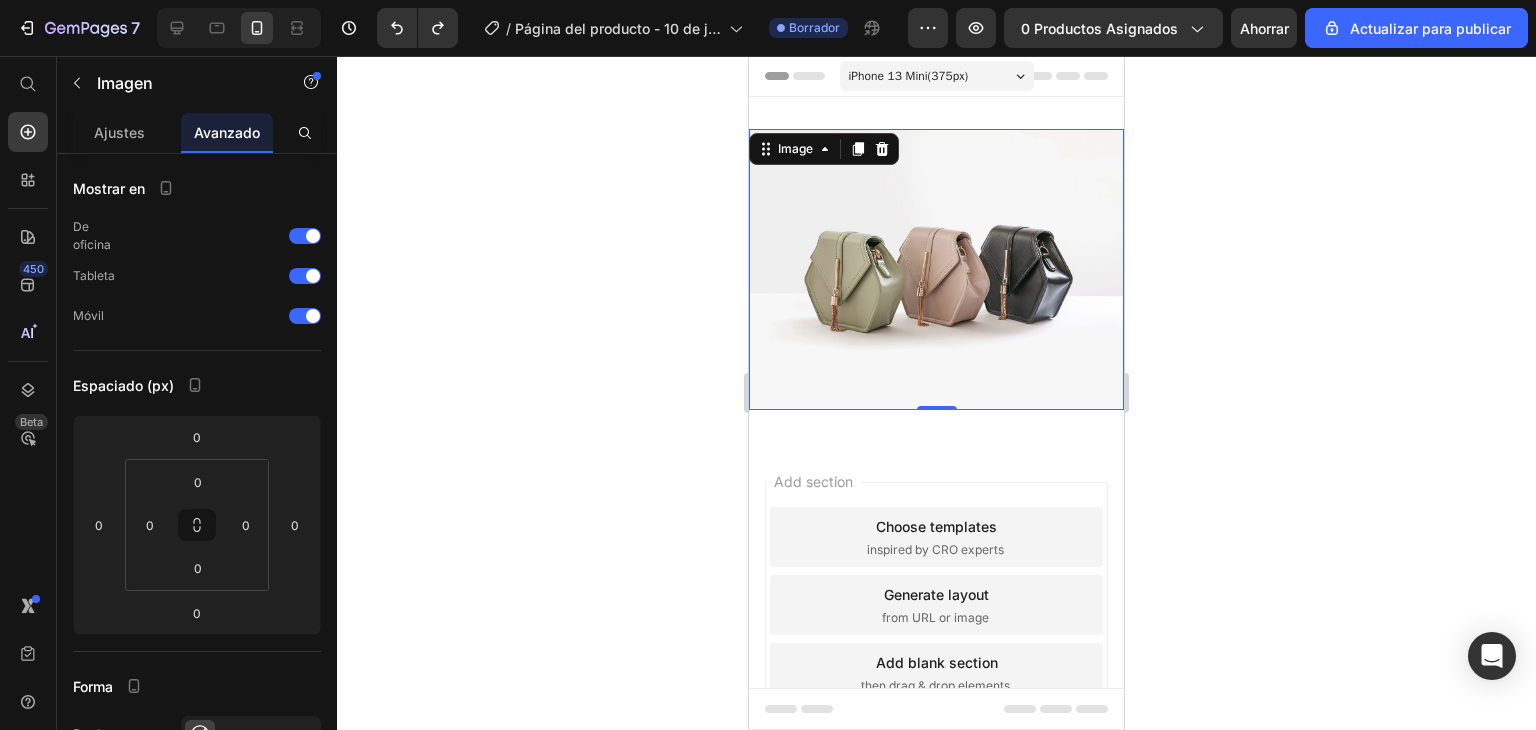 click at bounding box center [936, 269] 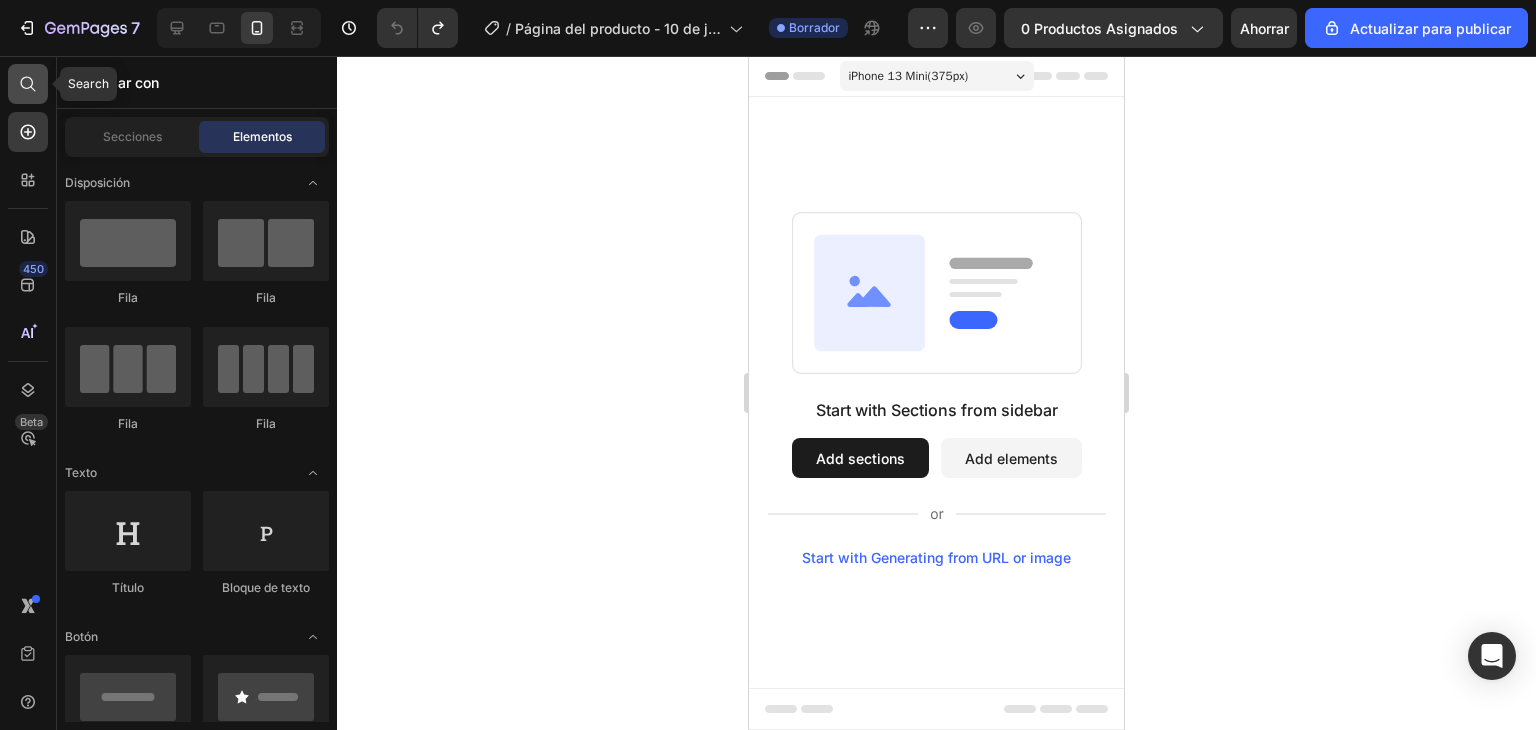 click 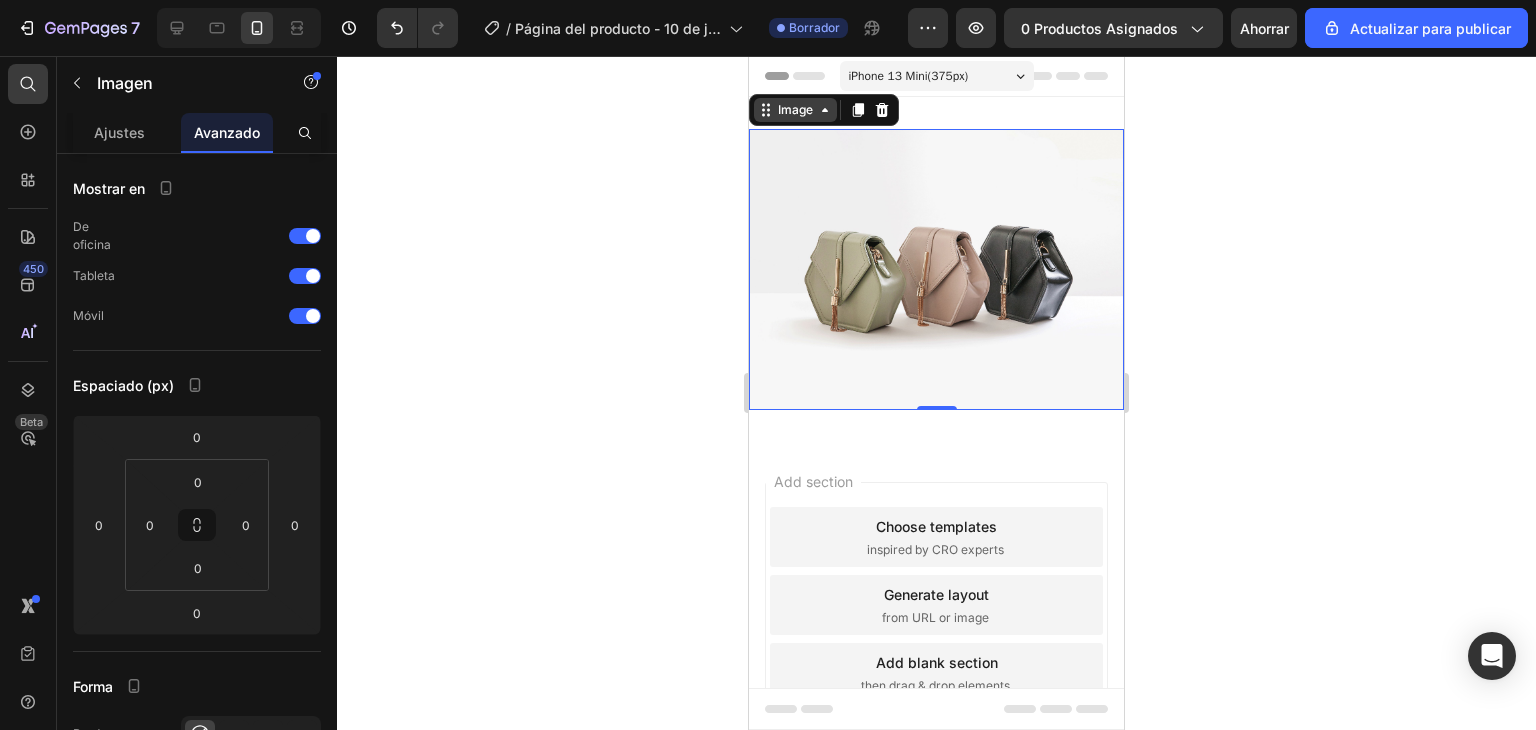 click on "Image" at bounding box center [795, 110] 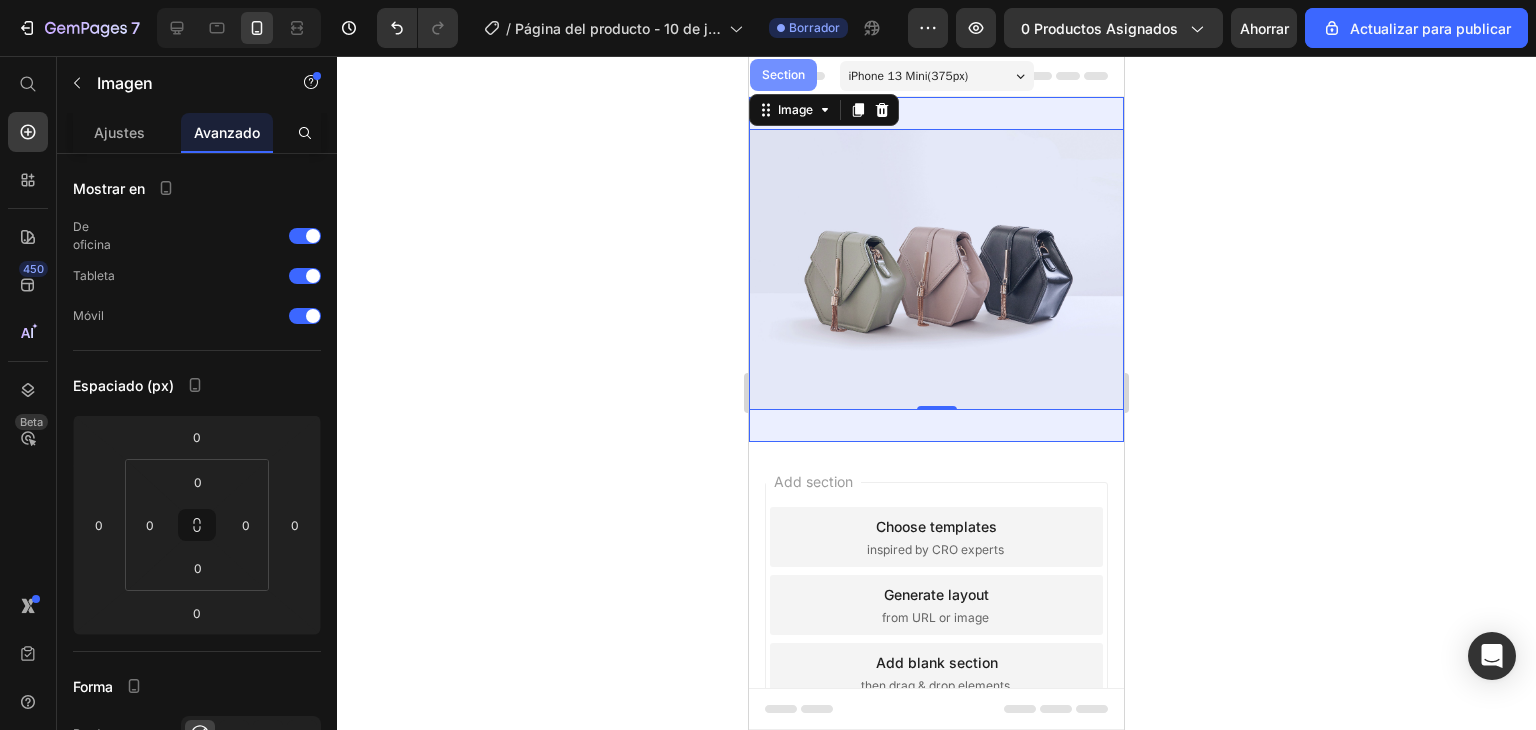 click on "Section" at bounding box center (783, 75) 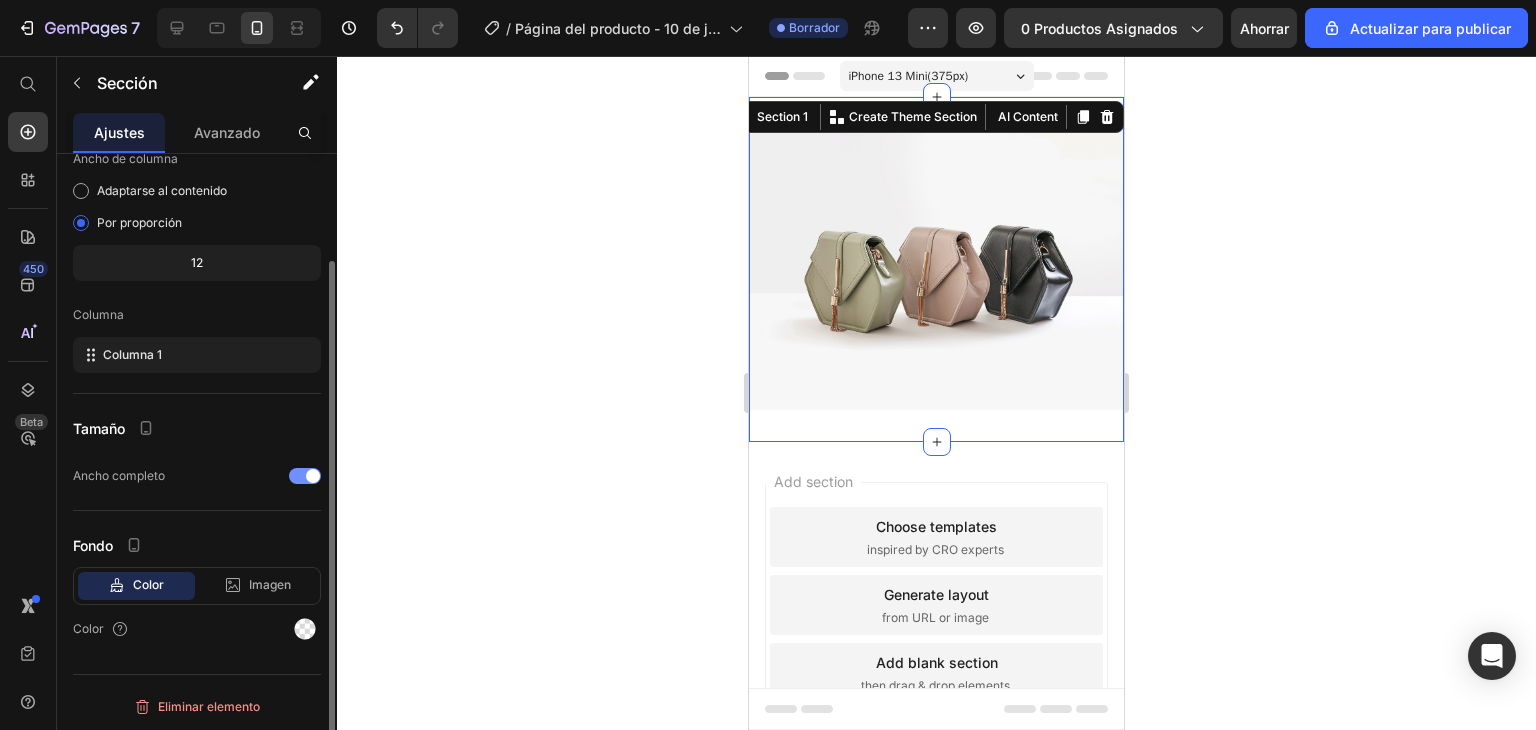 scroll, scrollTop: 0, scrollLeft: 0, axis: both 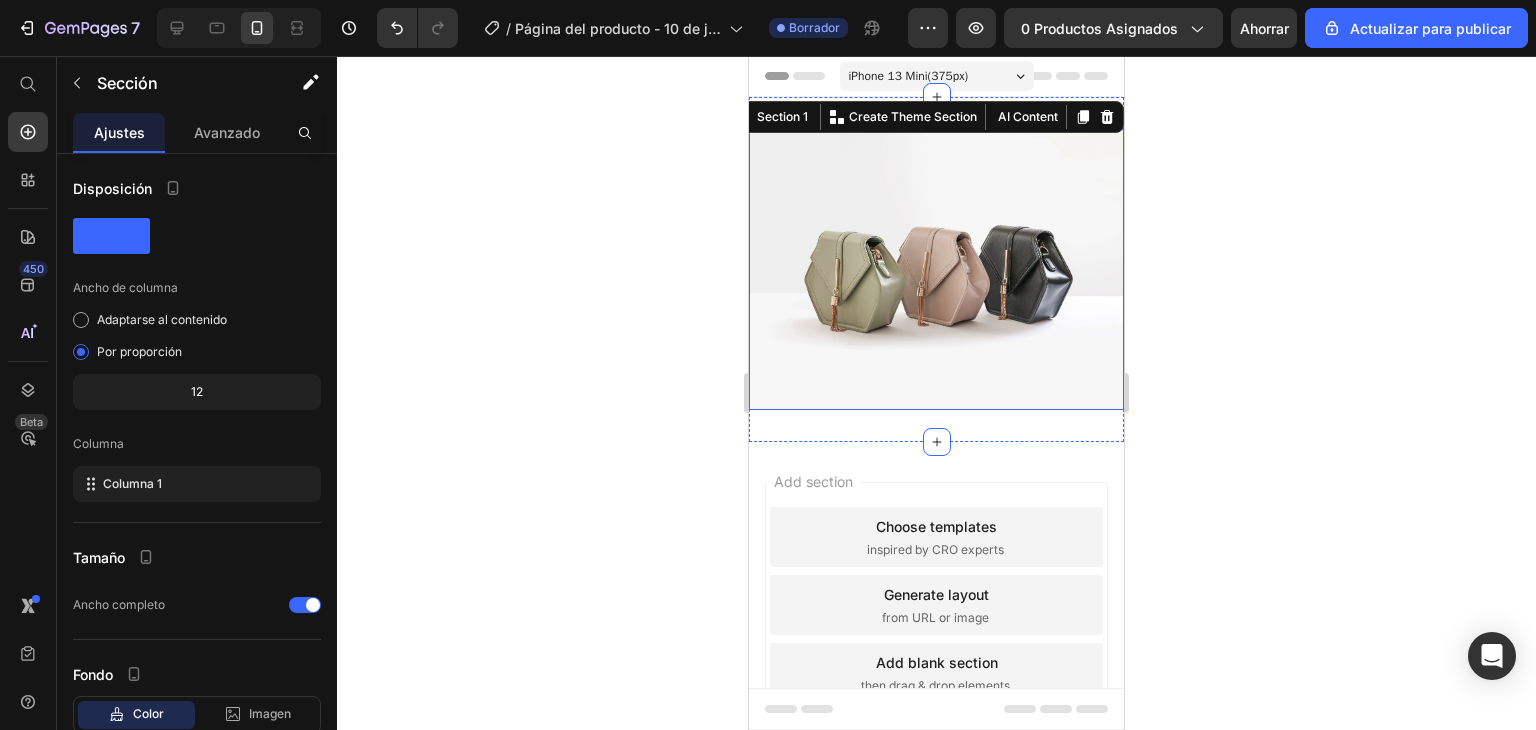 click at bounding box center (936, 269) 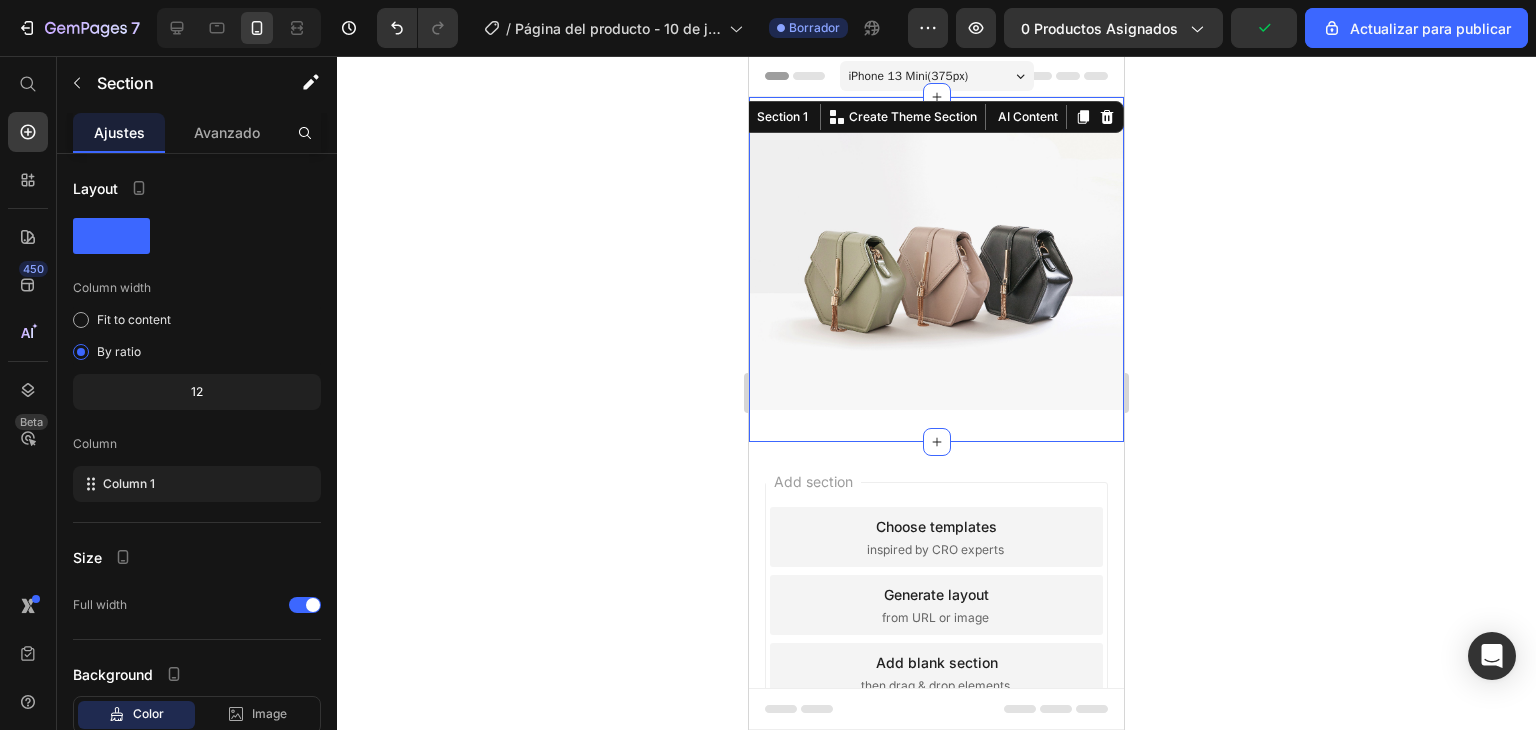 click on "Image Section 1   You can create reusable sections Create Theme Section AI Content Write with GemAI What would you like to describe here? Tone and Voice Persuasive Product Cepillo Alisador Pro Show more Generate" at bounding box center (936, 269) 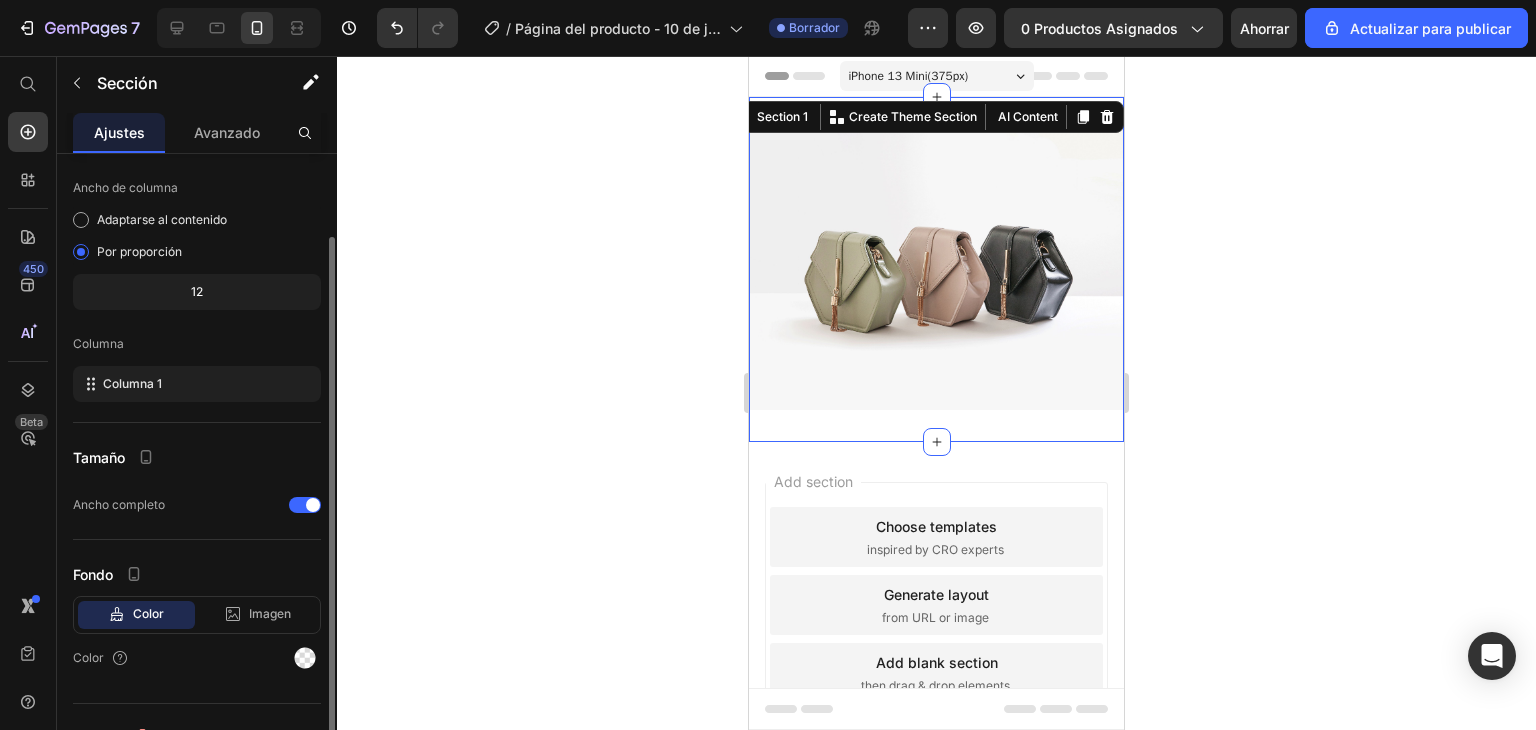 scroll, scrollTop: 0, scrollLeft: 0, axis: both 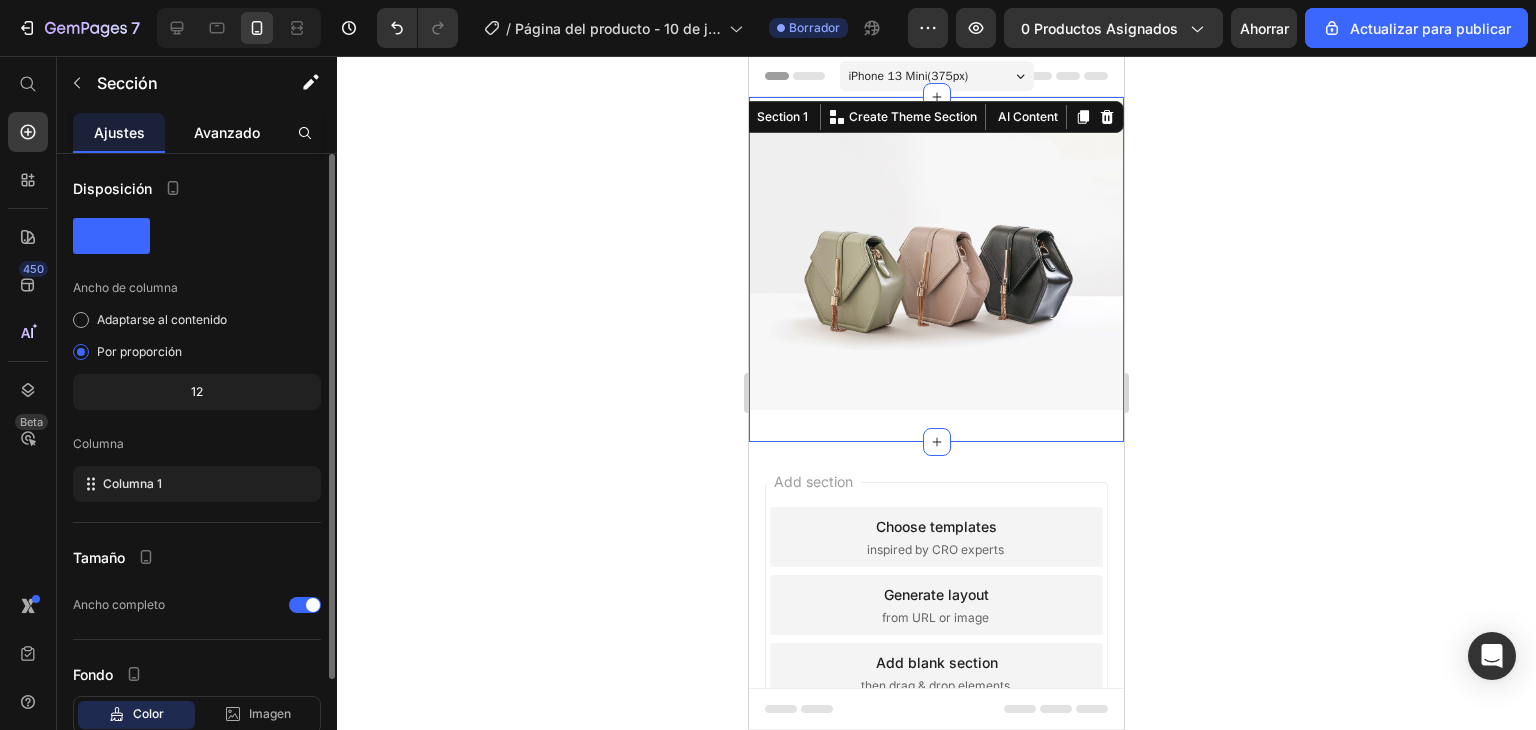 click on "Avanzado" at bounding box center [227, 132] 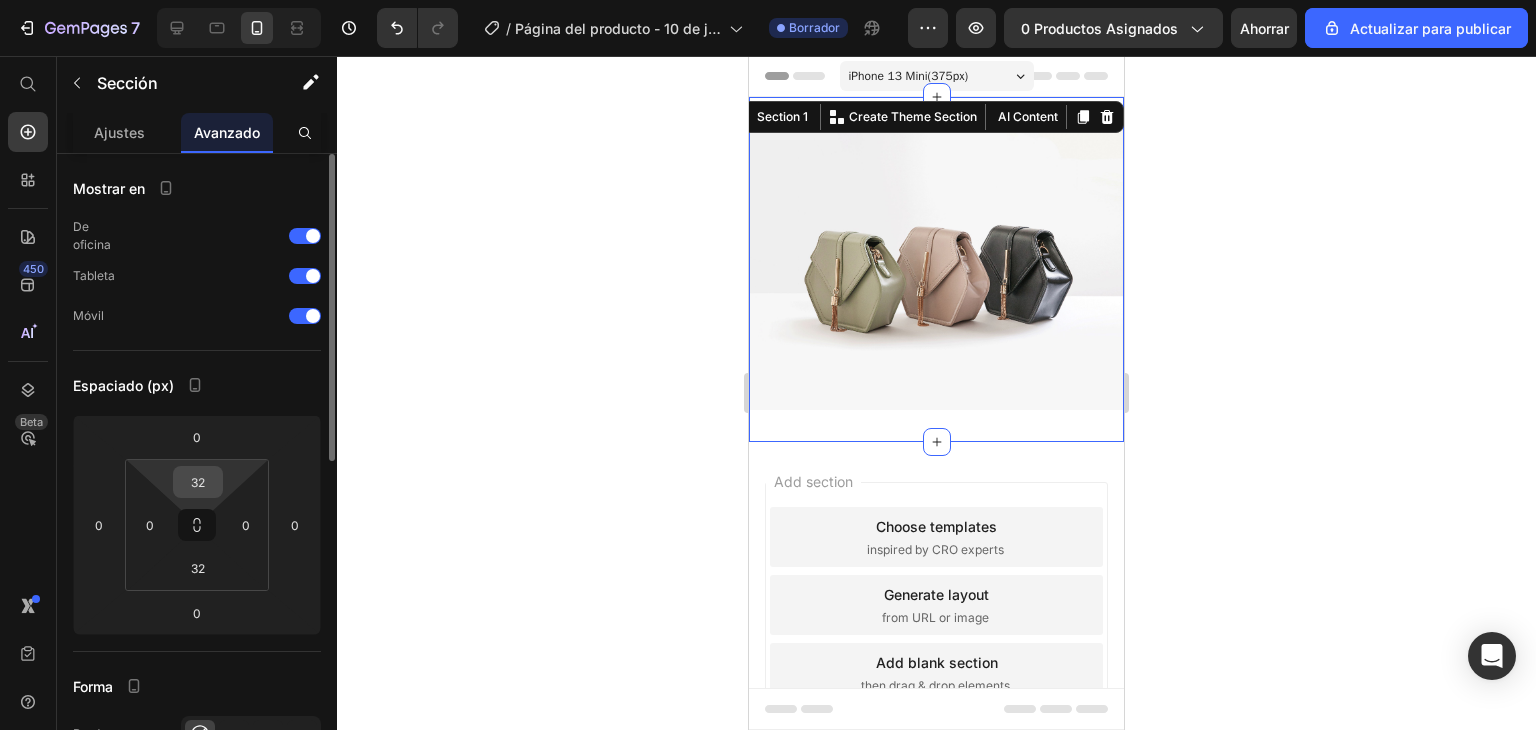 click on "32" at bounding box center [198, 482] 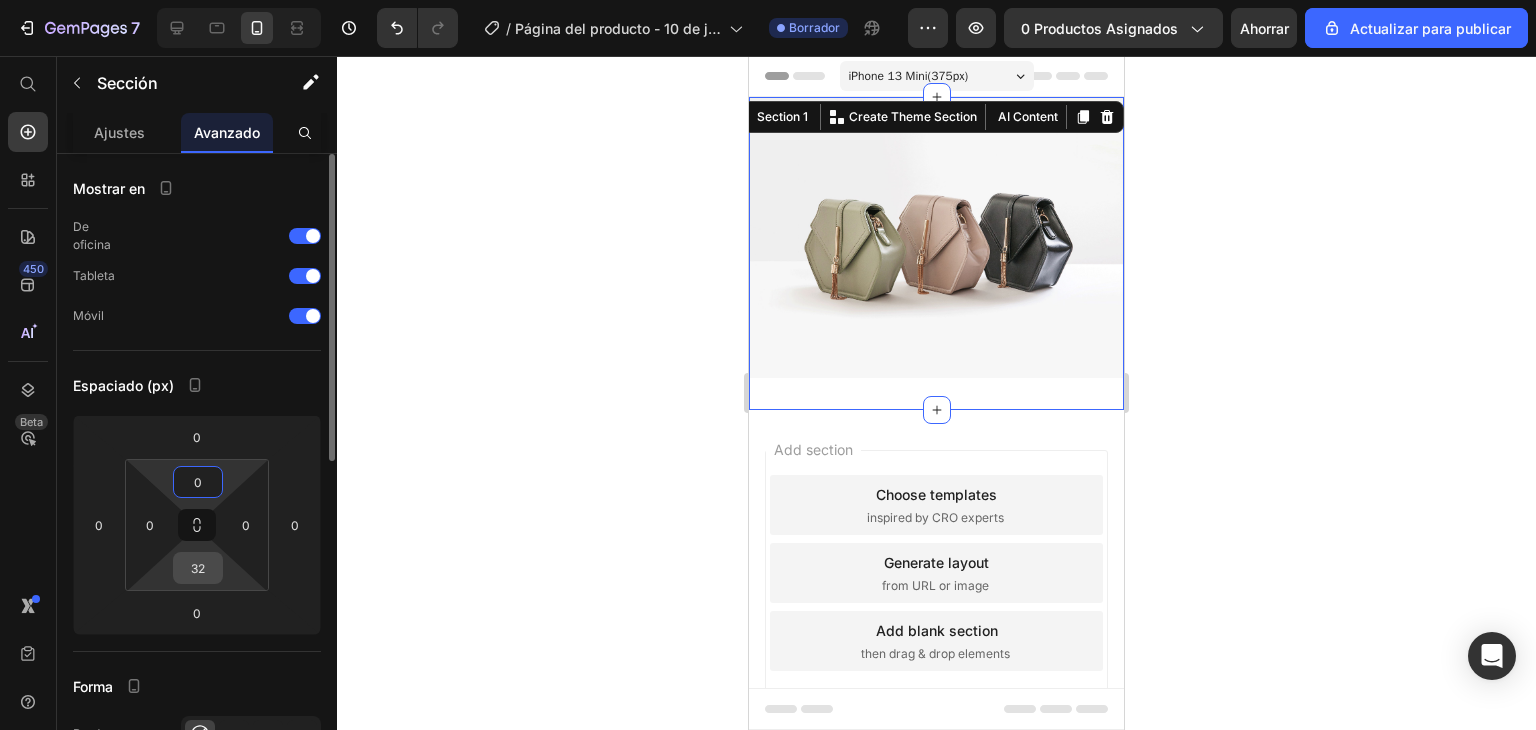 type on "0" 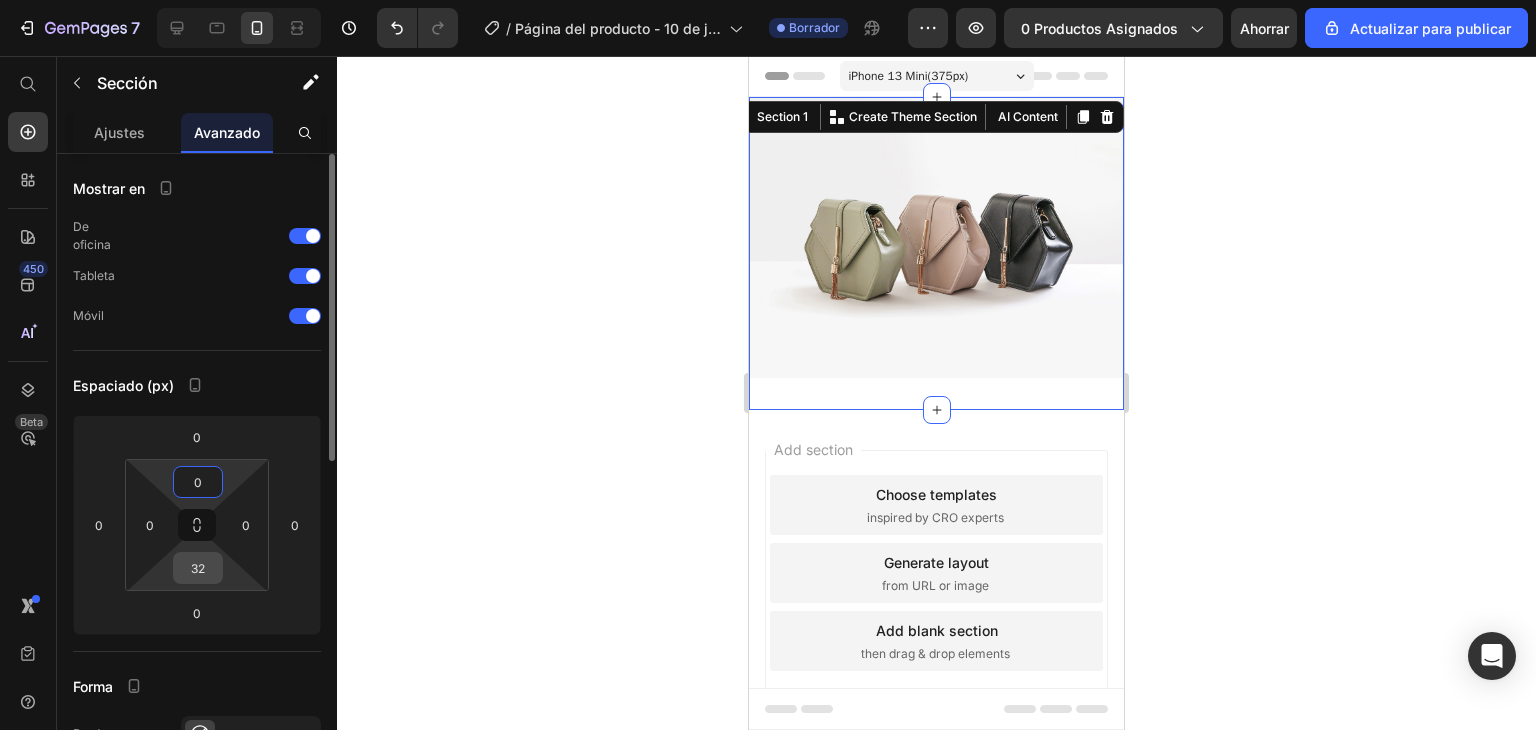 click on "32" at bounding box center [198, 568] 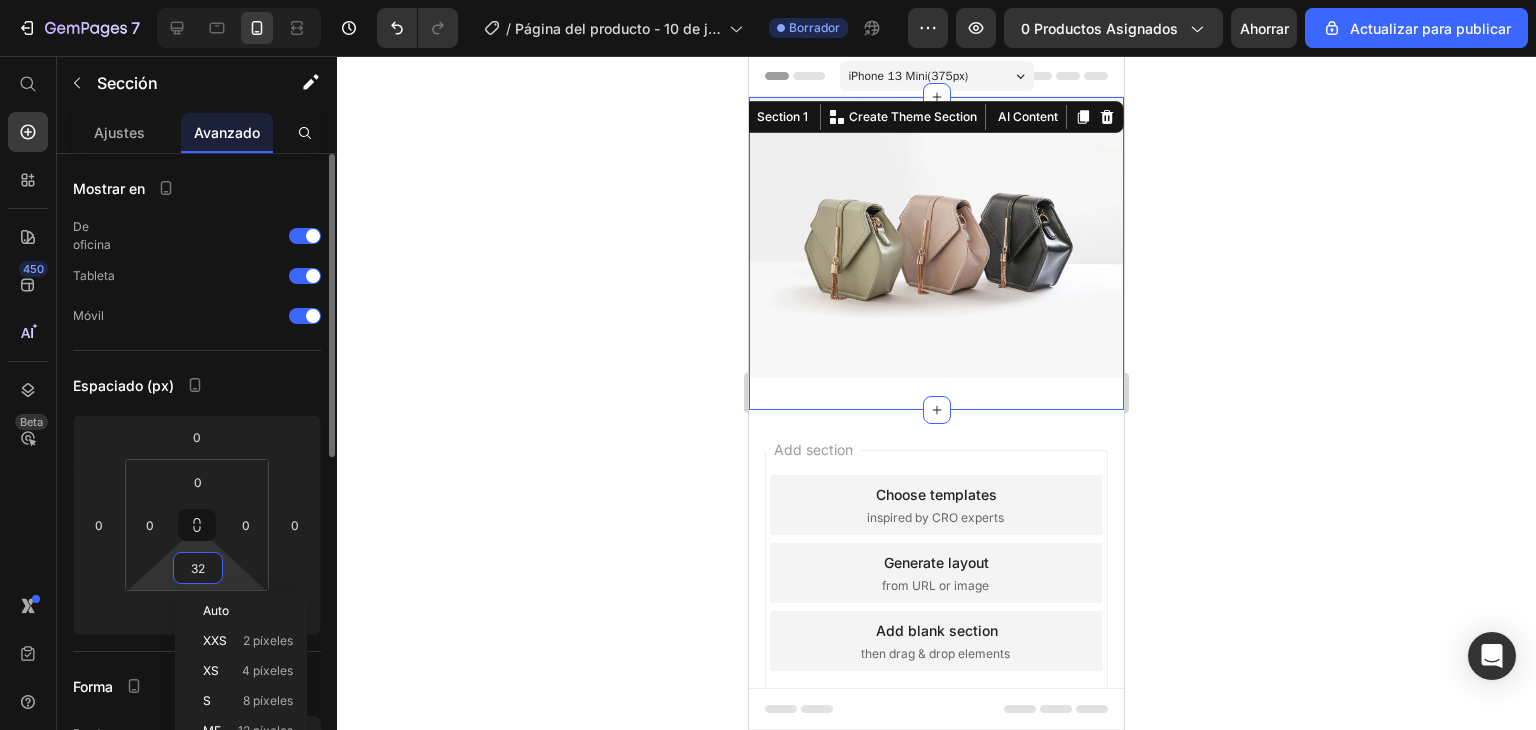 type on "0" 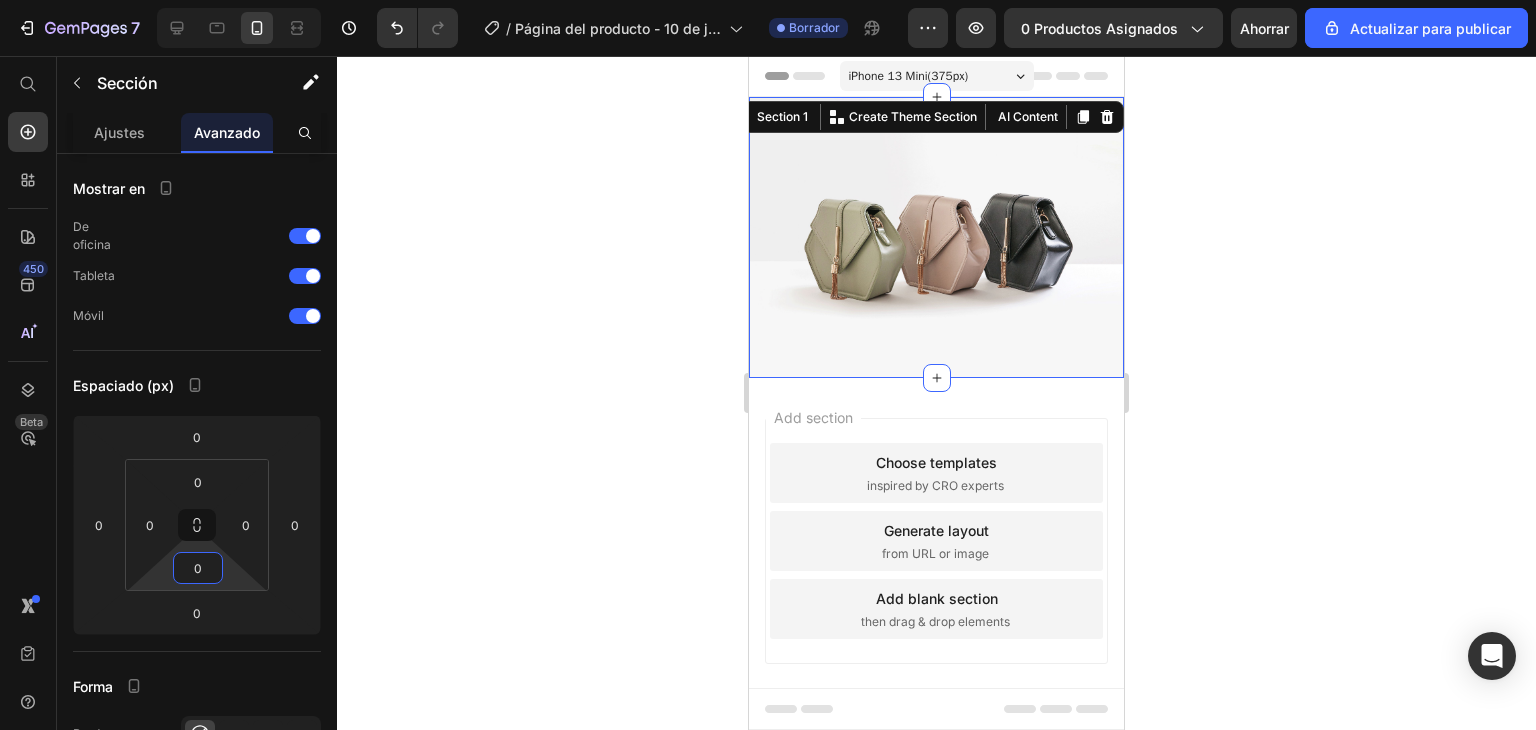 click on "iPhone 13 Mini  ( 375 px) iPhone 13 Mini iPhone 13 Pro iPhone 11 Pro Max iPhone 15 Pro Max Pixel 7 Galaxy S8+ Galaxy S20 Ultra iPad Mini iPad Air iPad Pro Header Image Section 1   You can create reusable sections Create Theme Section AI Content Write with GemAI What would you like to describe here? Tone and Voice Persuasive Product Cepillo Alisador Pro Show more Generate Root Start with Sections from sidebar Add sections Add elements Start with Generating from URL or image Add section Choose templates inspired by CRO experts Generate layout from URL or image Add blank section then drag & drop elements Footer" at bounding box center (936, 408) 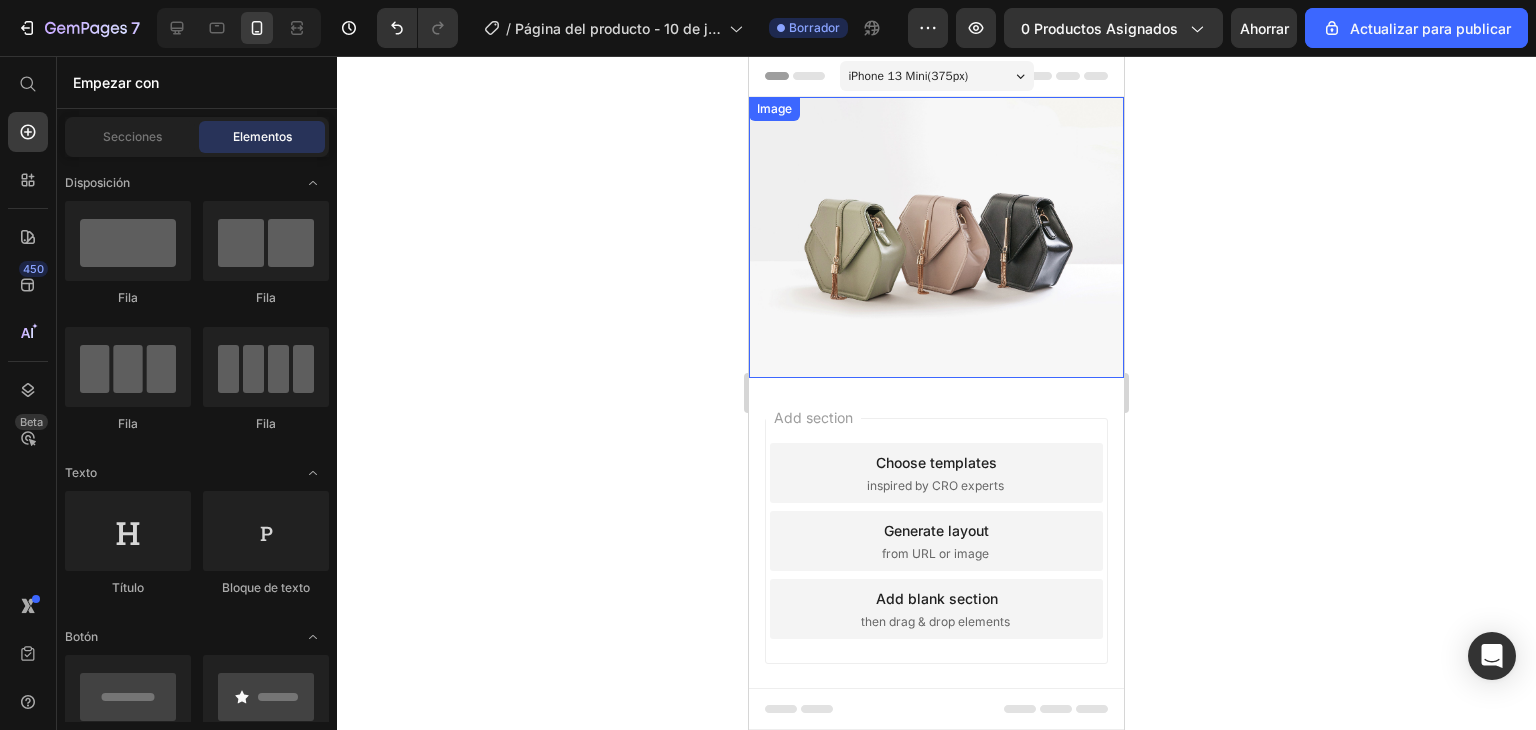 click at bounding box center (936, 237) 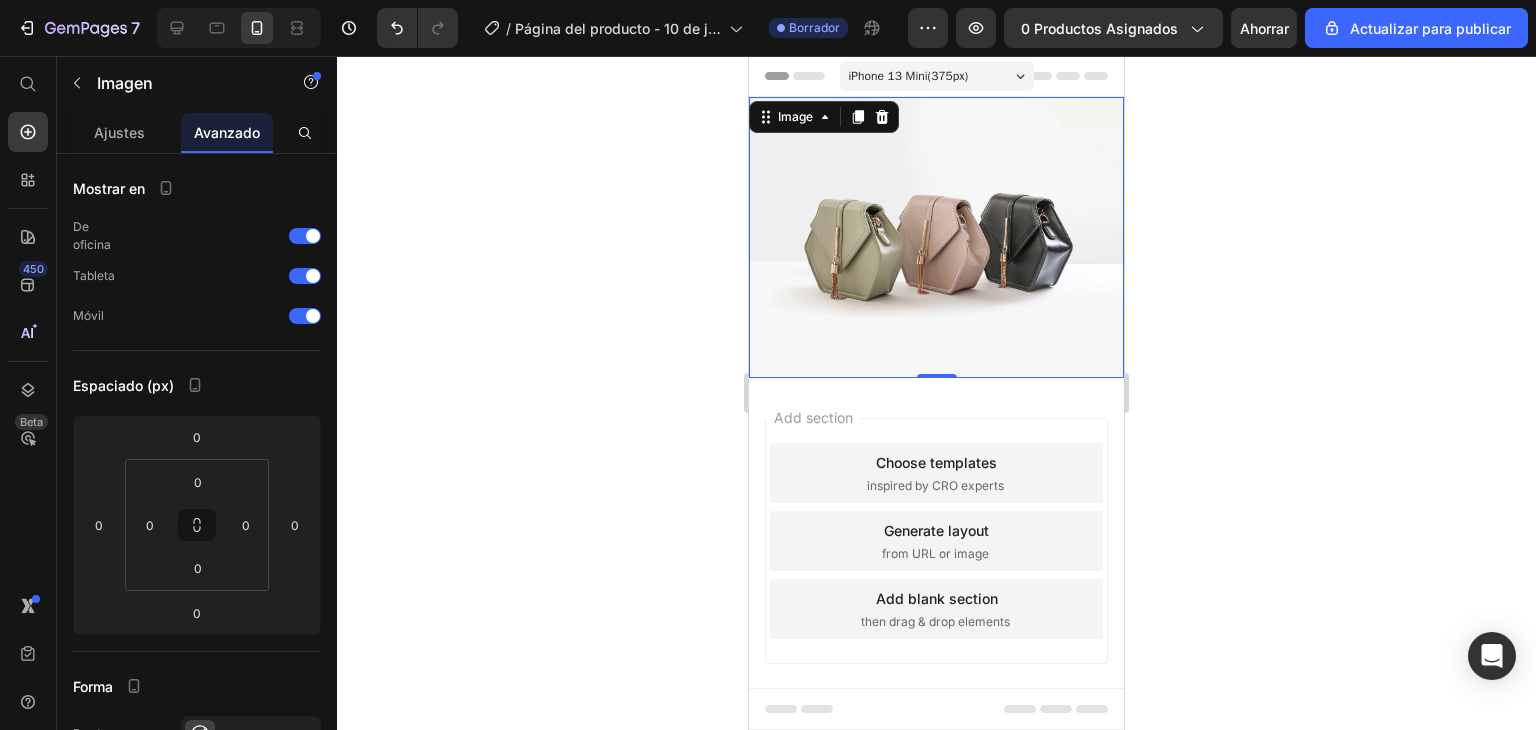click at bounding box center (936, 237) 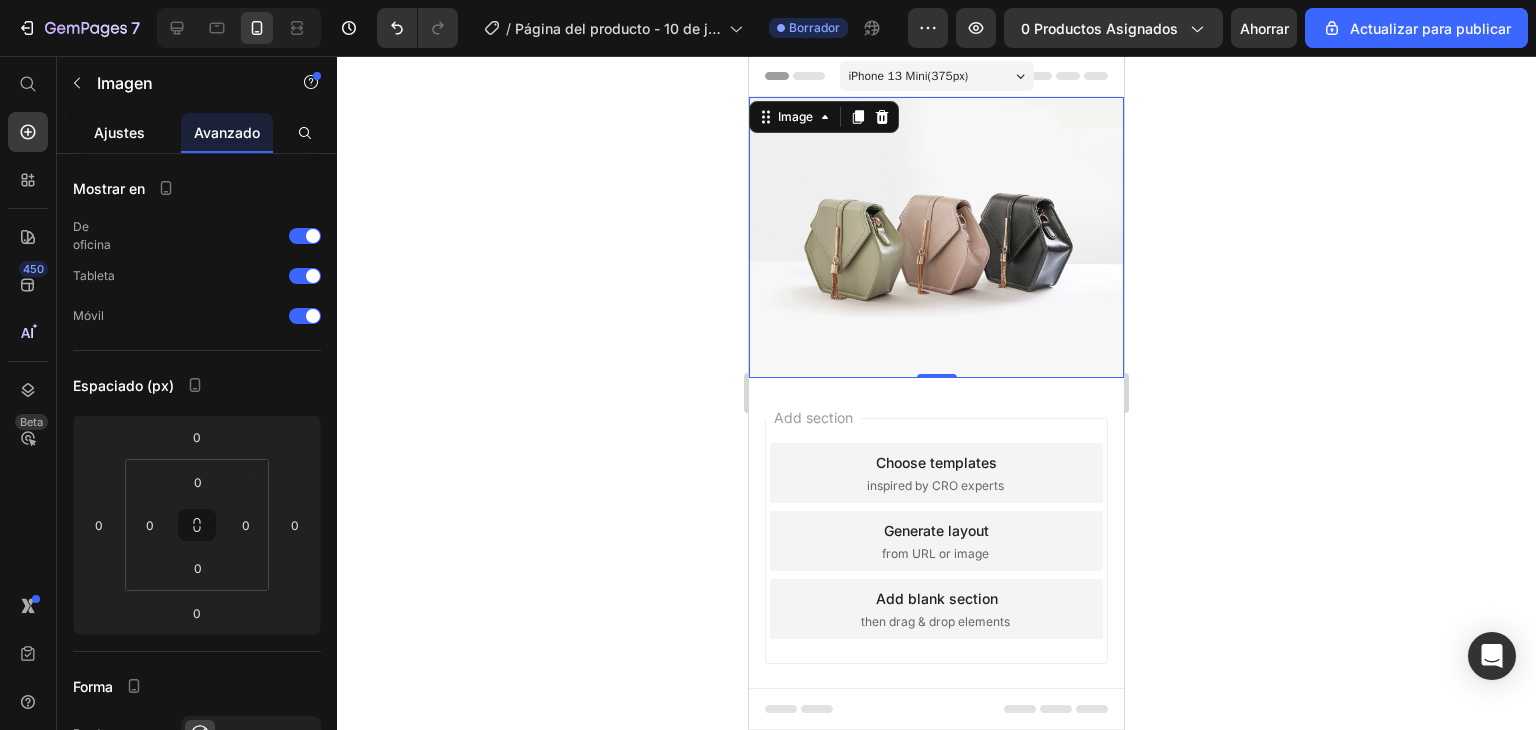 click on "Ajustes" at bounding box center [119, 132] 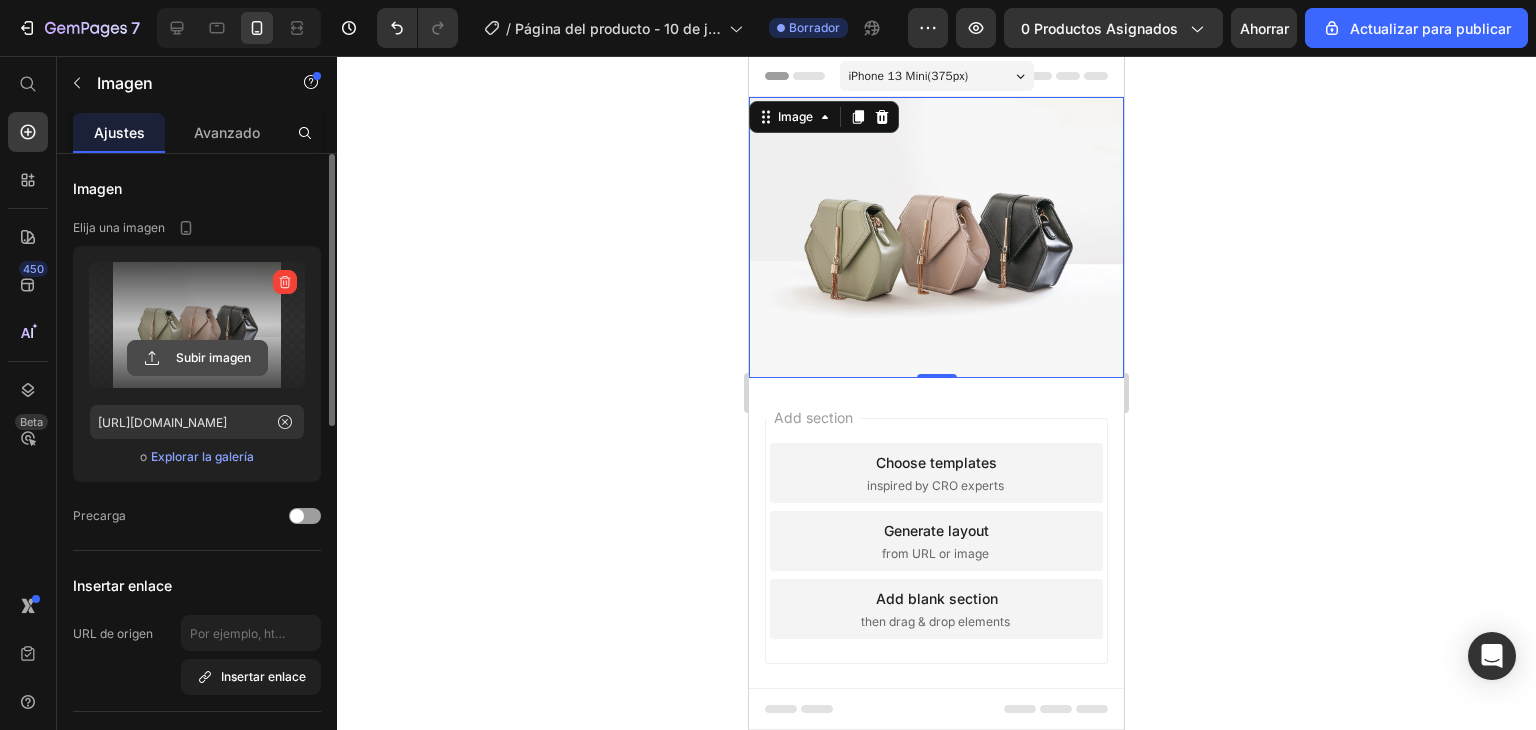 click 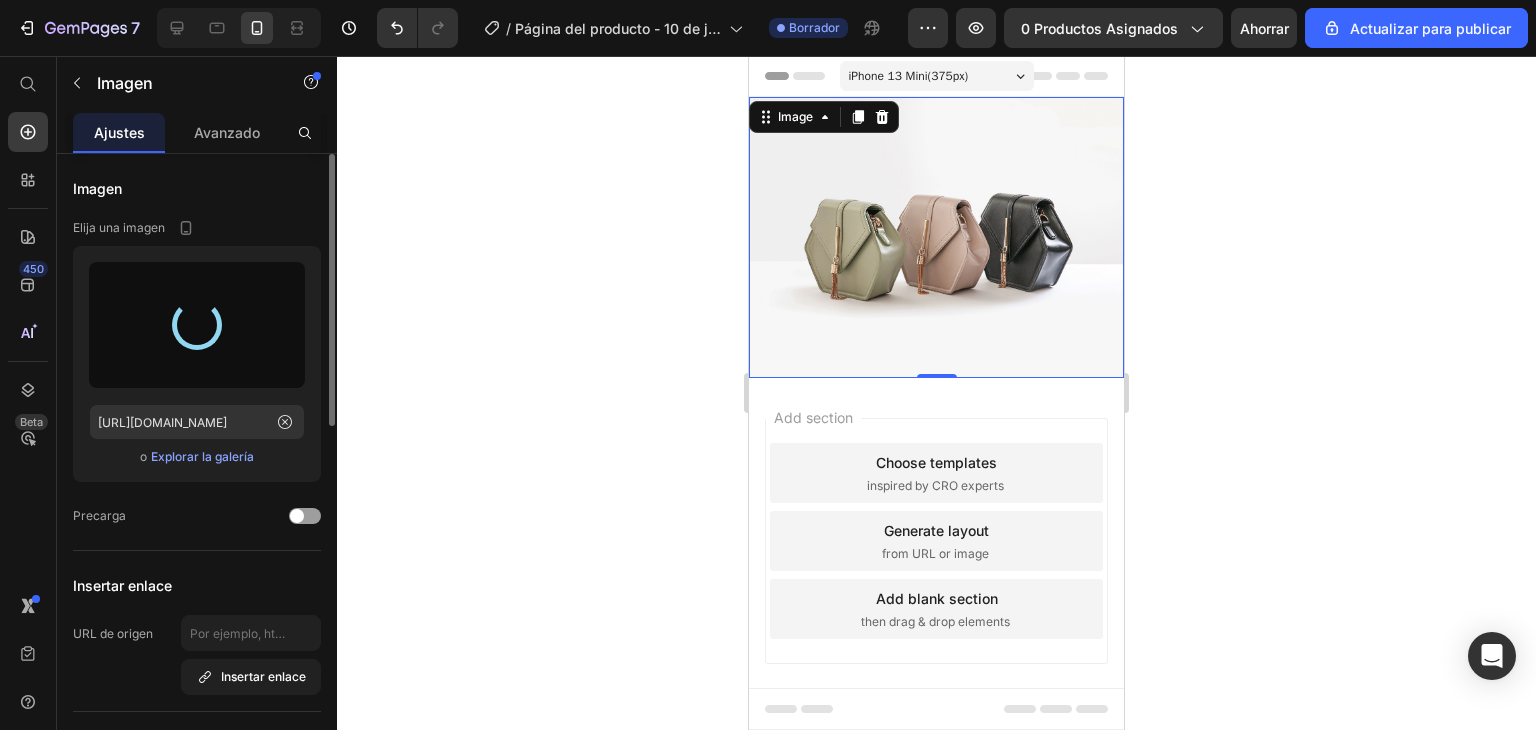 type on "https://cdn.shopify.com/s/files/1/0724/7632/8177/files/gempages_549248055539401573-0ccf2a91-2664-4768-b73d-ca88a7a2c6b7.webp" 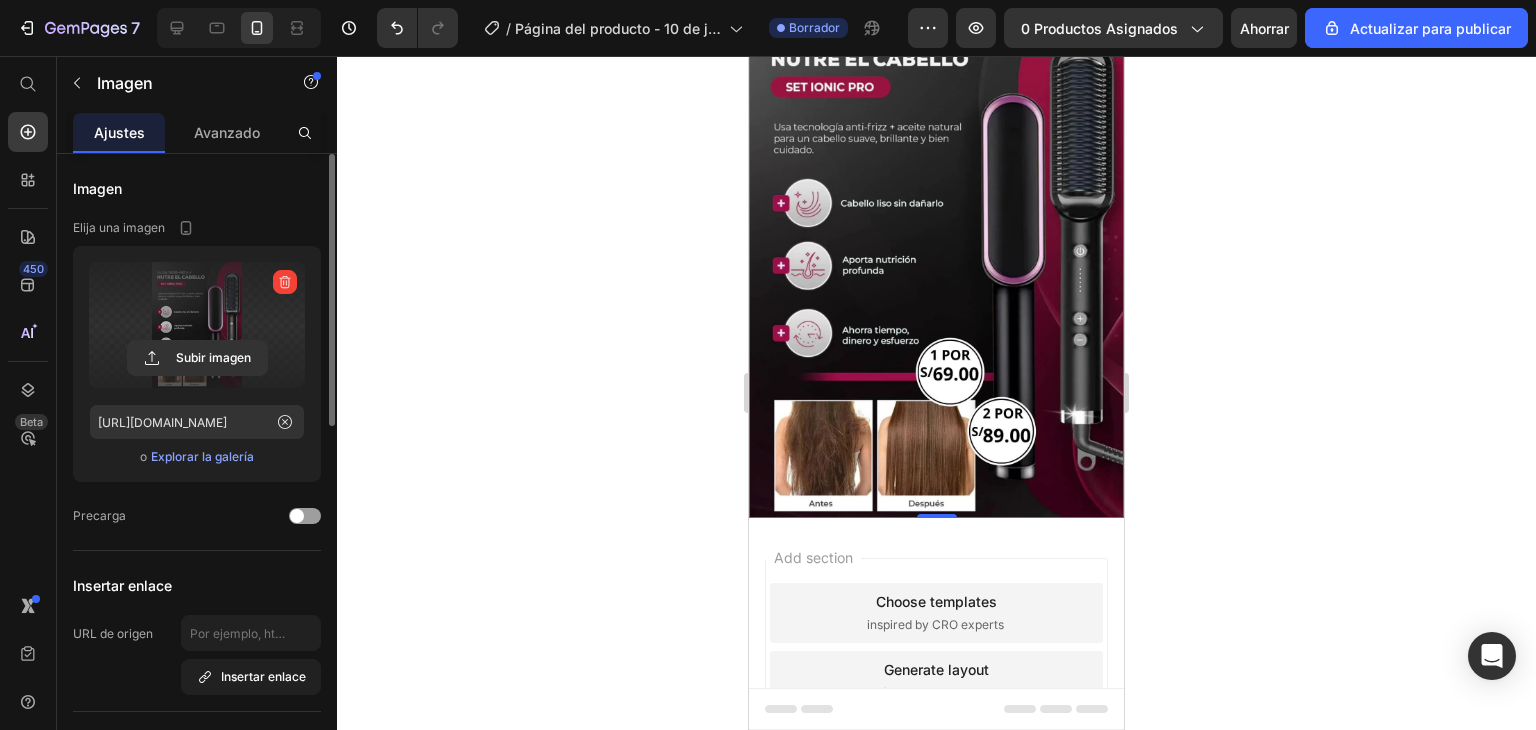 click at bounding box center (936, 257) 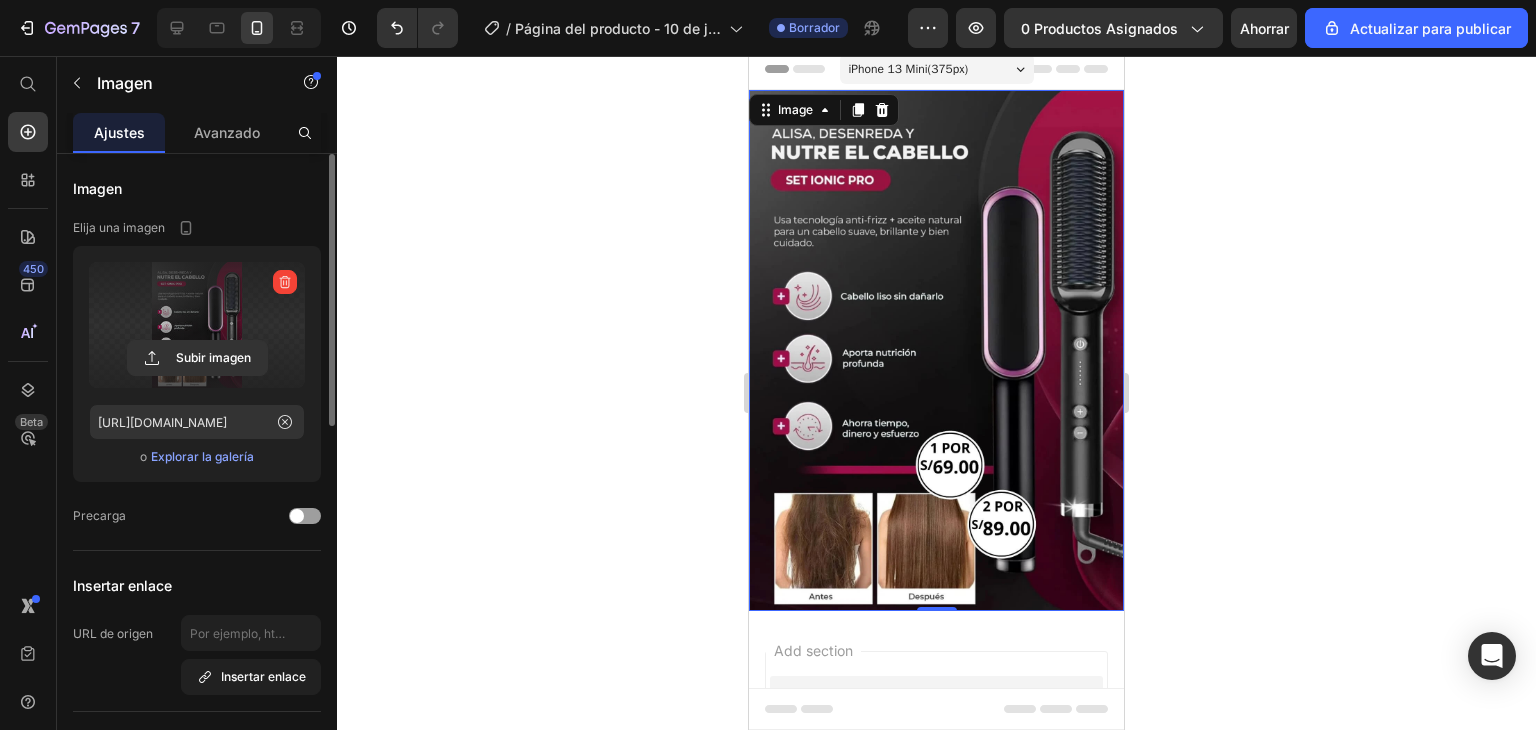scroll, scrollTop: 0, scrollLeft: 0, axis: both 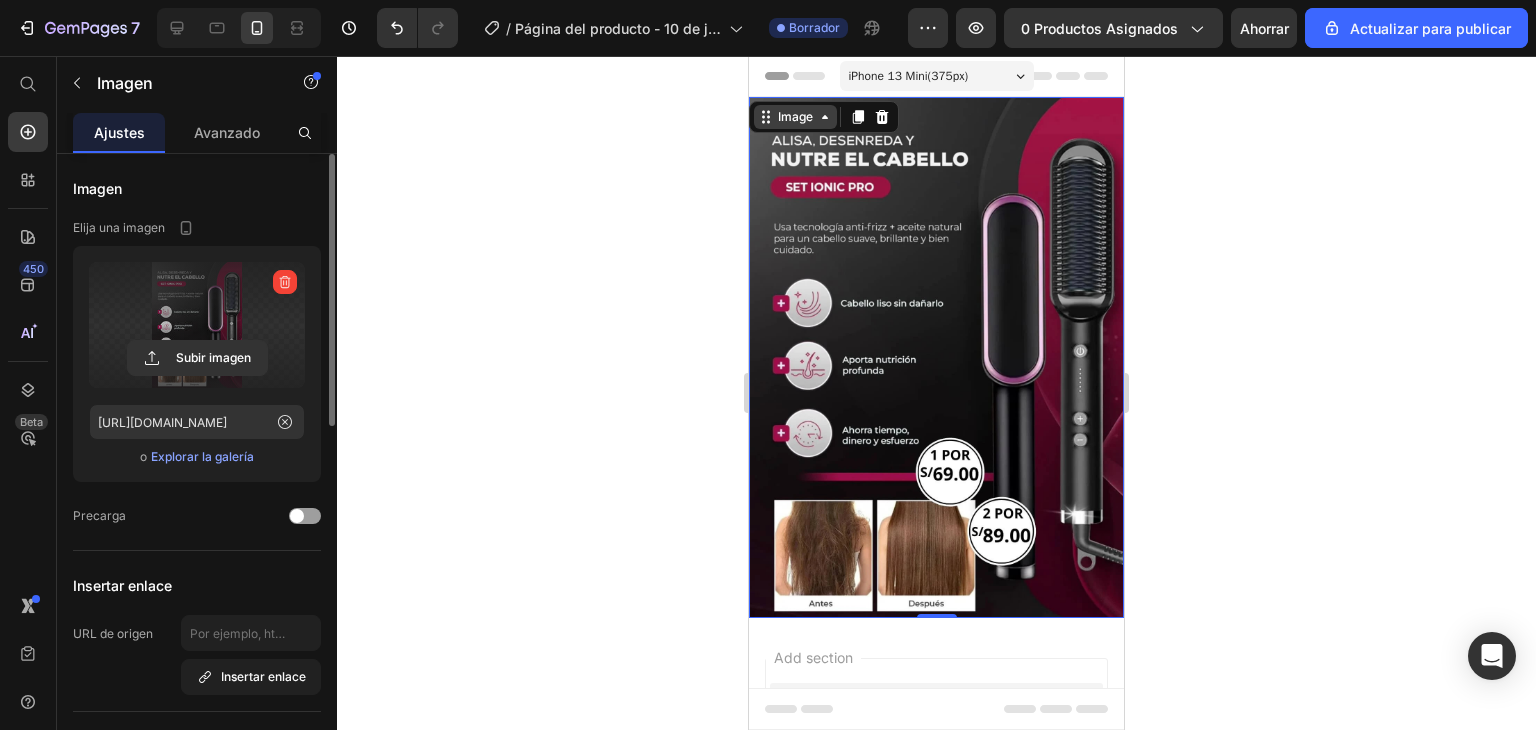 click on "Image" at bounding box center [795, 117] 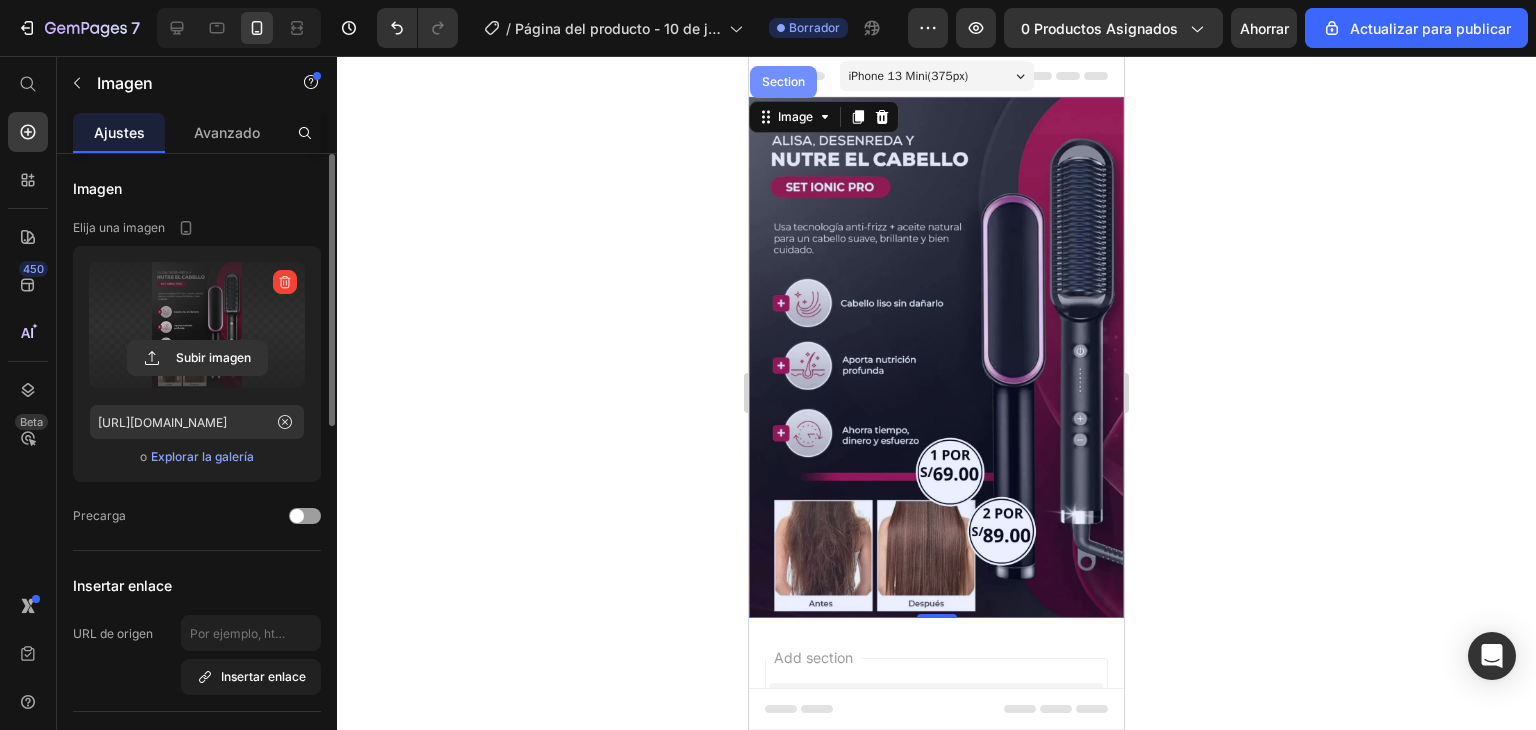 click on "Section" at bounding box center (783, 82) 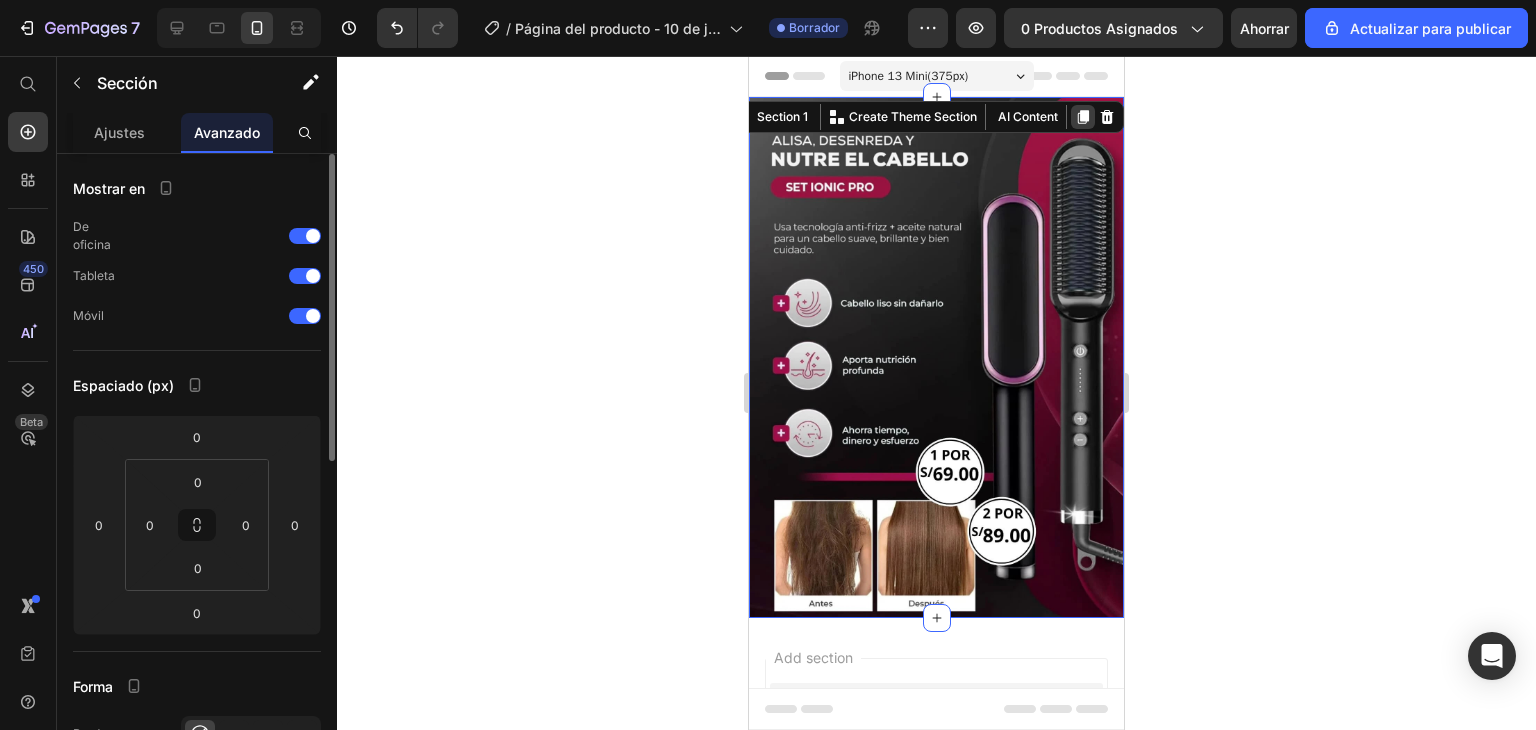 click 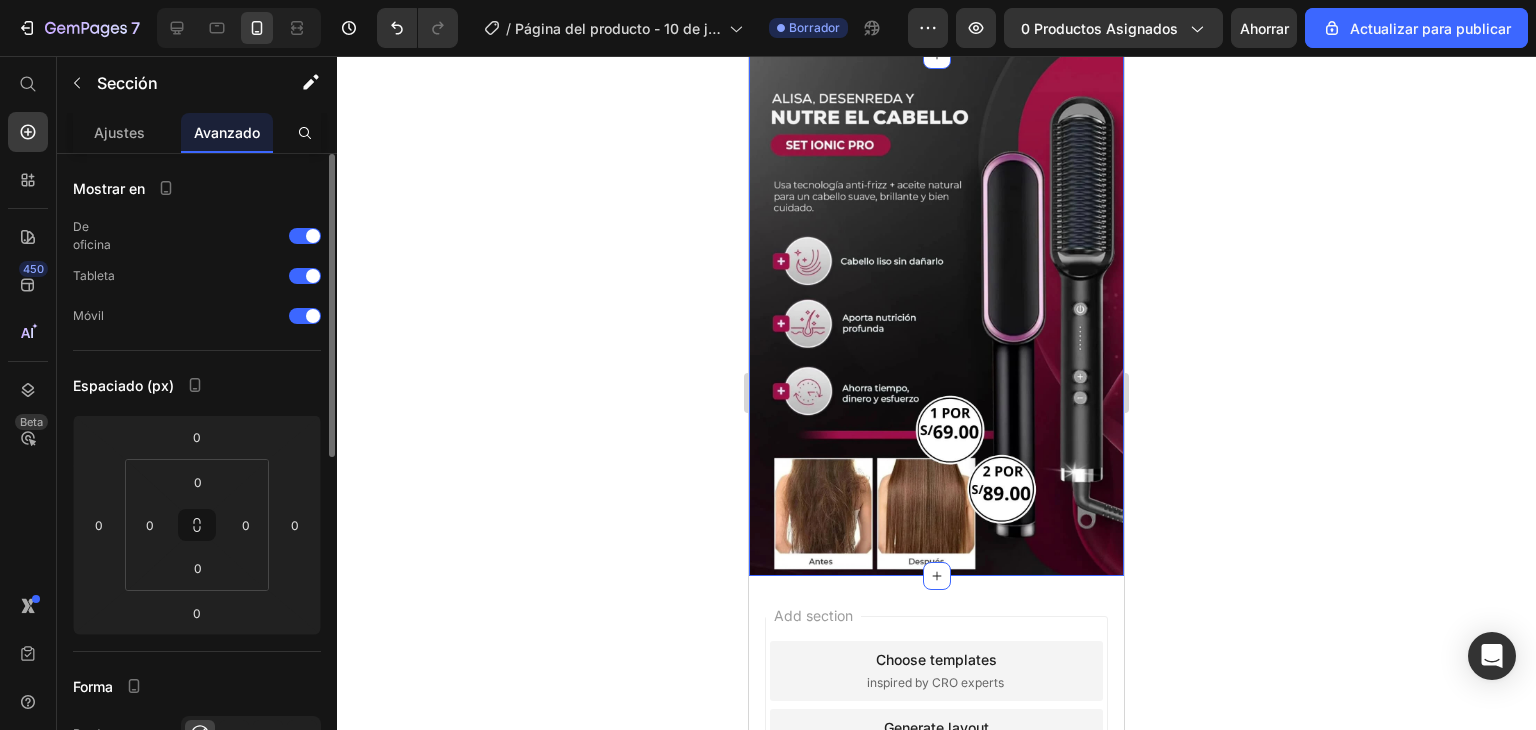 scroll, scrollTop: 571, scrollLeft: 0, axis: vertical 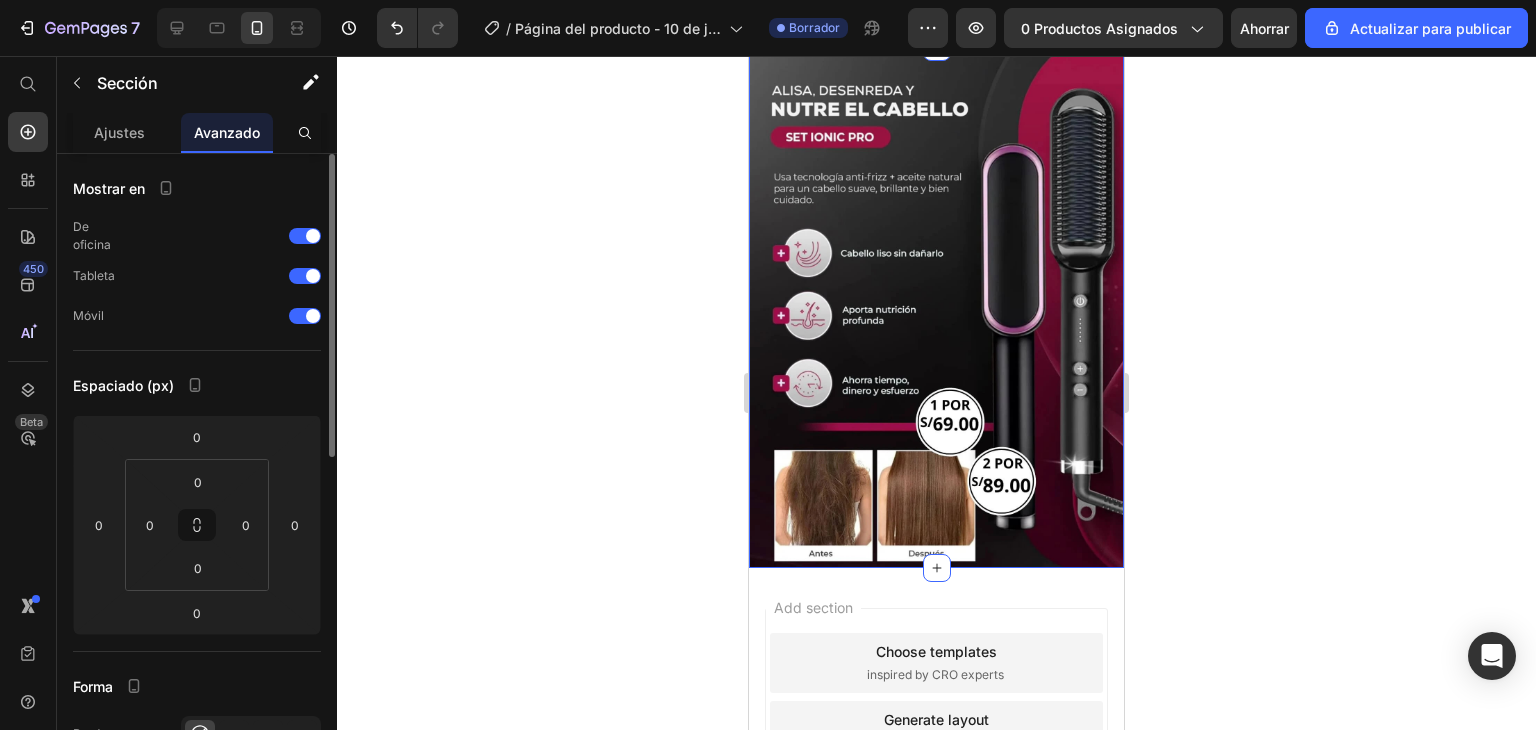 click at bounding box center (936, 307) 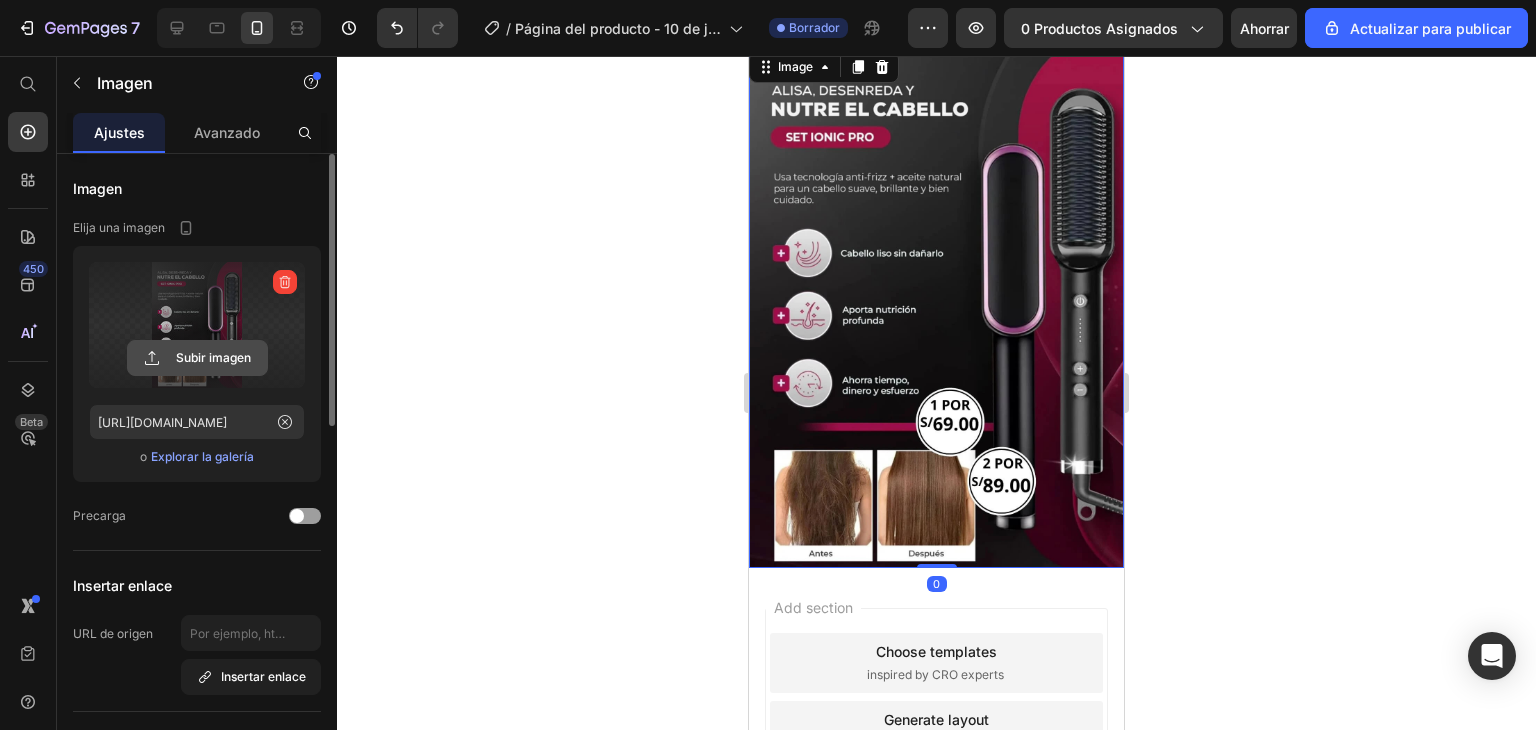 click 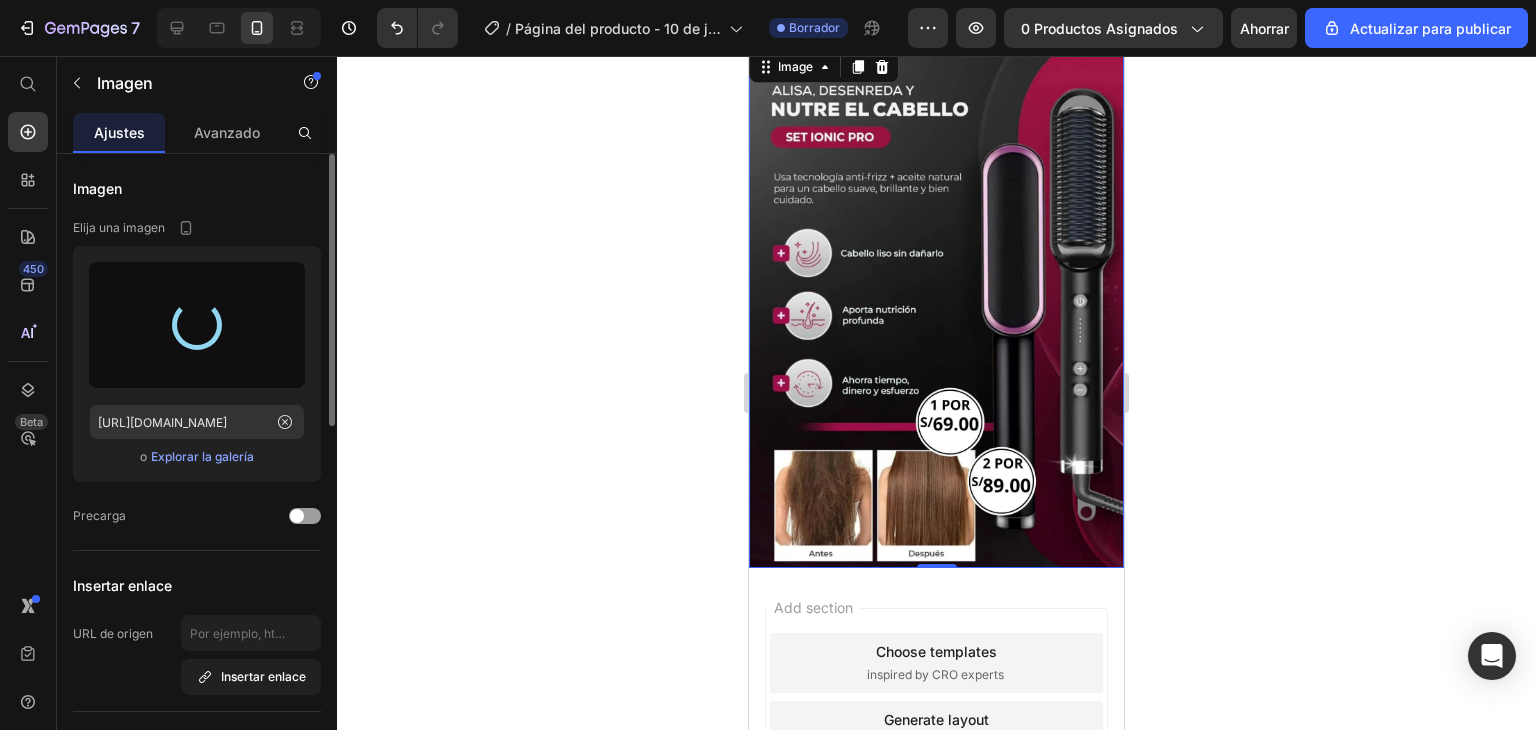 type on "https://cdn.shopify.com/s/files/1/0724/7632/8177/files/gempages_549248055539401573-7d2e3cd6-d900-43e6-b4b3-4ec980710b19.webp" 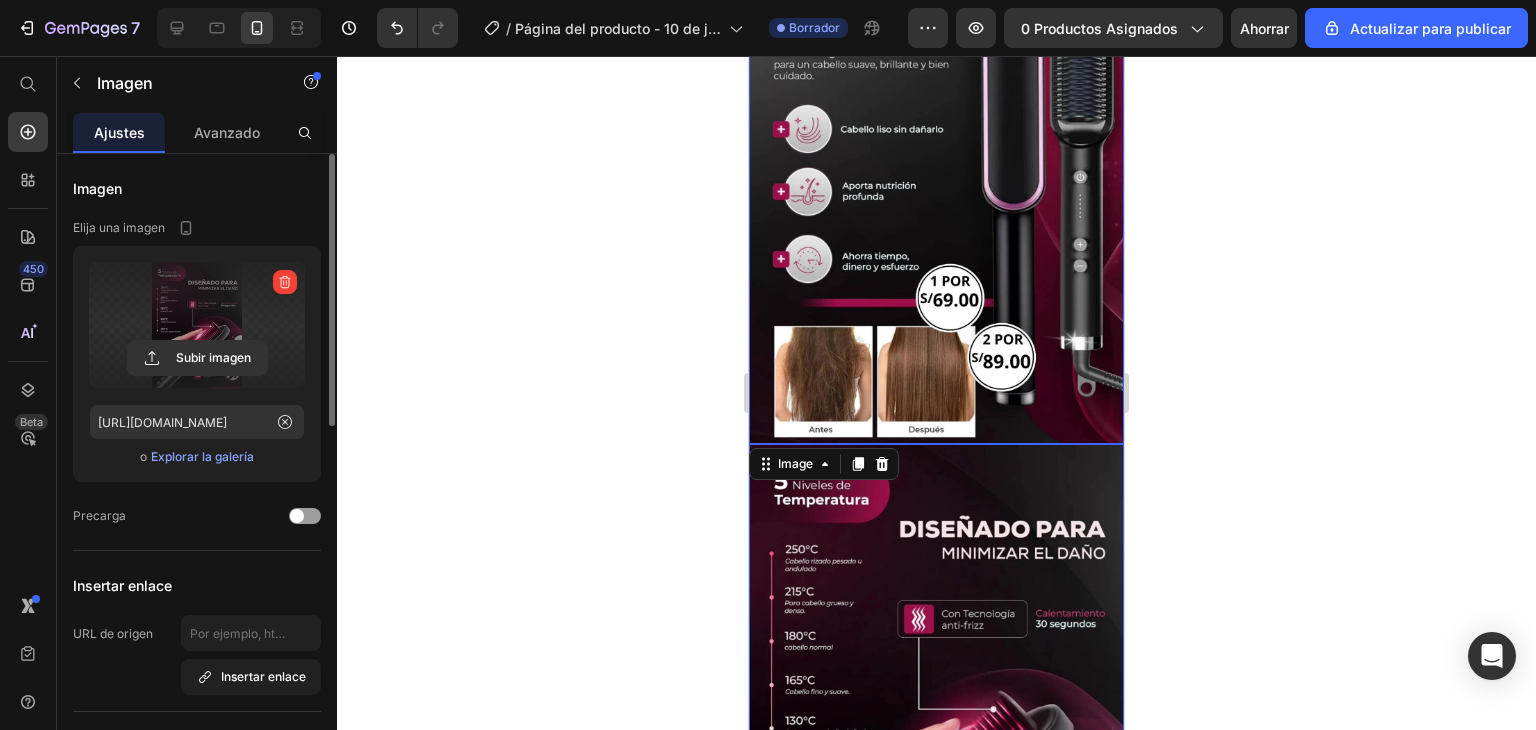 scroll, scrollTop: 171, scrollLeft: 0, axis: vertical 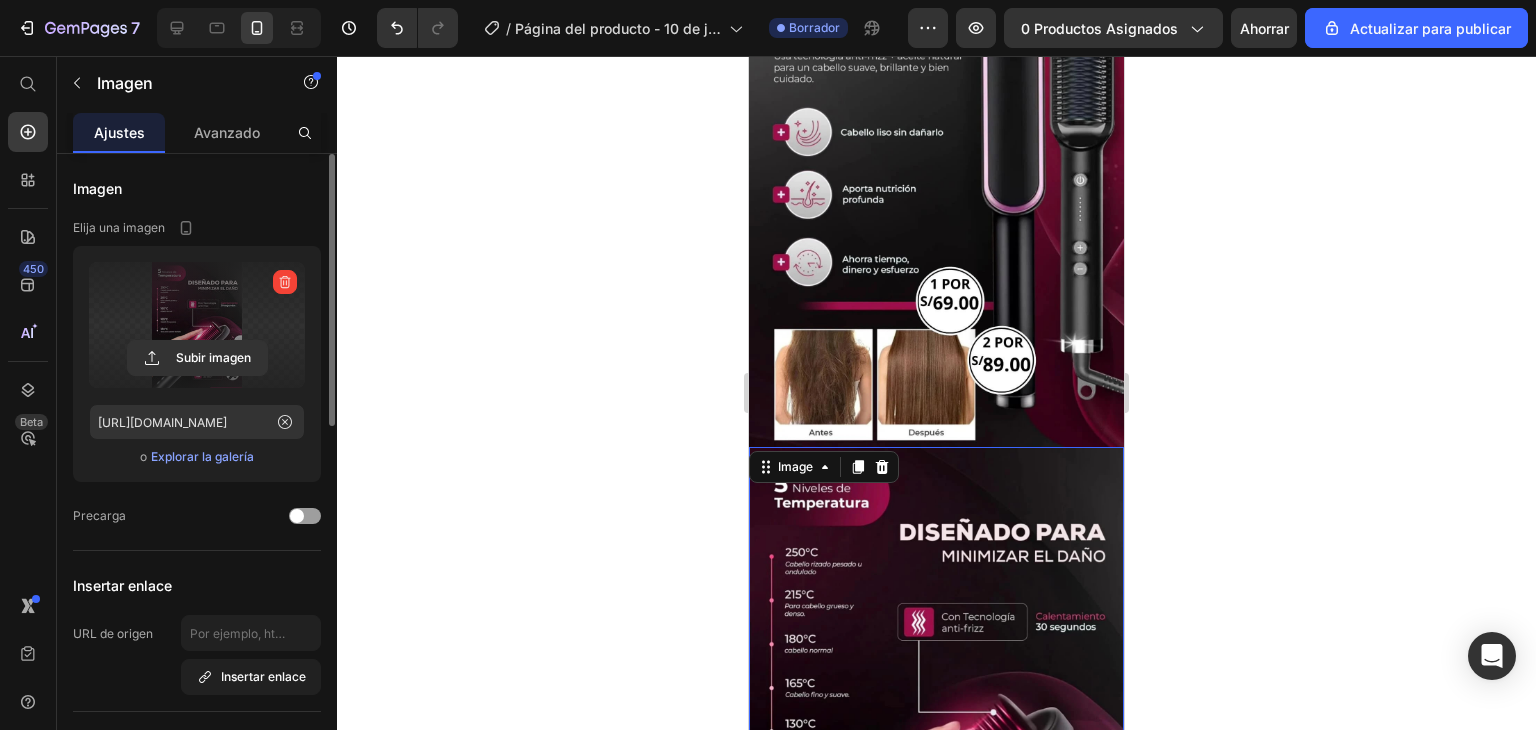 click at bounding box center (936, 707) 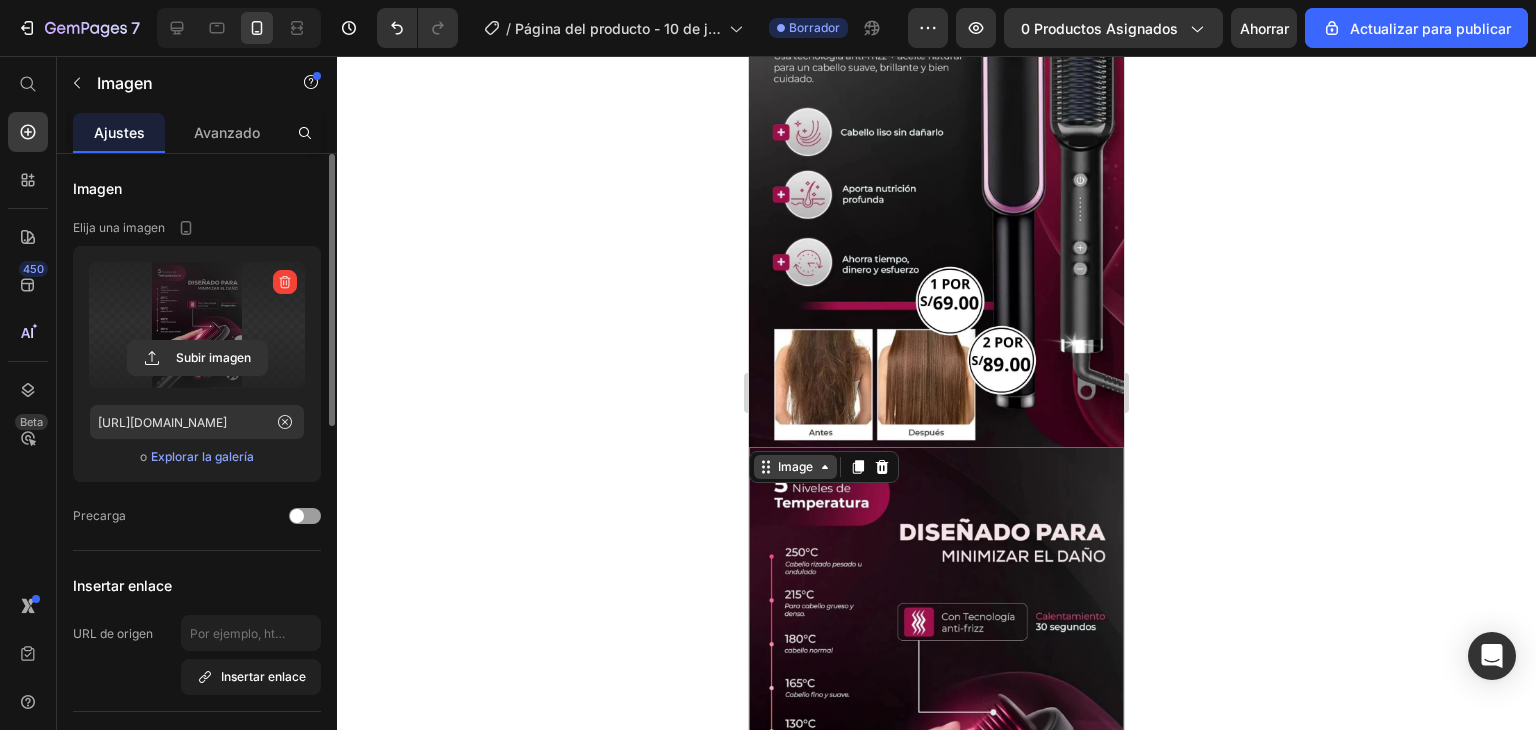 click on "Image" at bounding box center (795, 467) 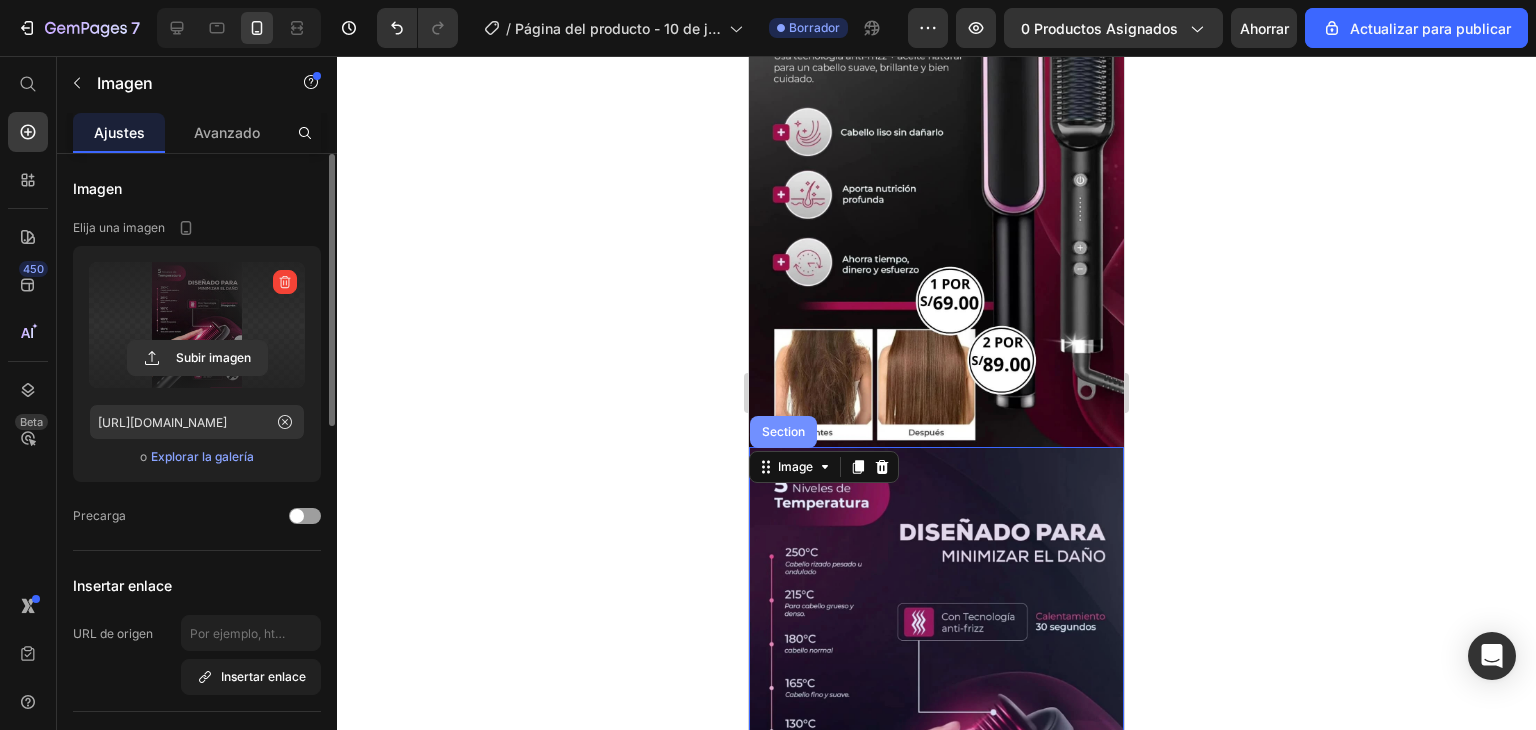 click on "Section" at bounding box center (783, 432) 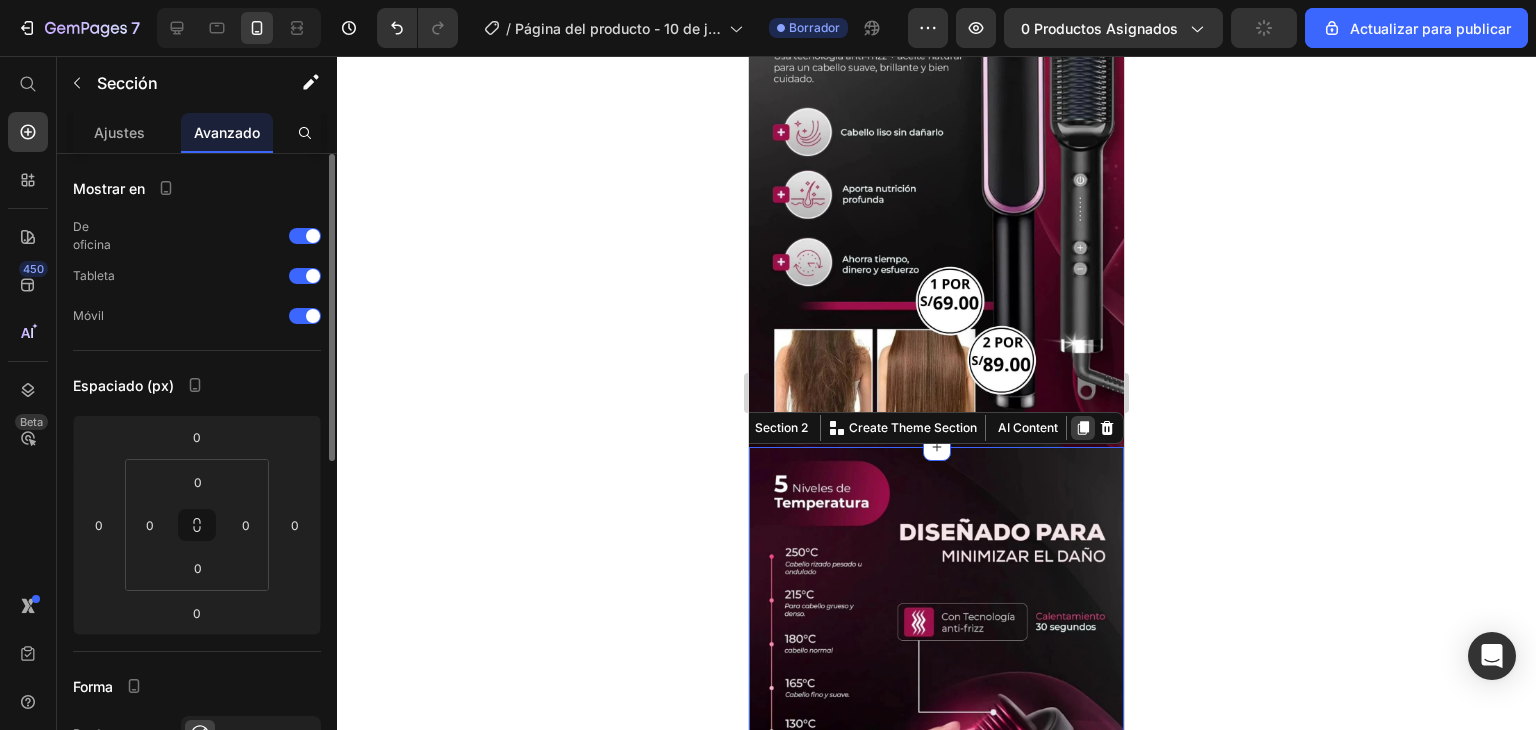 click 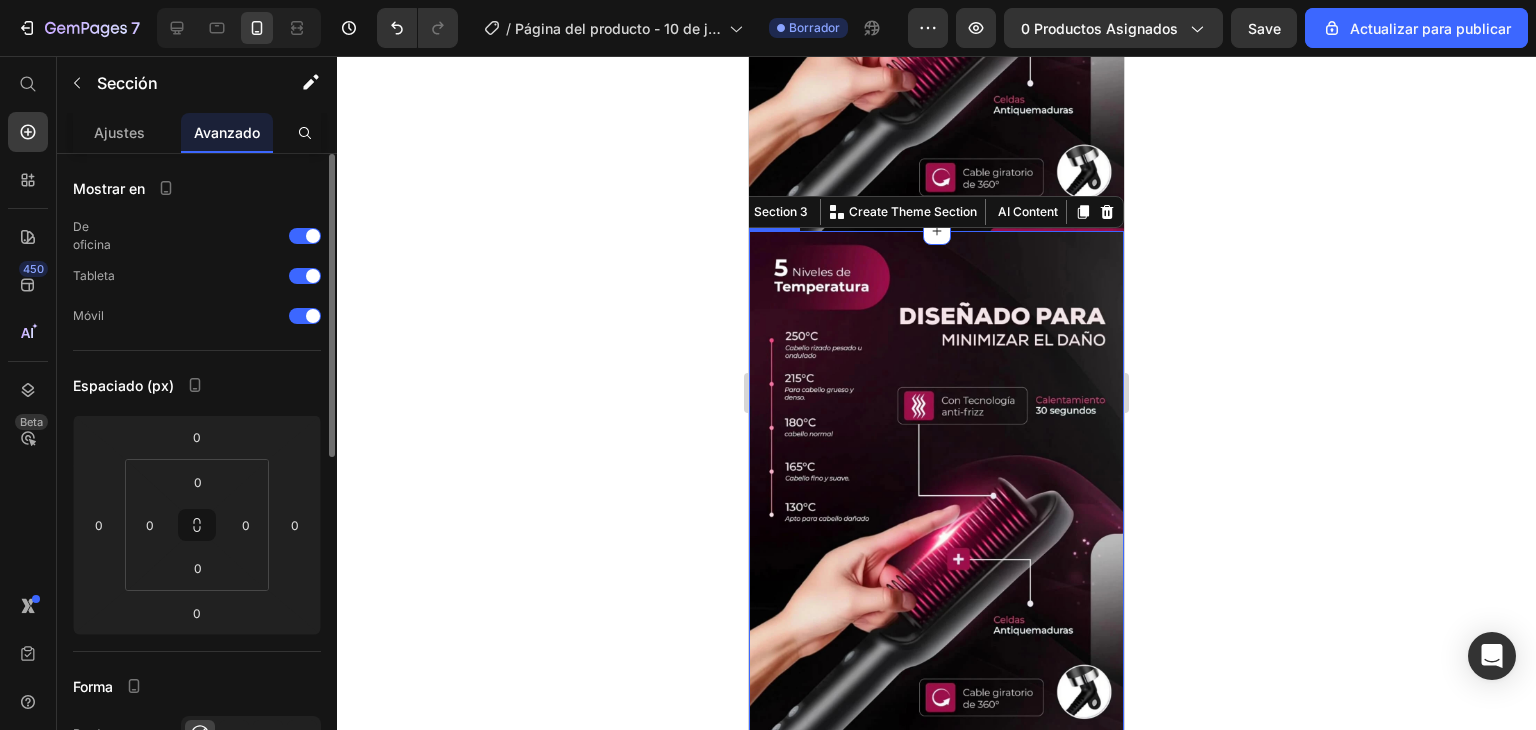 scroll, scrollTop: 971, scrollLeft: 0, axis: vertical 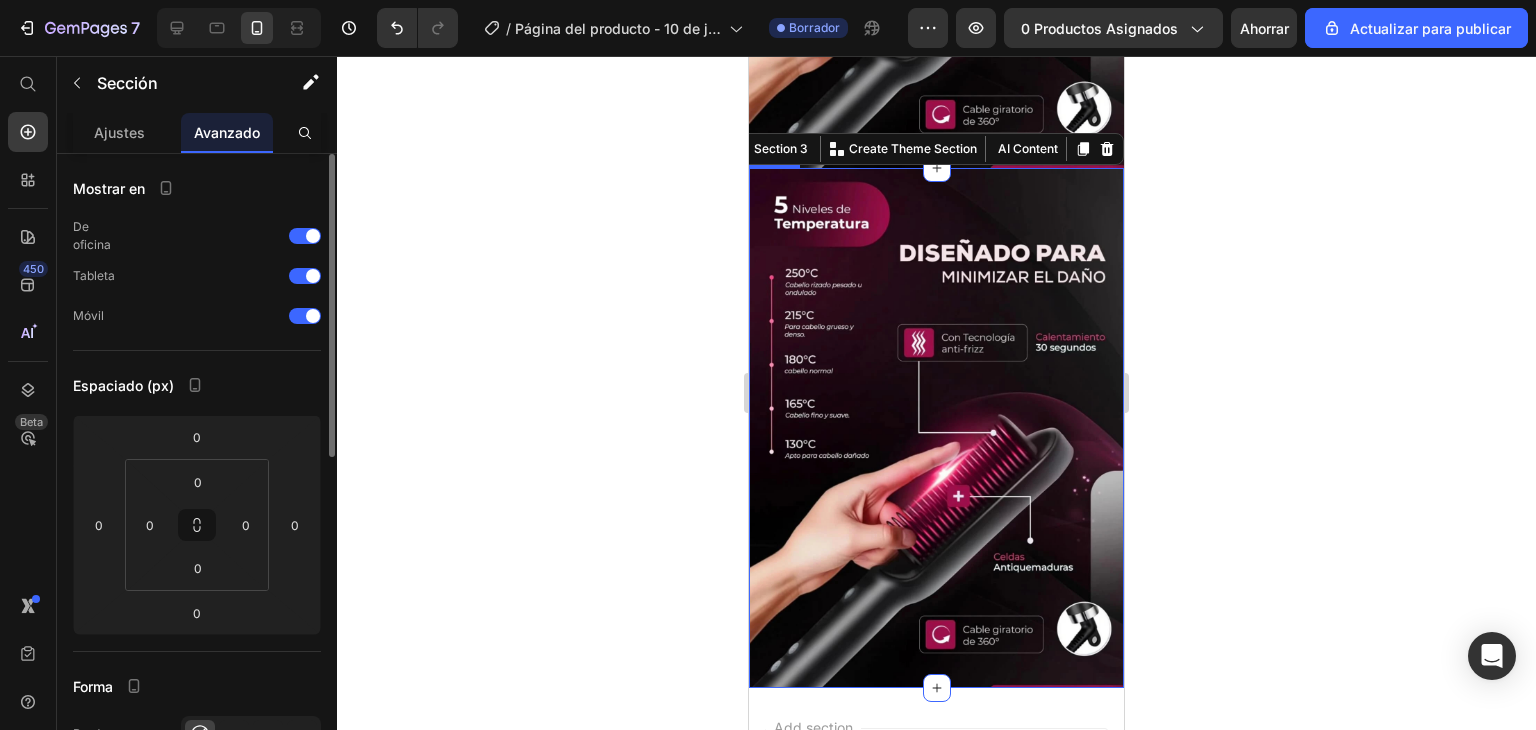 click at bounding box center (936, 428) 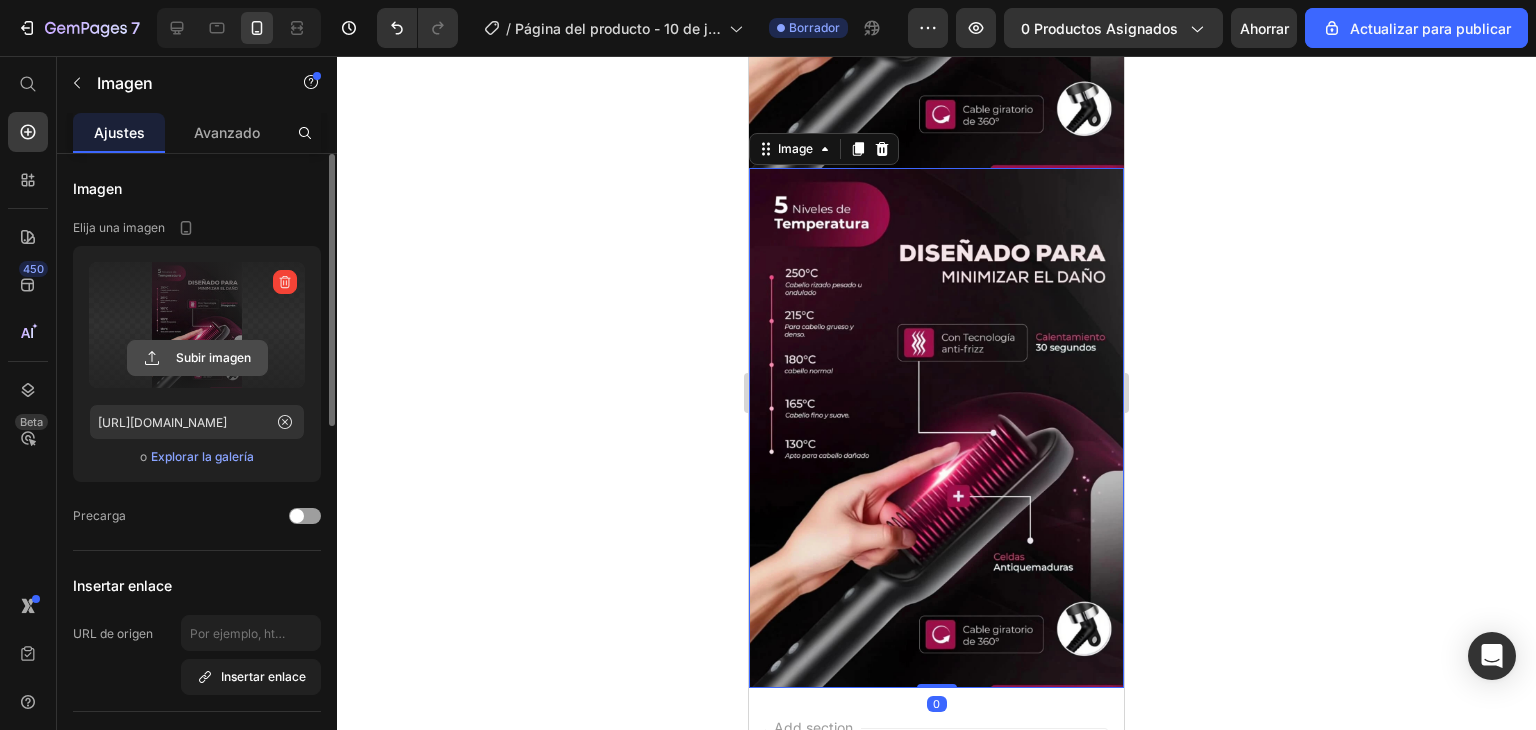 click 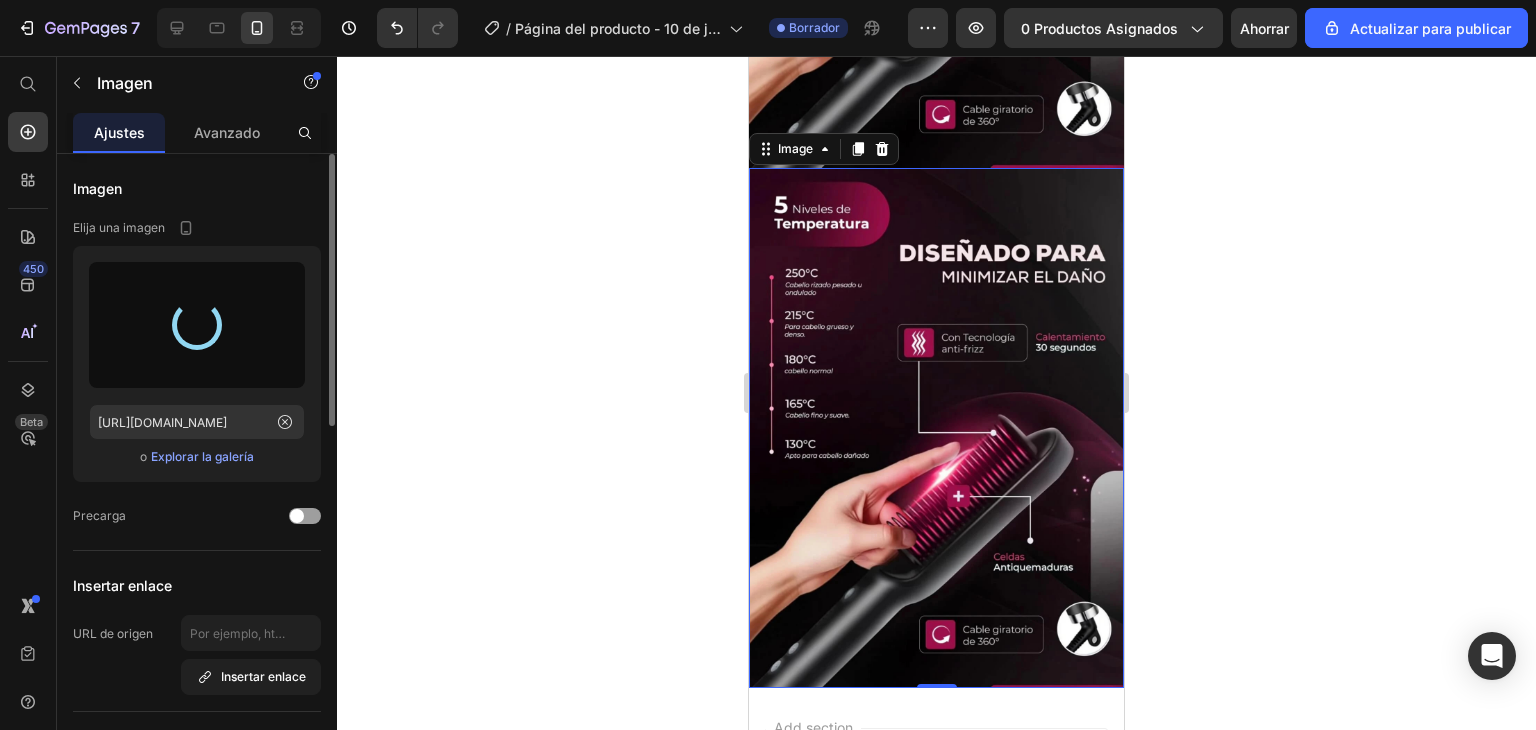 type on "https://cdn.shopify.com/s/files/1/0724/7632/8177/files/gempages_549248055539401573-cc0327af-6e52-4841-b613-97d82aeb6d44.webp" 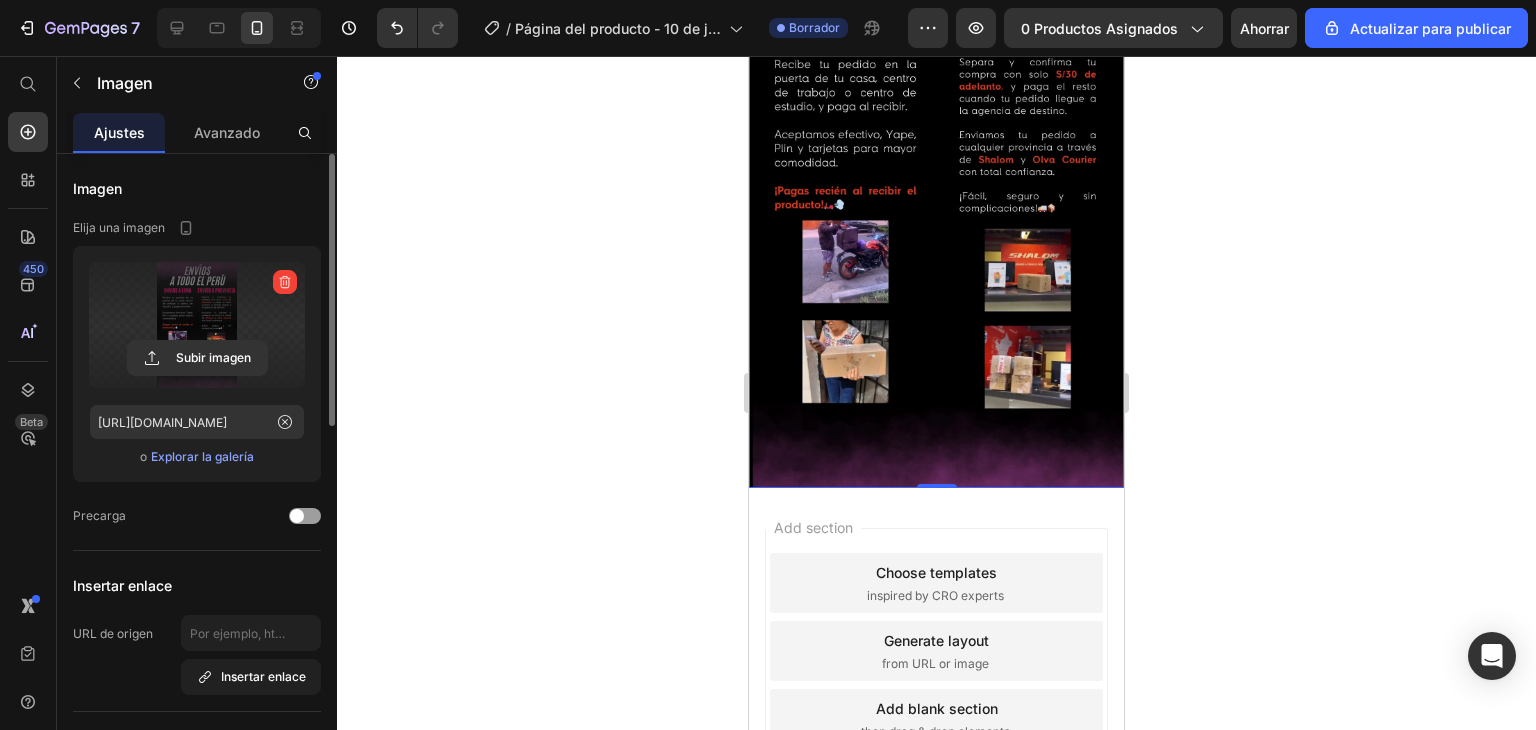 click at bounding box center [936, 193] 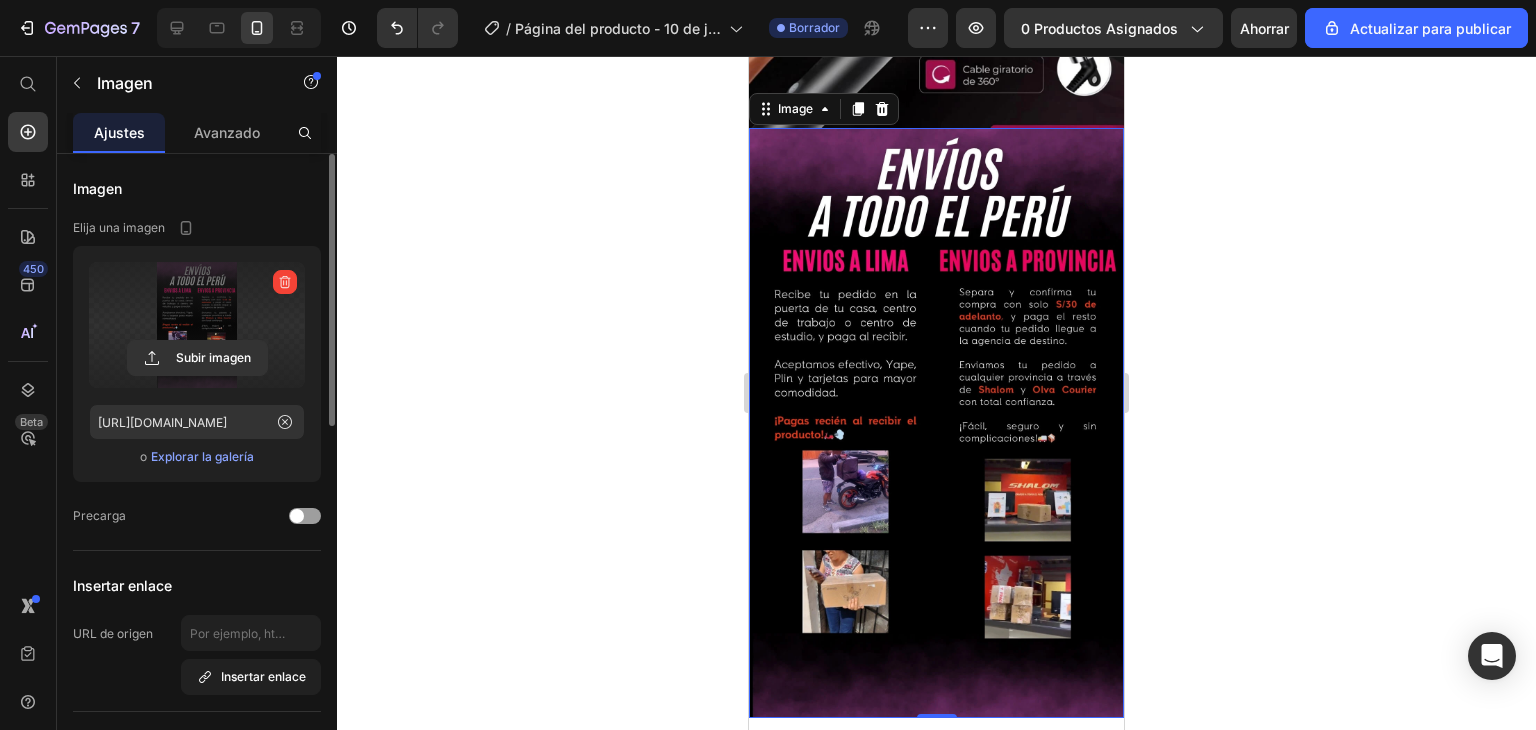 scroll, scrollTop: 920, scrollLeft: 0, axis: vertical 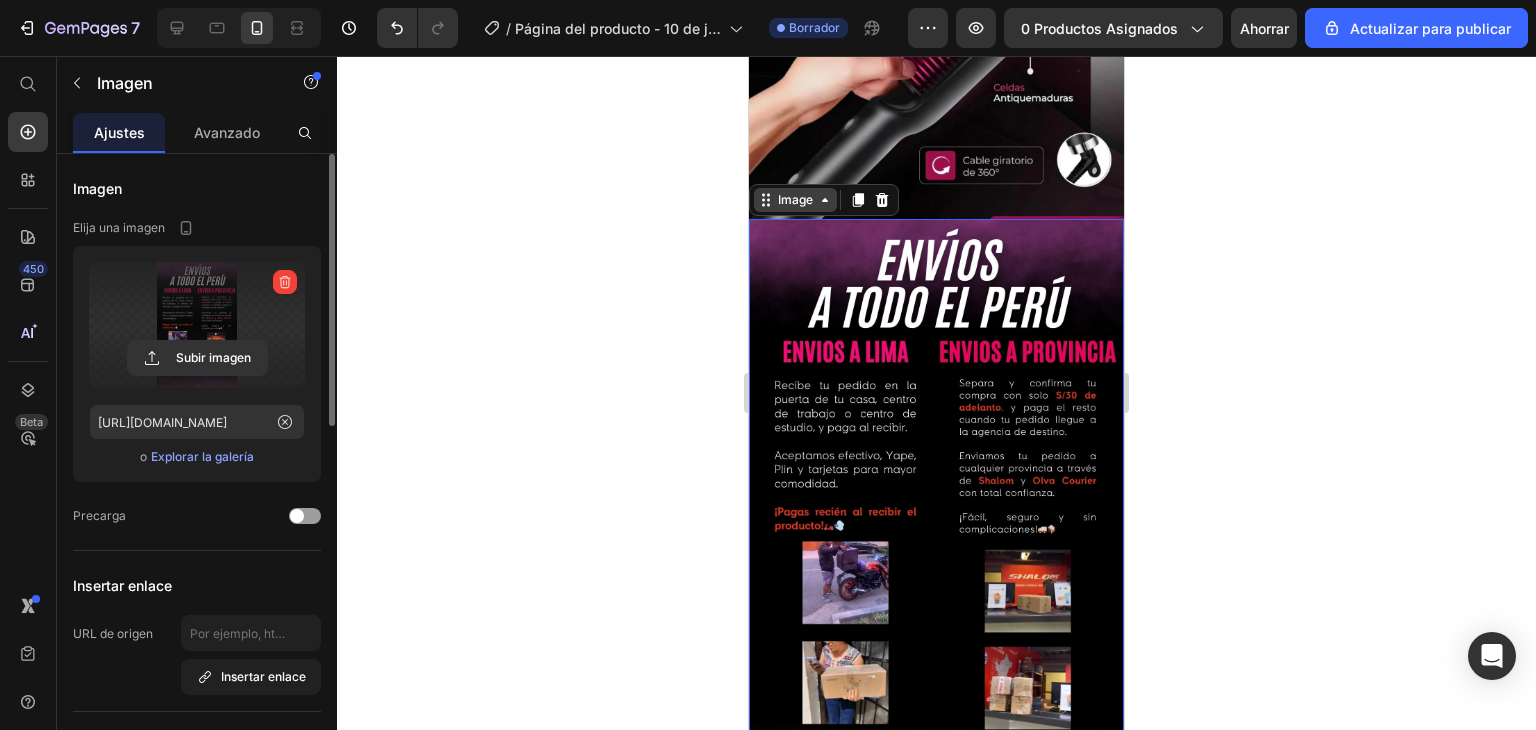 click on "Image" at bounding box center (795, 200) 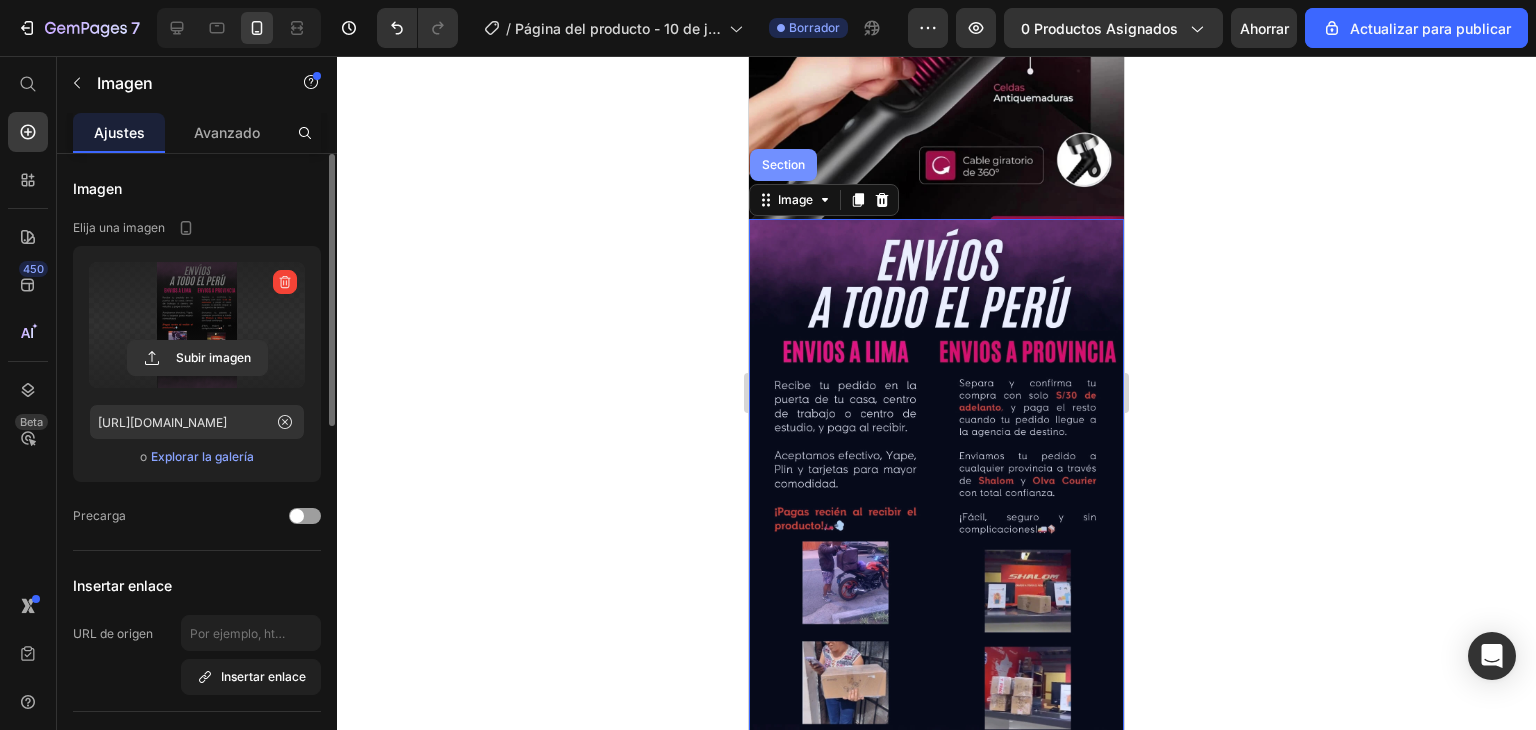 click on "Section" at bounding box center [783, 165] 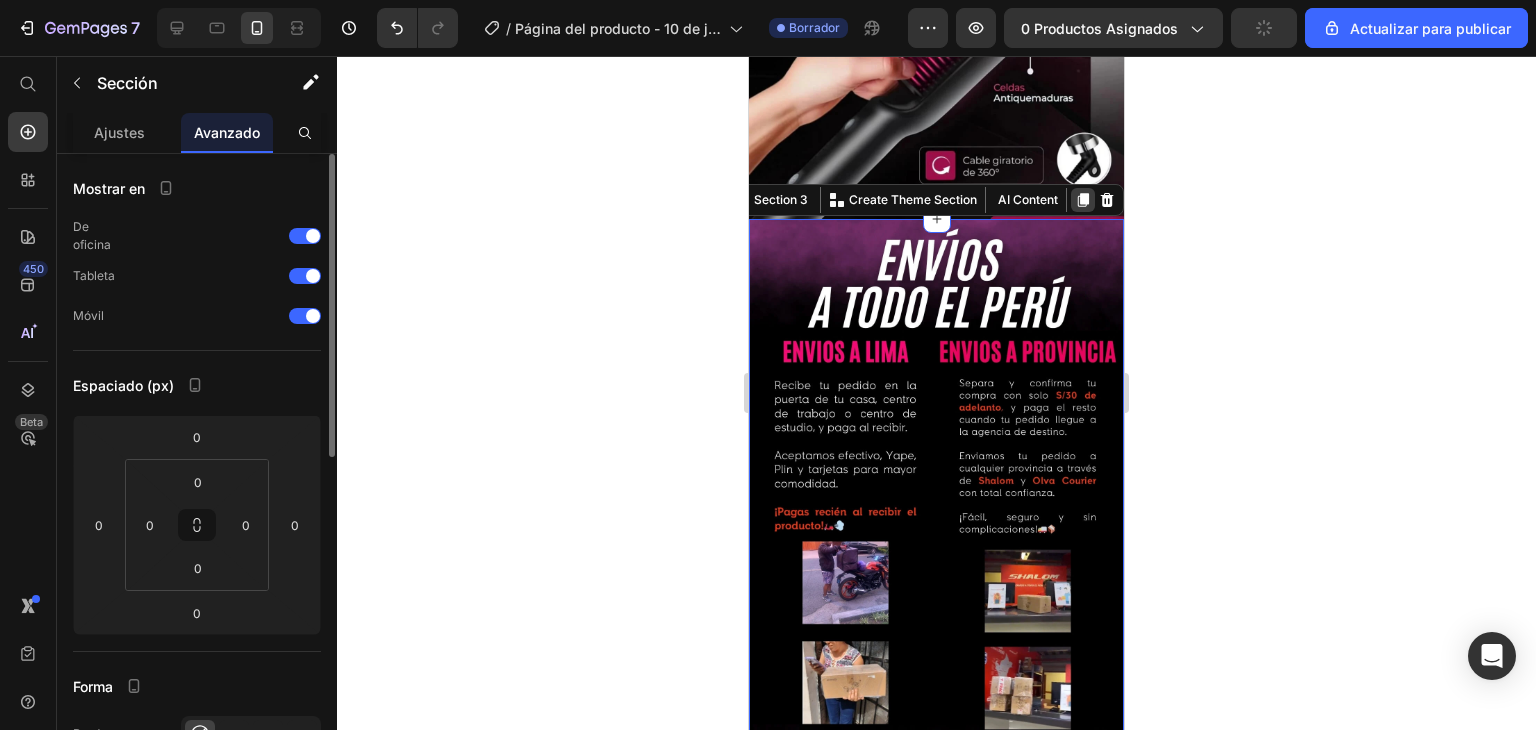 click 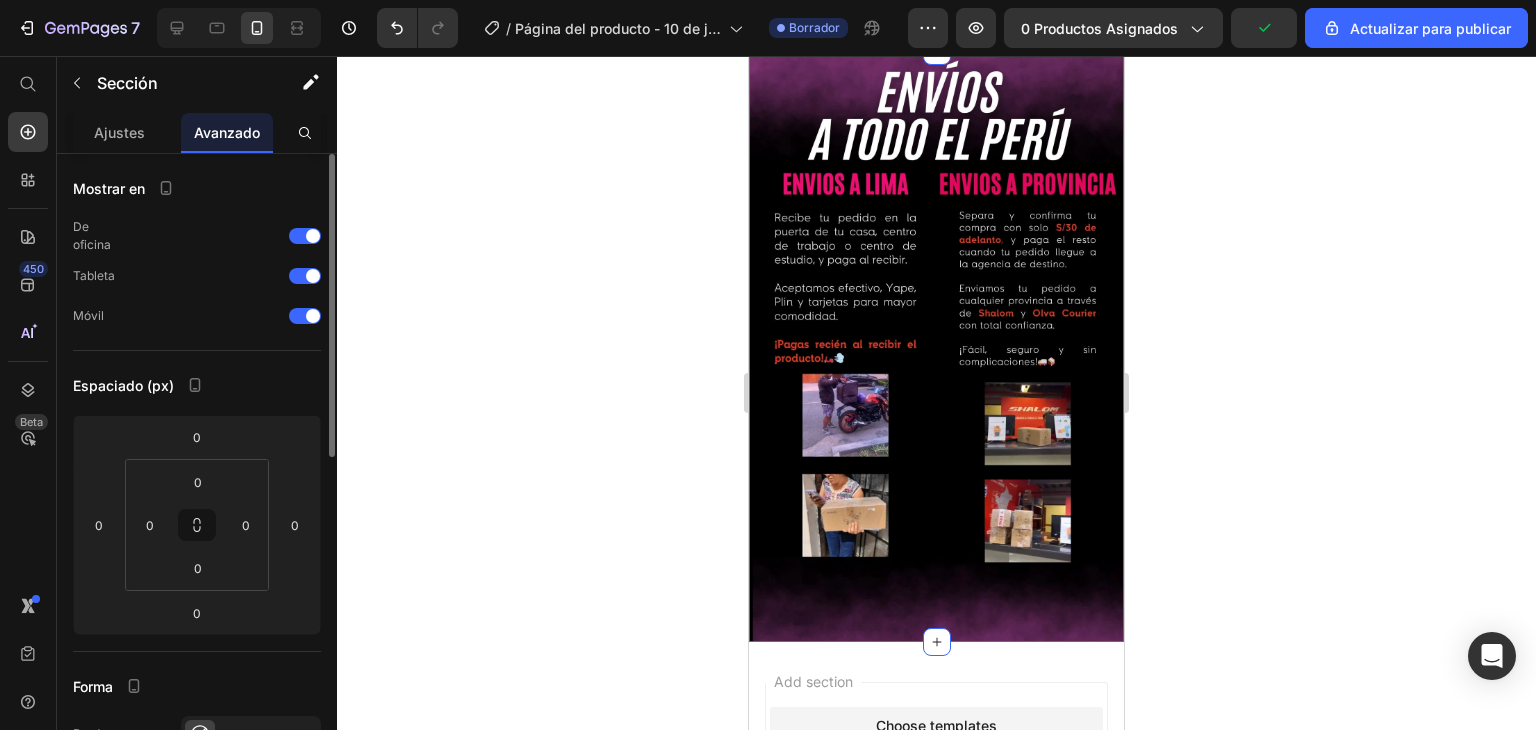 click at bounding box center (936, 346) 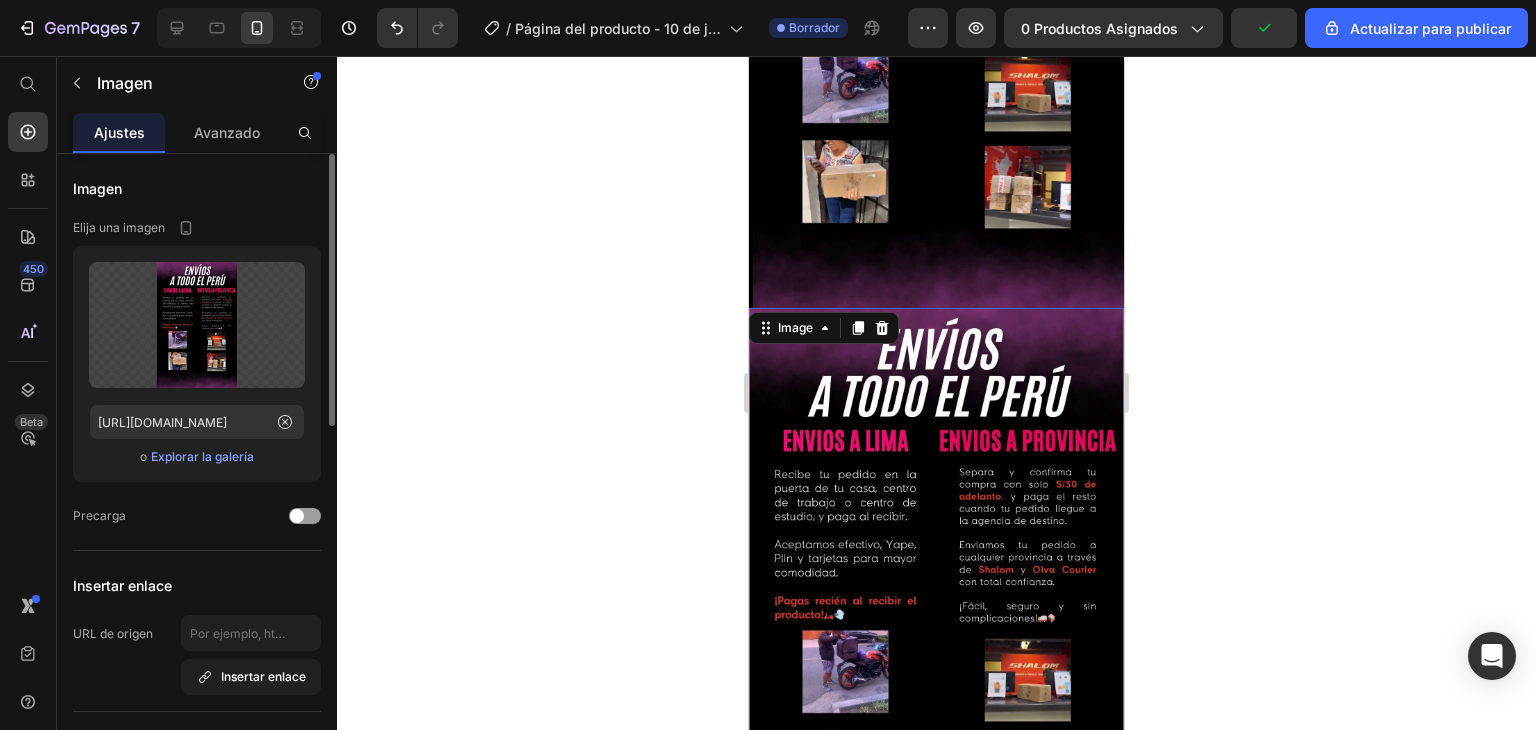 scroll, scrollTop: 1336, scrollLeft: 0, axis: vertical 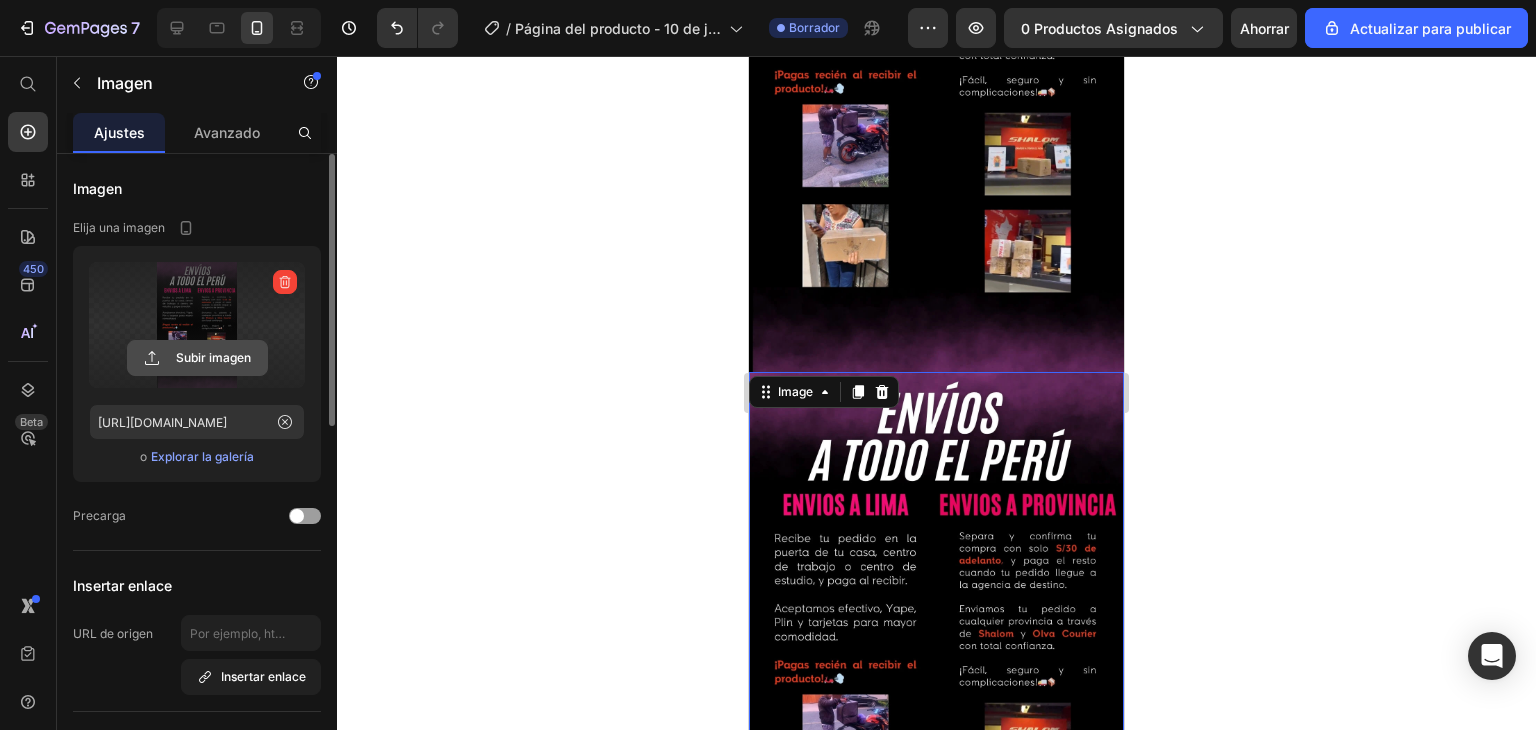 click 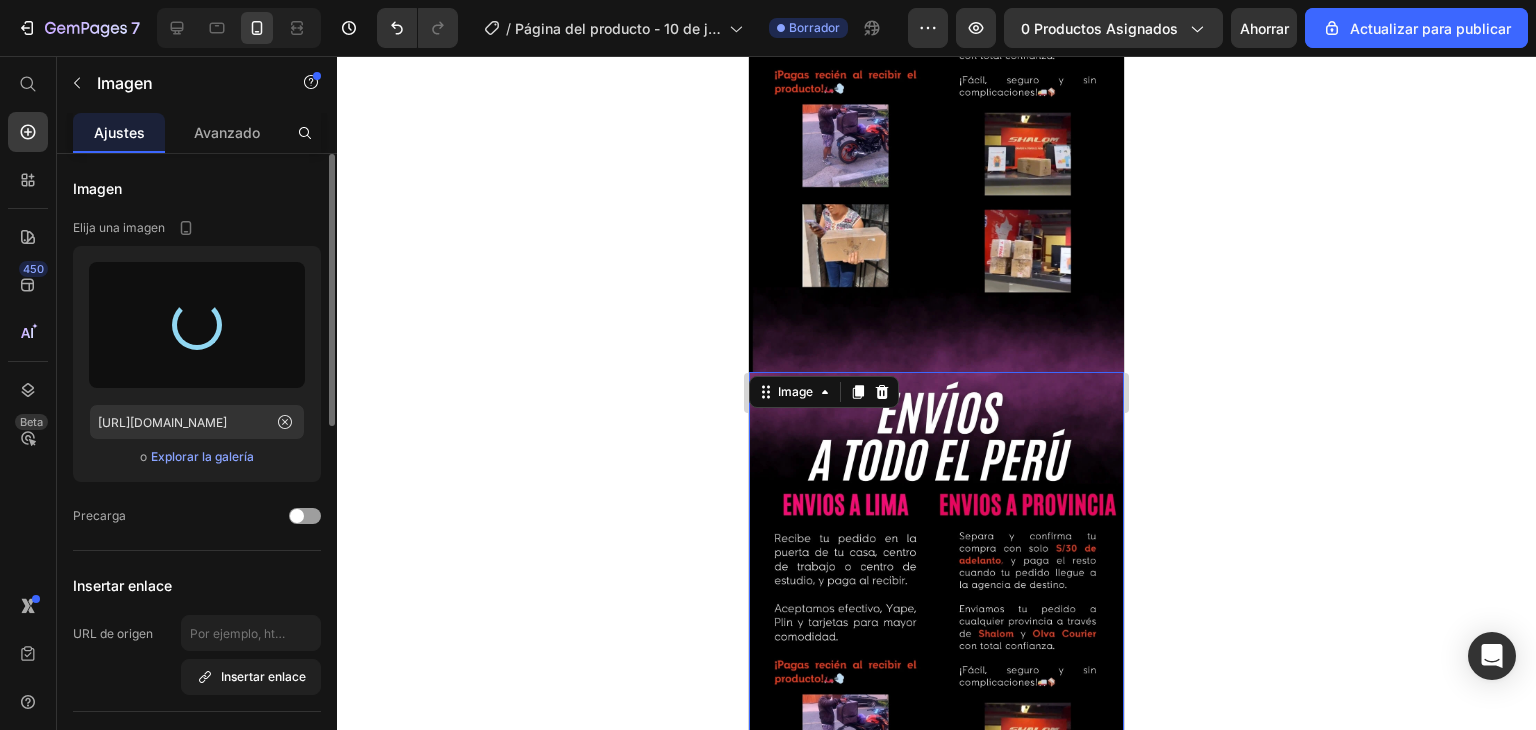 type on "https://cdn.shopify.com/s/files/1/0724/7632/8177/files/gempages_549248055539401573-bb566695-6c6b-4fbf-ab67-5bcc32090d93.webp" 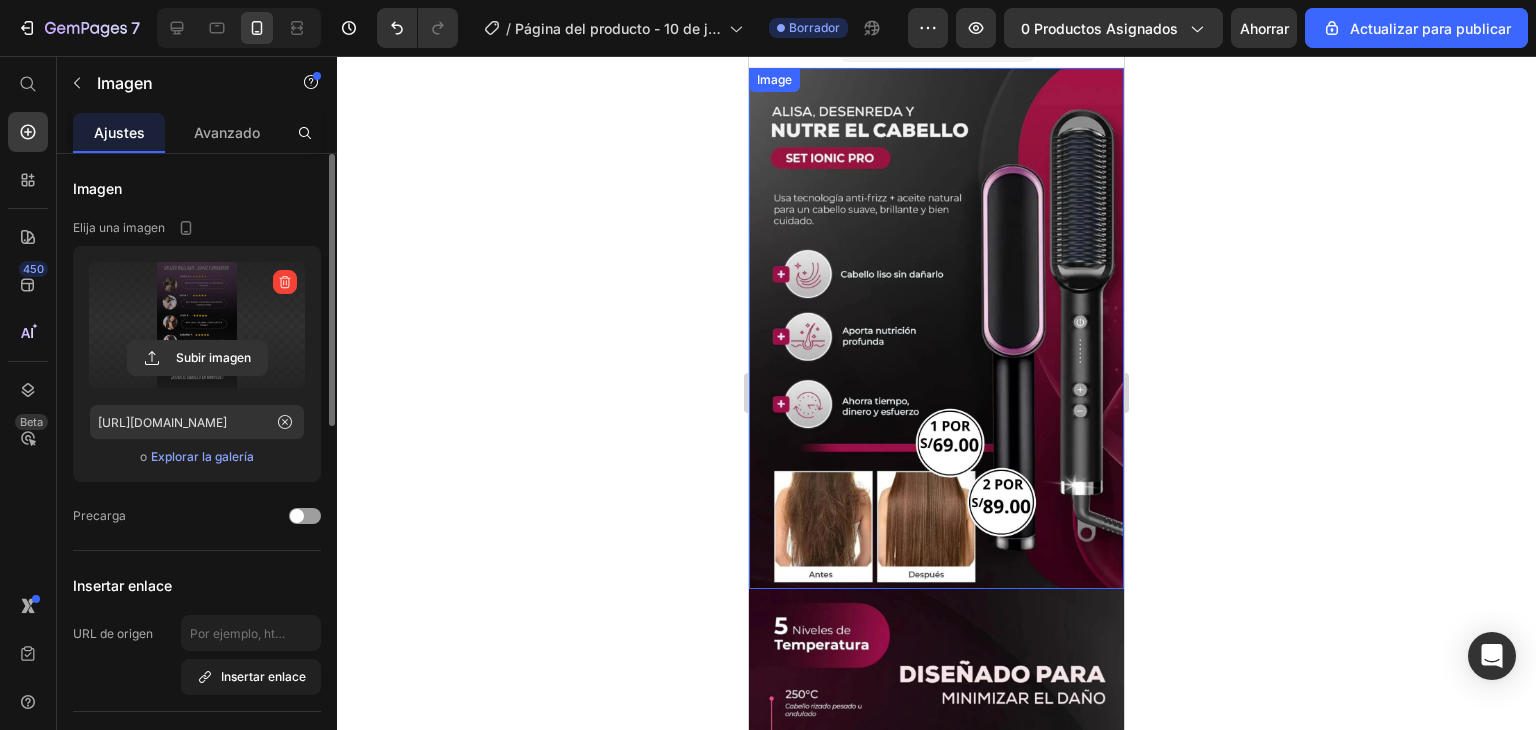 scroll, scrollTop: 0, scrollLeft: 0, axis: both 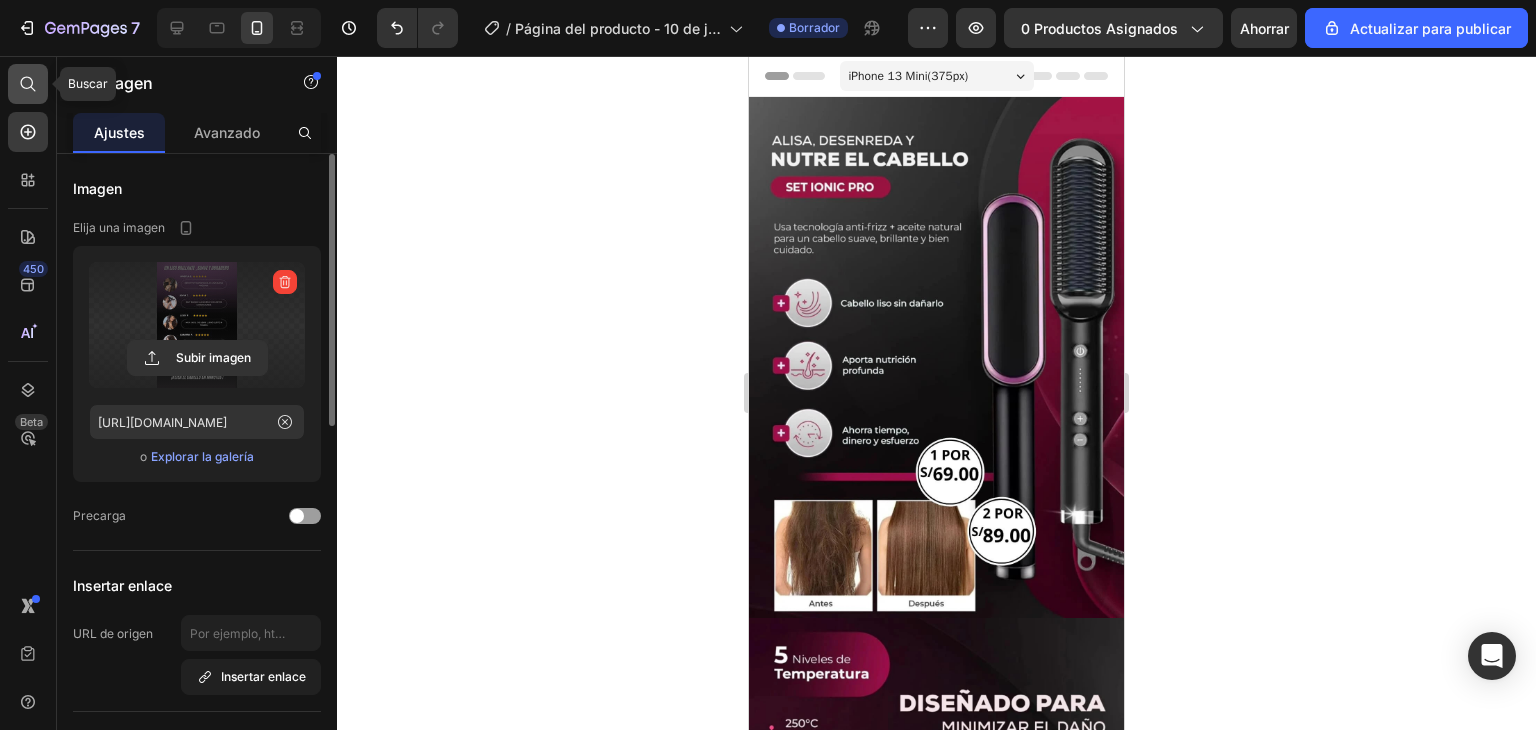 click 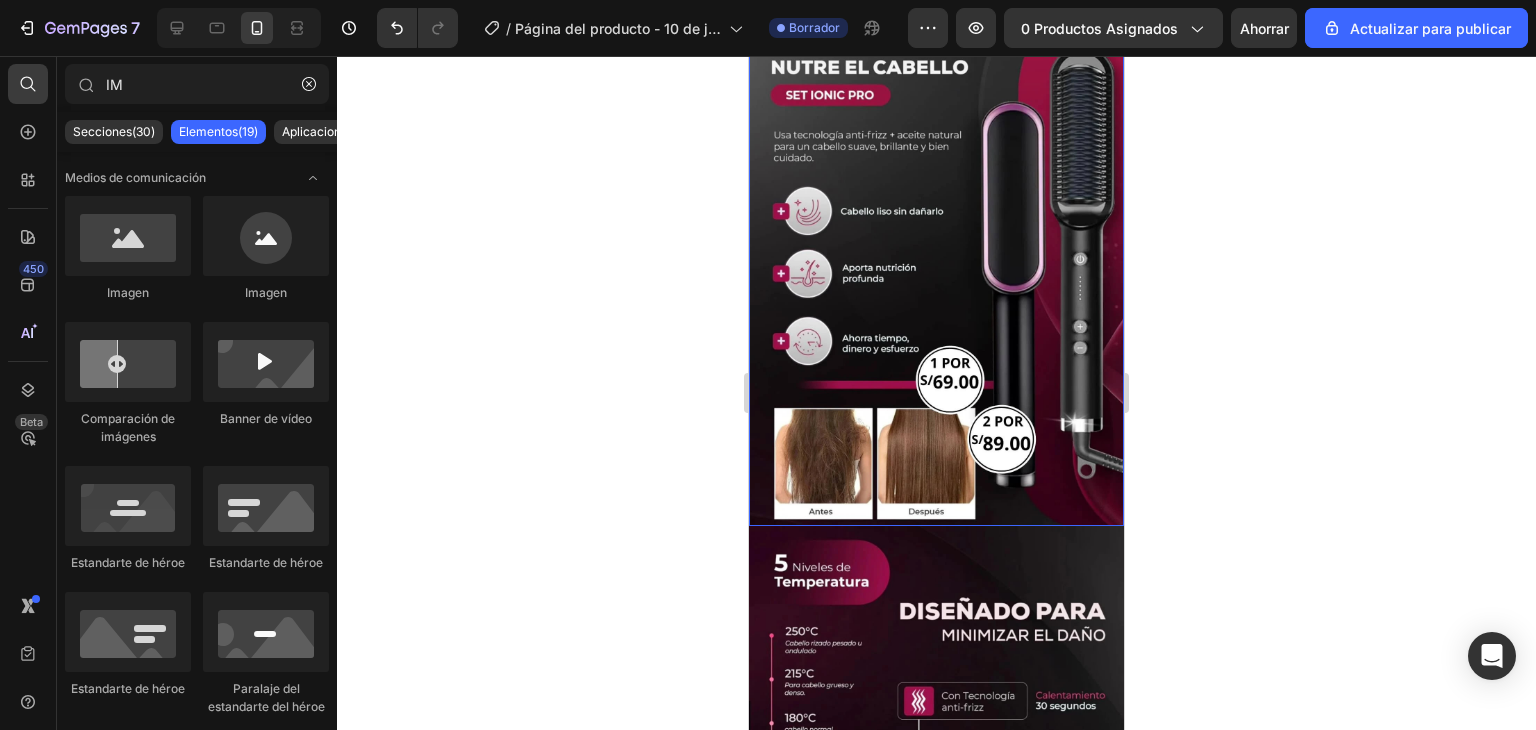 scroll, scrollTop: 100, scrollLeft: 0, axis: vertical 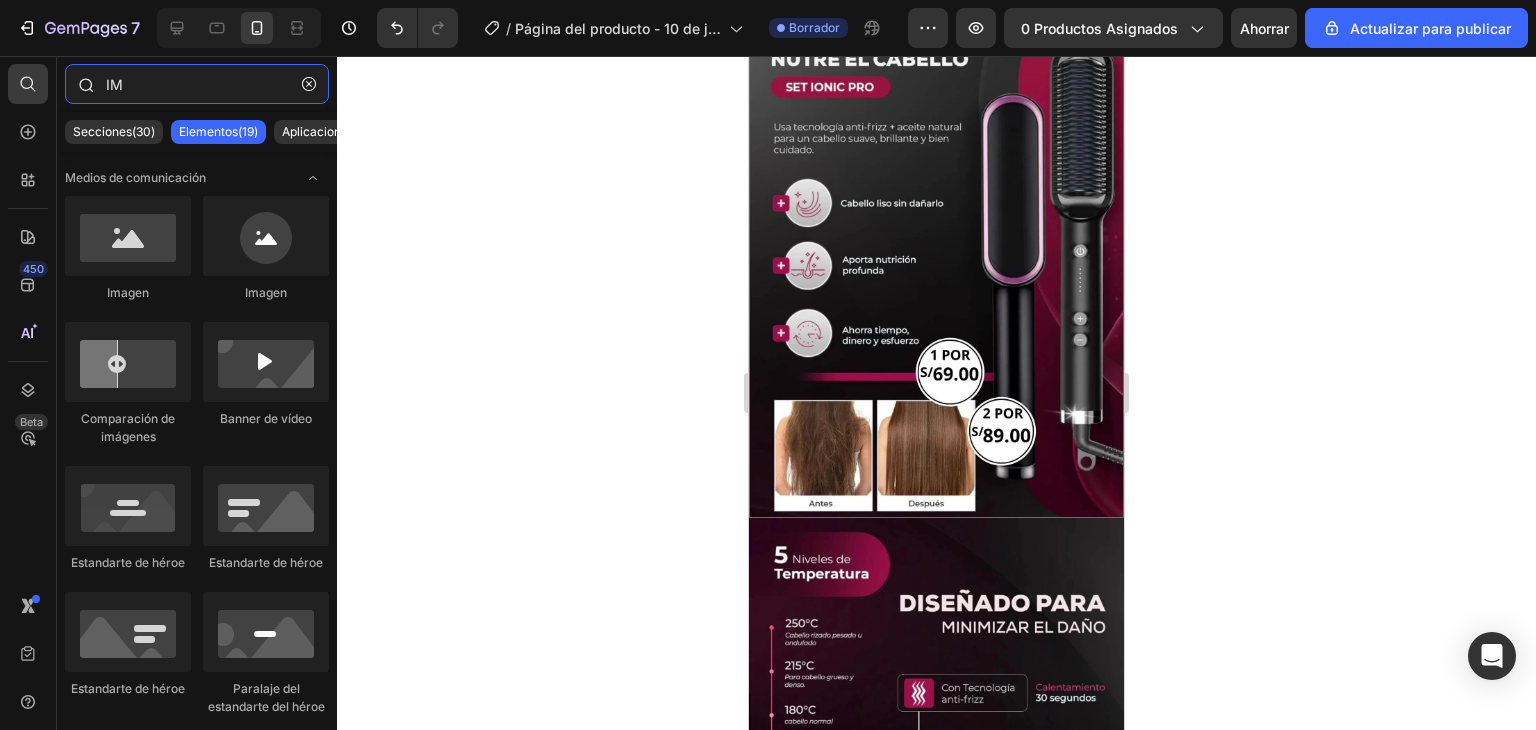 drag, startPoint x: 141, startPoint y: 83, endPoint x: 104, endPoint y: 83, distance: 37 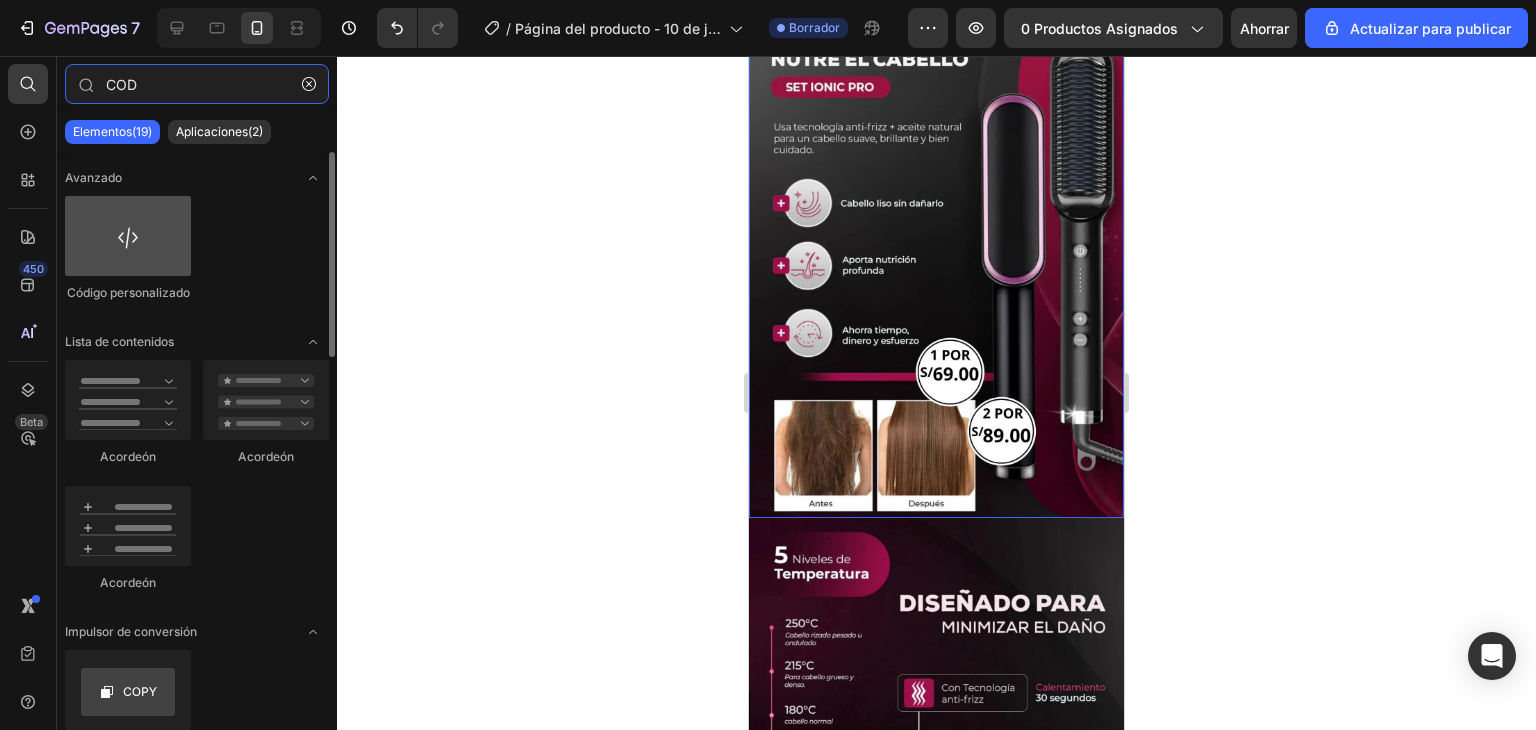 type on "COD" 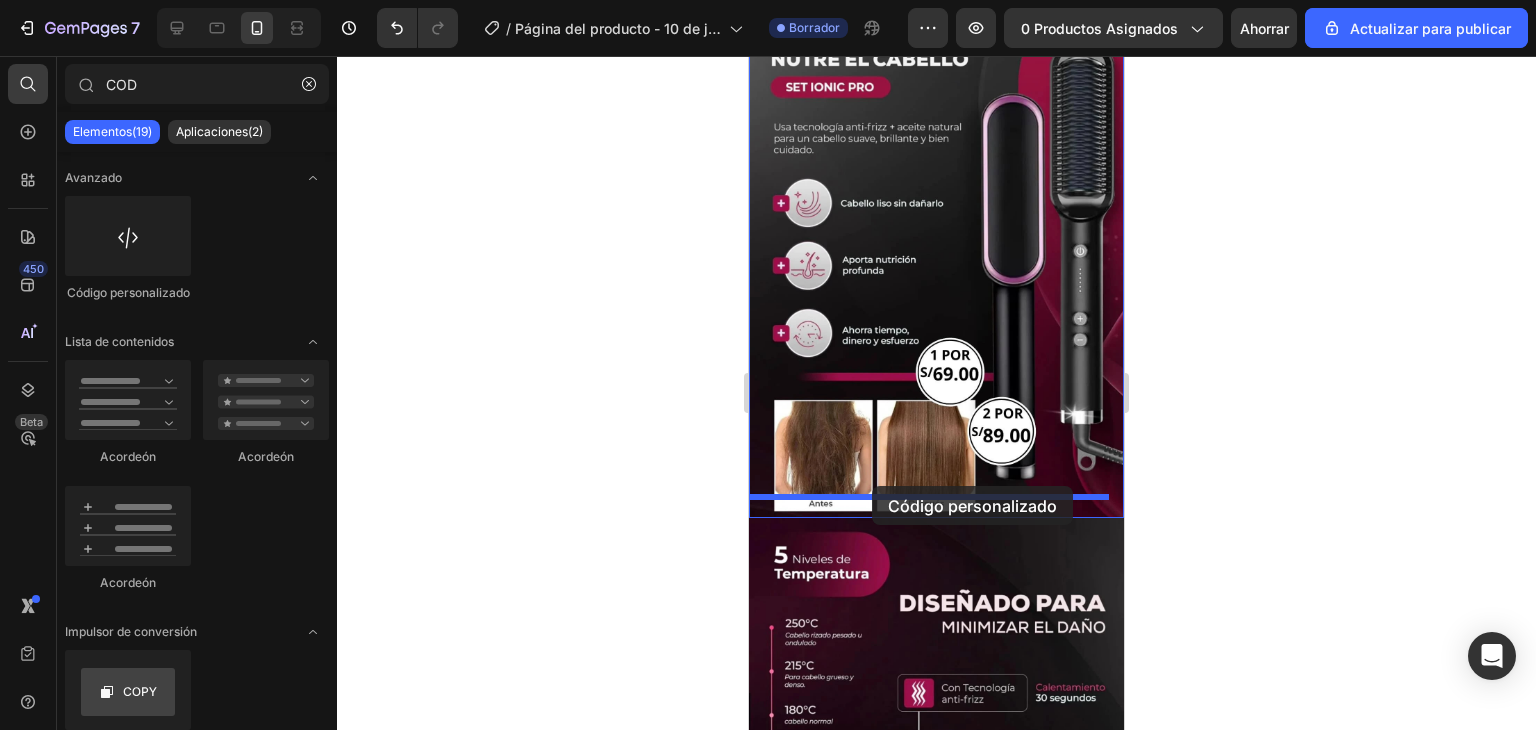 drag, startPoint x: 893, startPoint y: 293, endPoint x: 872, endPoint y: 486, distance: 194.13913 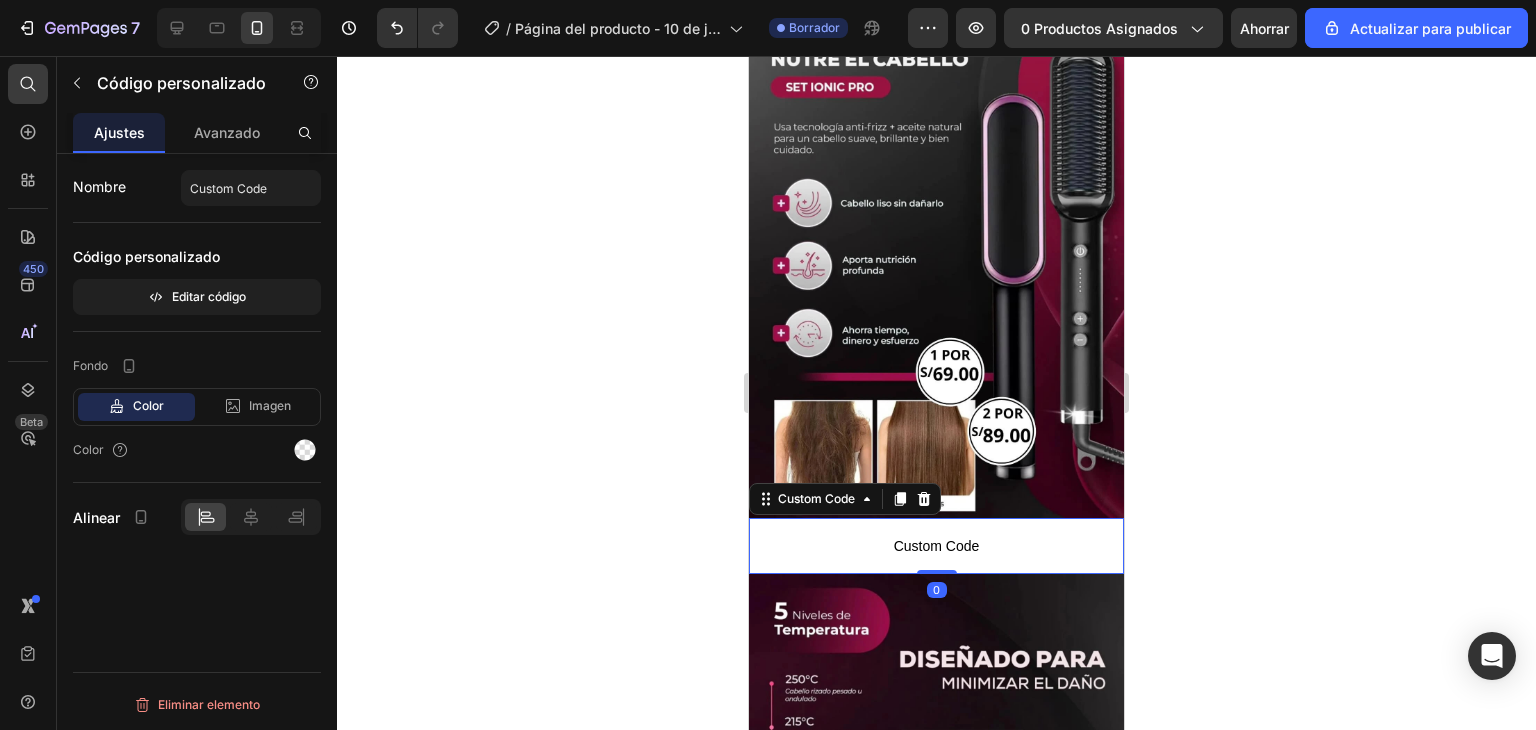 click on "Custom Code" at bounding box center [936, 546] 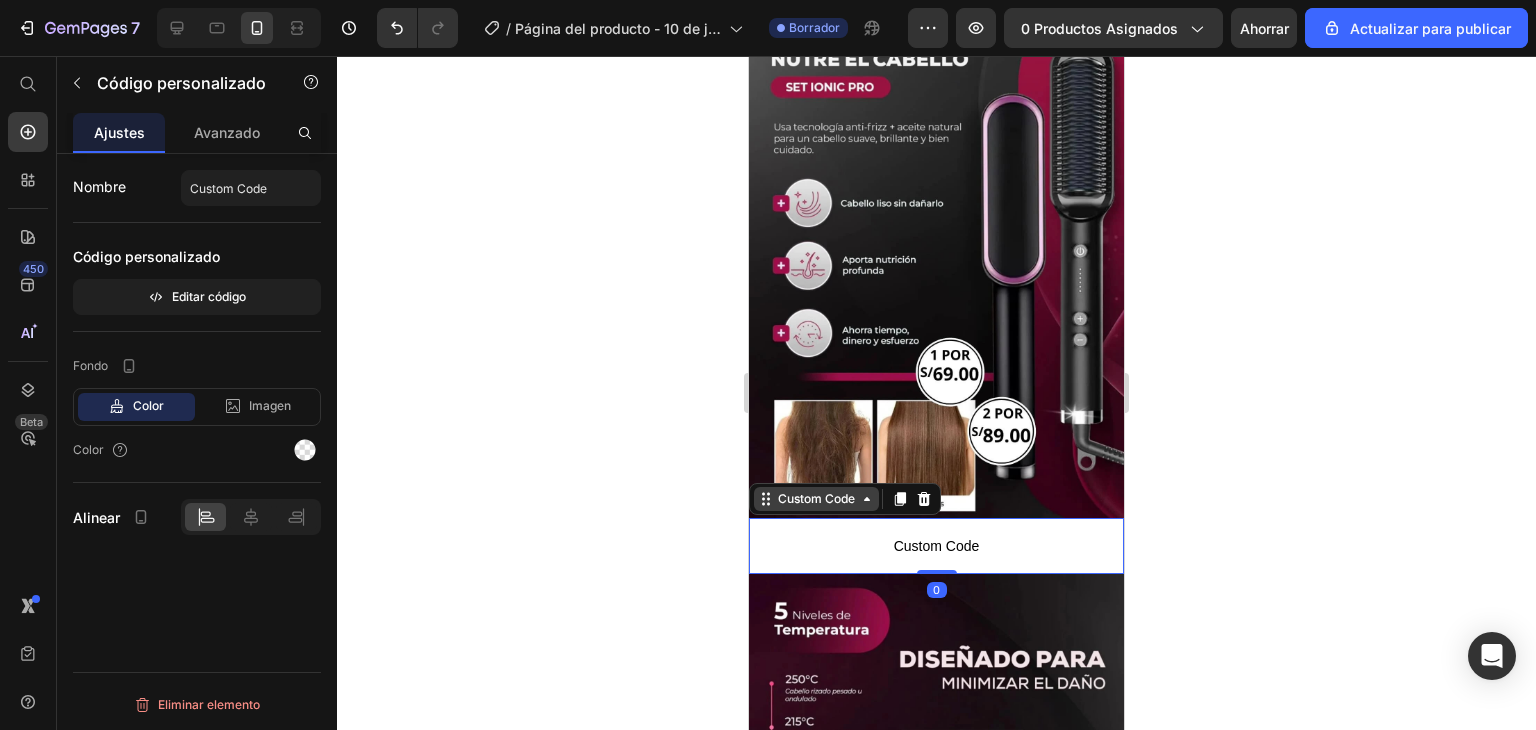 click on "Custom Code" at bounding box center [816, 499] 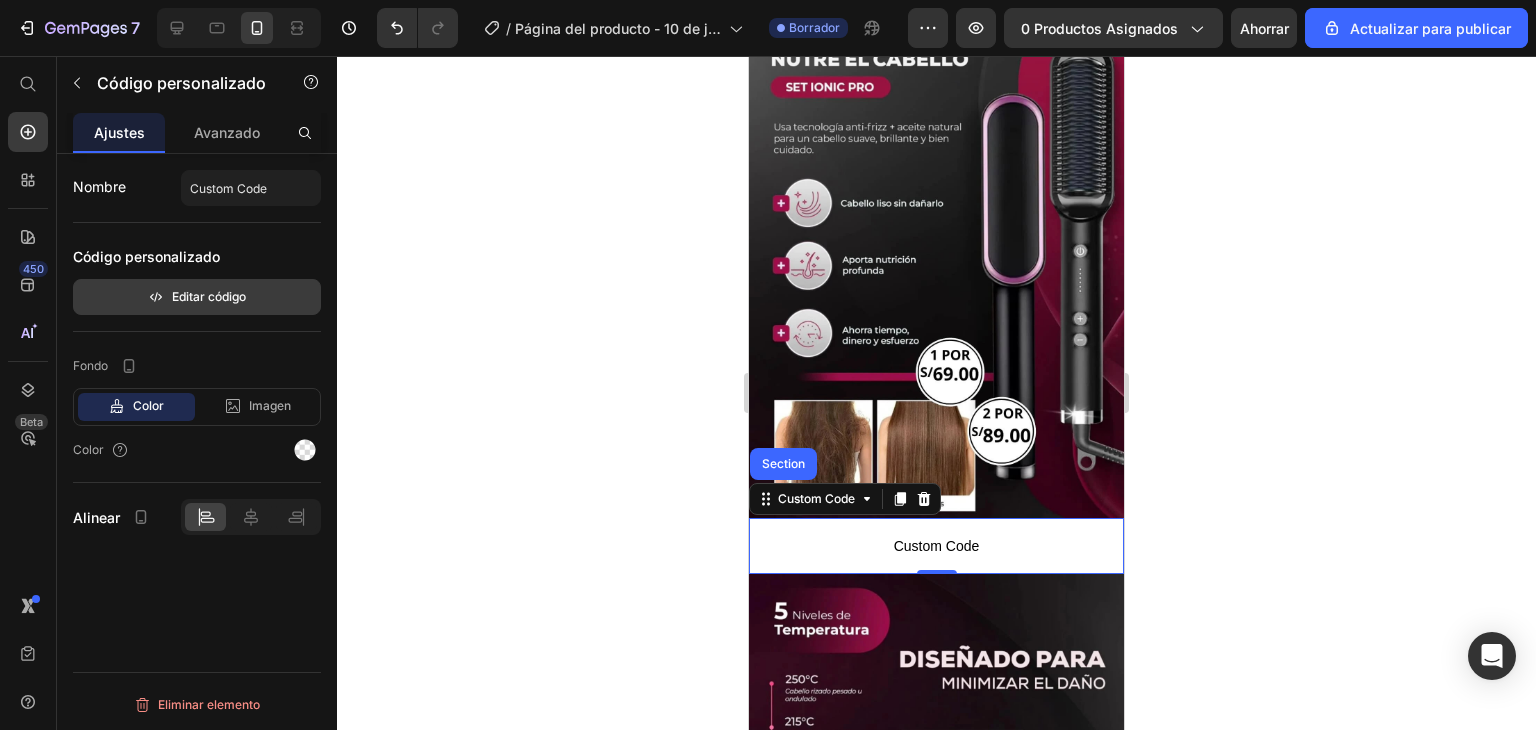 click on "Editar código" at bounding box center [209, 296] 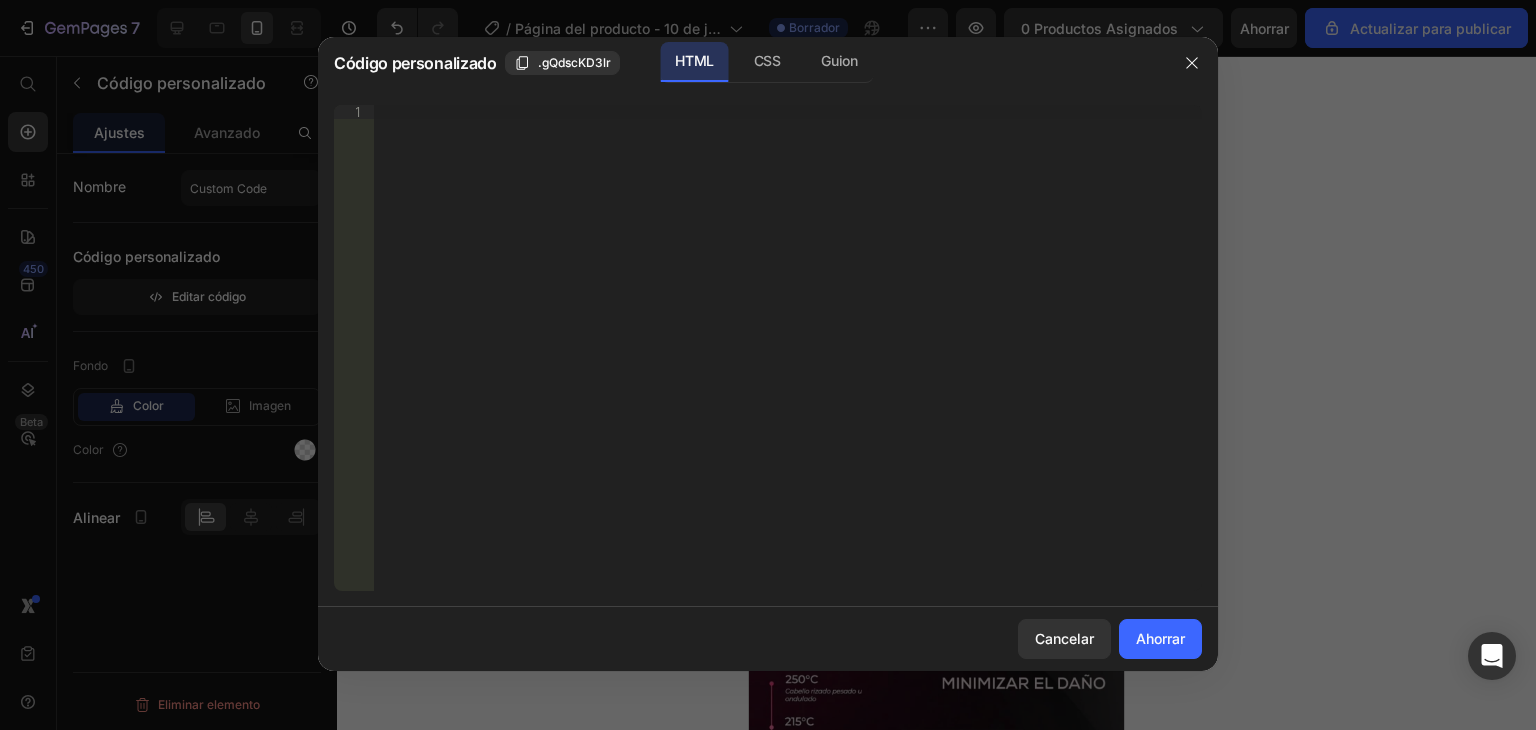 type 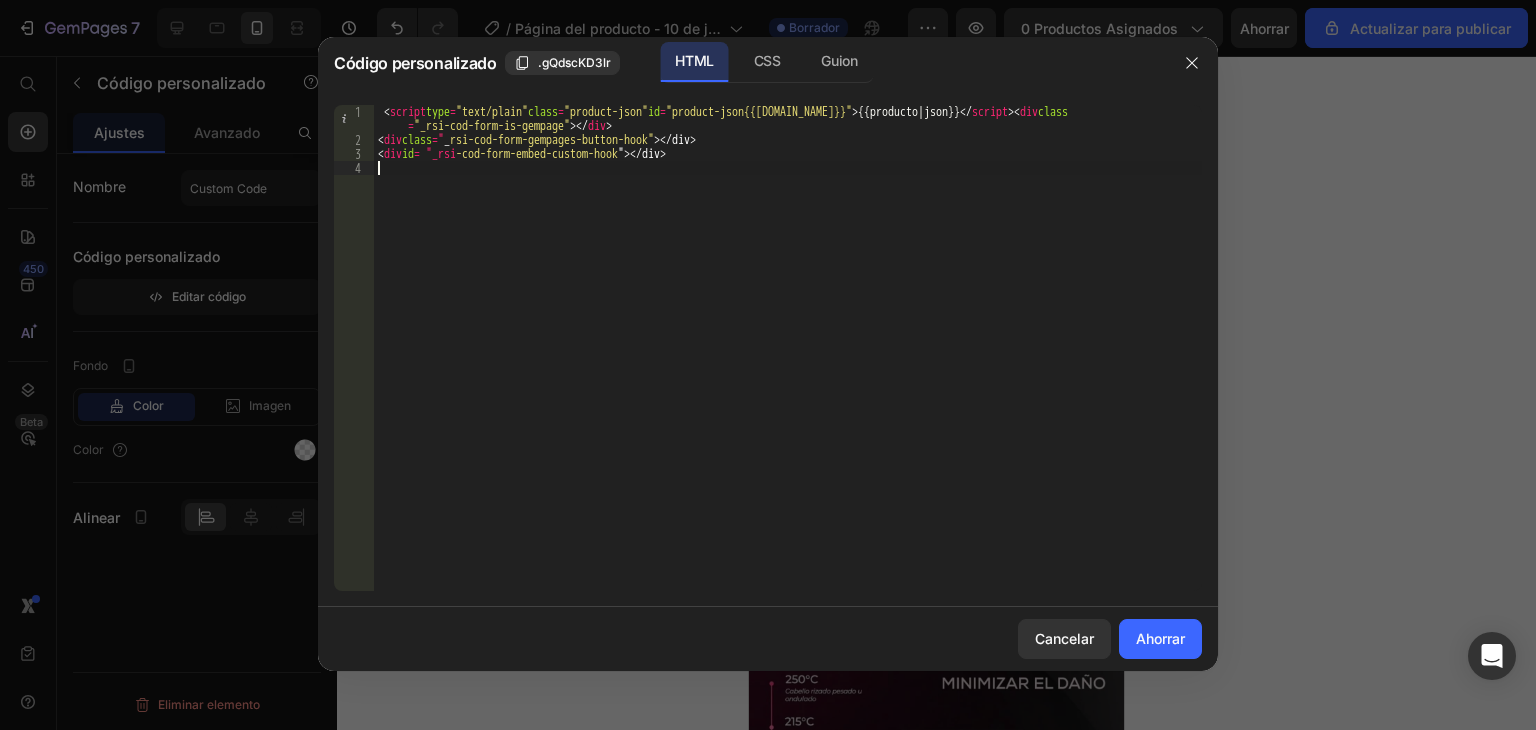 click on "Ahorrar" at bounding box center [1160, 638] 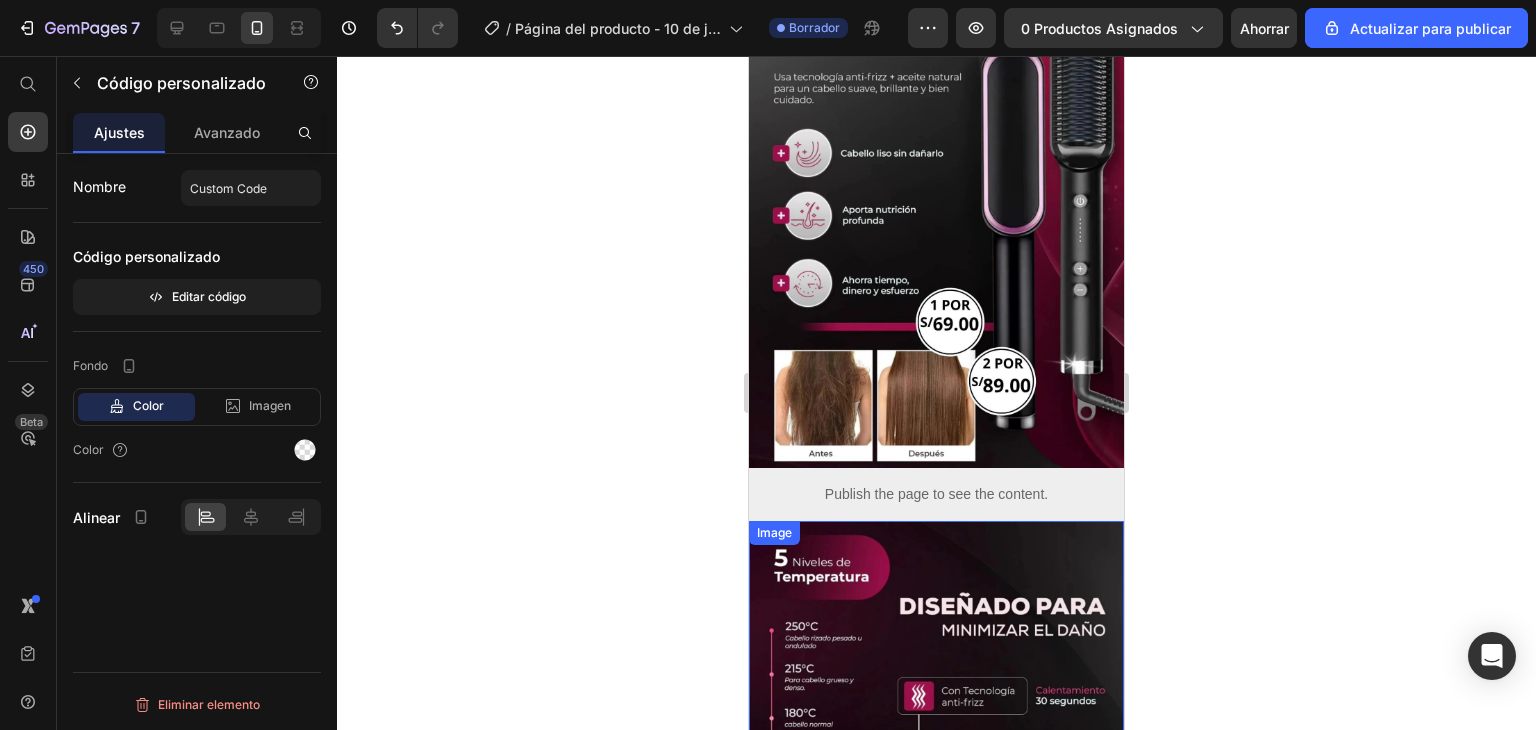 scroll, scrollTop: 100, scrollLeft: 0, axis: vertical 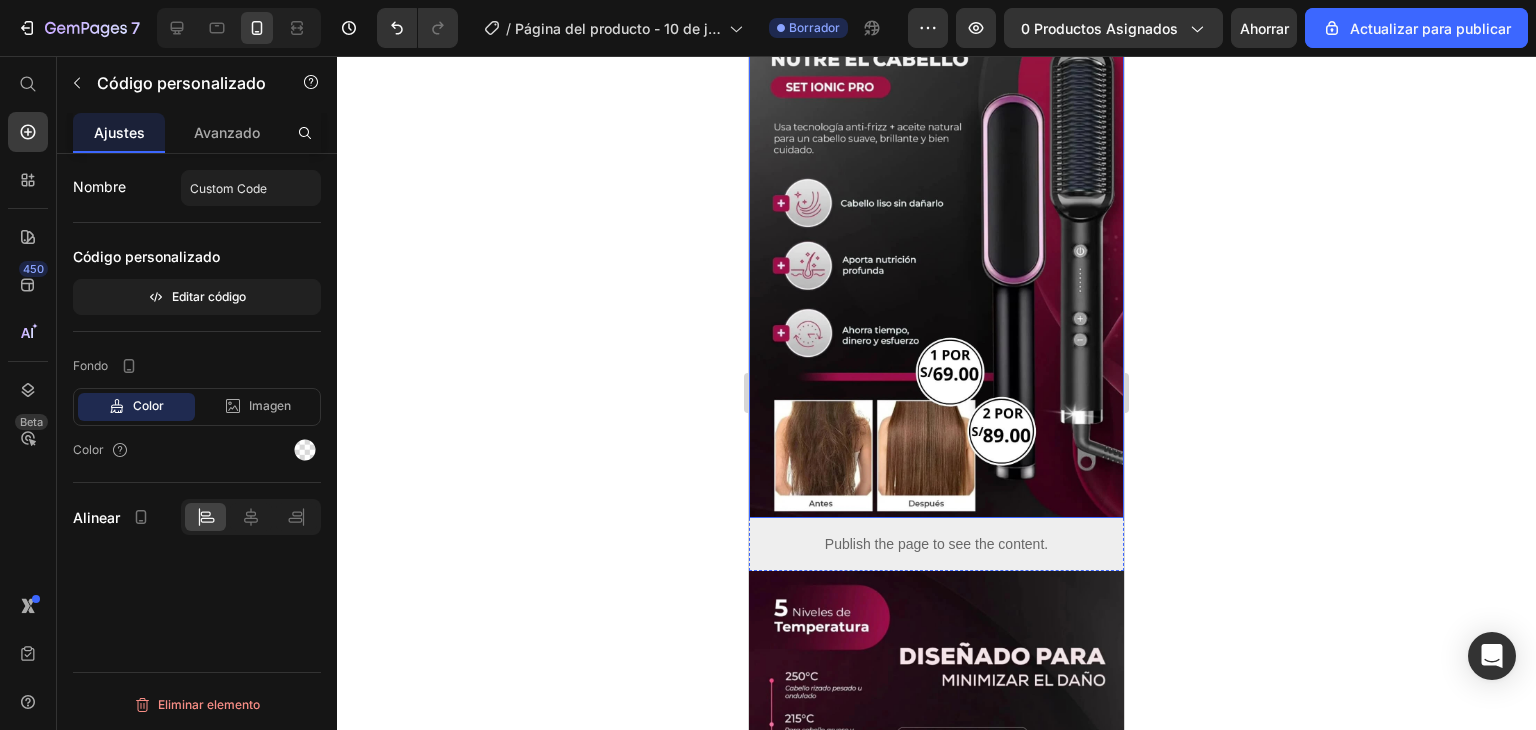click at bounding box center (936, 257) 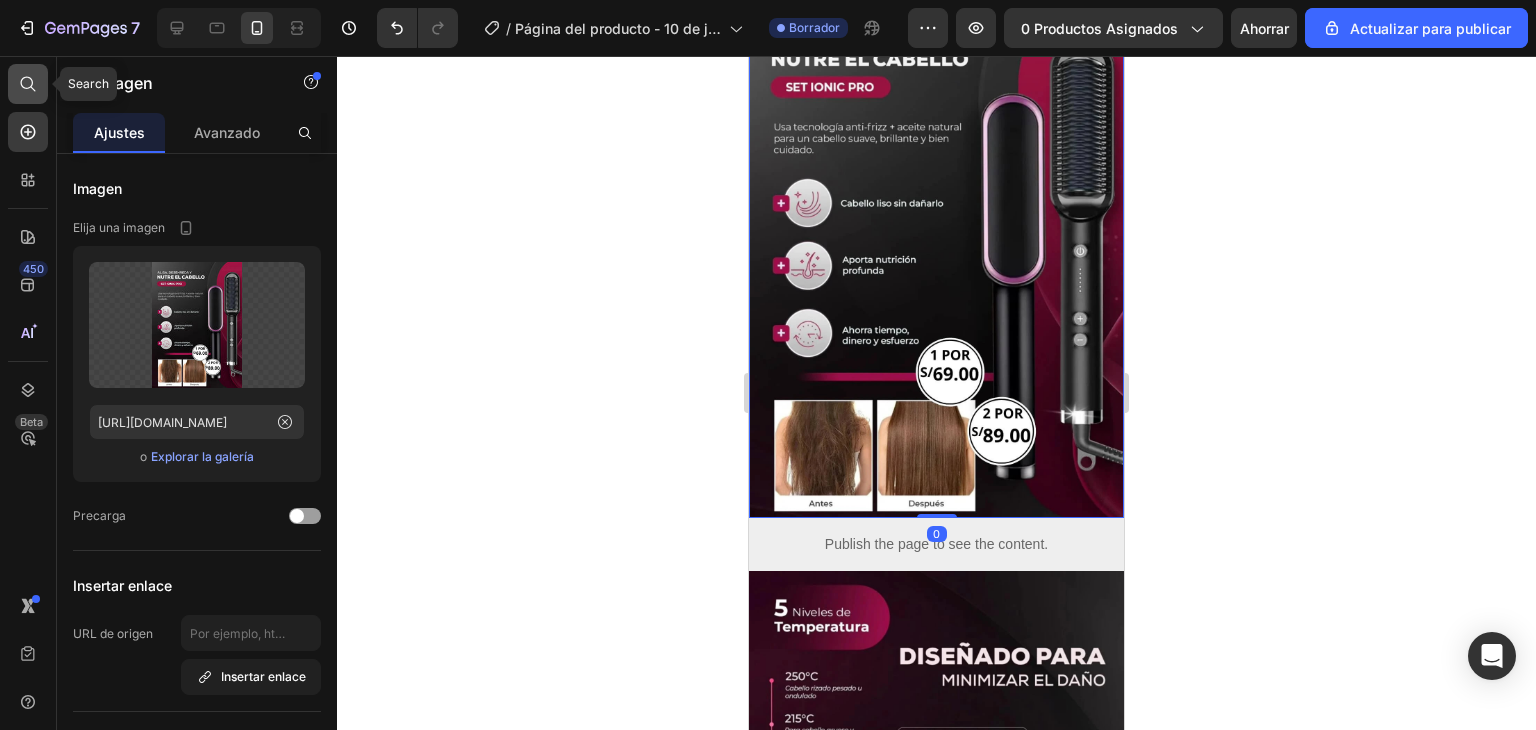 click 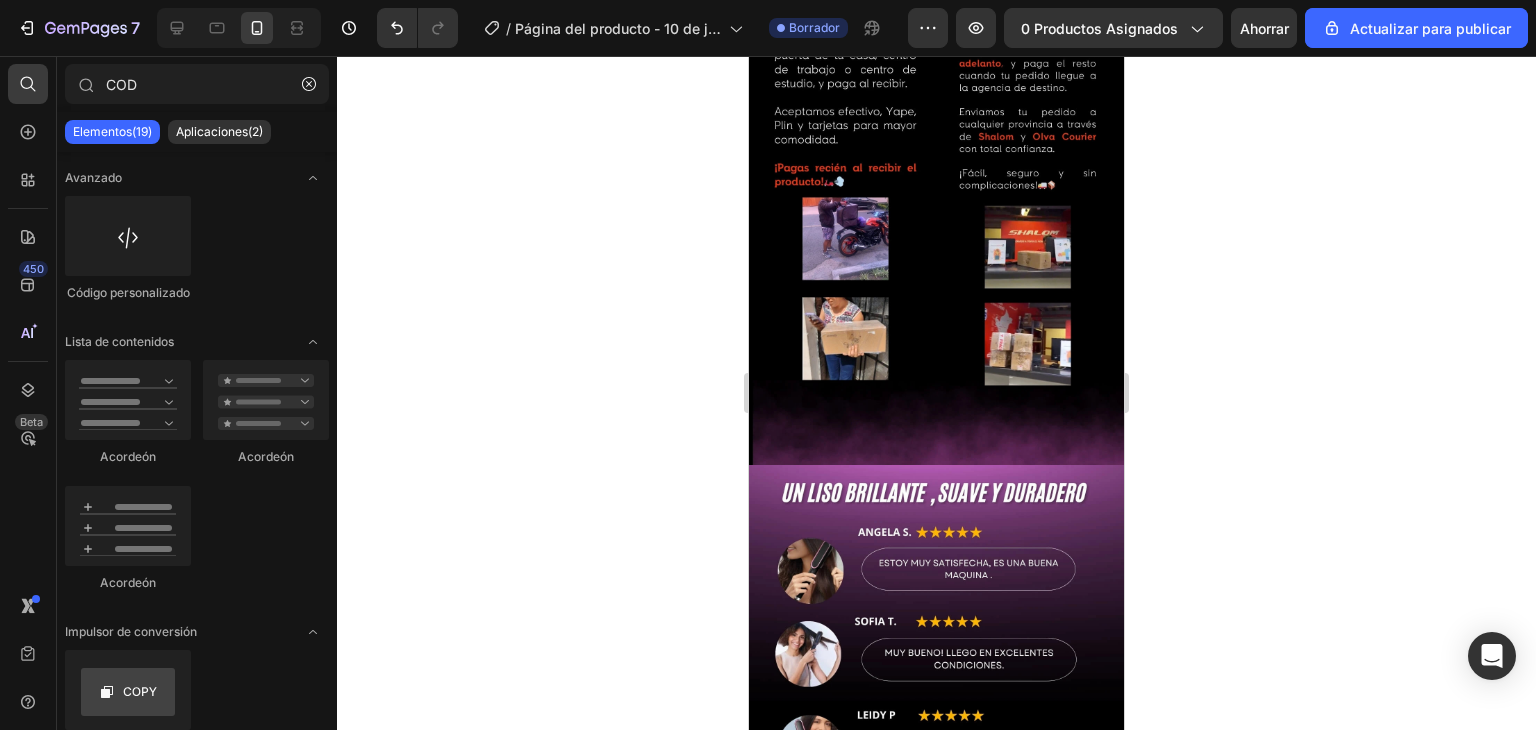 scroll, scrollTop: 1300, scrollLeft: 0, axis: vertical 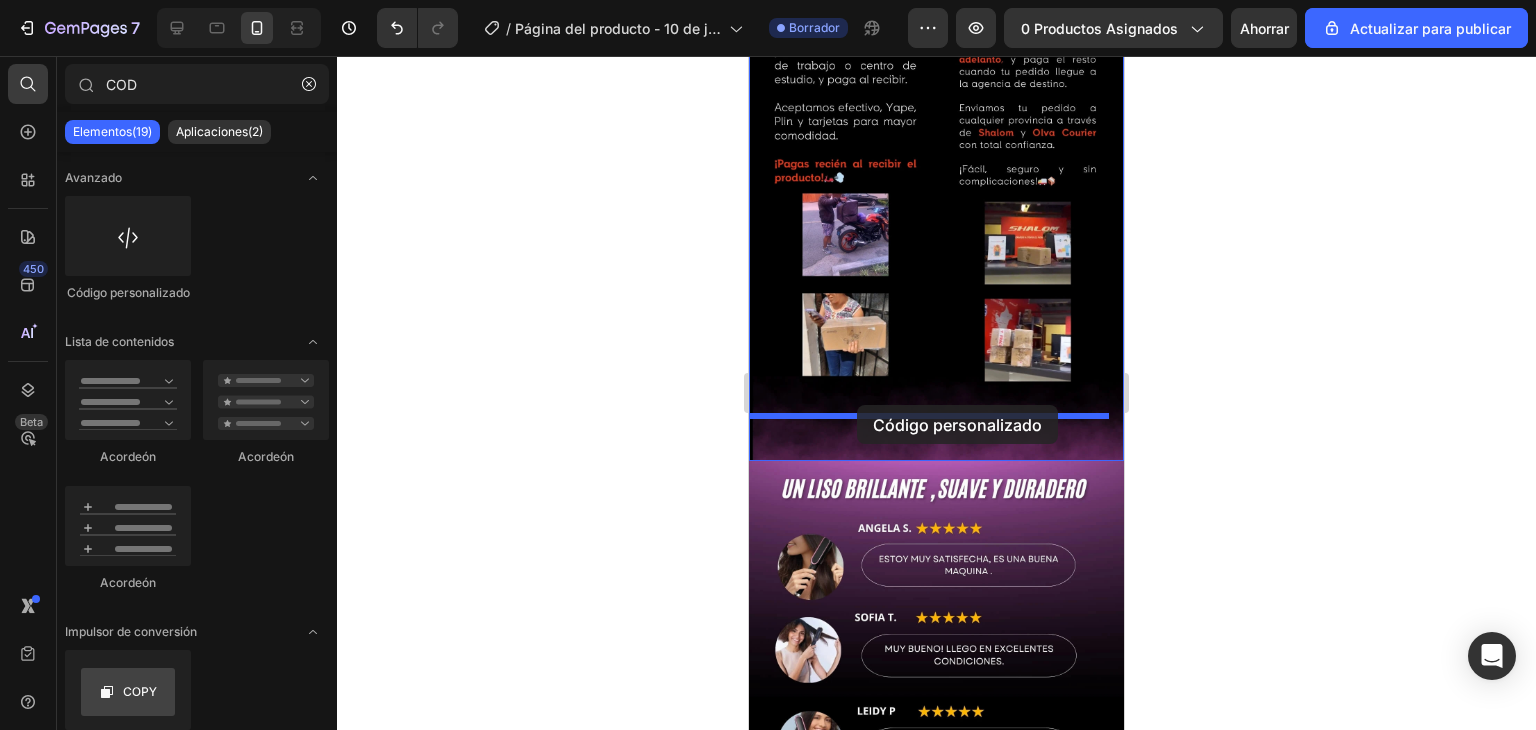 drag, startPoint x: 899, startPoint y: 301, endPoint x: 857, endPoint y: 405, distance: 112.1606 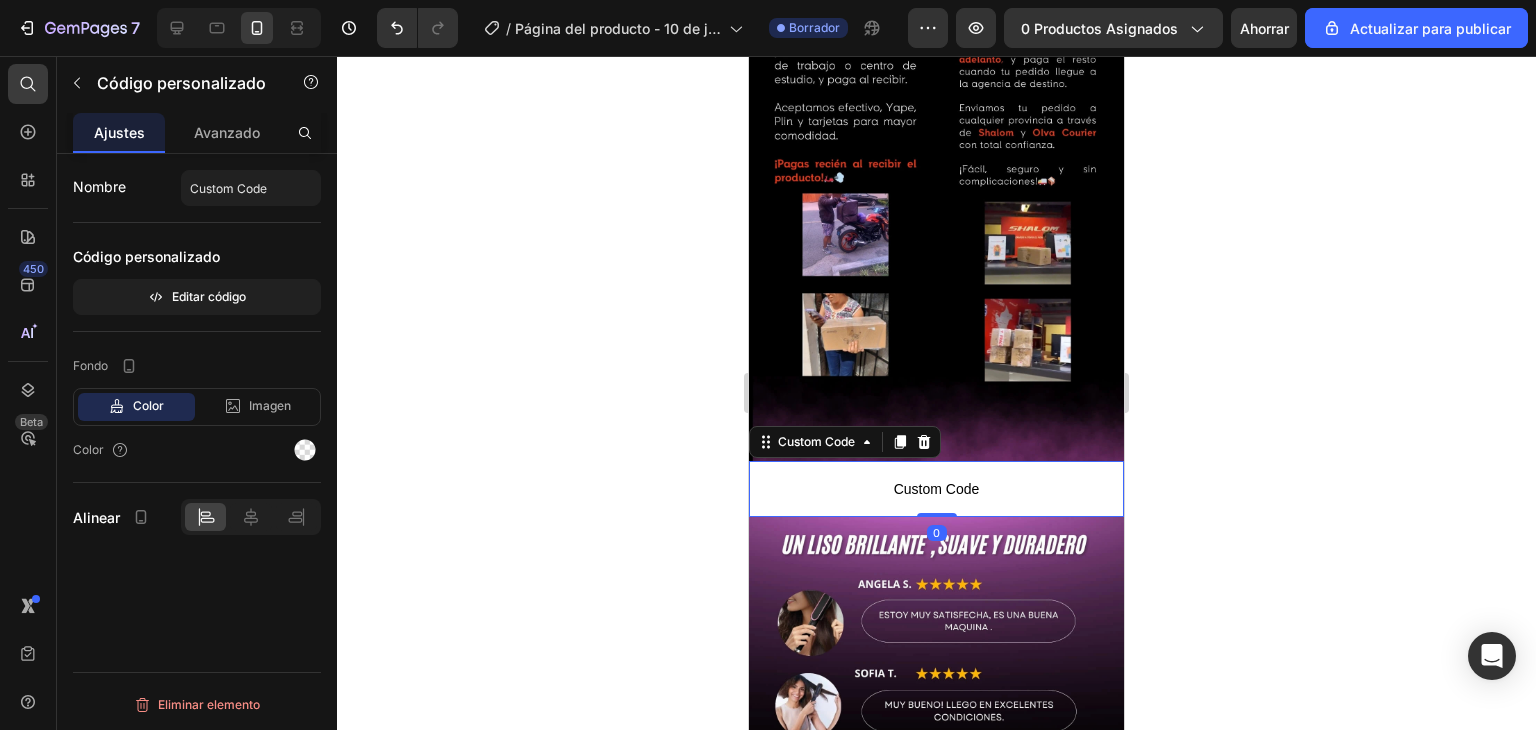 click on "Custom Code" at bounding box center [936, 489] 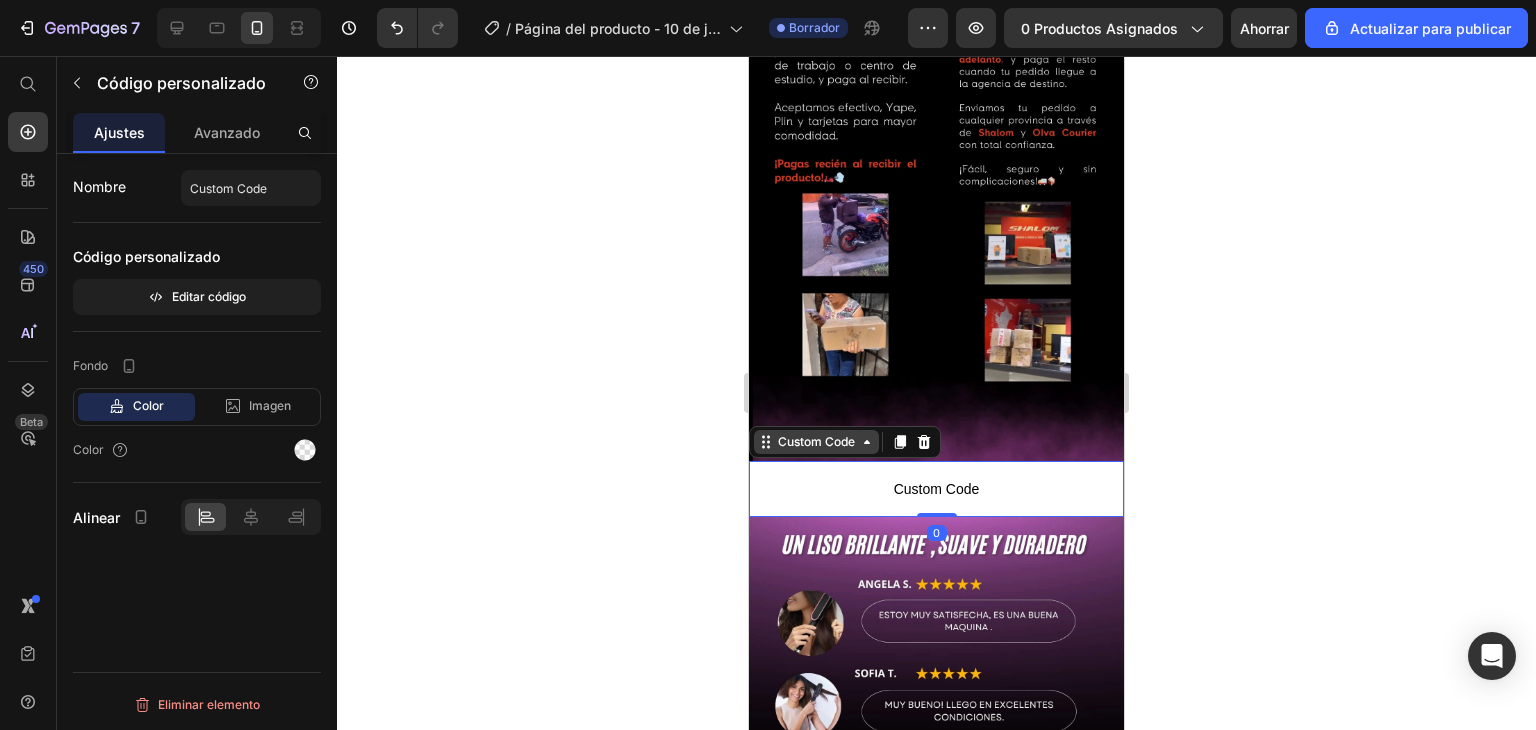 click on "Custom Code" at bounding box center (816, 442) 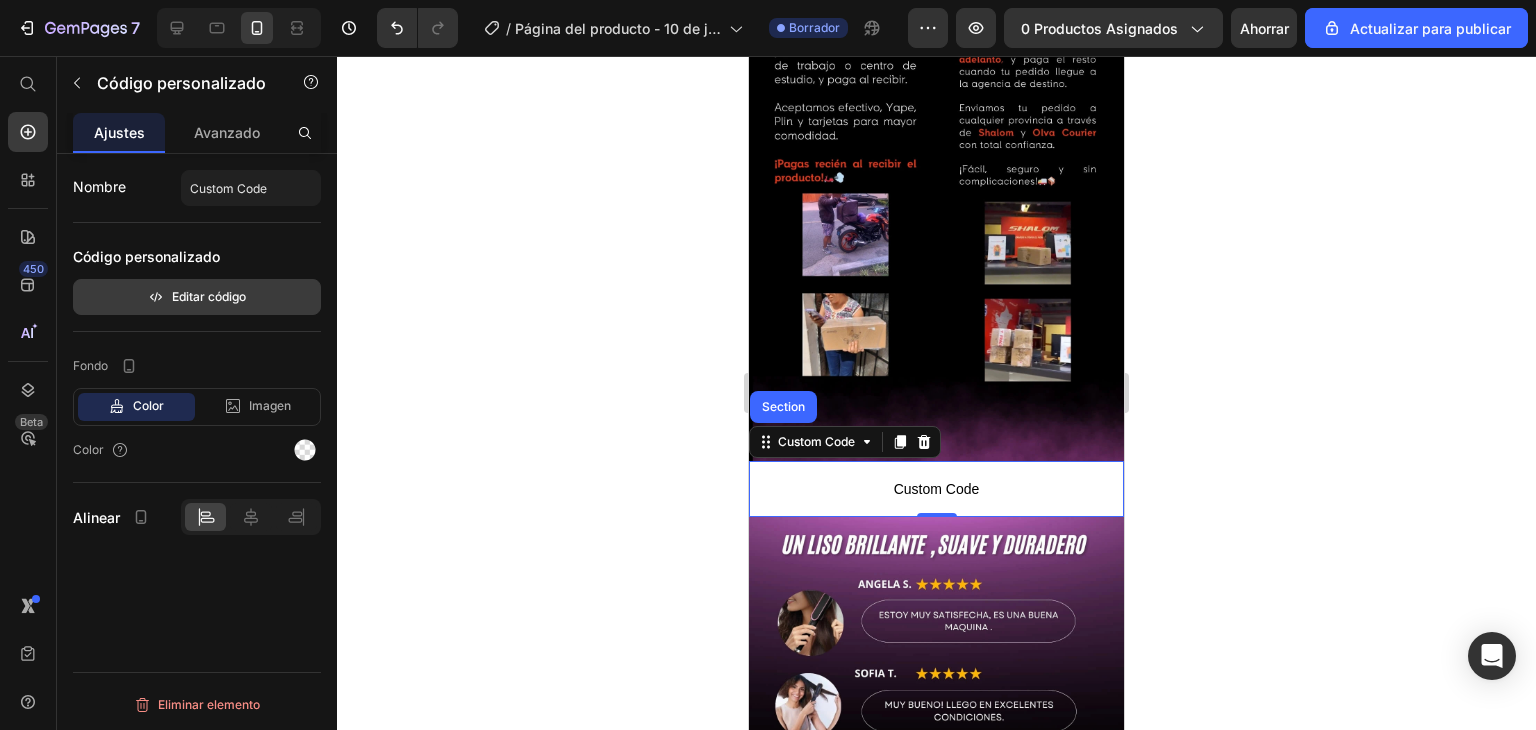 click on "Editar código" at bounding box center (209, 296) 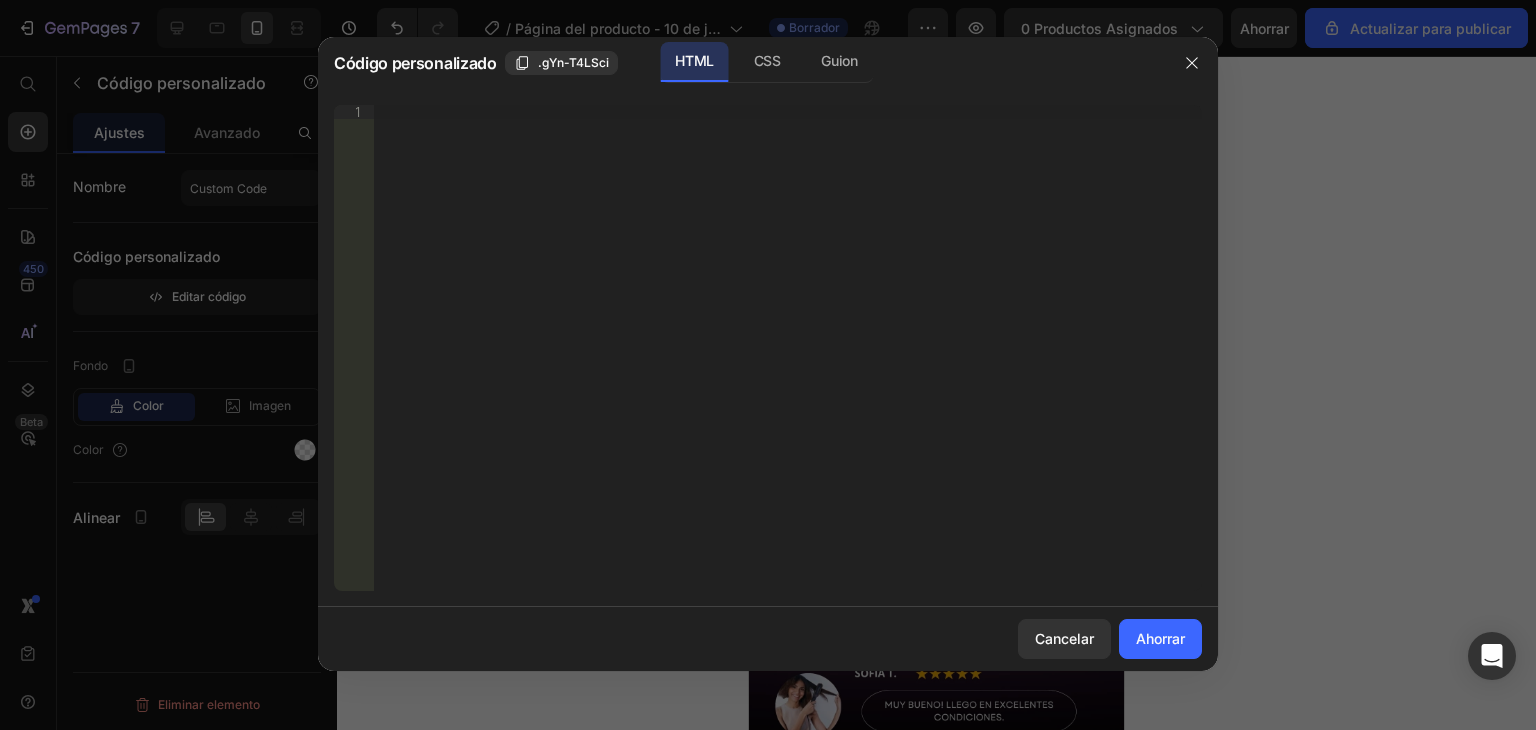 type 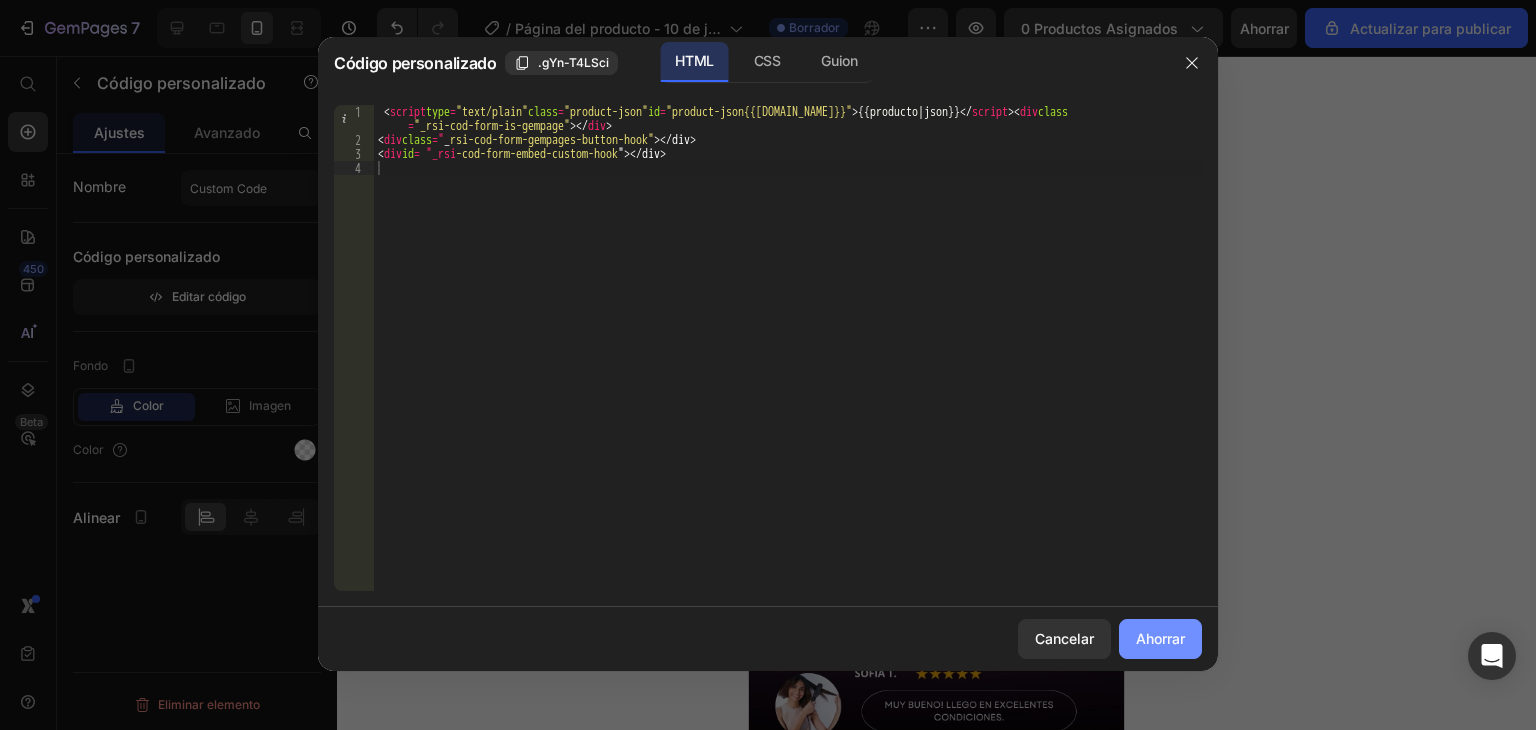 click on "Ahorrar" at bounding box center (1160, 638) 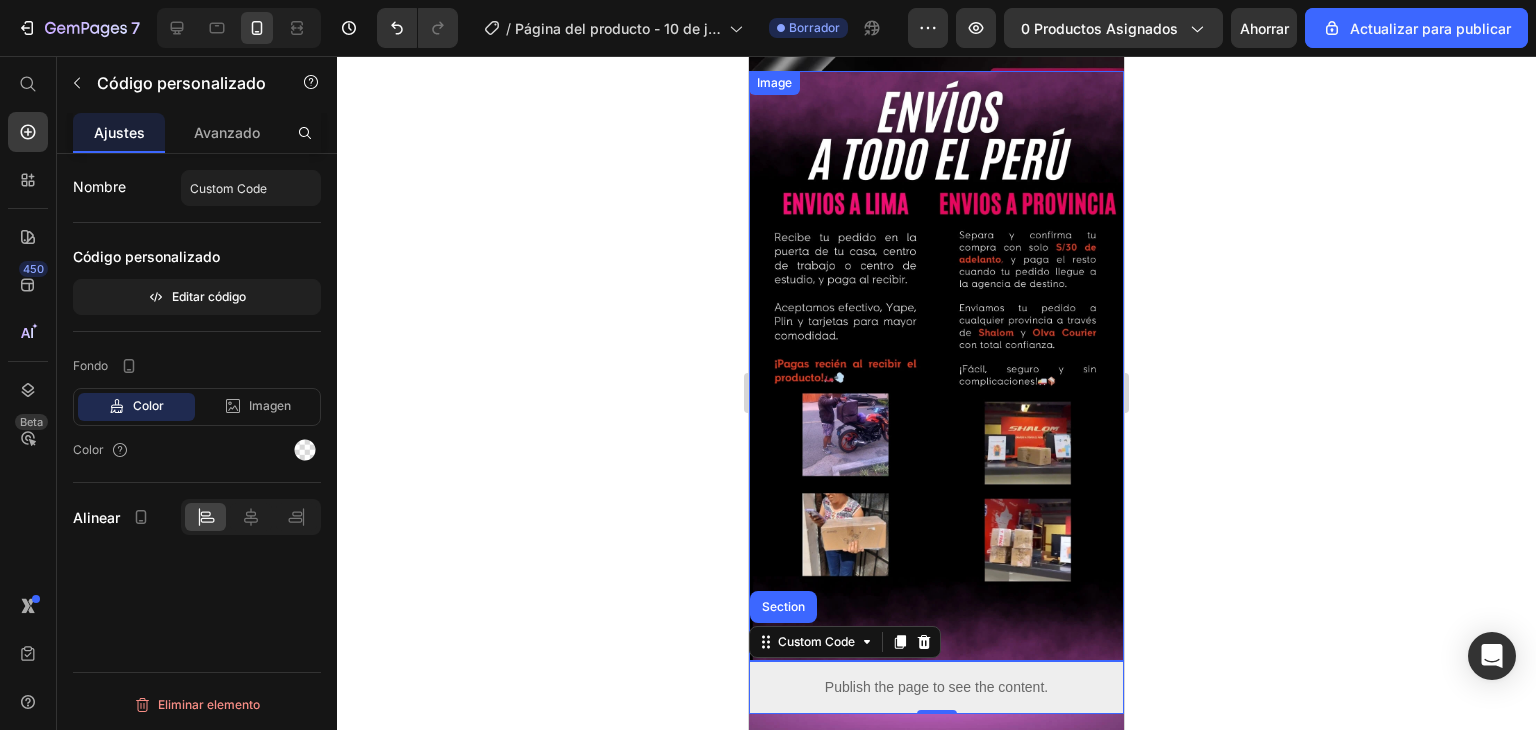 scroll, scrollTop: 1500, scrollLeft: 0, axis: vertical 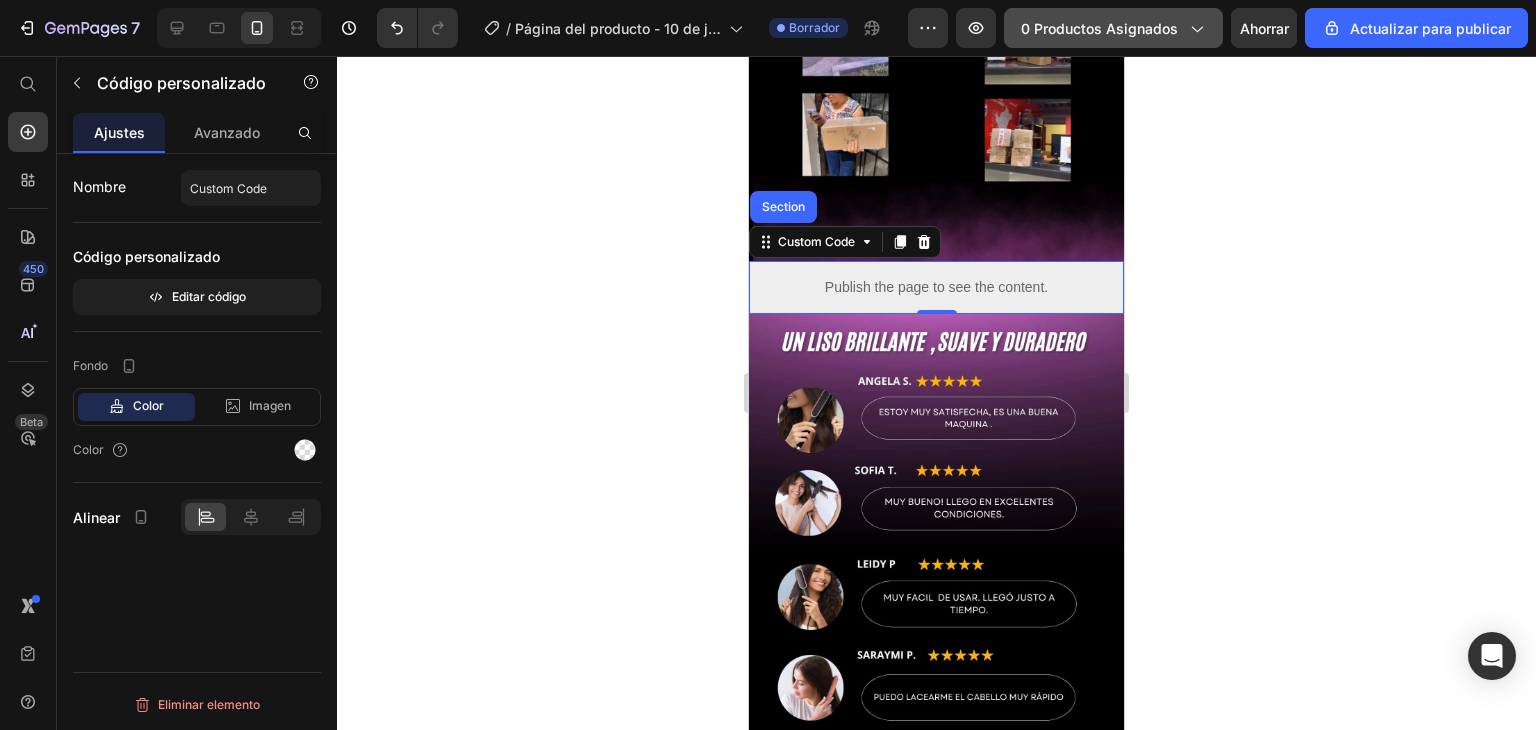 click on "0 productos asignados" at bounding box center [1113, 28] 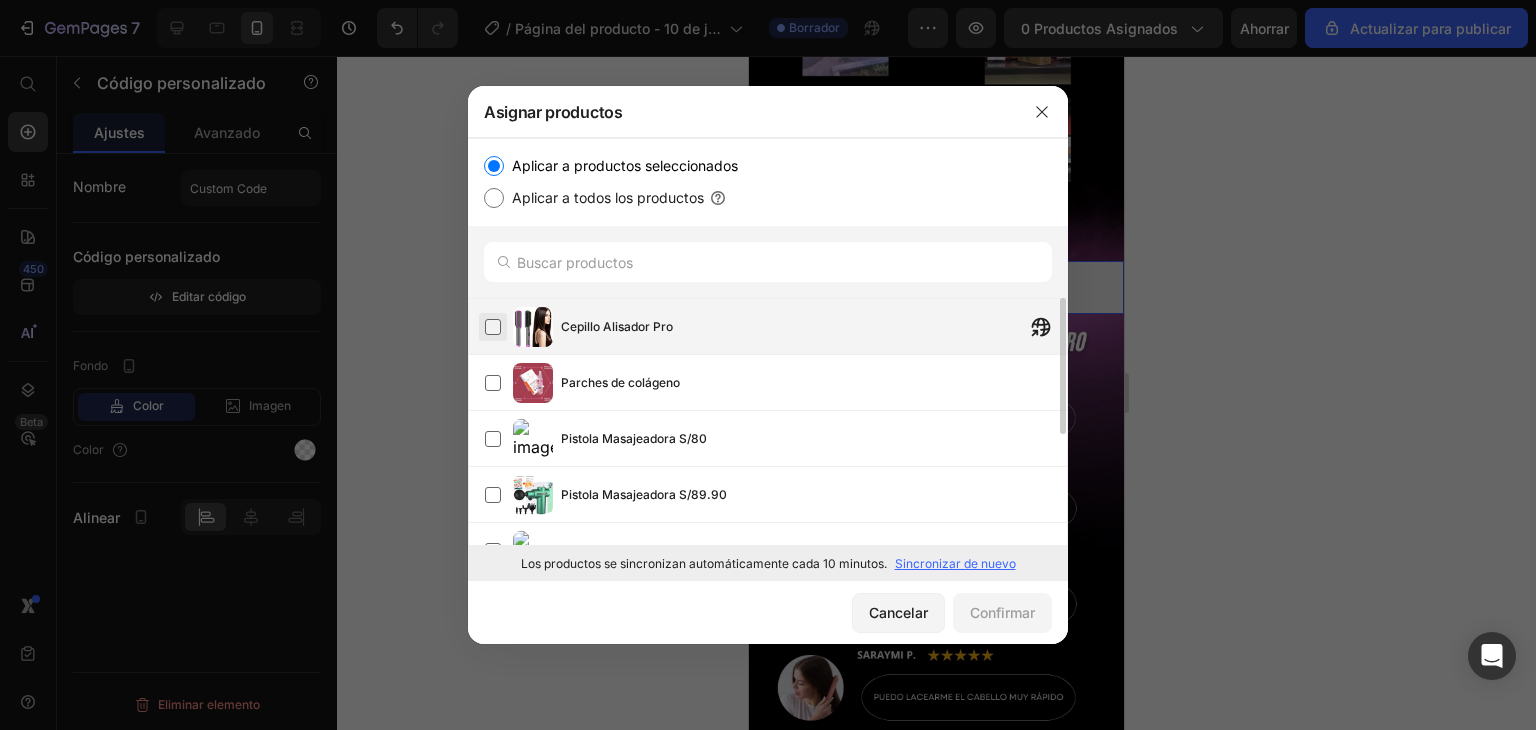 click at bounding box center (493, 327) 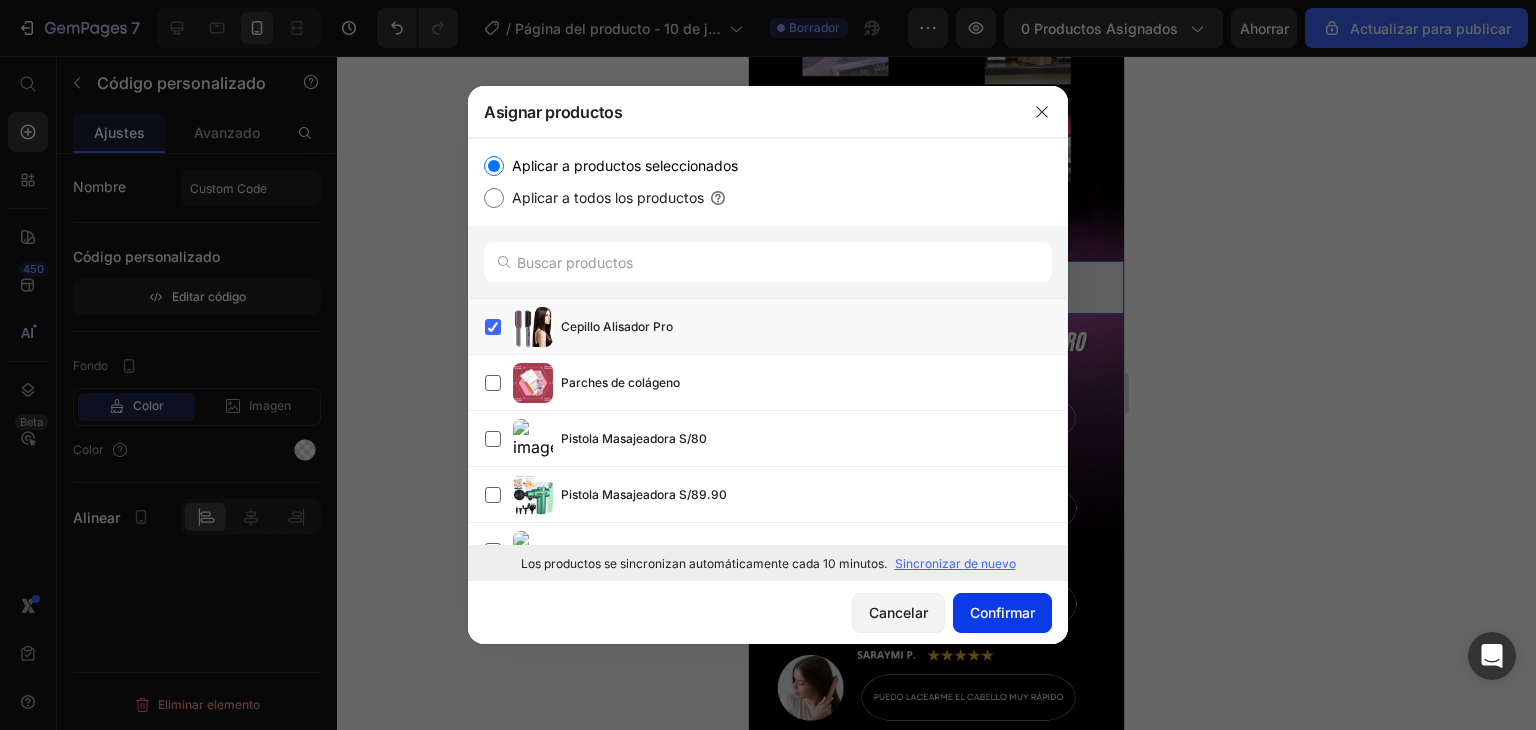 click on "Confirmar" at bounding box center [1002, 612] 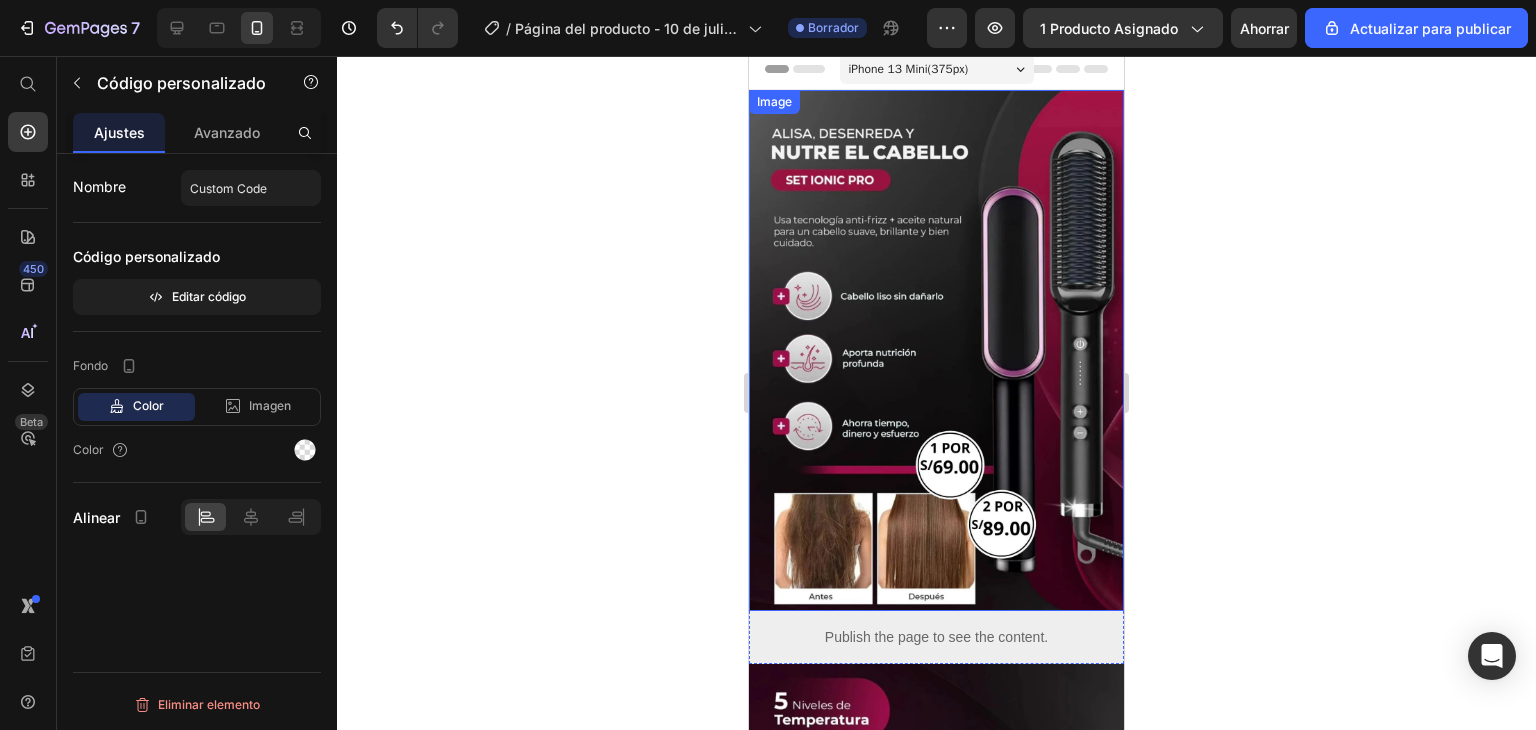 scroll, scrollTop: 0, scrollLeft: 0, axis: both 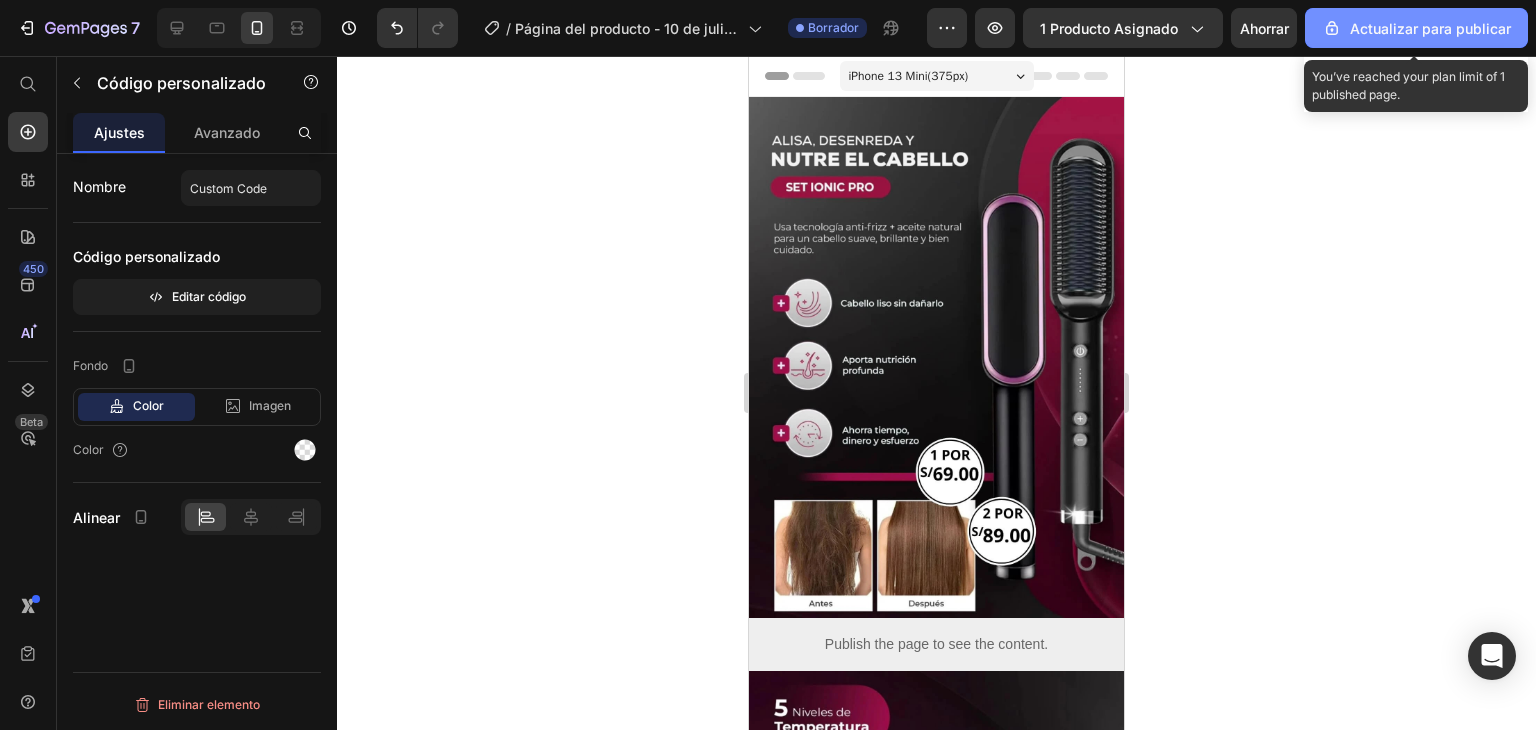 click on "Actualizar para publicar" at bounding box center (1430, 28) 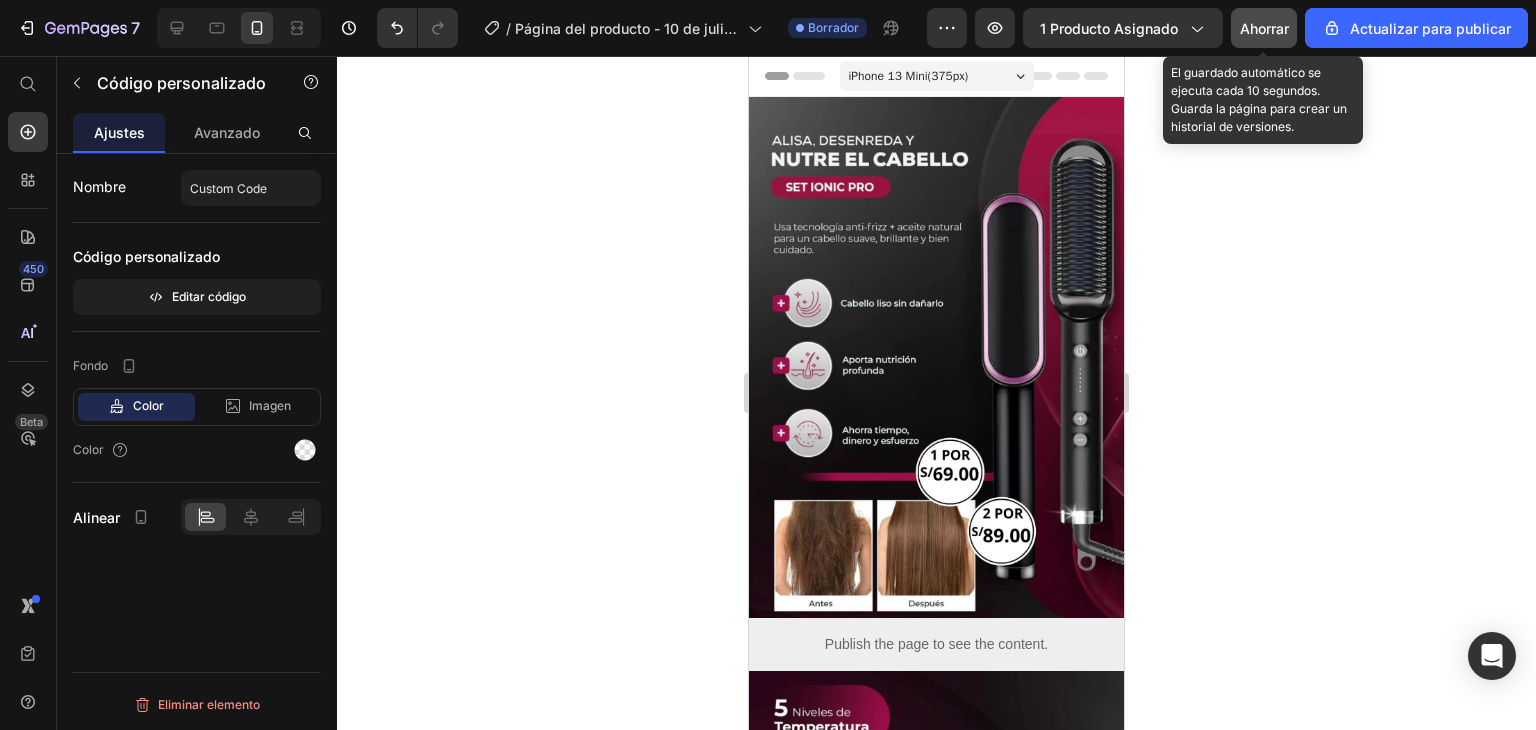 click on "Ahorrar" at bounding box center (1264, 28) 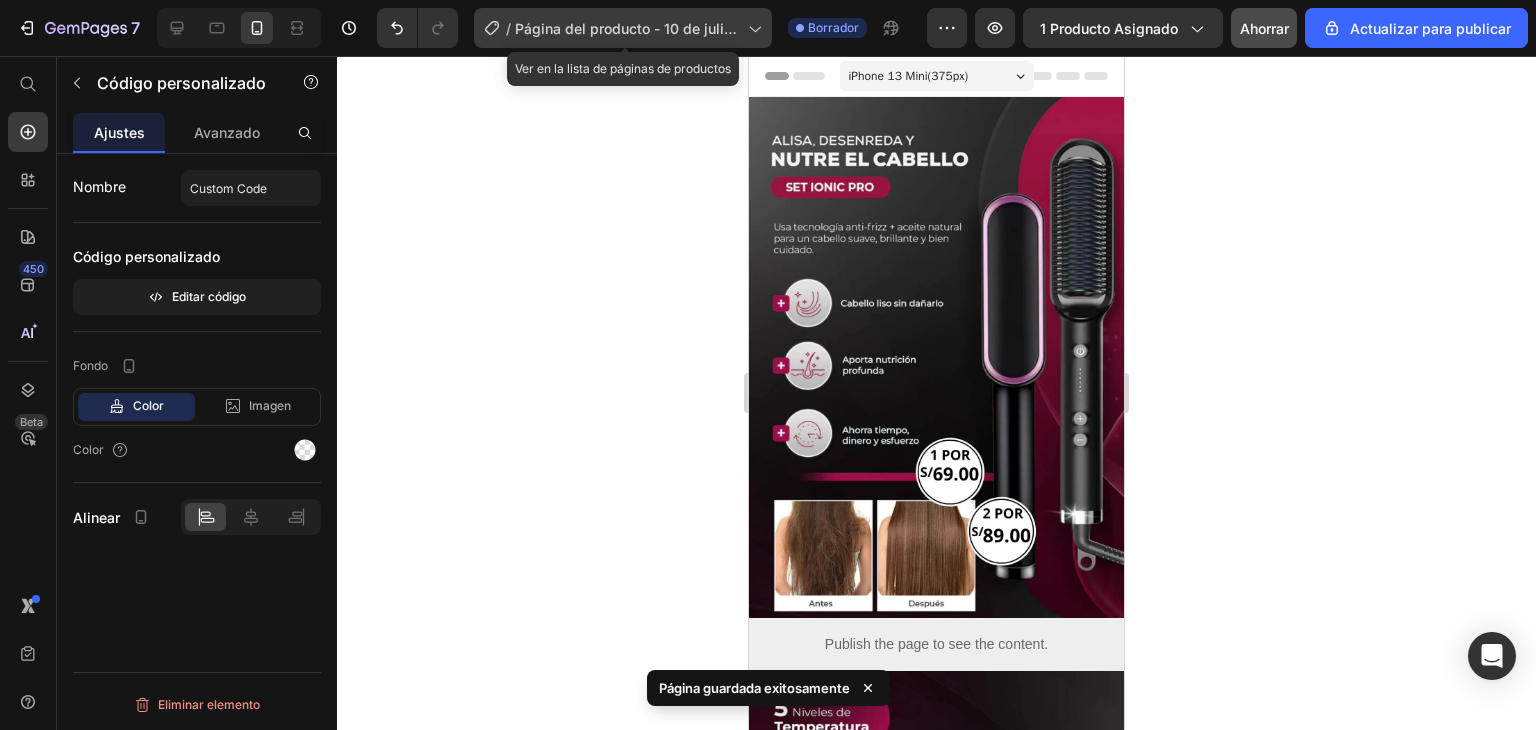 click 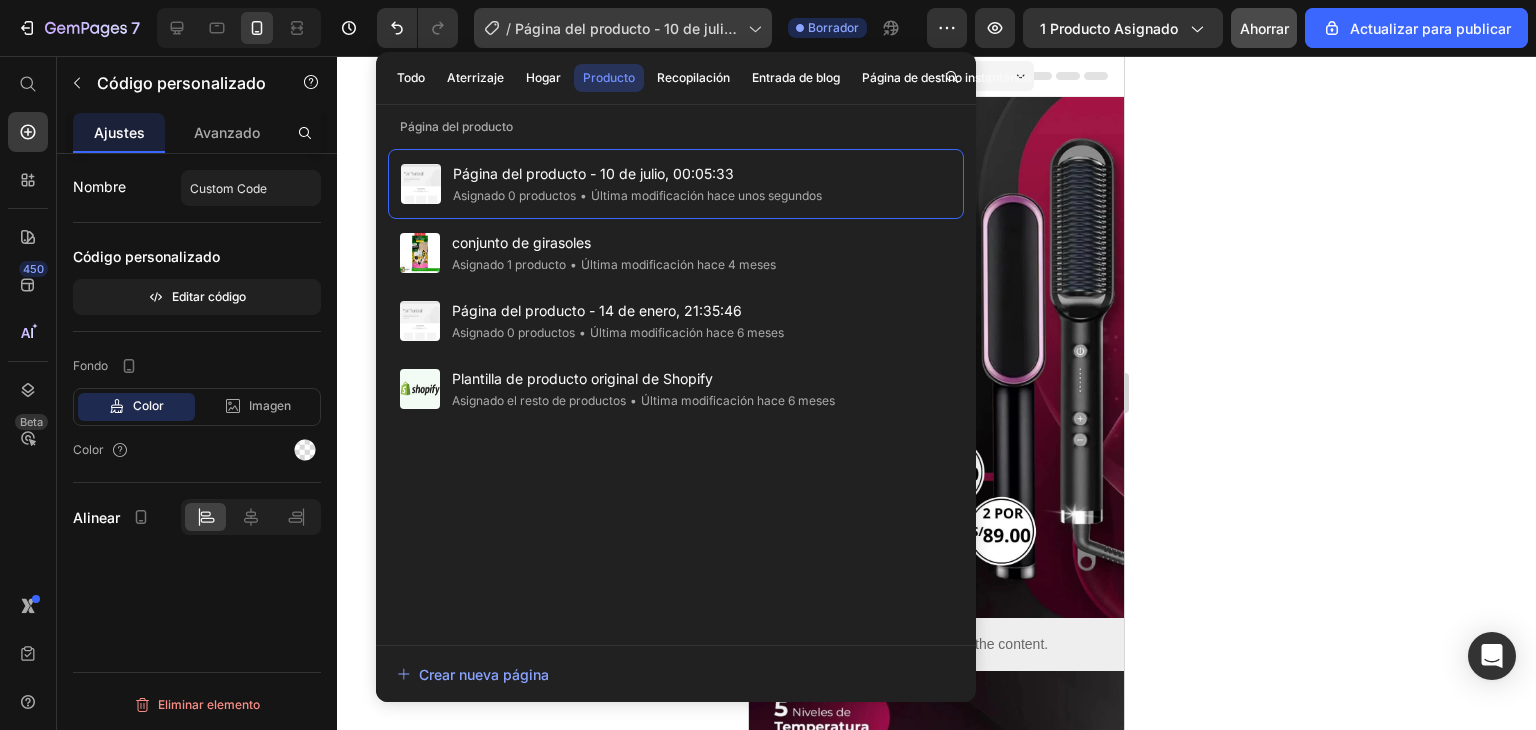 drag, startPoint x: 597, startPoint y: 184, endPoint x: 620, endPoint y: 23, distance: 162.63457 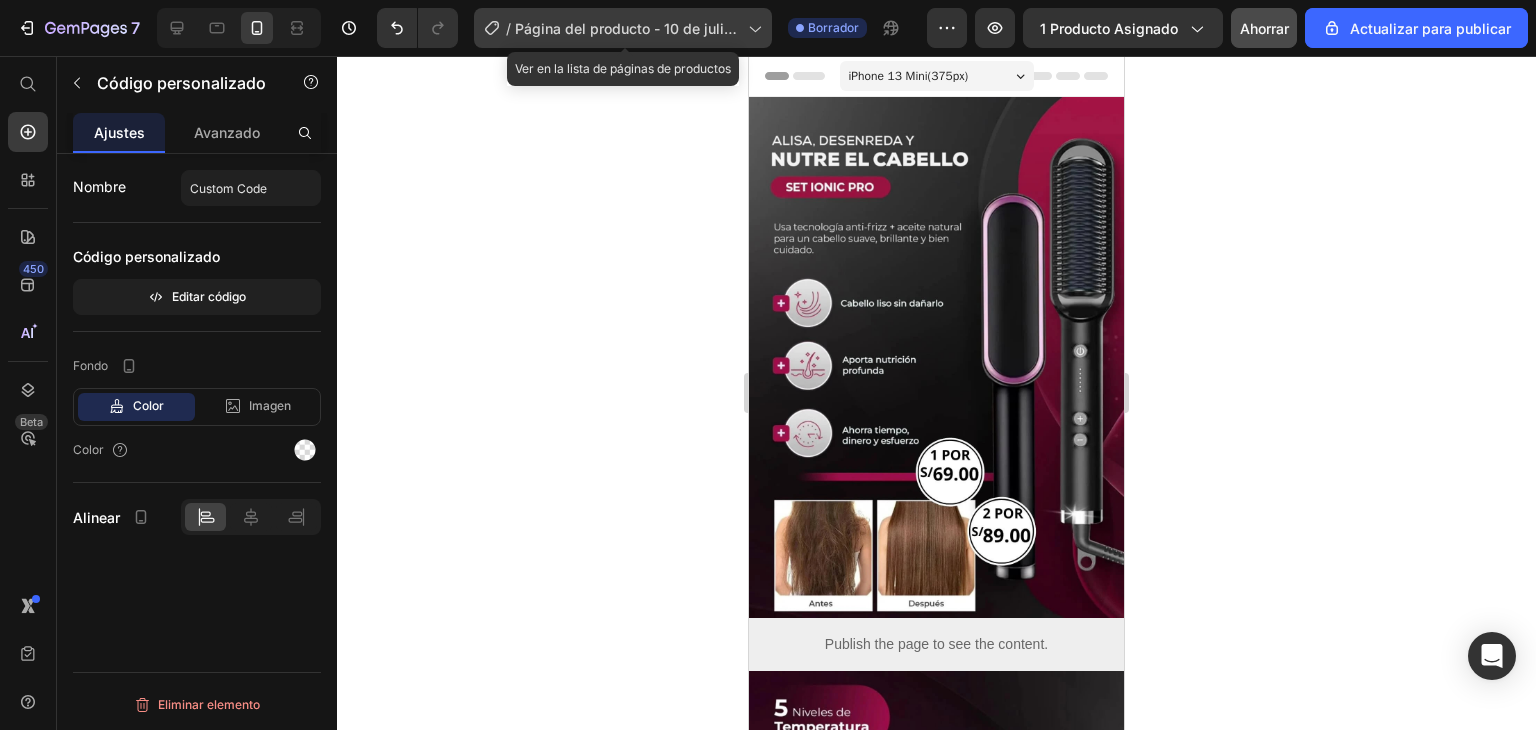 click on "Página del producto - 10 de julio, 00:05:33" at bounding box center (627, 39) 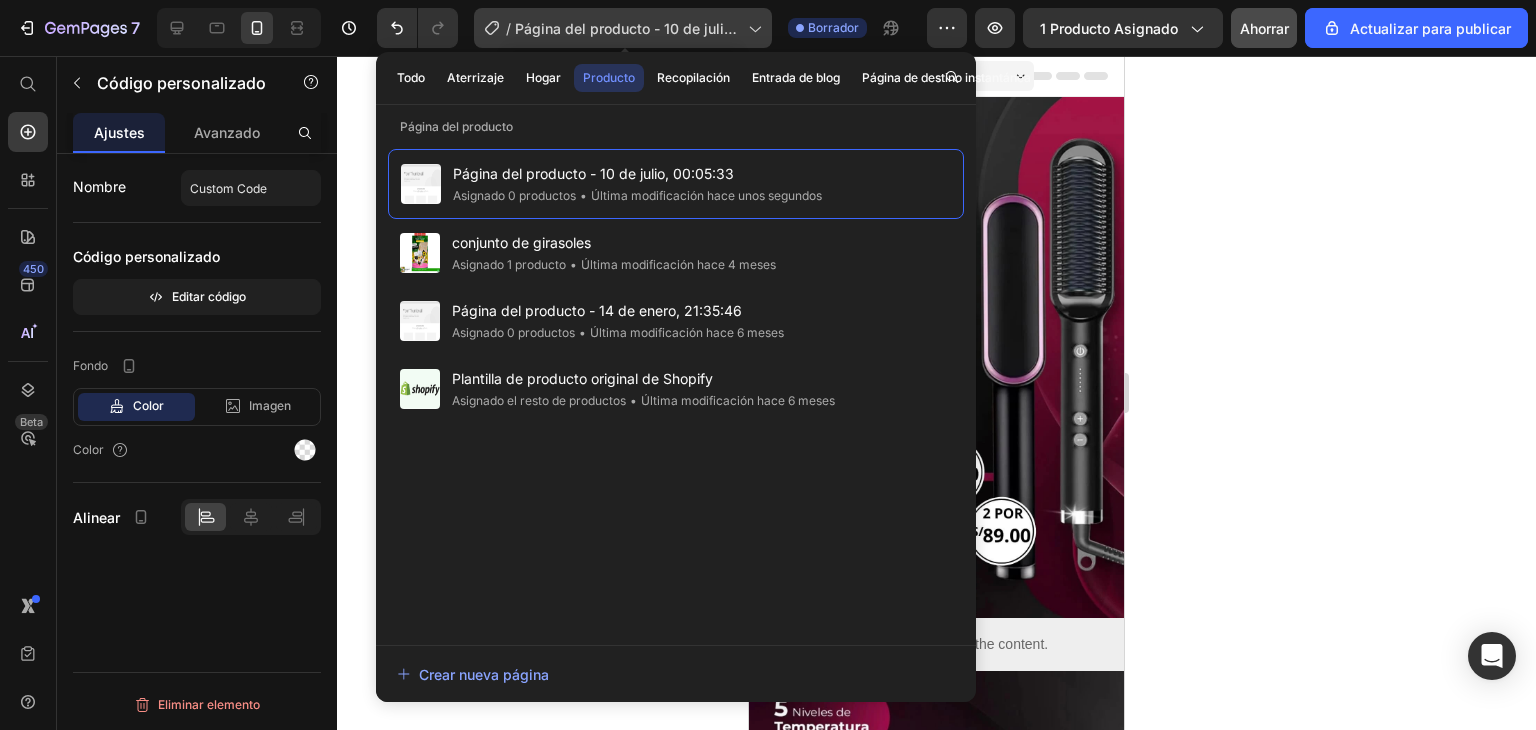 click 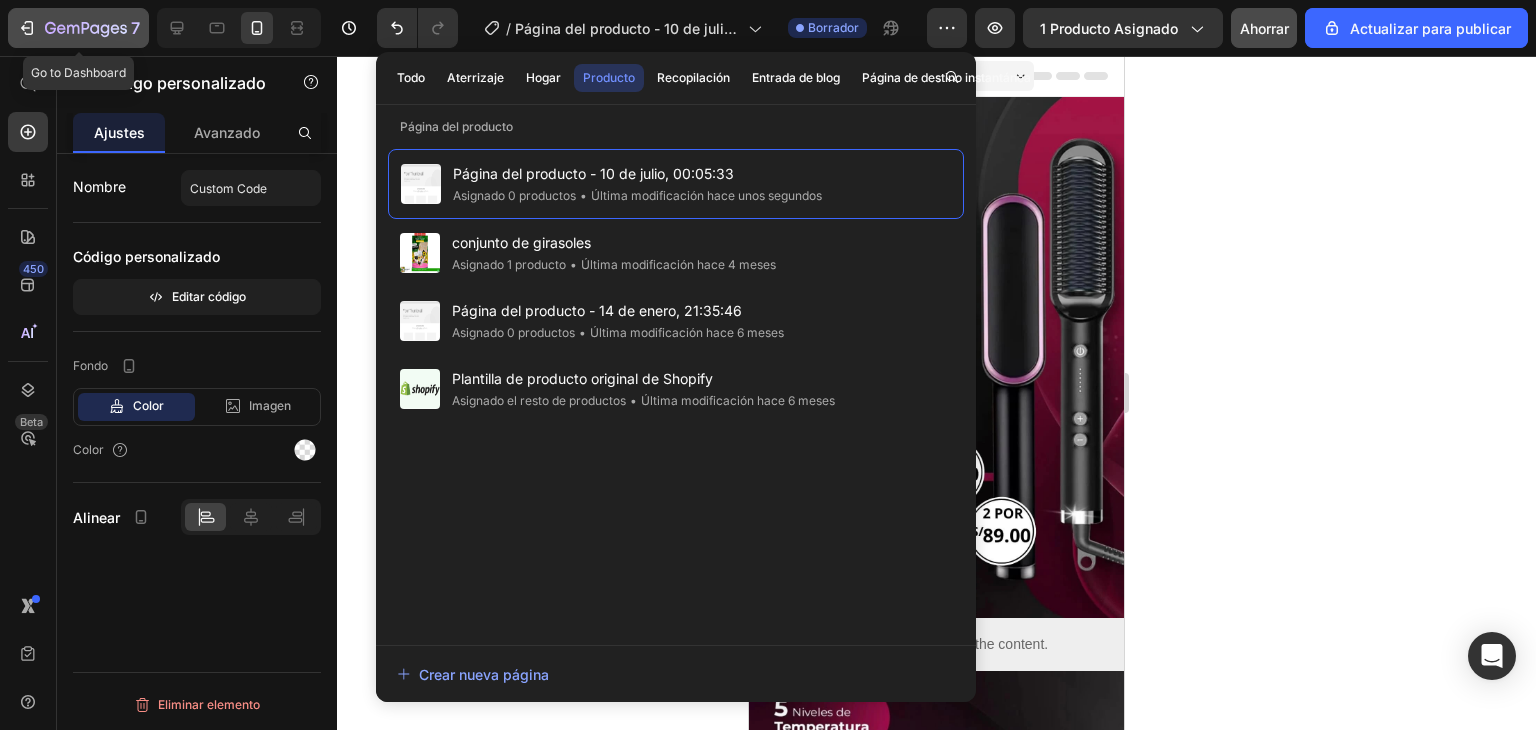 click on "7" at bounding box center [78, 28] 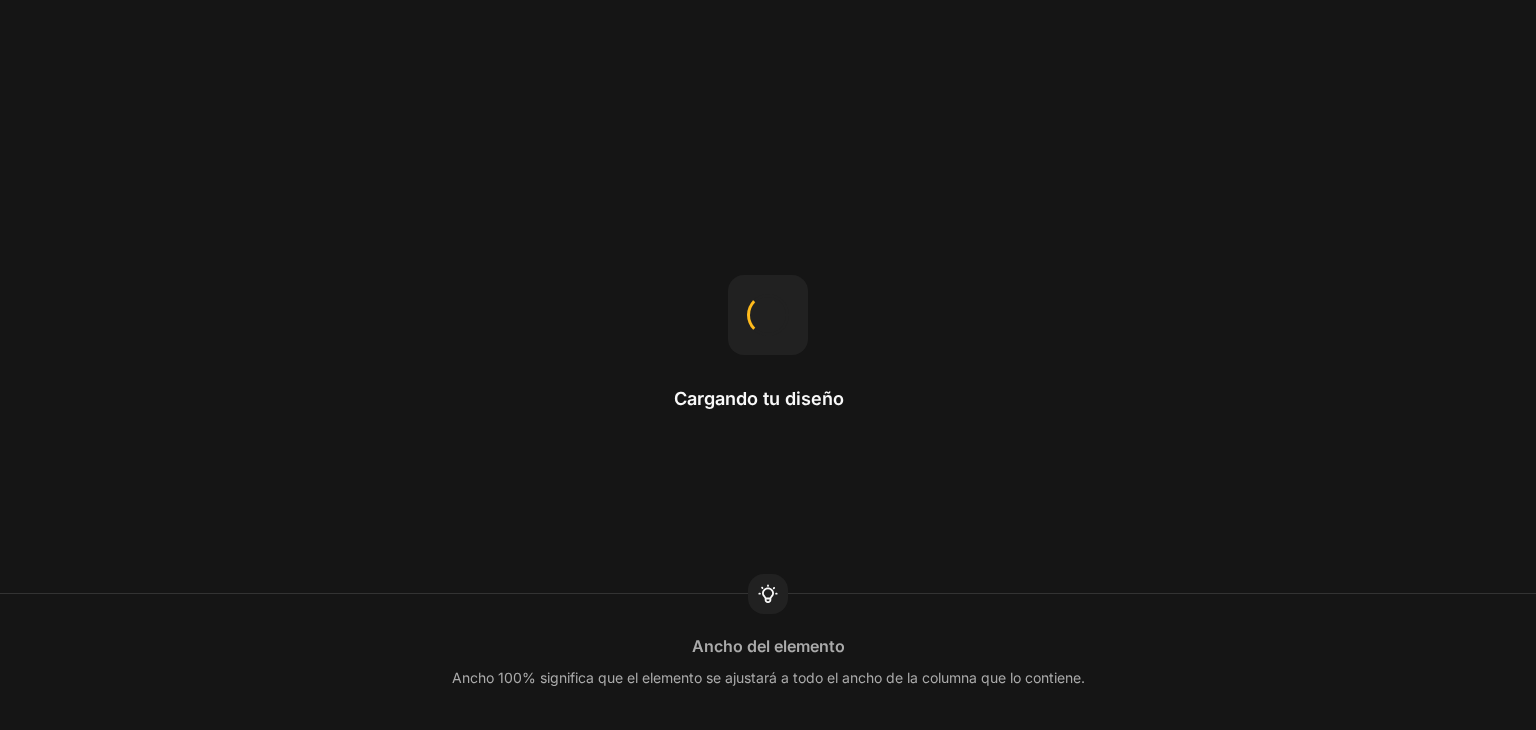 scroll, scrollTop: 0, scrollLeft: 0, axis: both 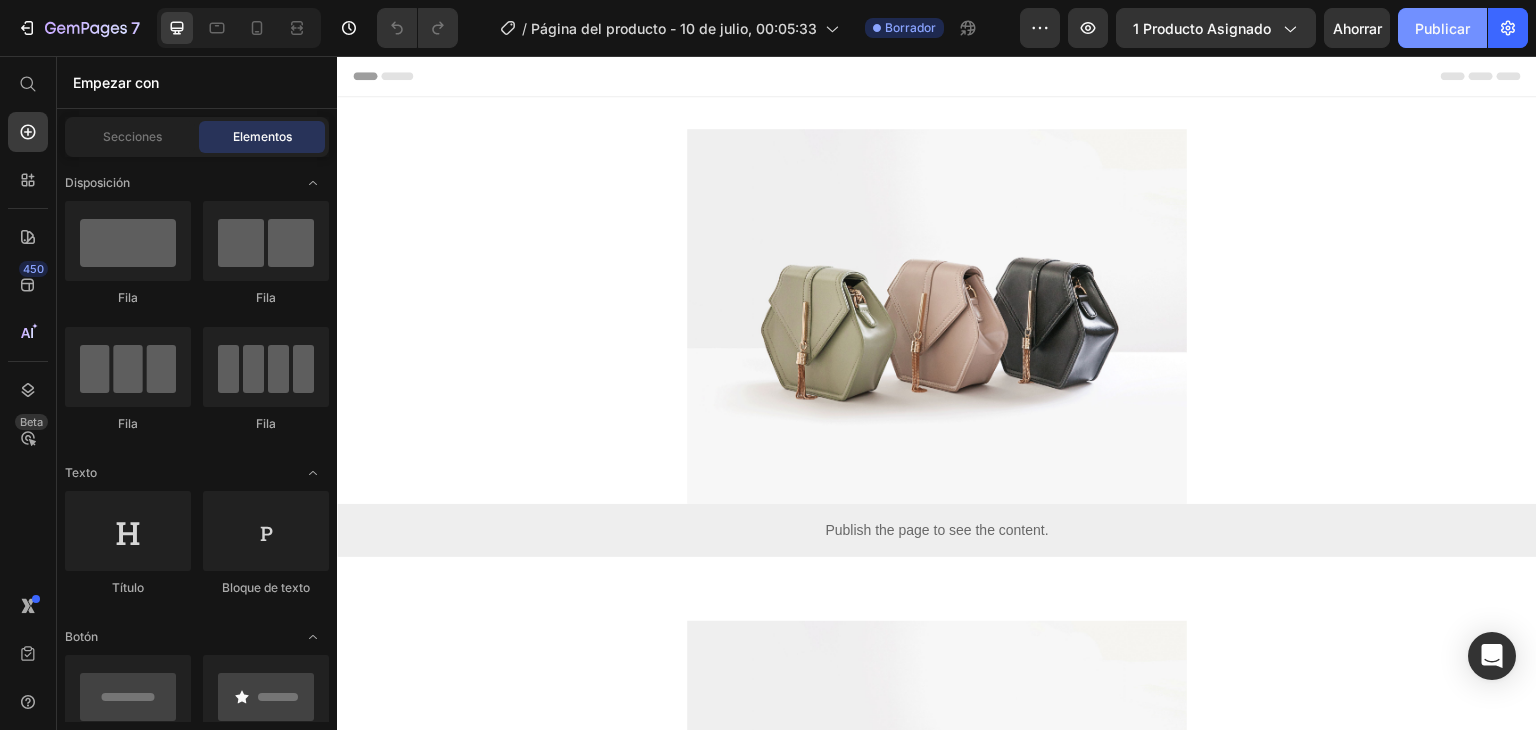 click on "Publicar" at bounding box center [1442, 28] 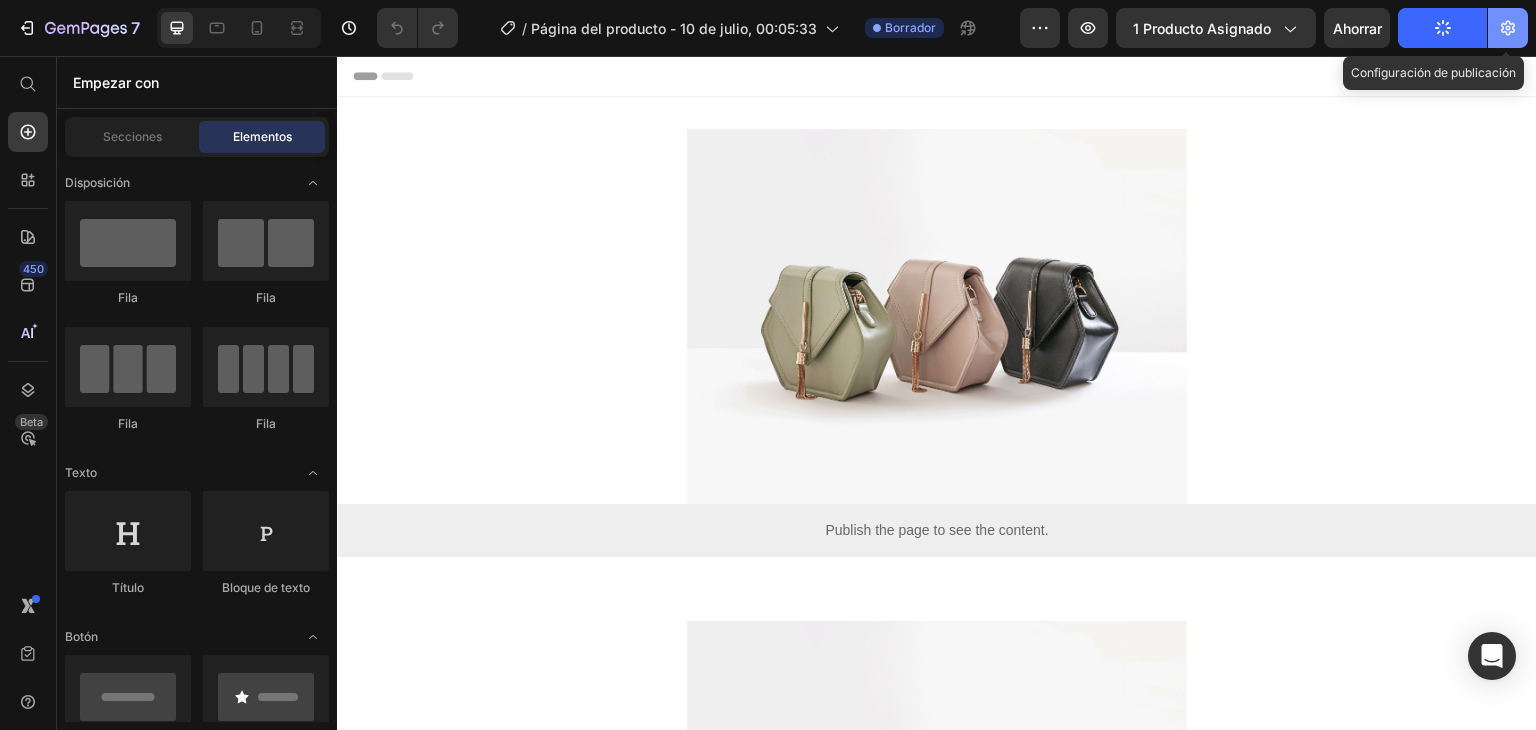 click 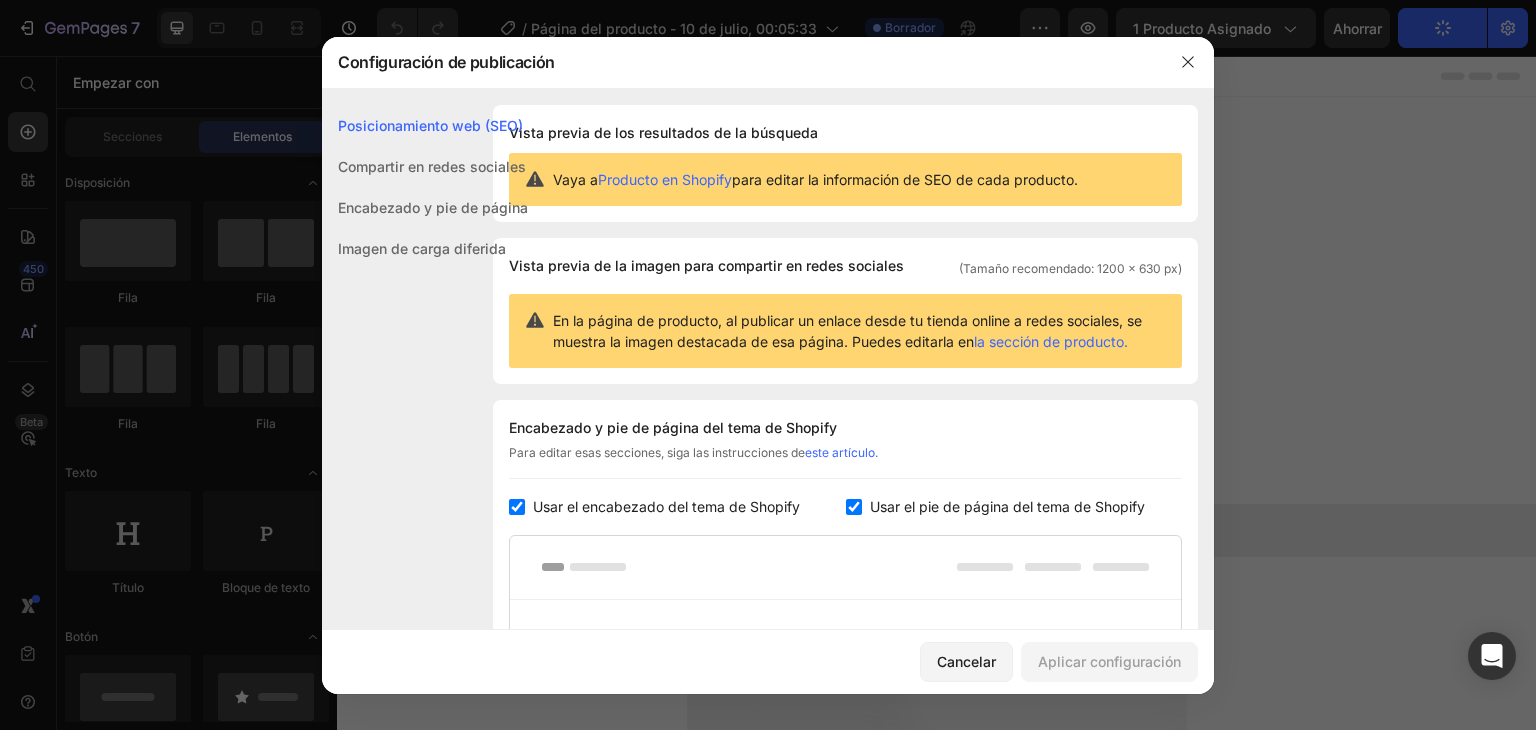 click at bounding box center (854, 507) 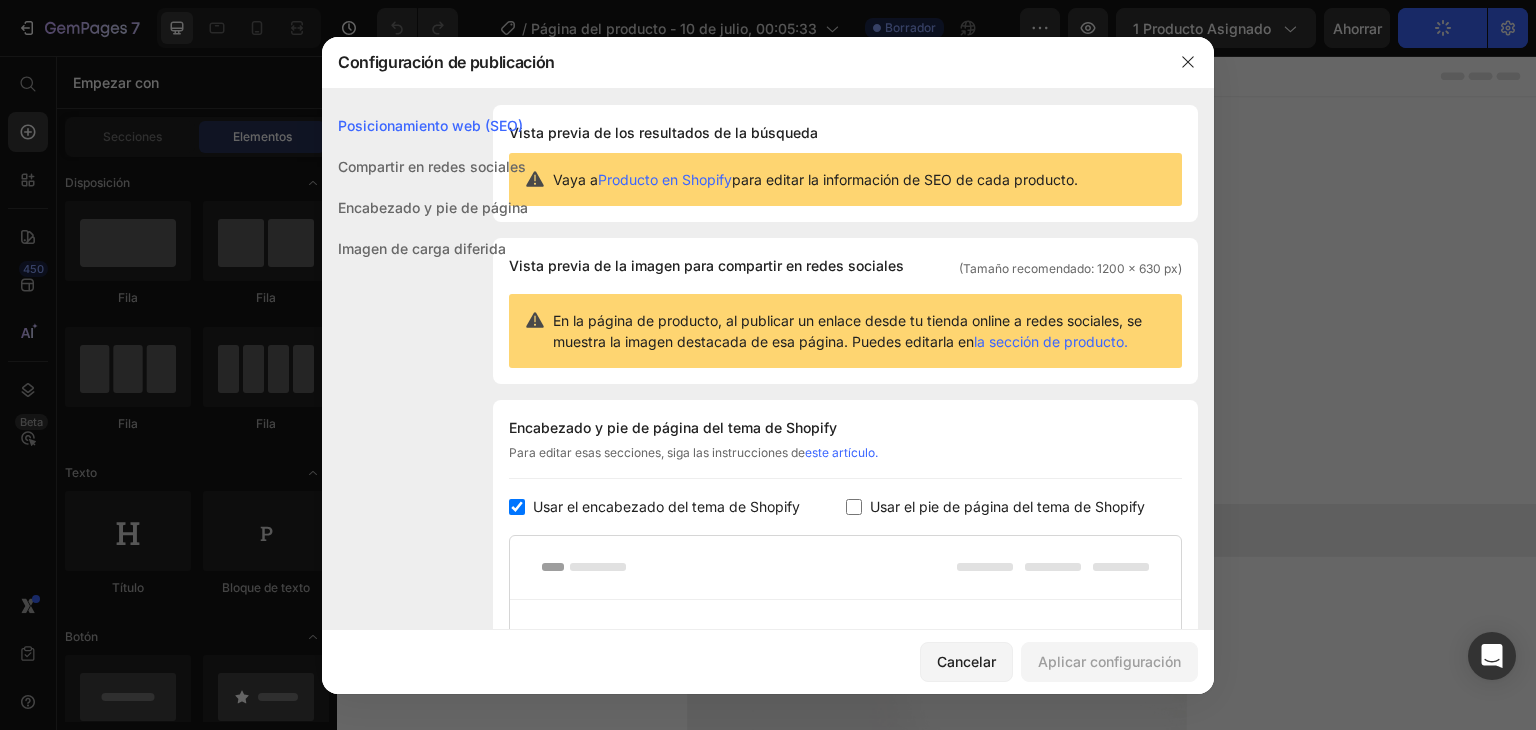 checkbox on "false" 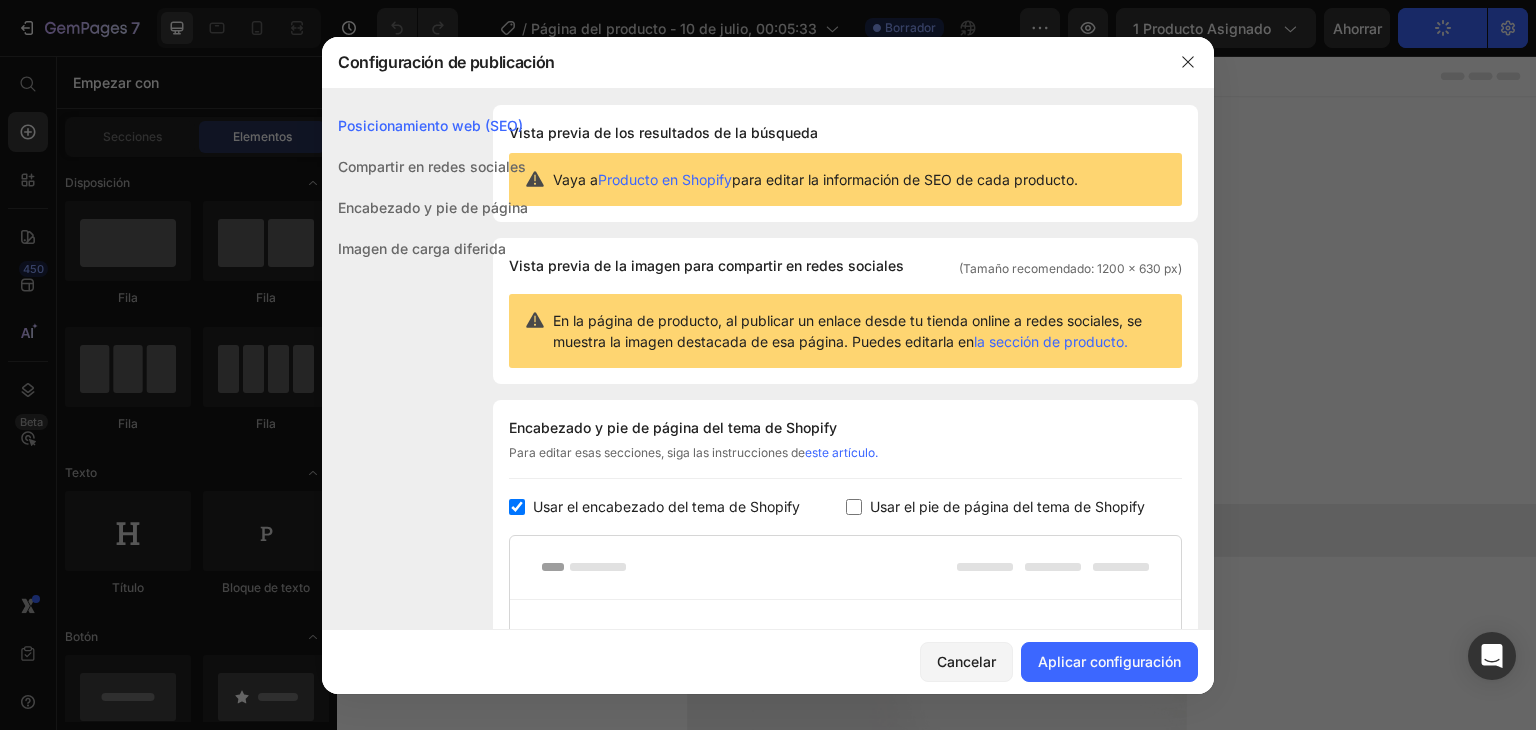 click at bounding box center [517, 507] 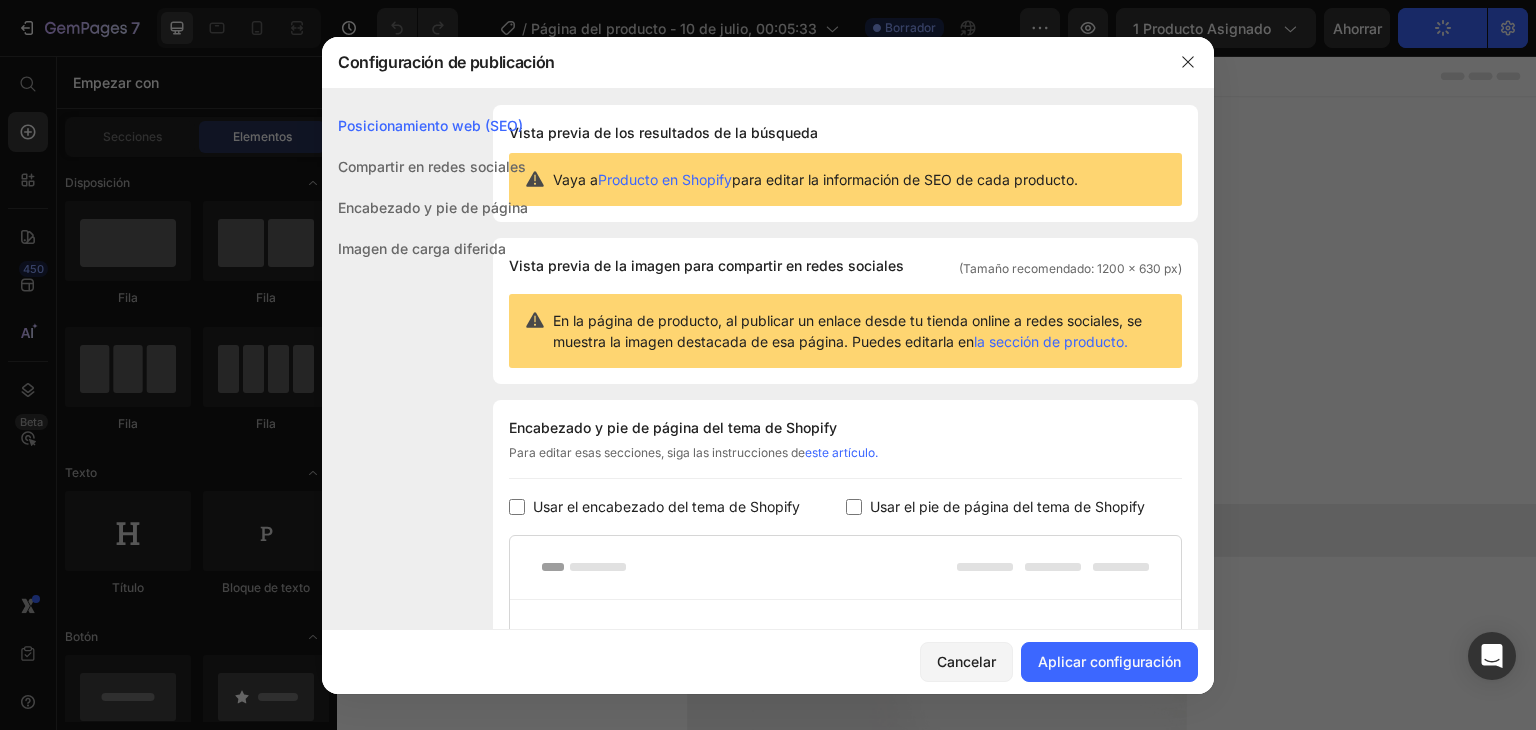 checkbox on "false" 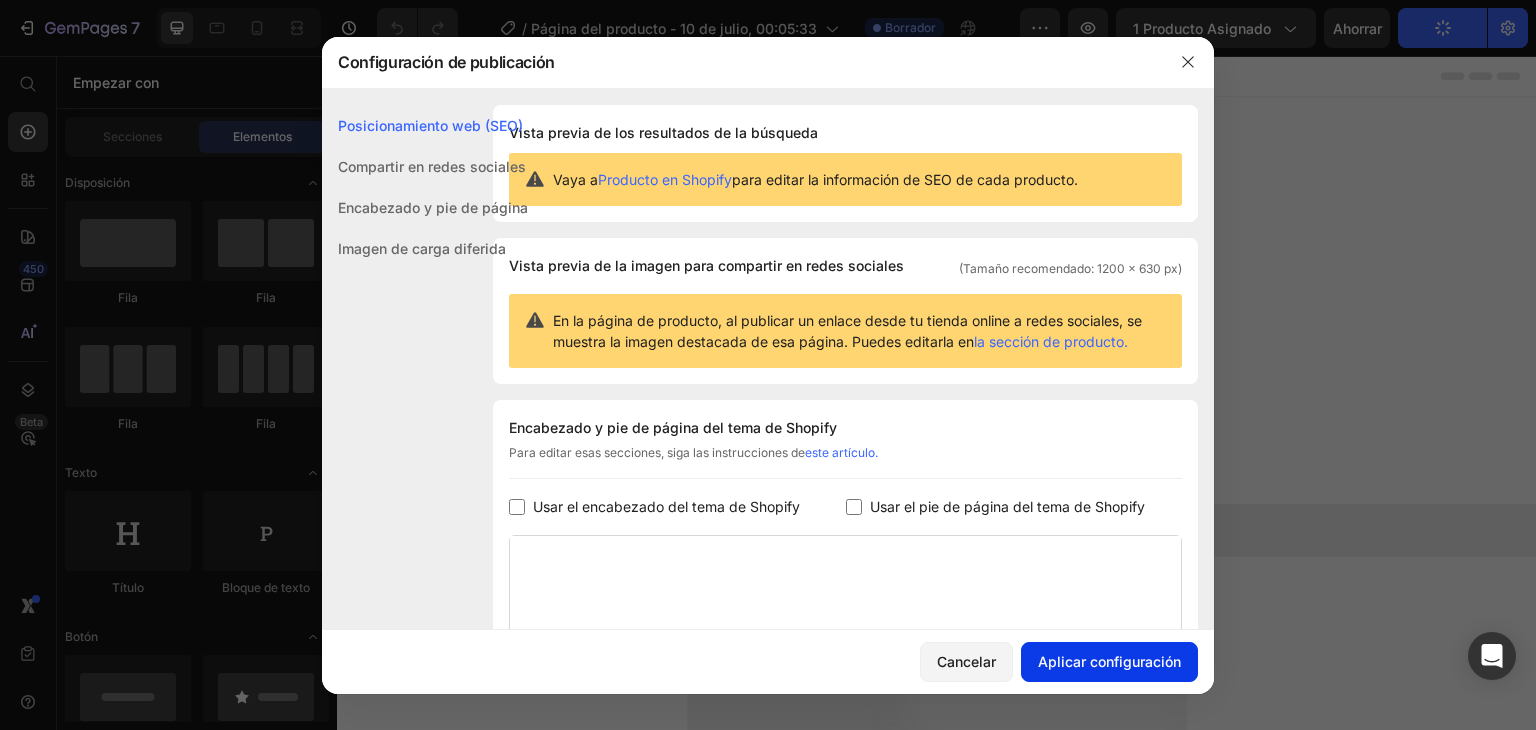 click on "Aplicar configuración" at bounding box center [1109, 661] 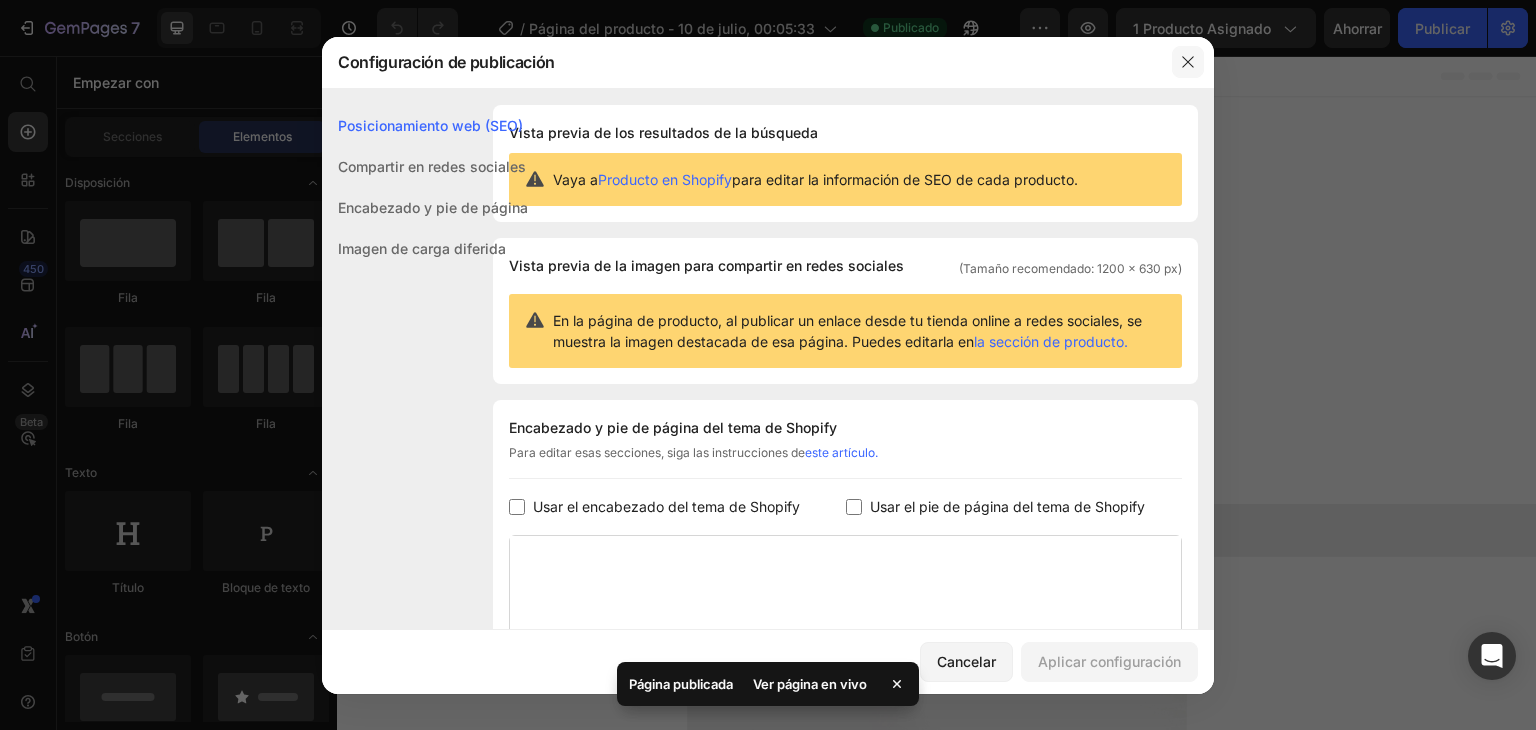 click 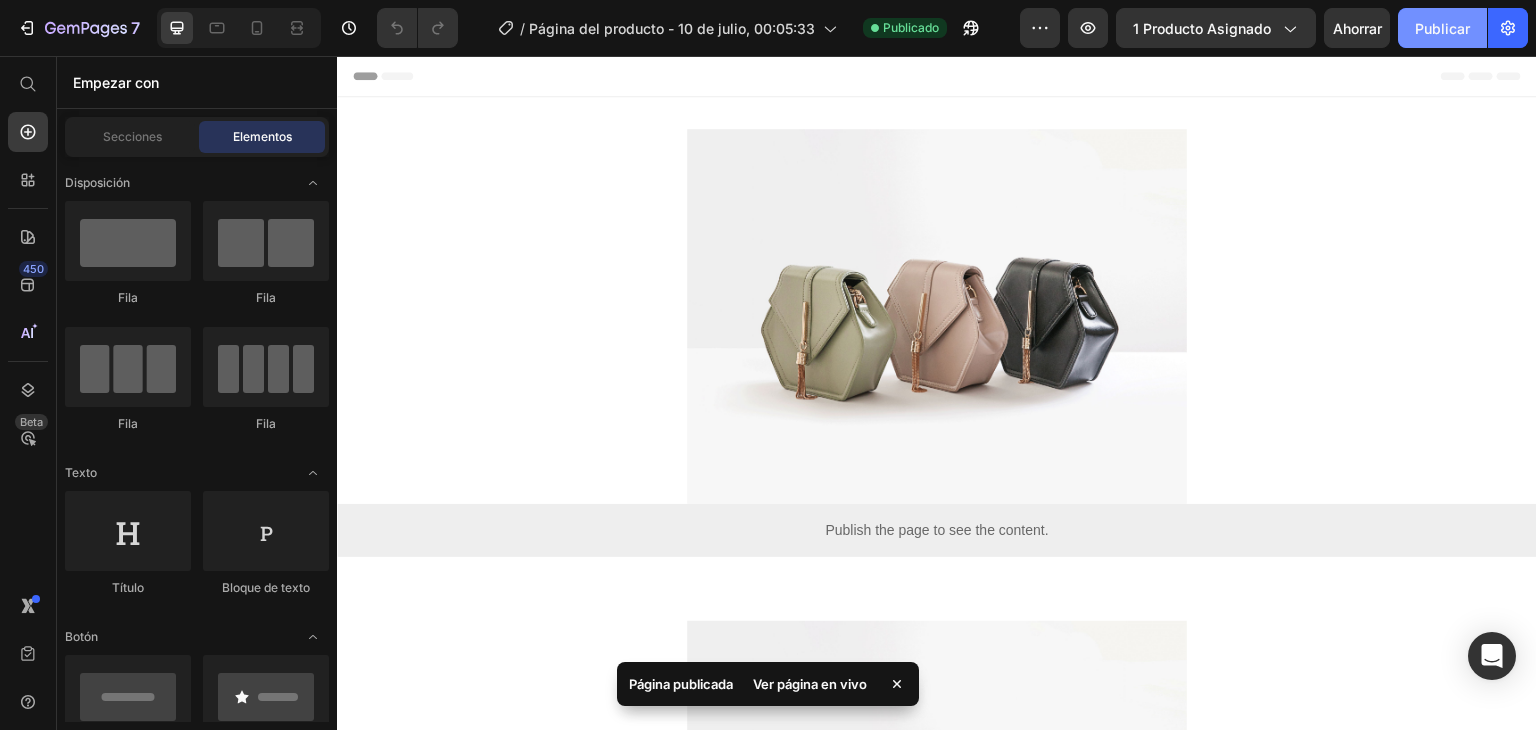 click on "Publicar" at bounding box center (1442, 28) 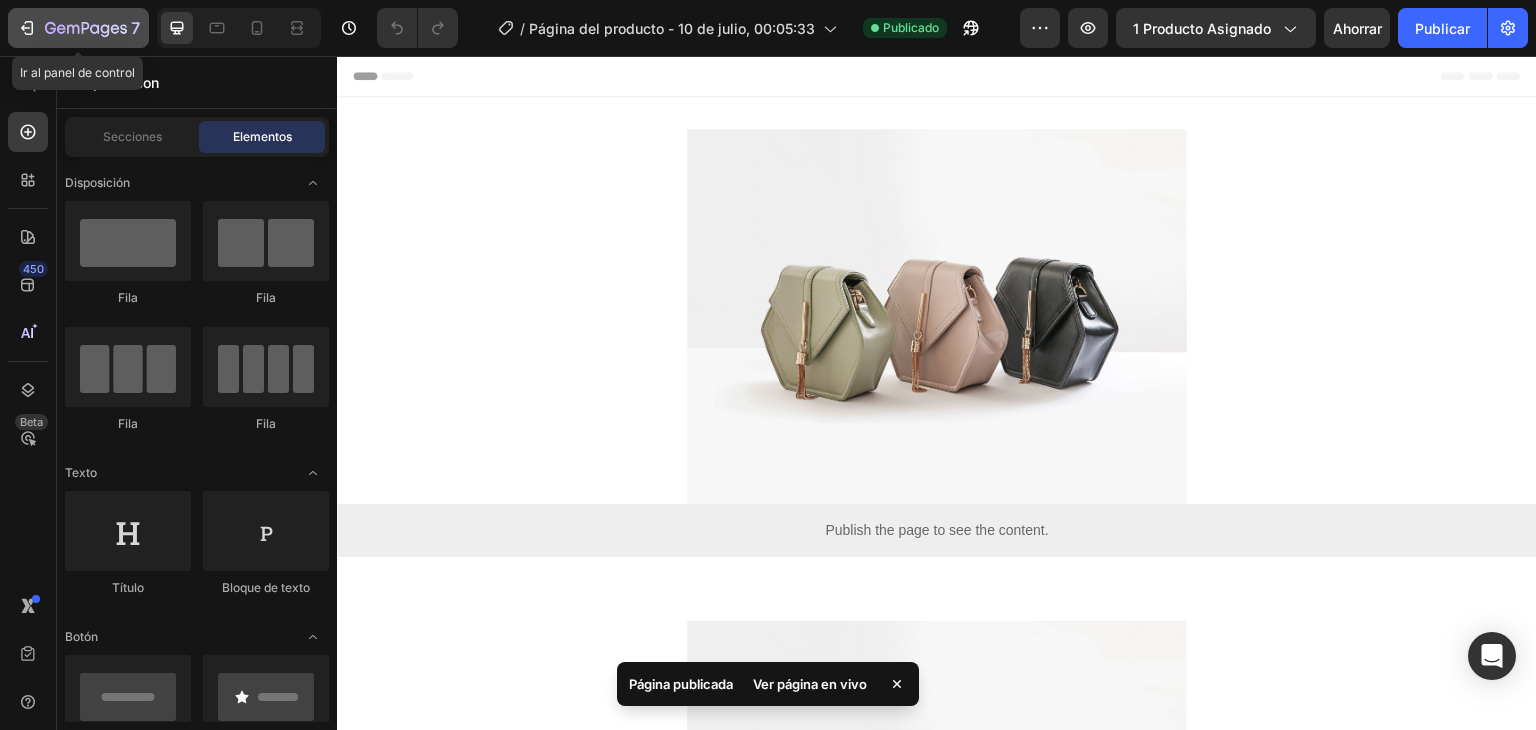 click on "7" 